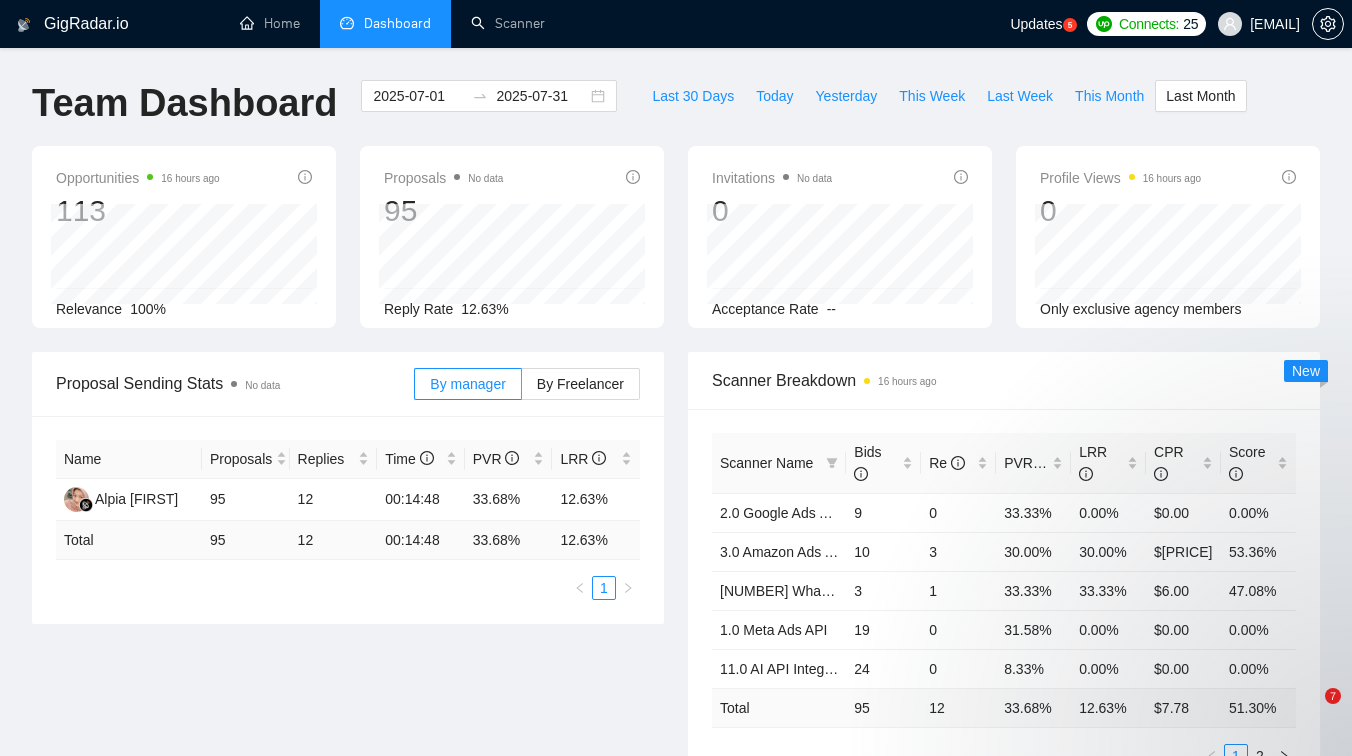 scroll, scrollTop: 0, scrollLeft: 0, axis: both 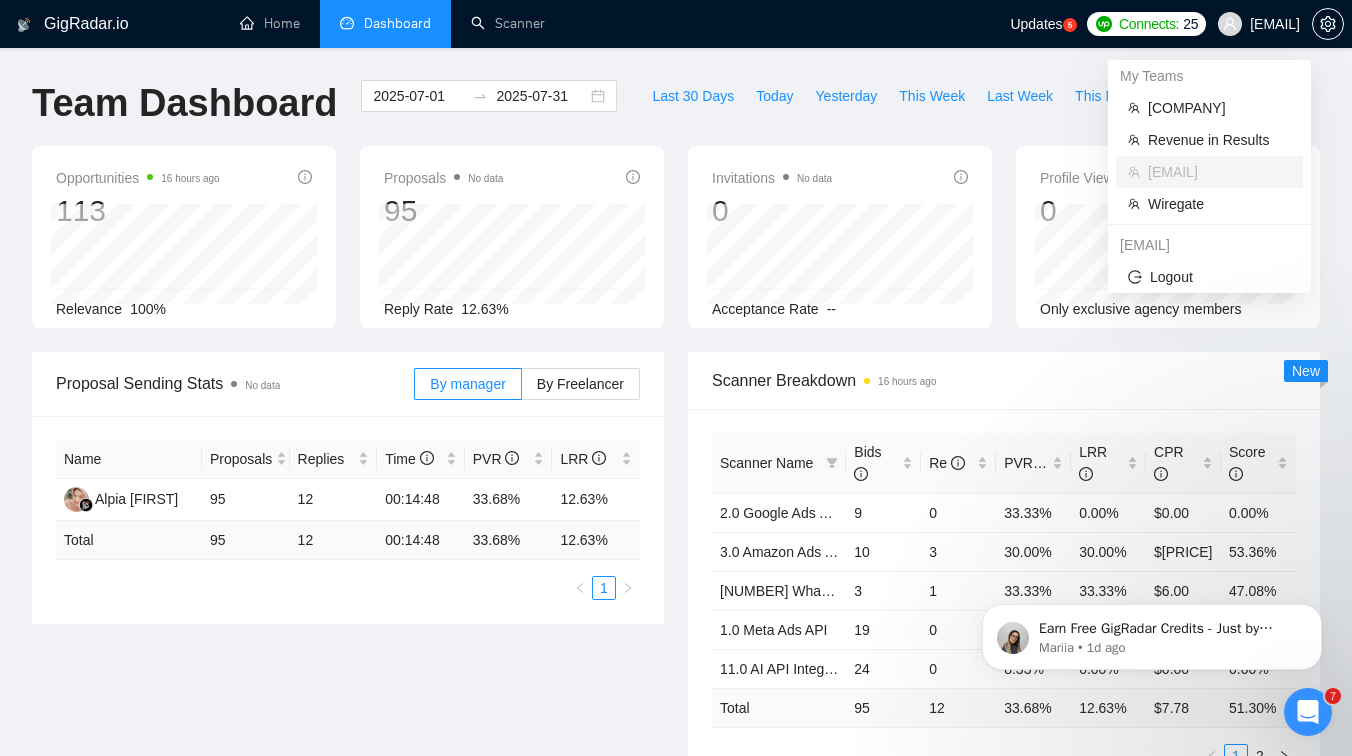 click on "[EMAIL]" at bounding box center (1275, 24) 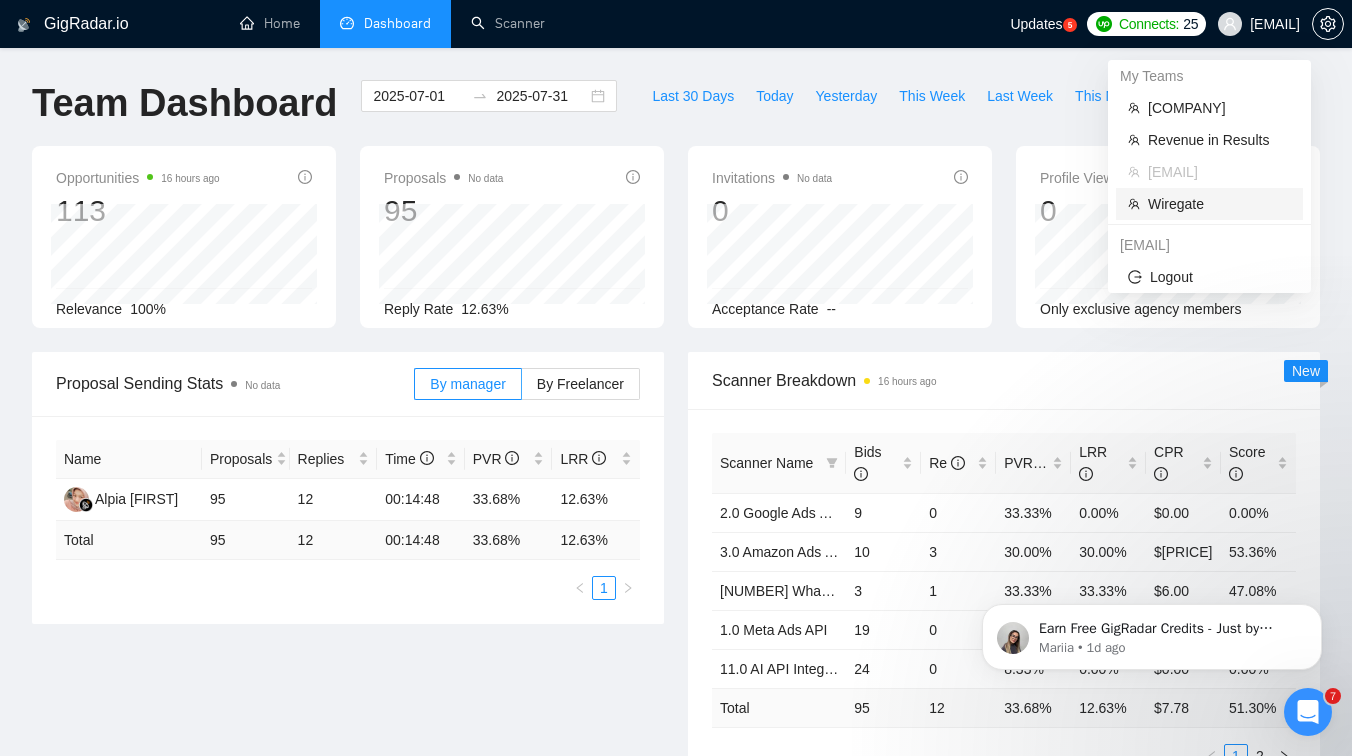 click on "Wiregate" at bounding box center (1219, 204) 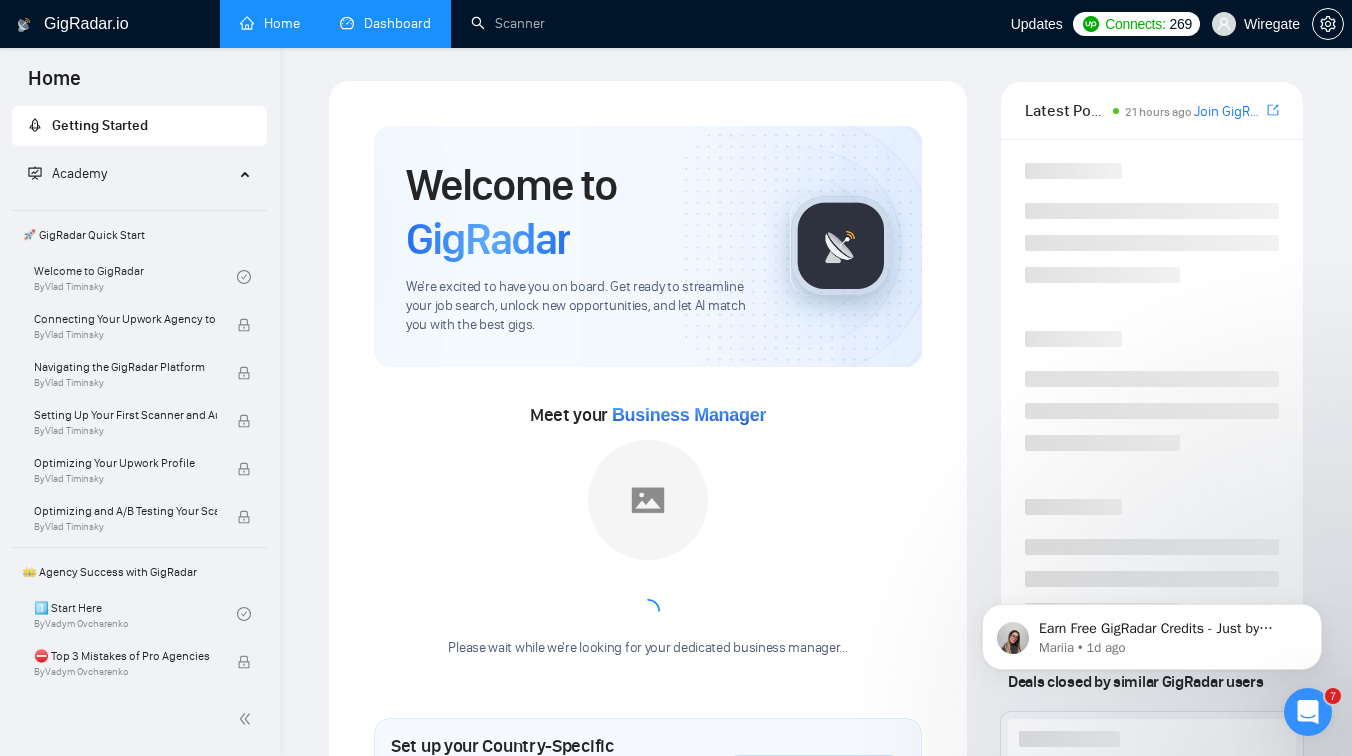 click on "Dashboard" at bounding box center [385, 23] 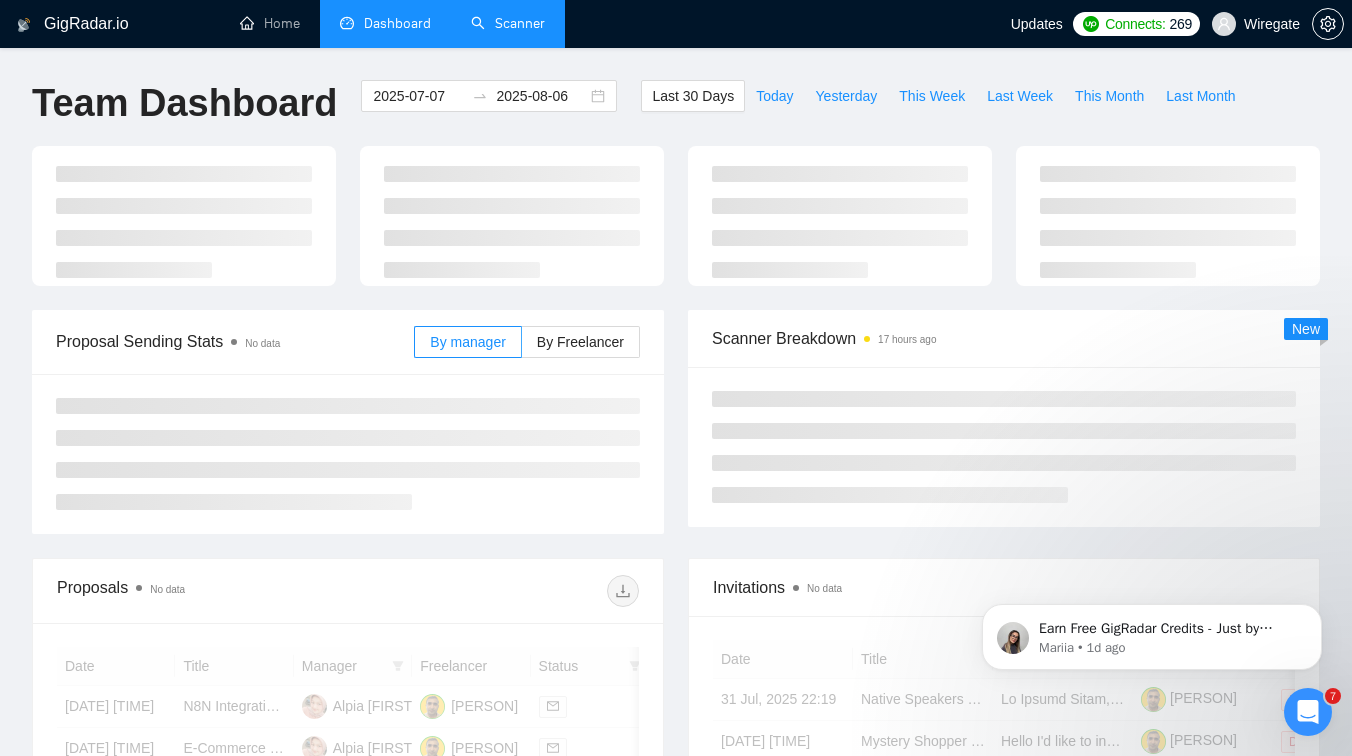 click on "Scanner" at bounding box center [508, 23] 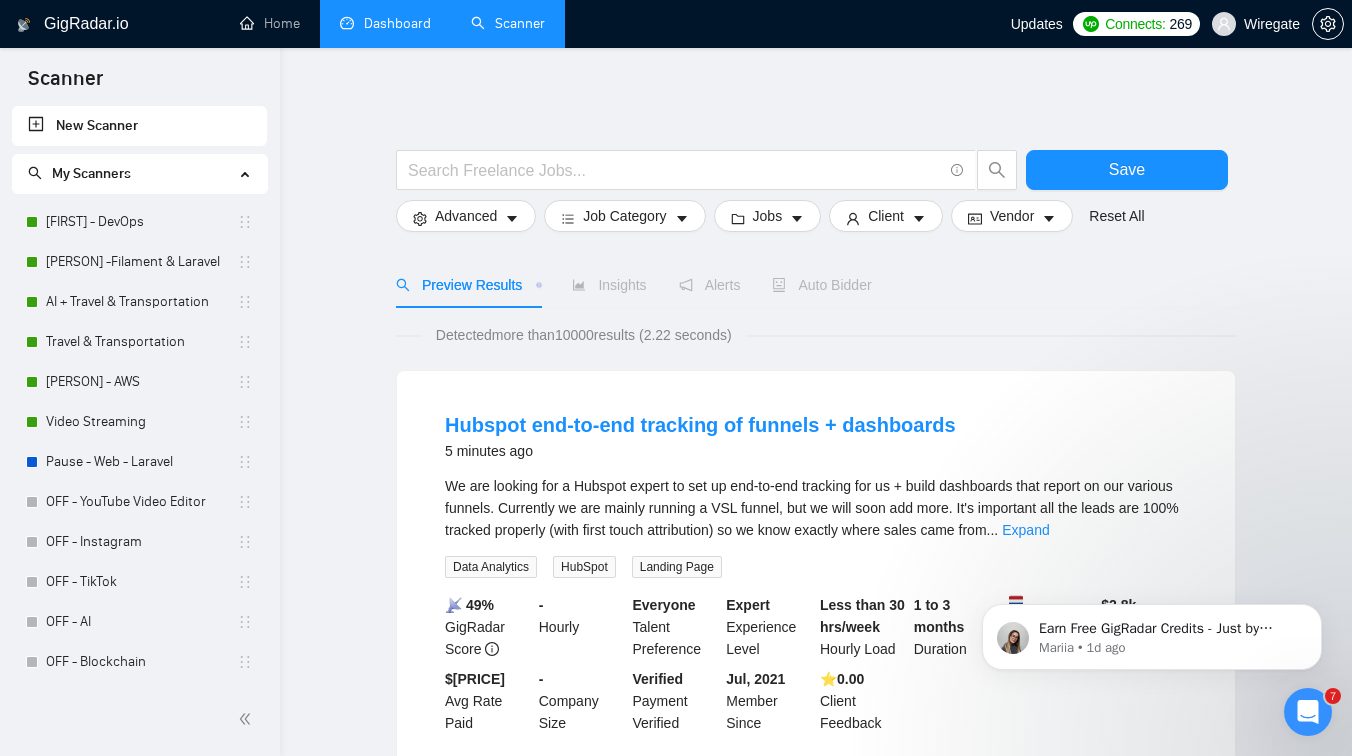 click on "Dashboard" at bounding box center (385, 23) 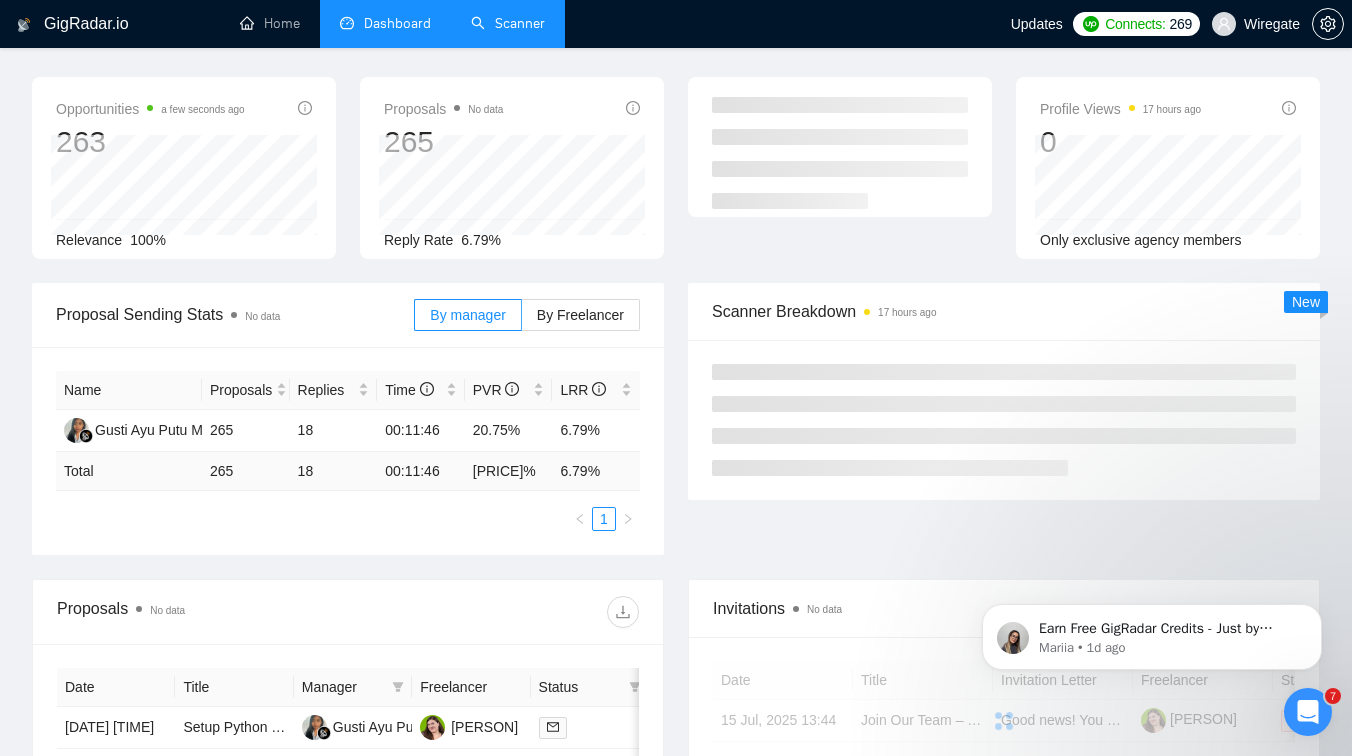 scroll, scrollTop: 0, scrollLeft: 0, axis: both 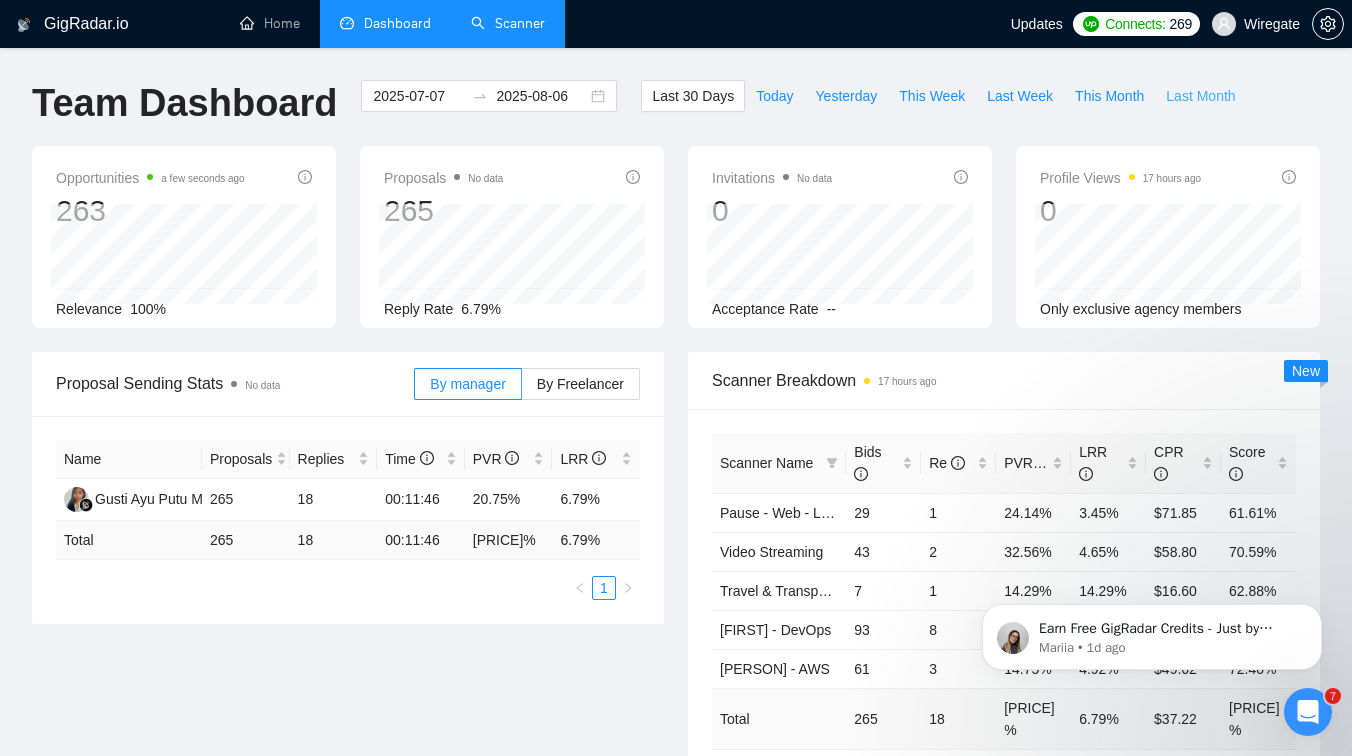 click on "Last Month" at bounding box center [1200, 96] 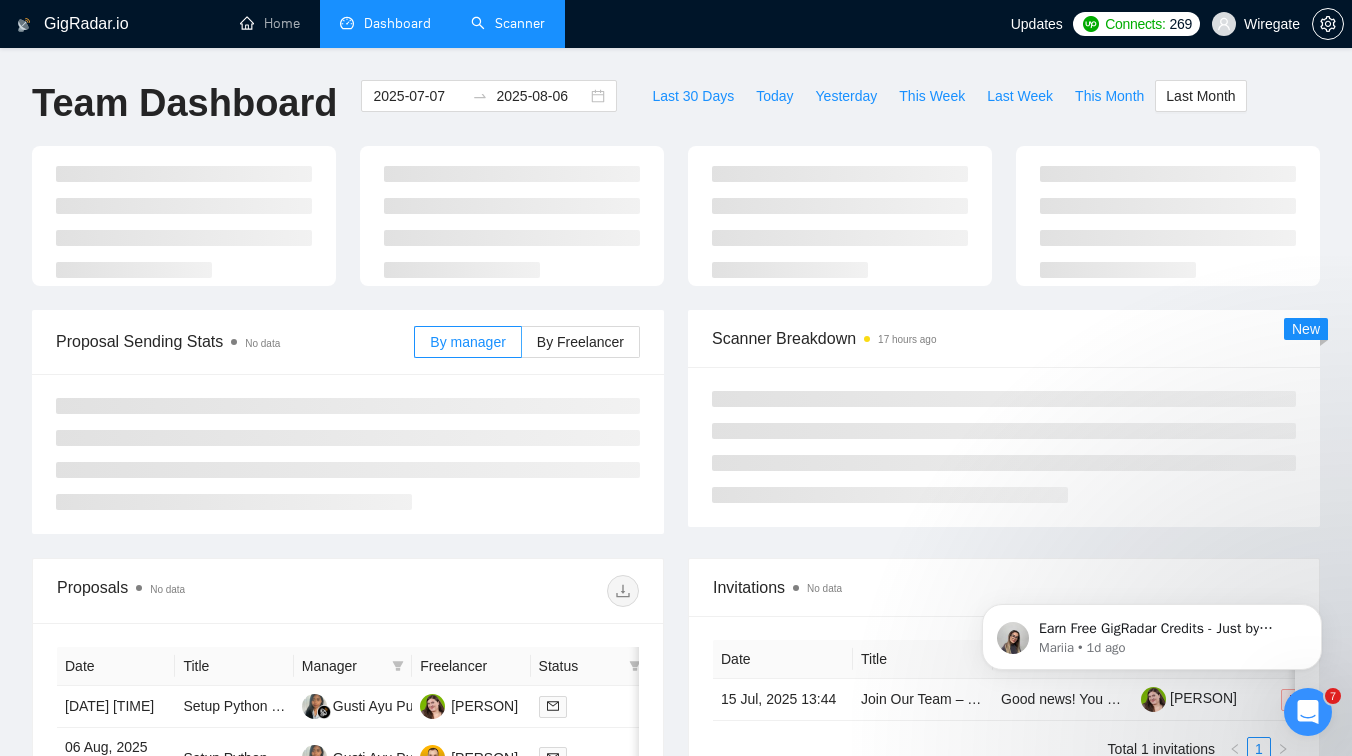 type on "2025-07-01" 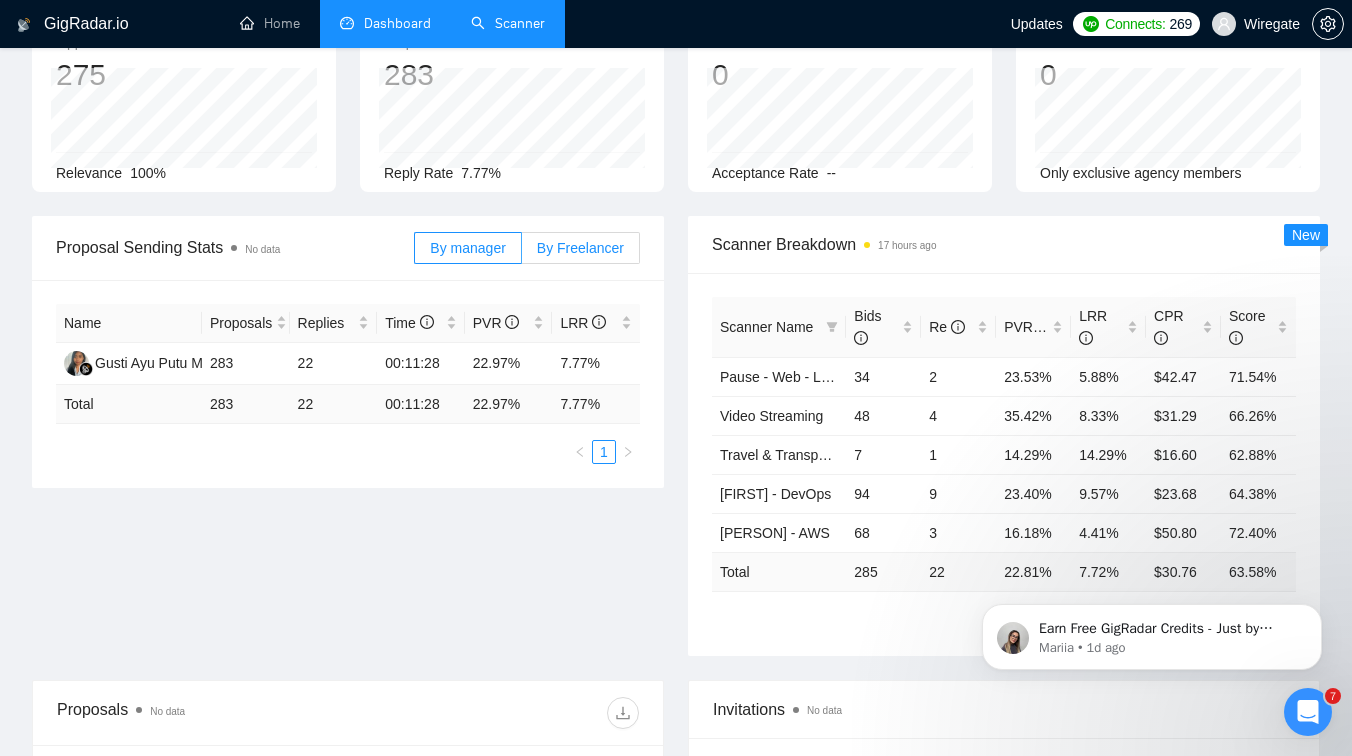 scroll, scrollTop: 172, scrollLeft: 0, axis: vertical 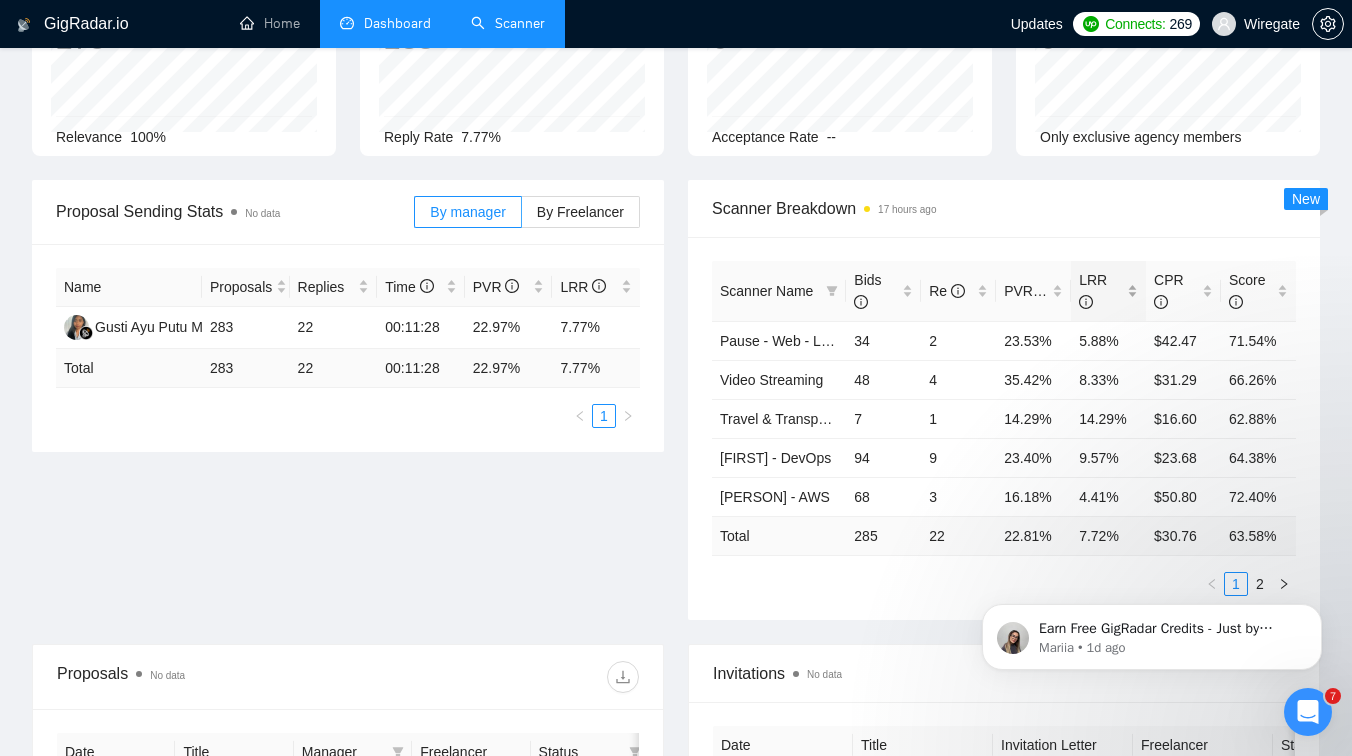 click on "LRR" at bounding box center (1108, 291) 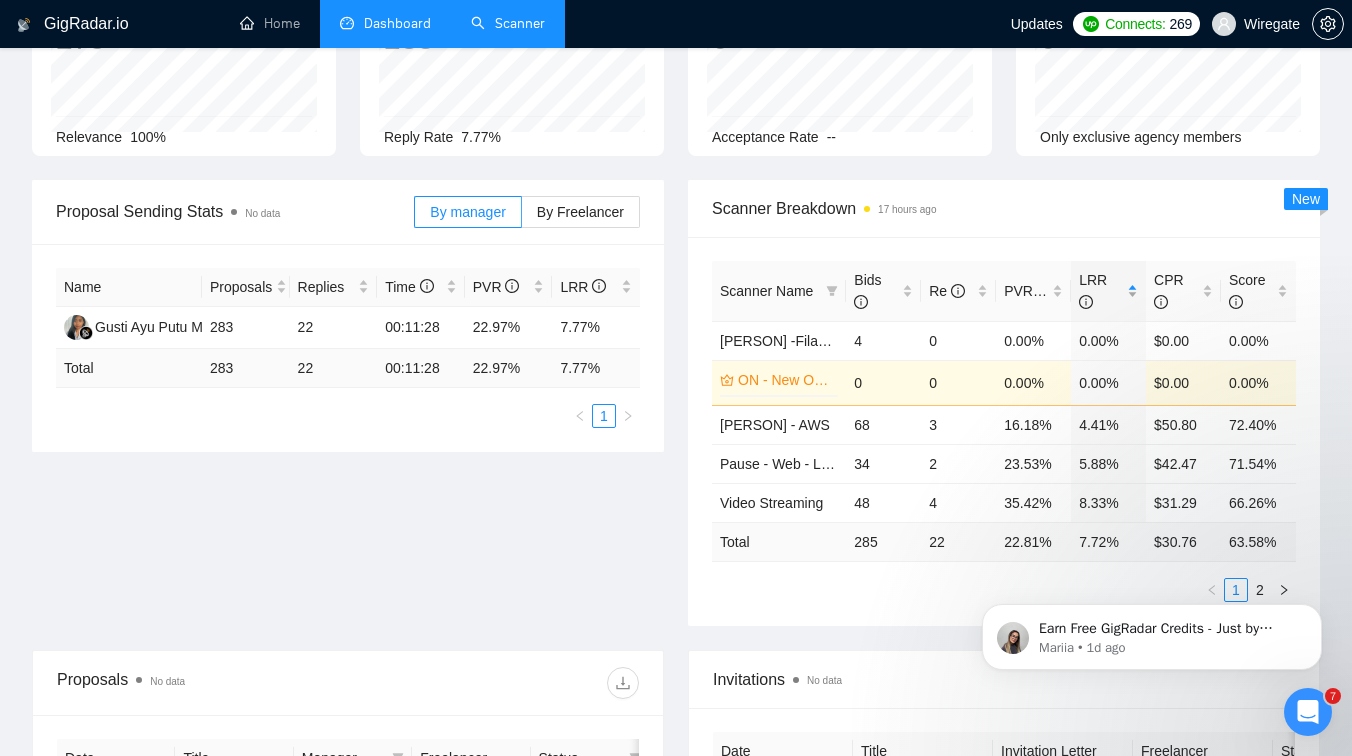 click on "LRR" at bounding box center (1108, 291) 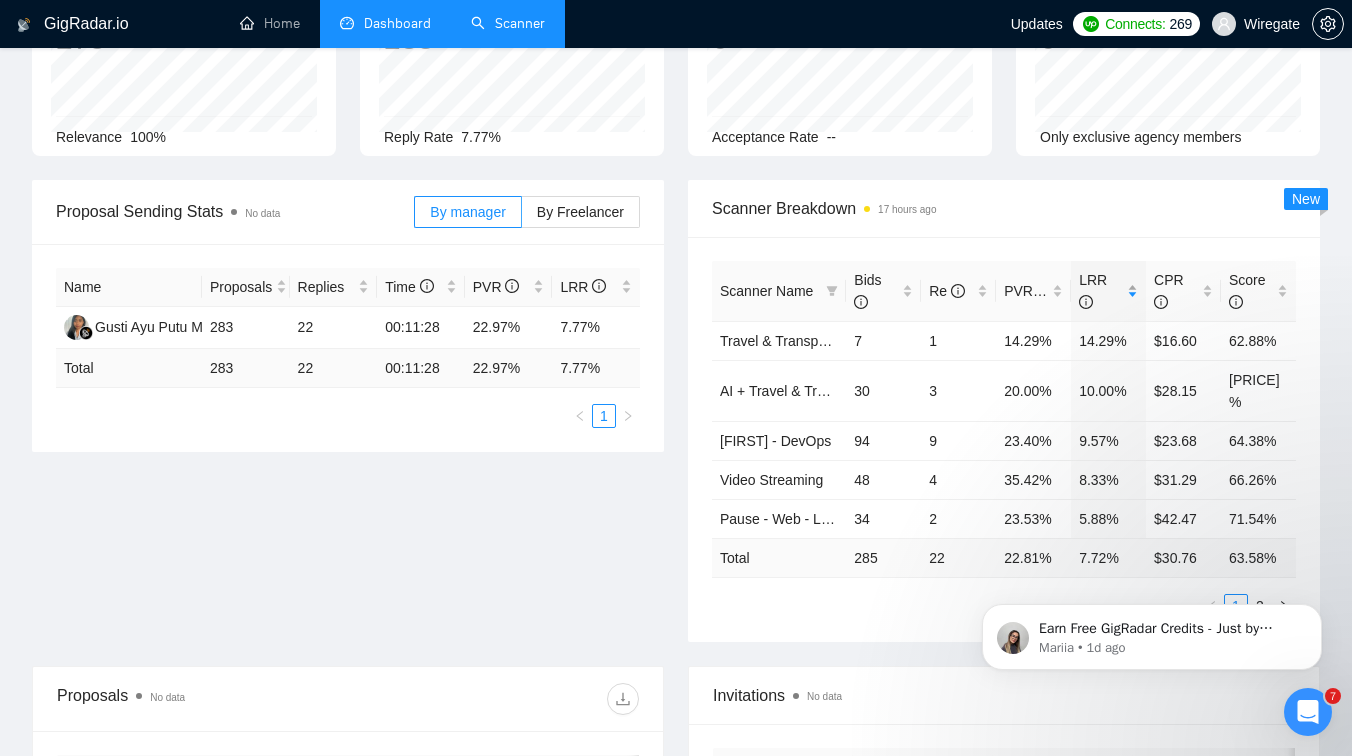 click on "LRR" at bounding box center (1108, 291) 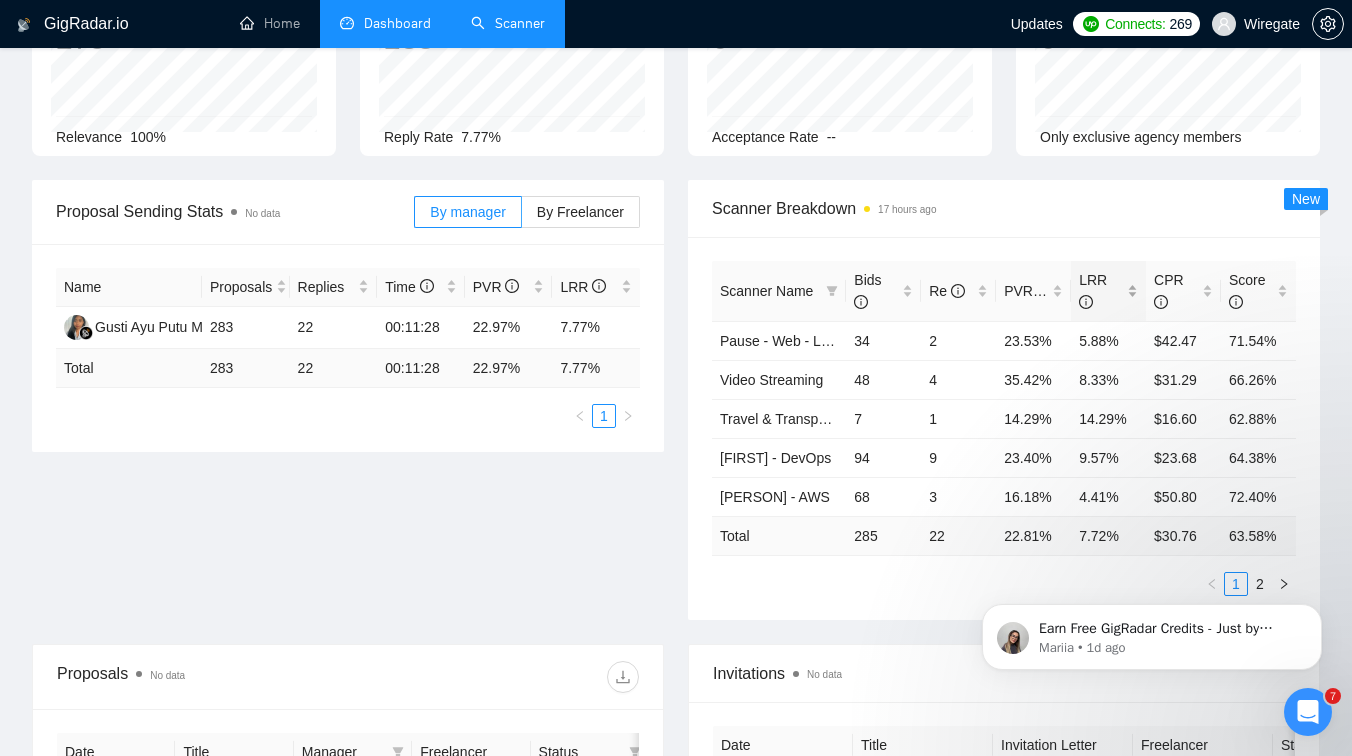 click on "LRR" at bounding box center (1108, 291) 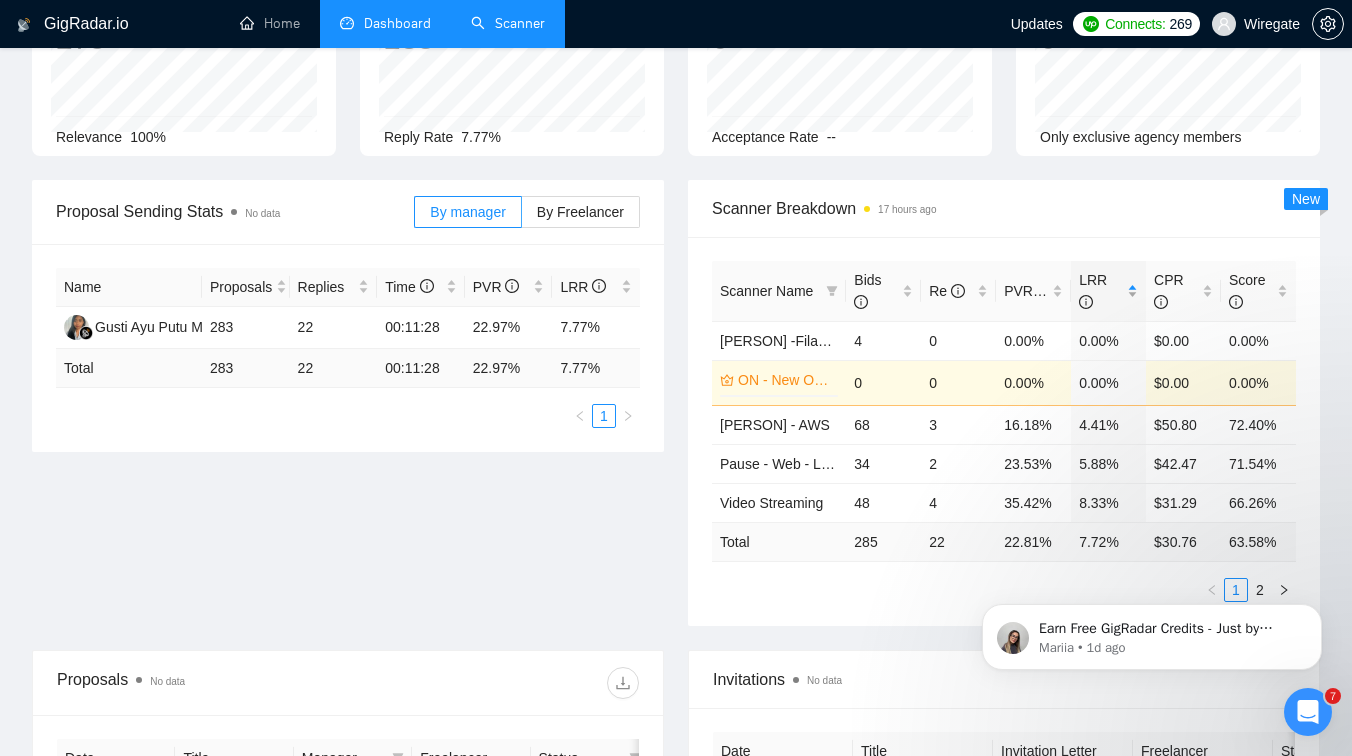 click on "LRR" at bounding box center [1108, 291] 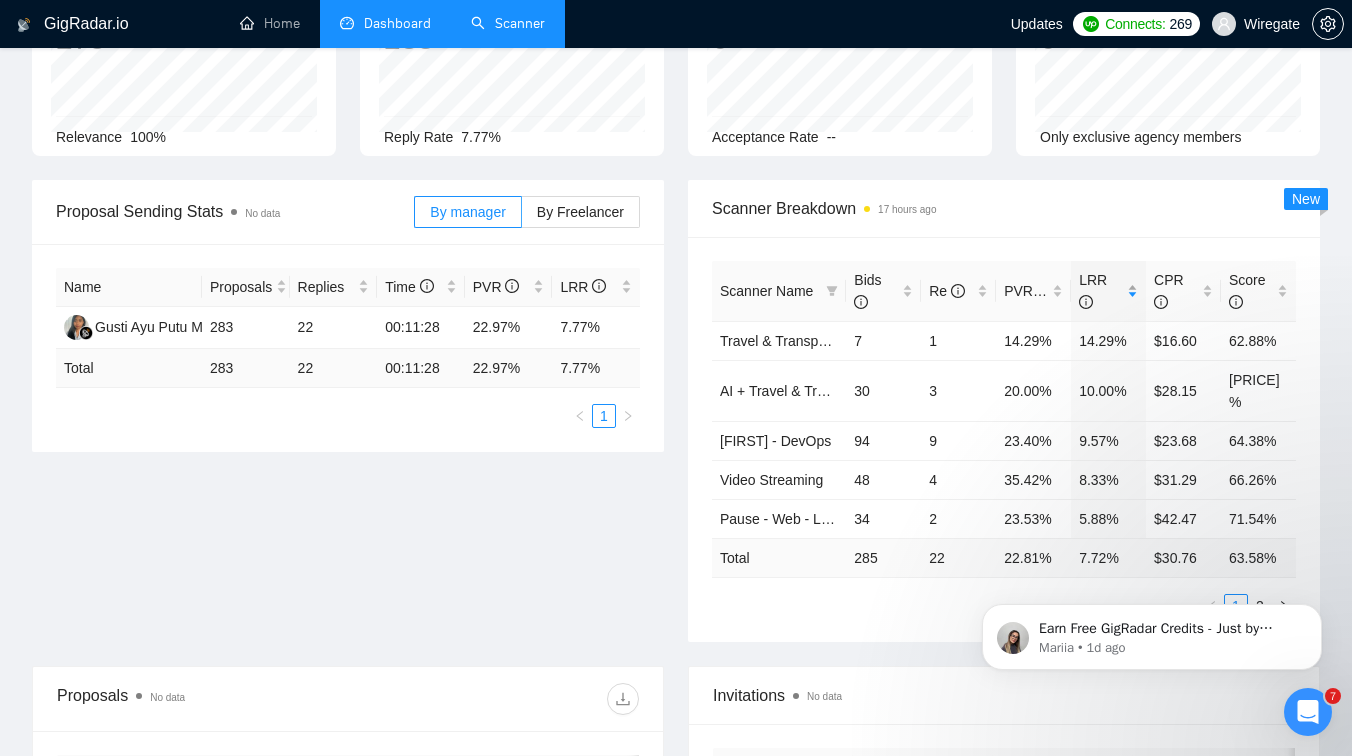 click on "LRR" at bounding box center [1108, 291] 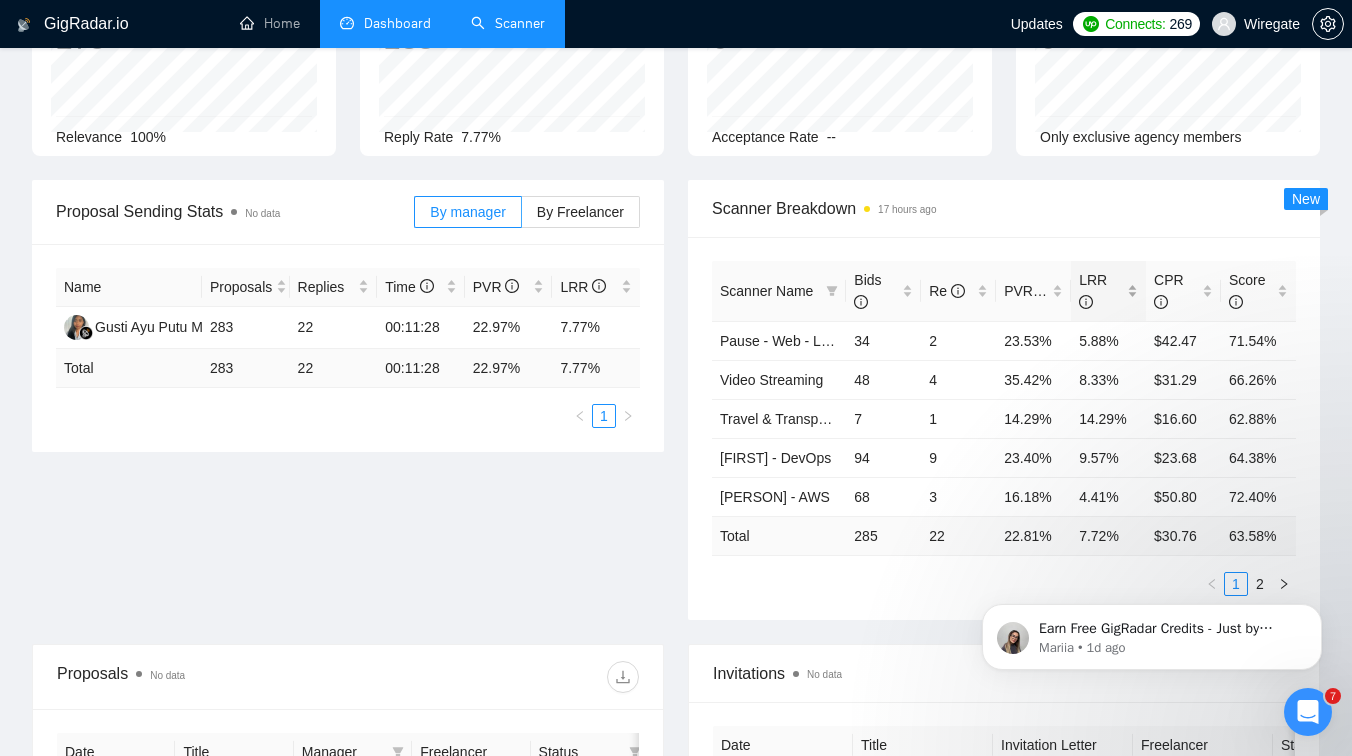 click on "LRR" at bounding box center (1108, 291) 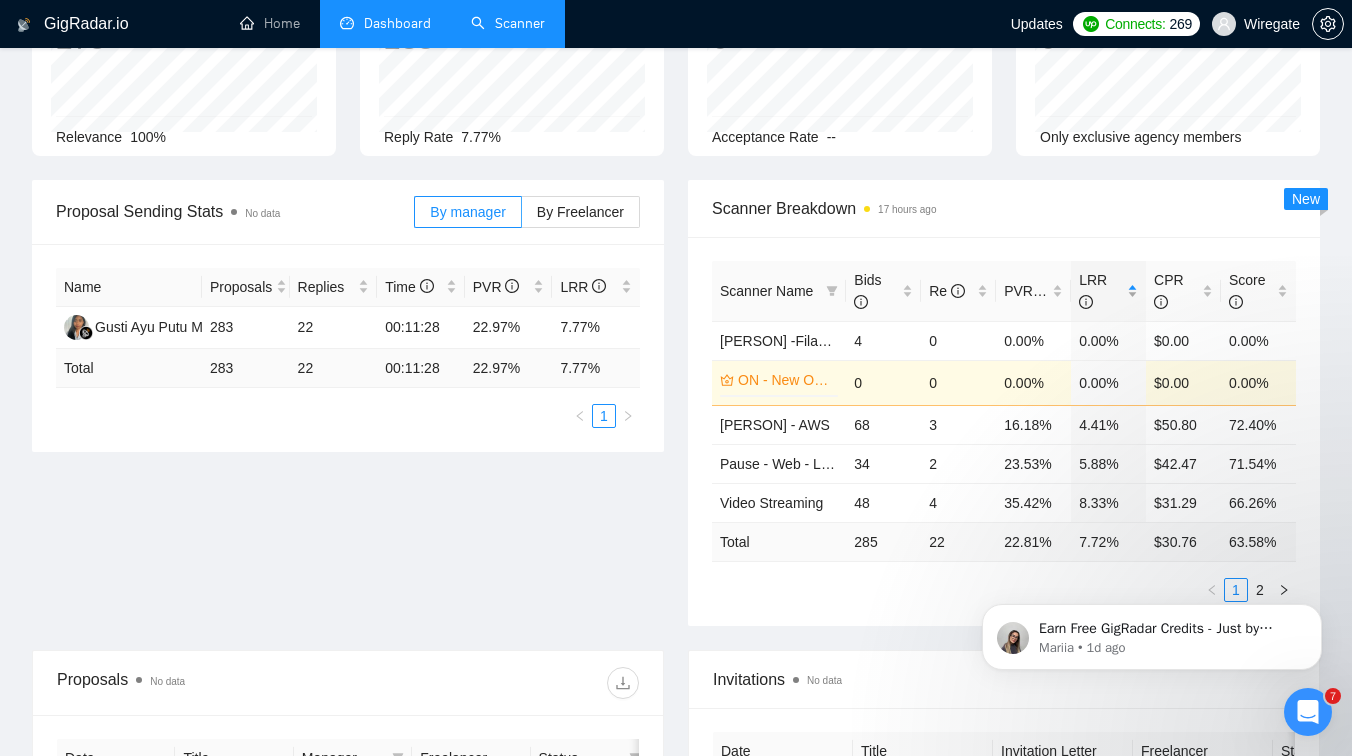 click on "LRR" at bounding box center (1108, 291) 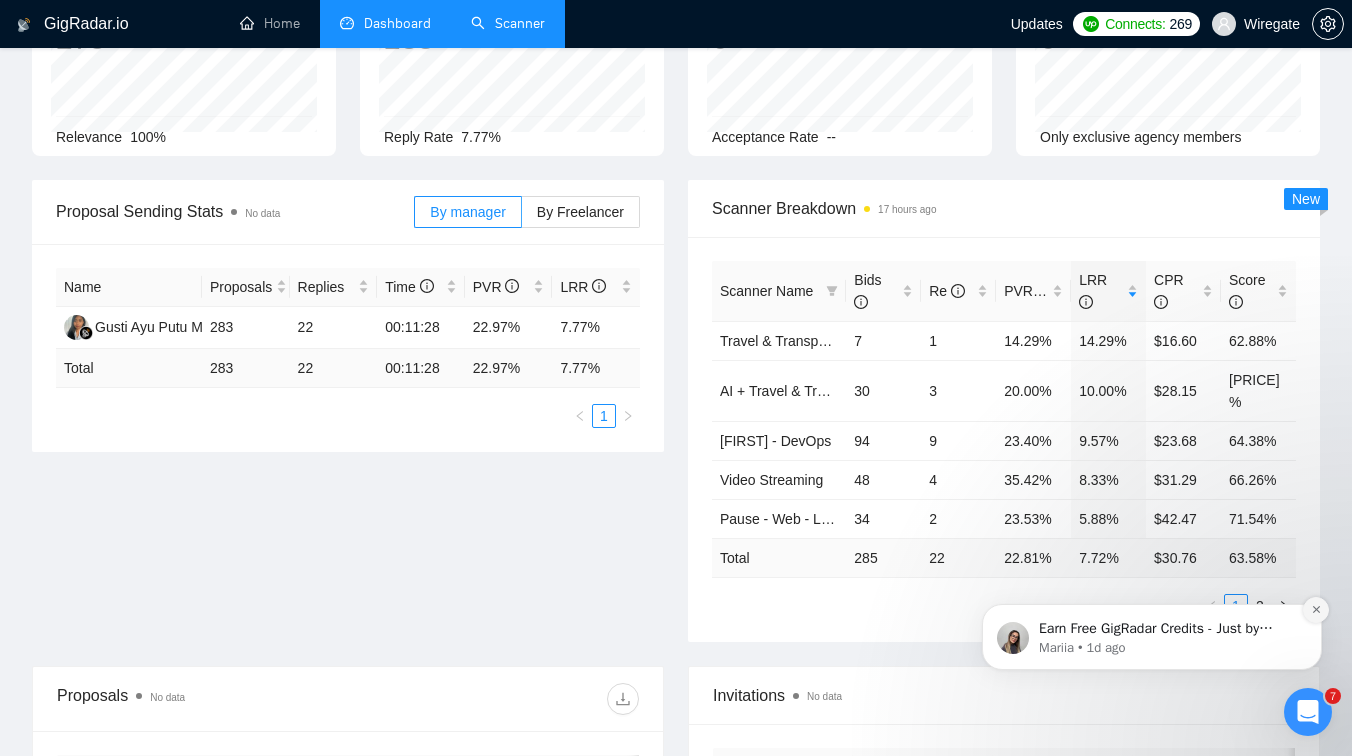 click 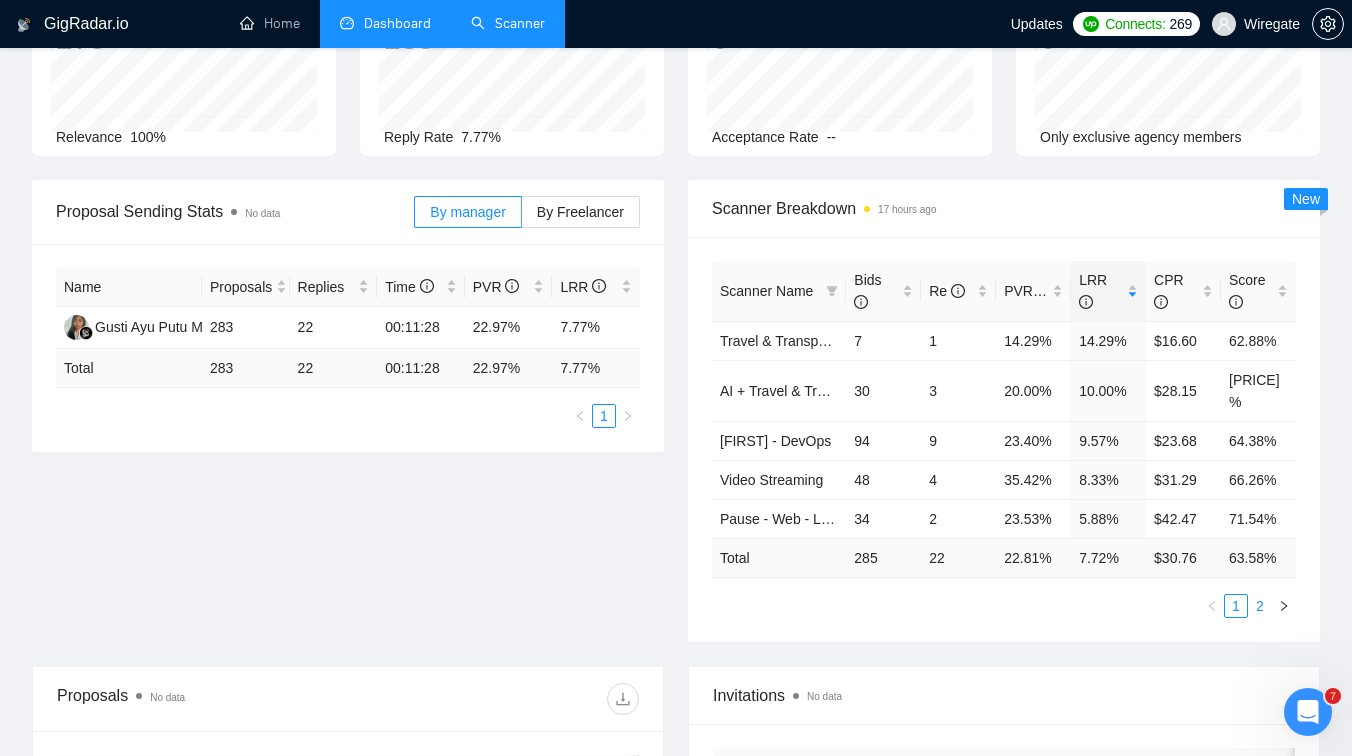 click on "2" at bounding box center (1260, 606) 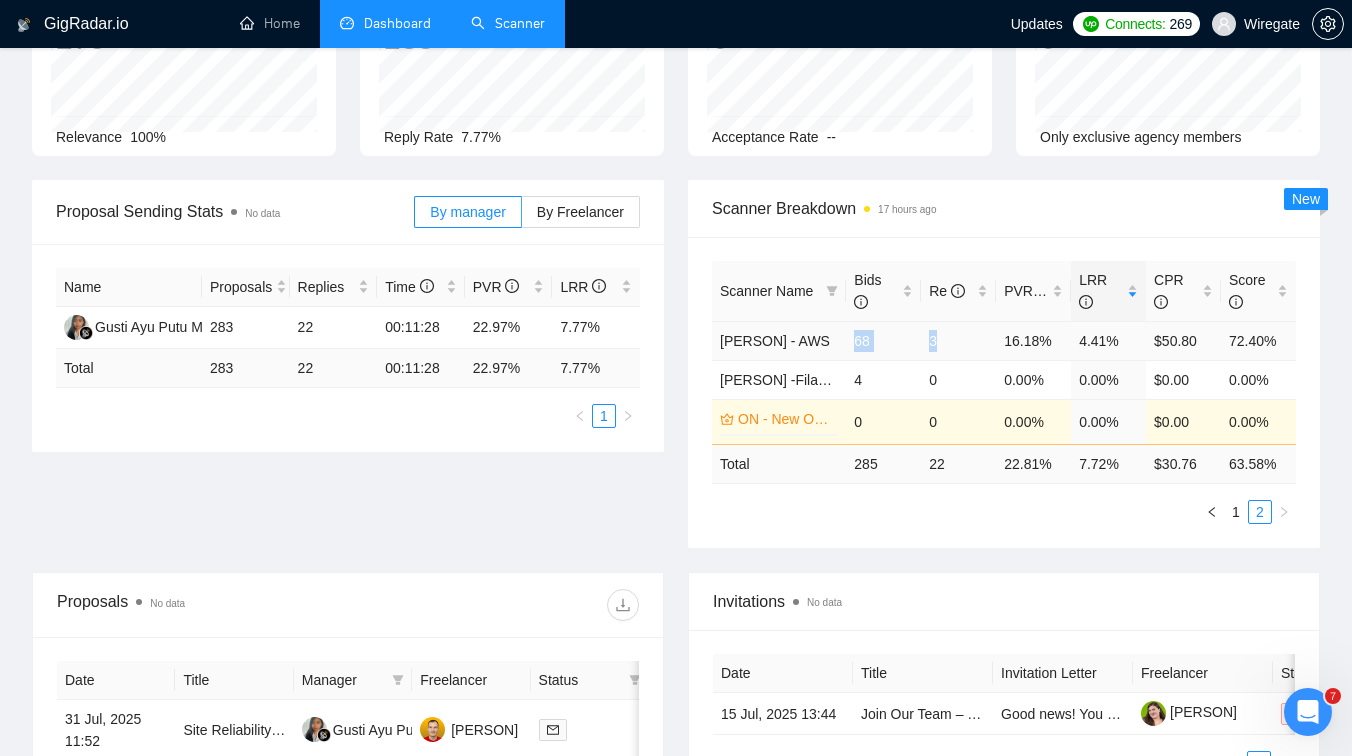 drag, startPoint x: 853, startPoint y: 345, endPoint x: 961, endPoint y: 338, distance: 108.226616 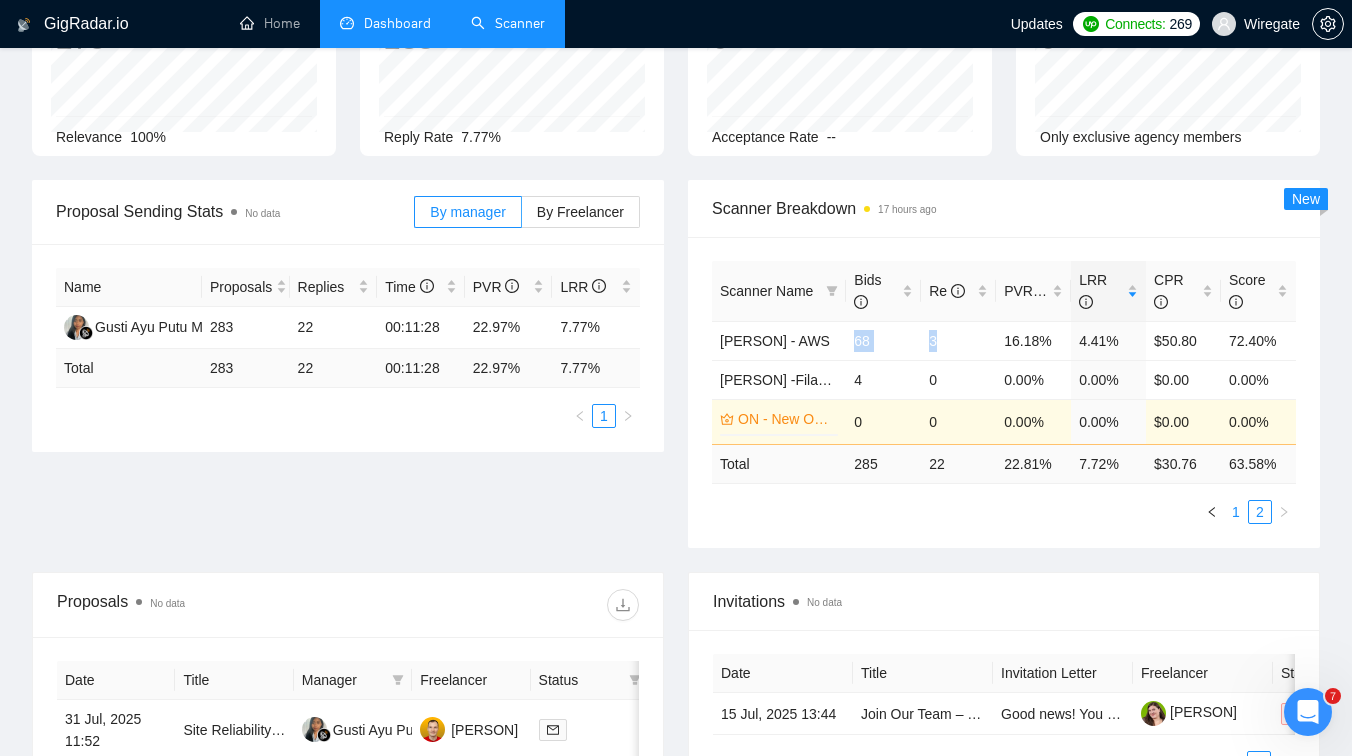 click on "1" at bounding box center [1236, 512] 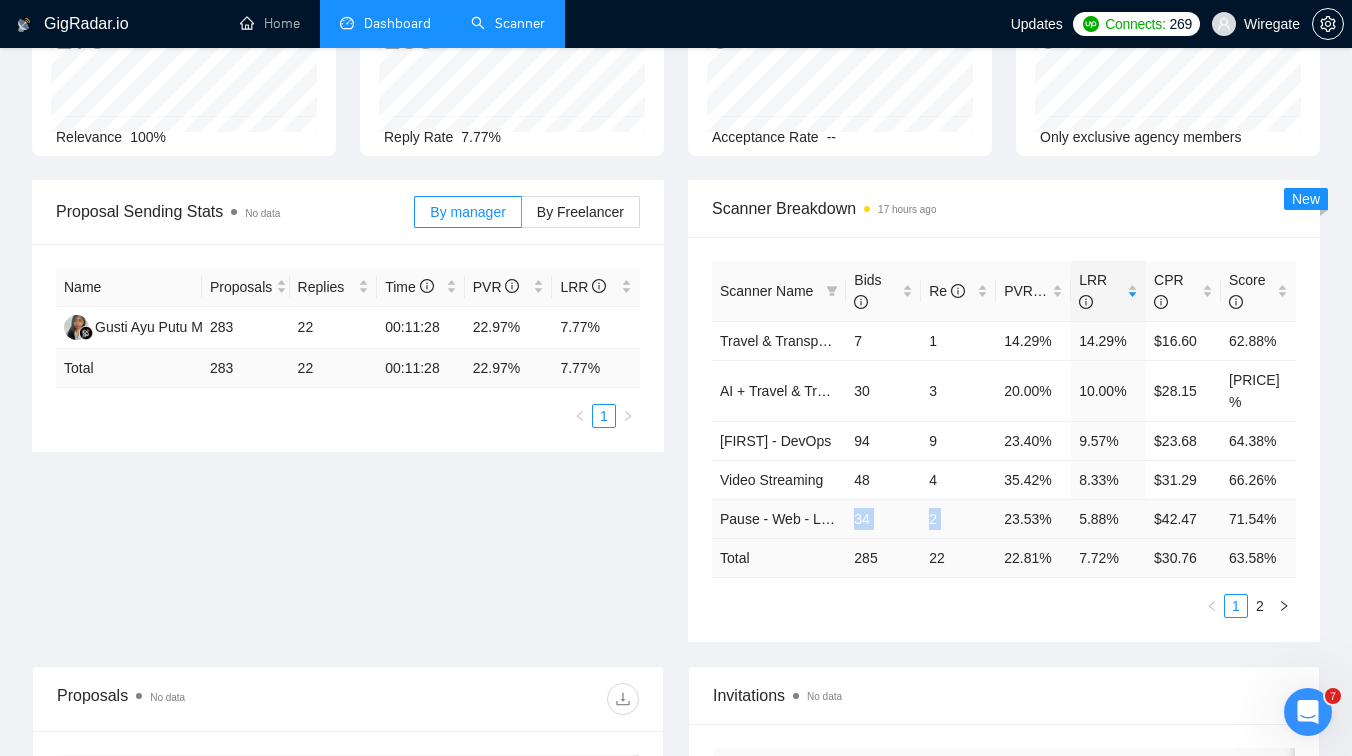 drag, startPoint x: 854, startPoint y: 496, endPoint x: 997, endPoint y: 495, distance: 143.0035 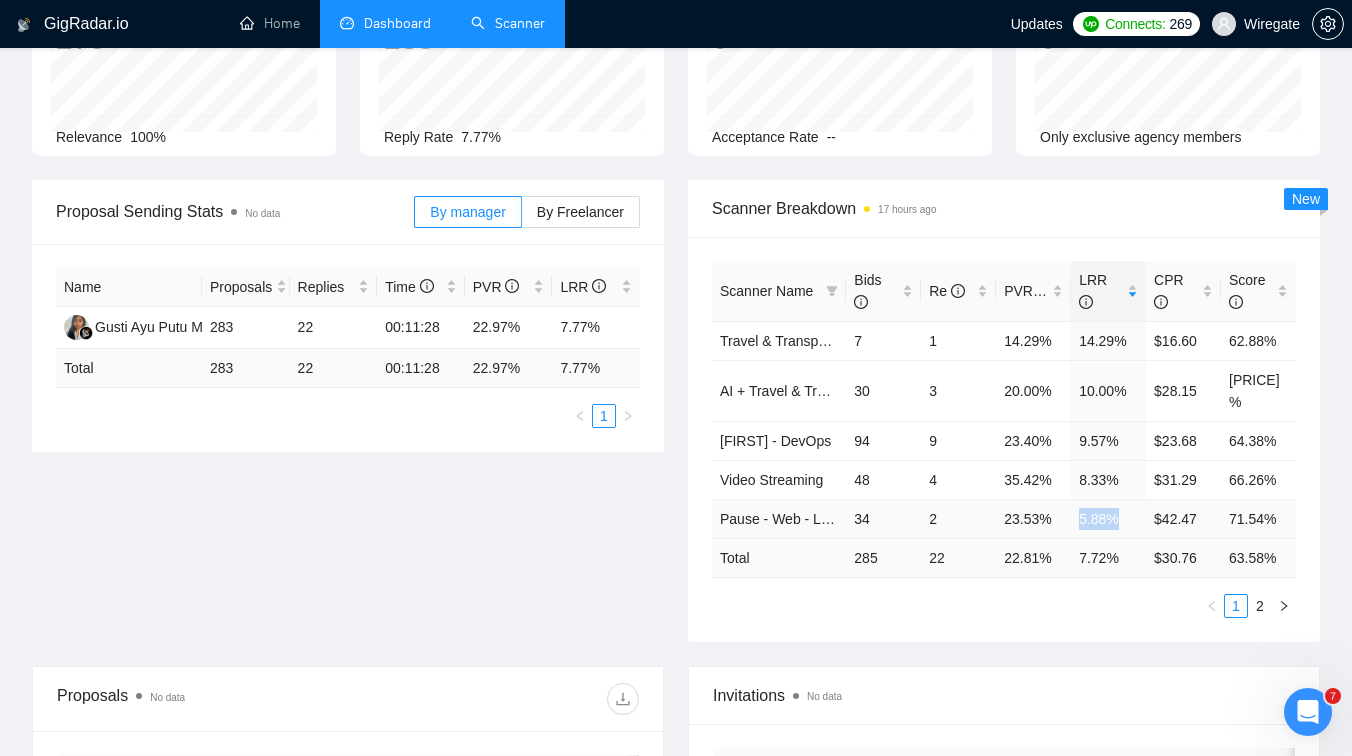 drag, startPoint x: 1080, startPoint y: 498, endPoint x: 1126, endPoint y: 498, distance: 46 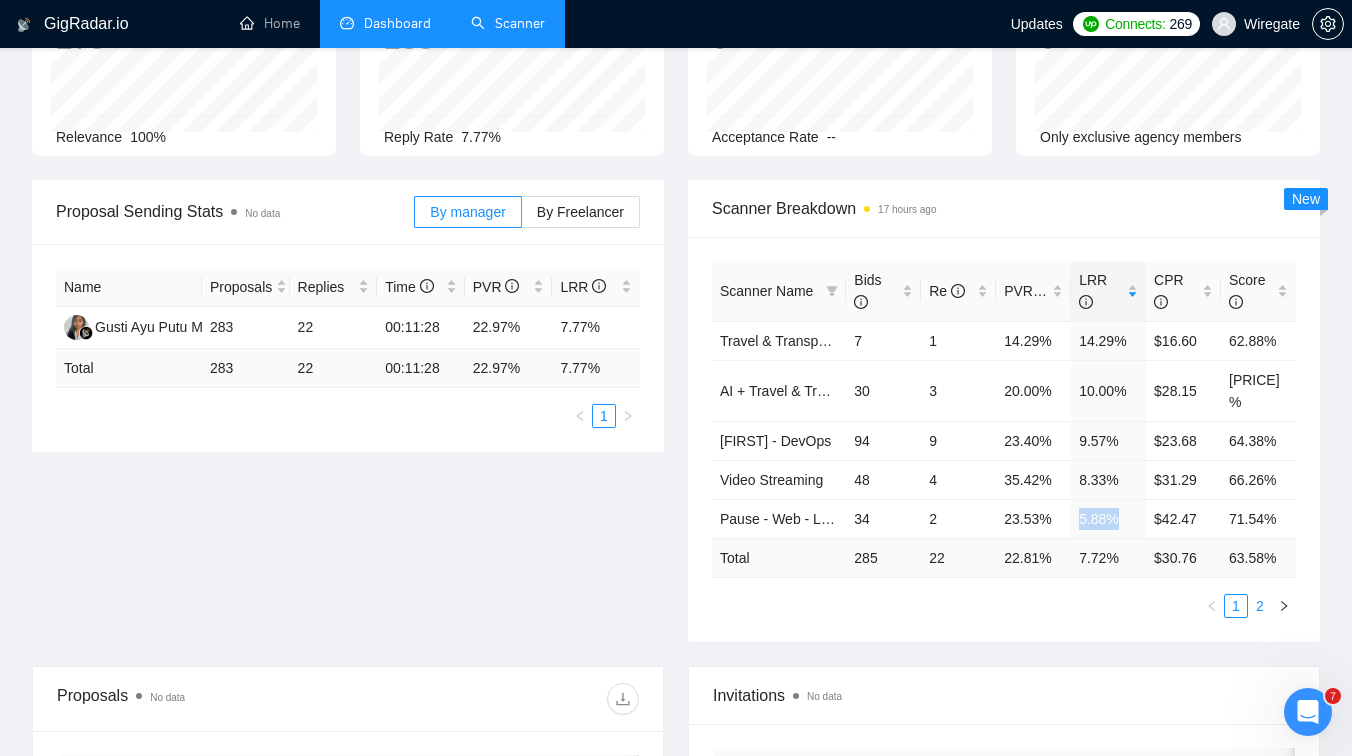 click on "2" at bounding box center [1260, 606] 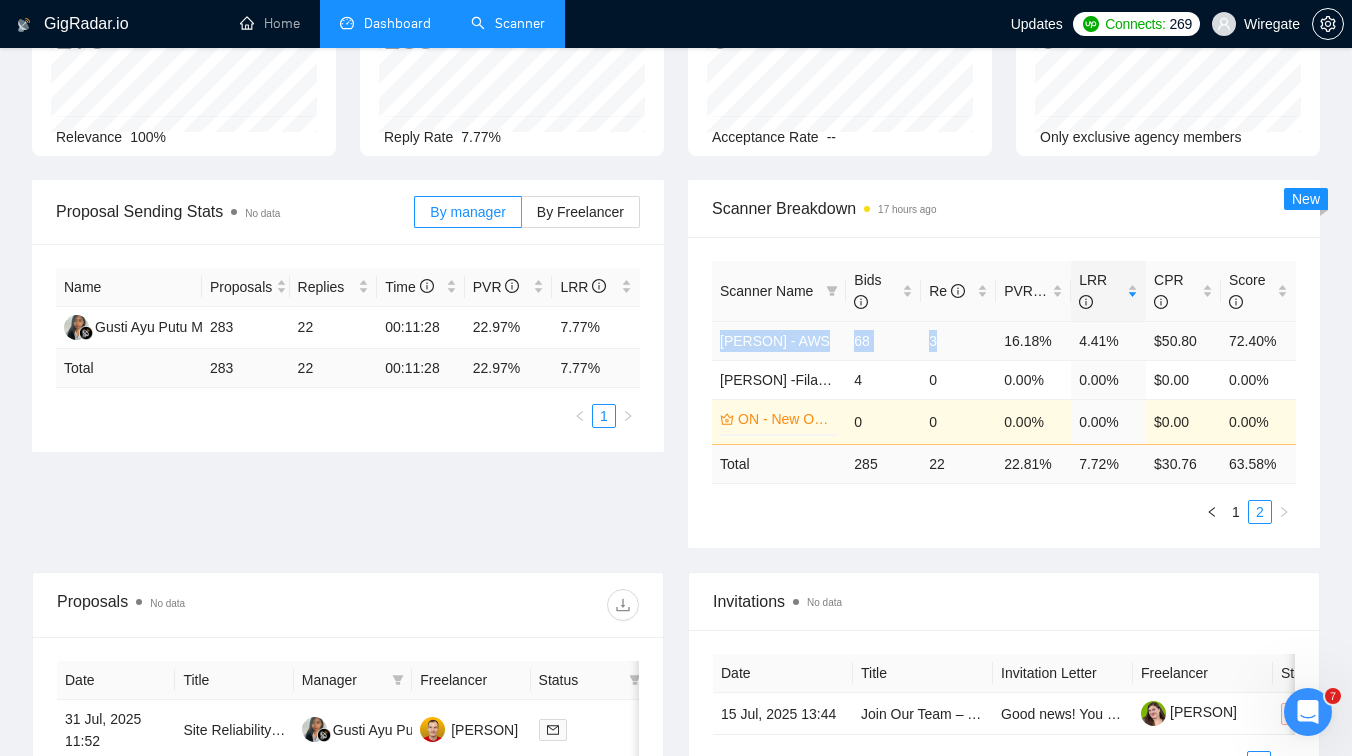 drag, startPoint x: 718, startPoint y: 342, endPoint x: 948, endPoint y: 340, distance: 230.0087 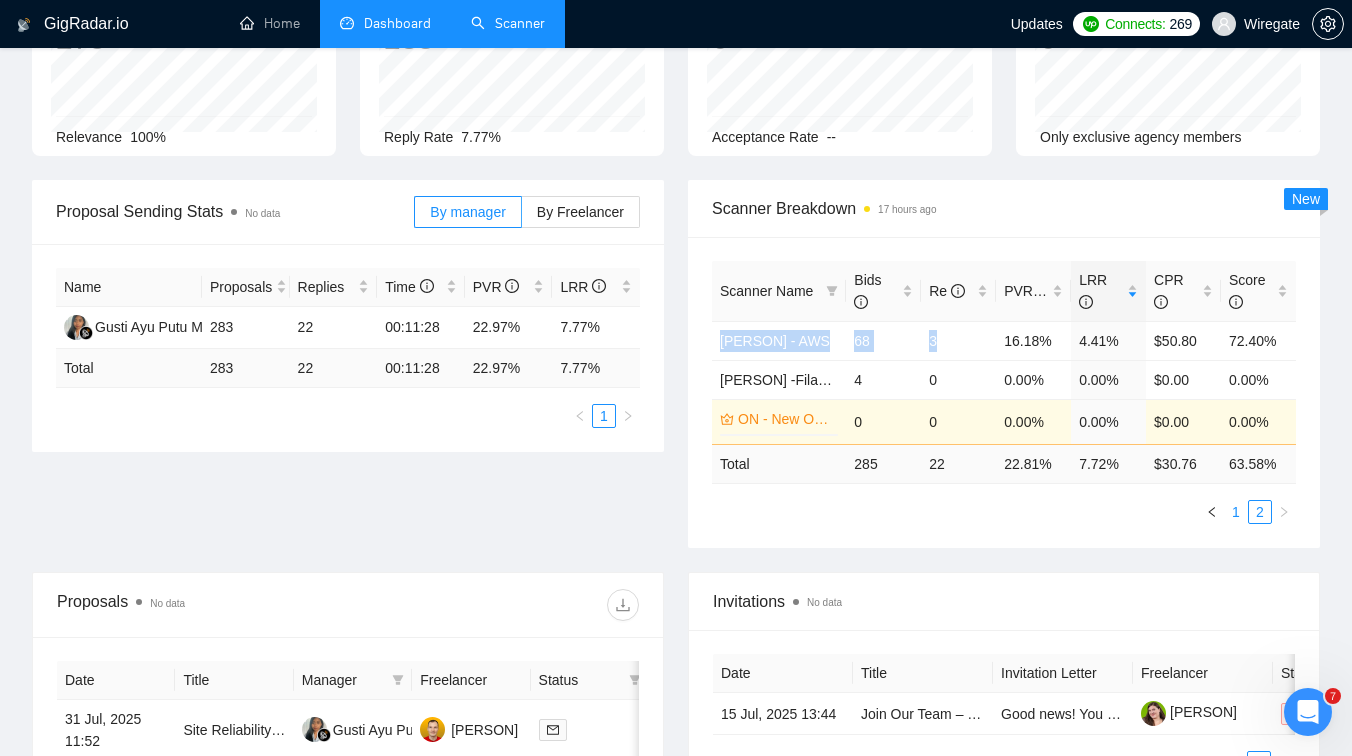 click on "1" at bounding box center [1236, 512] 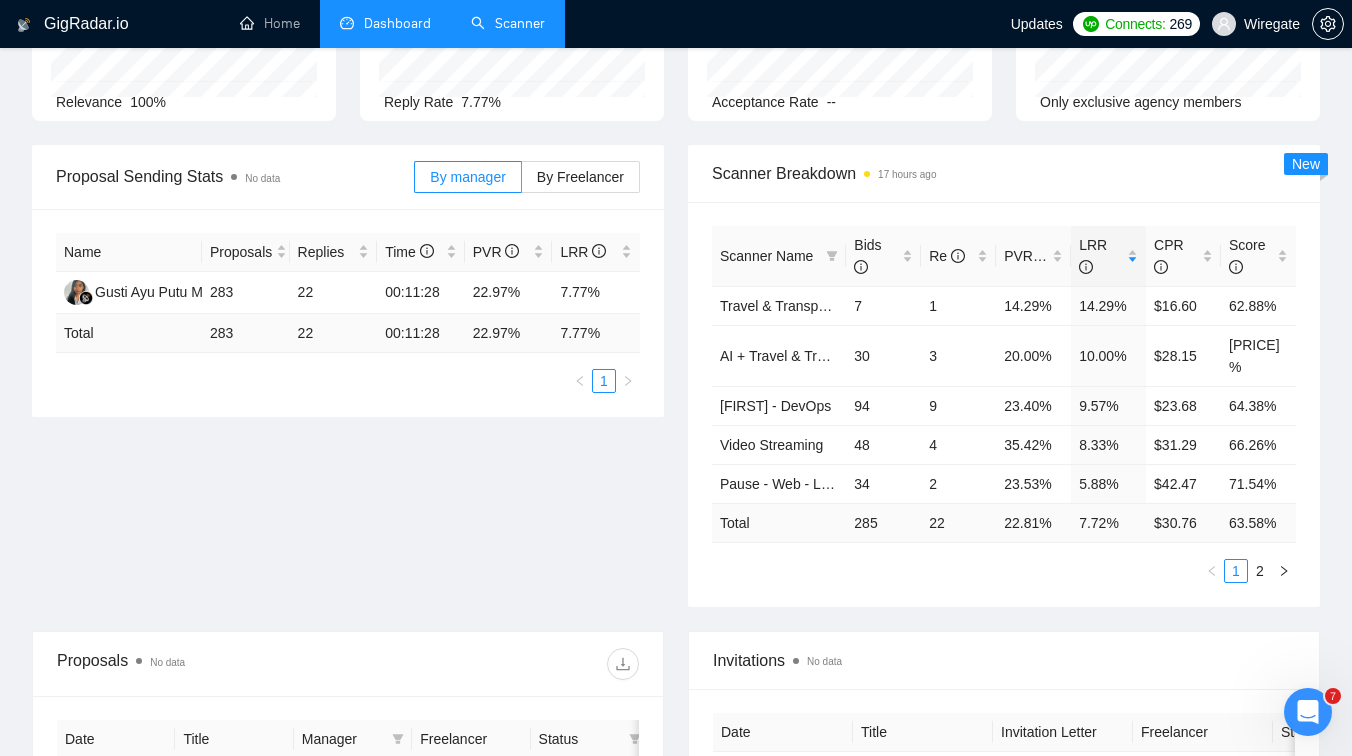 scroll, scrollTop: 179, scrollLeft: 0, axis: vertical 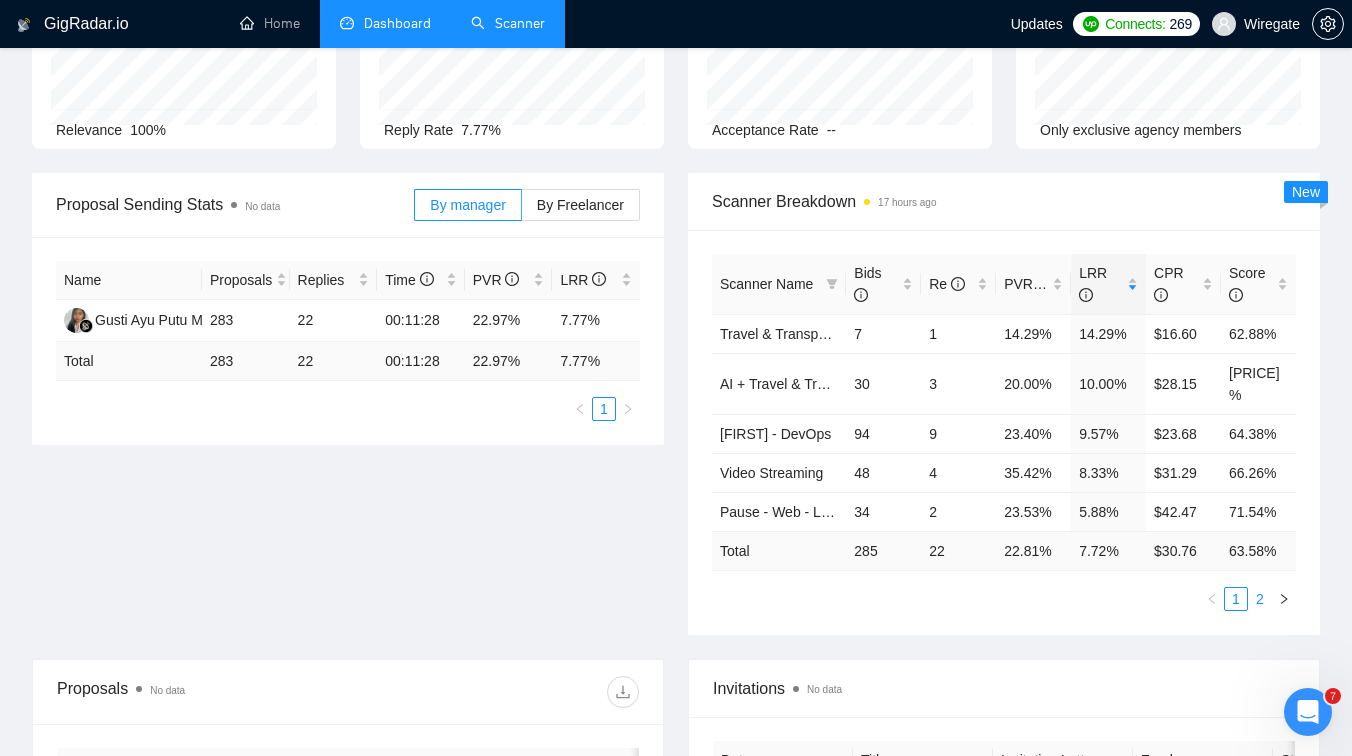 click on "2" at bounding box center [1260, 599] 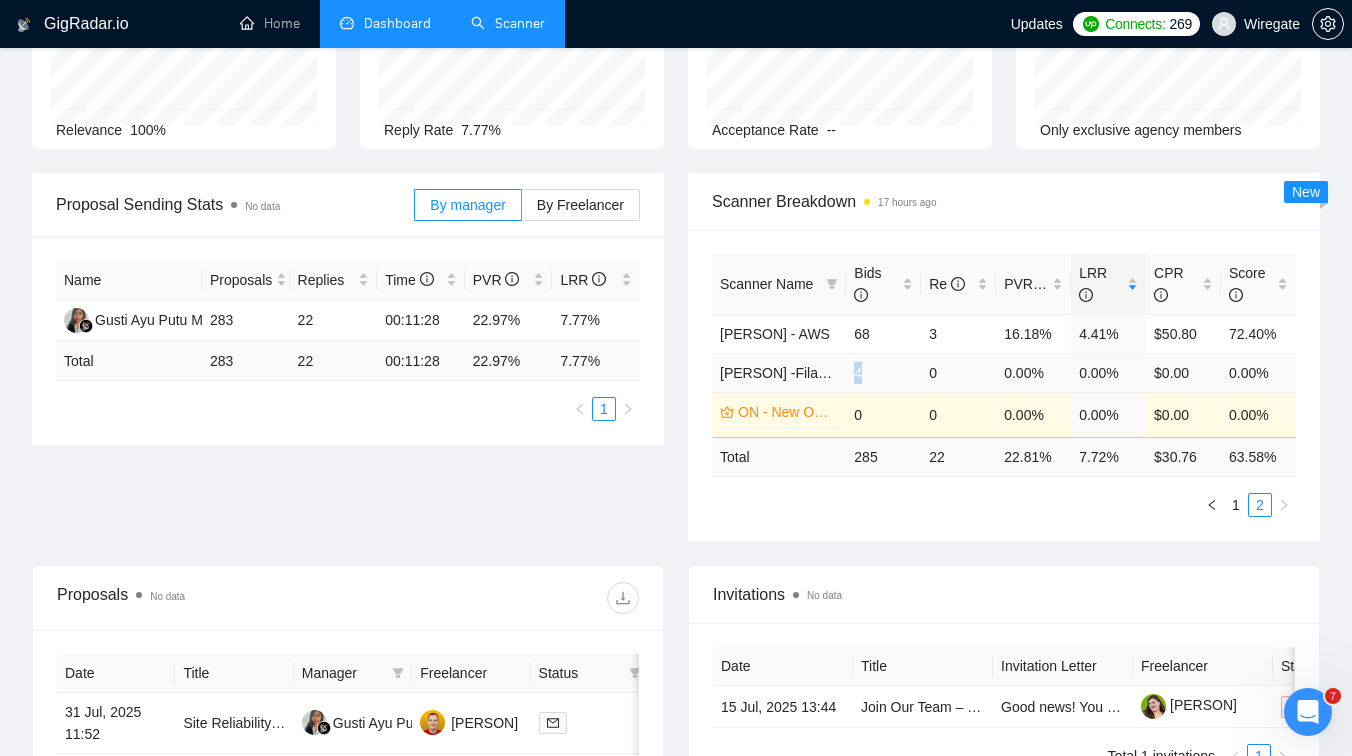 click on "4" at bounding box center [883, 372] 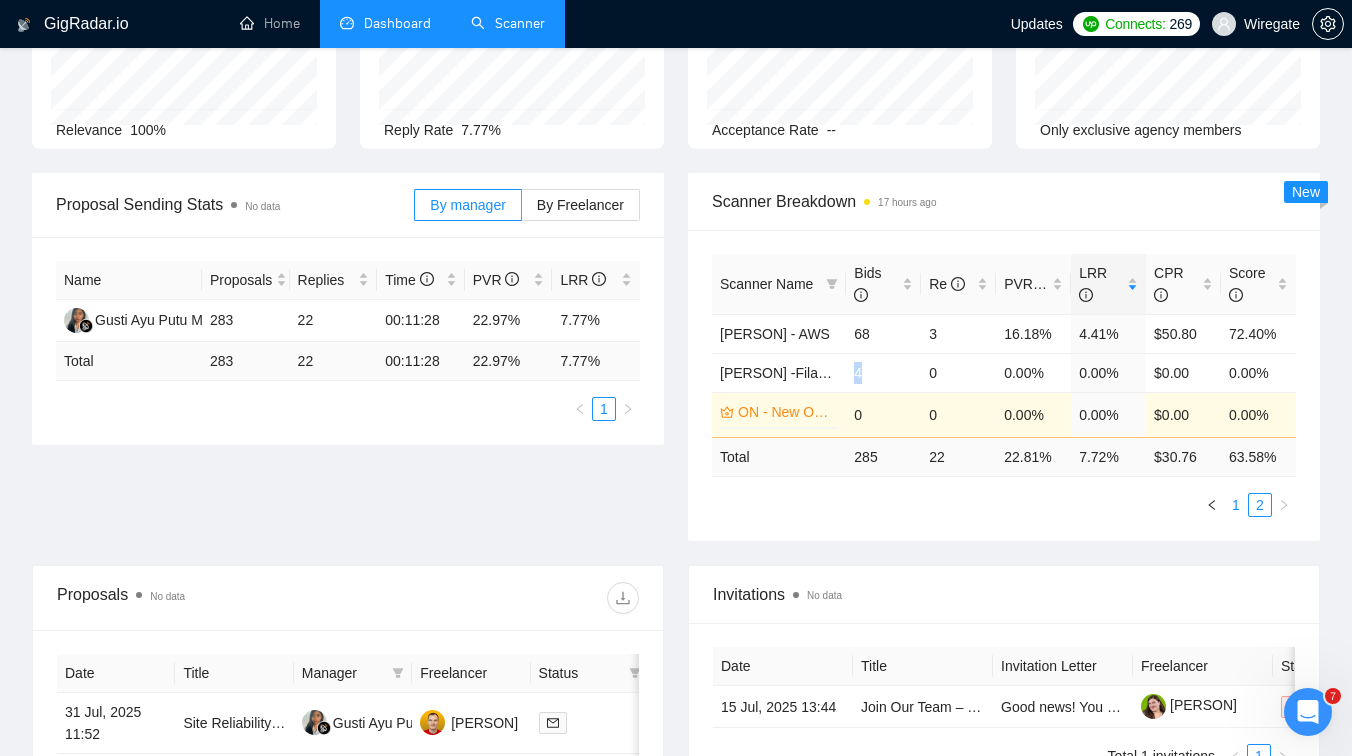 click on "1" at bounding box center (1236, 505) 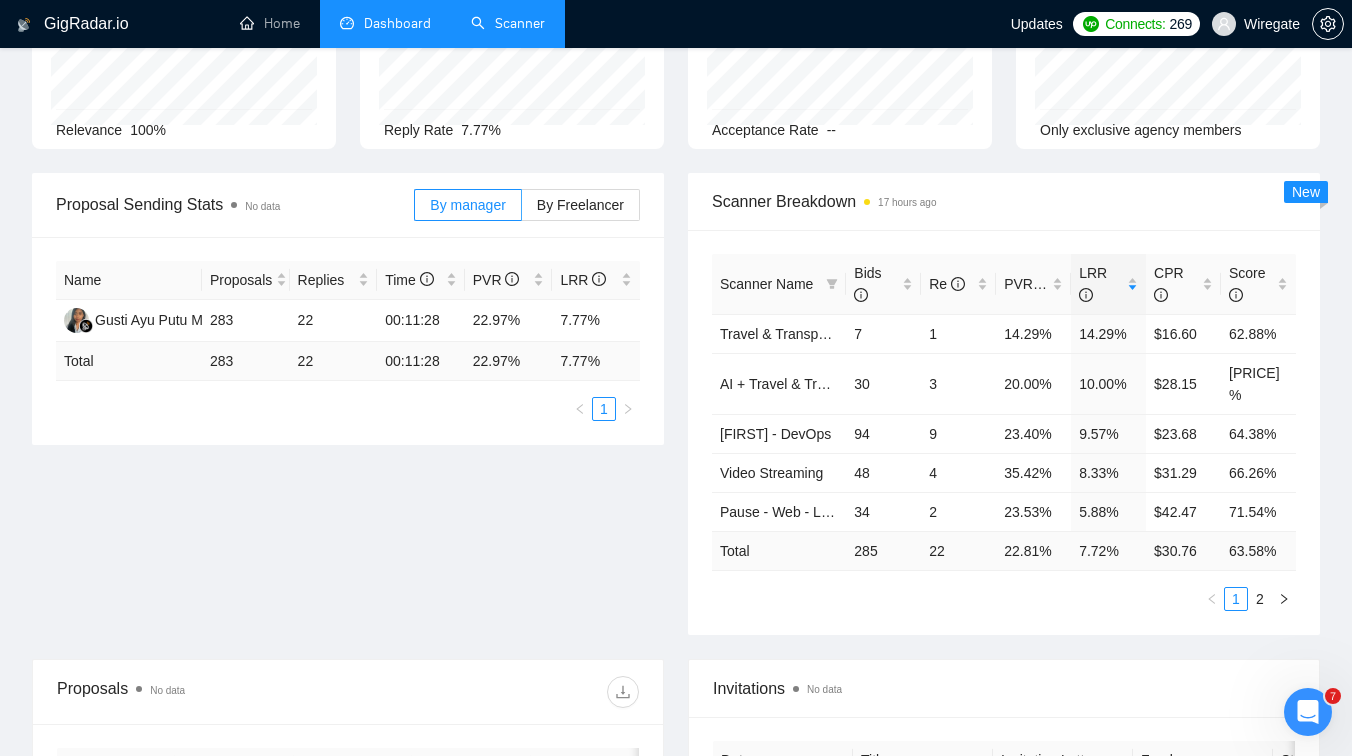 click on "Scanner" at bounding box center [508, 23] 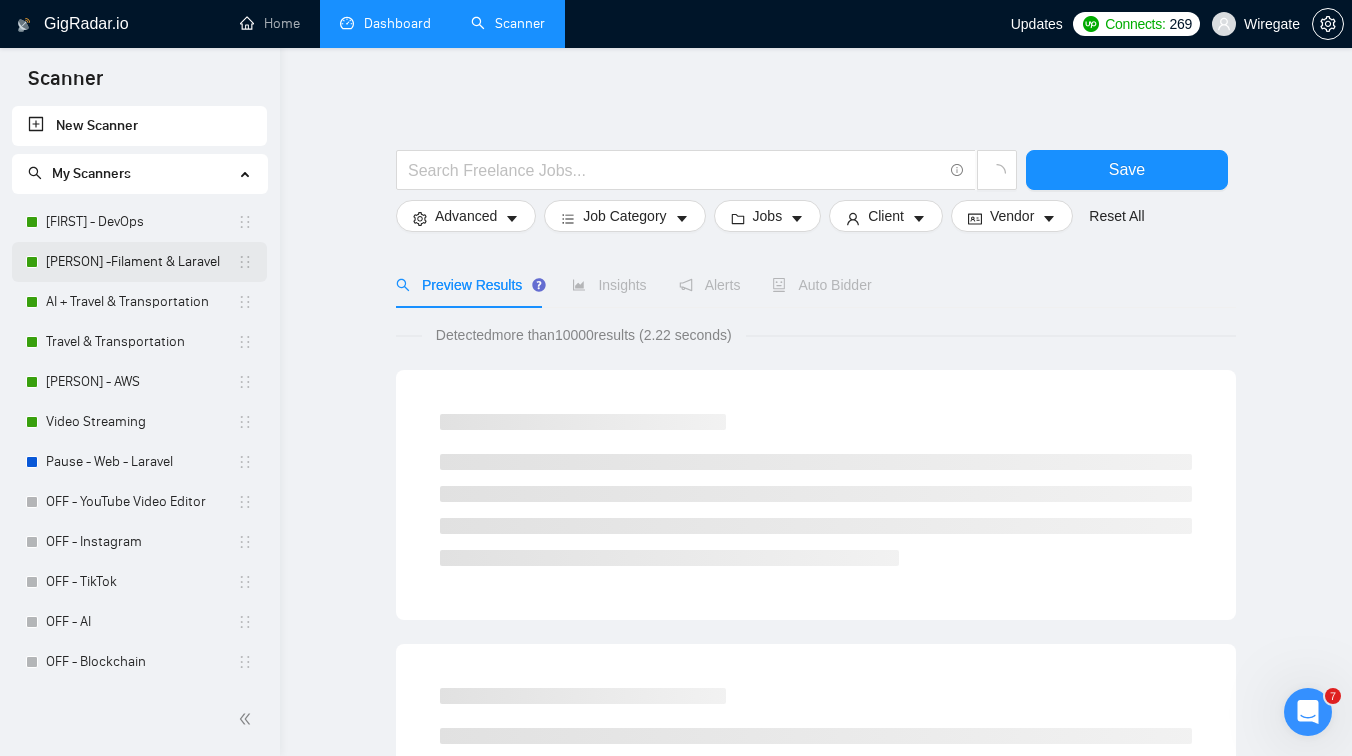 click on "[FIRST] -Filament & Laravel" at bounding box center [141, 262] 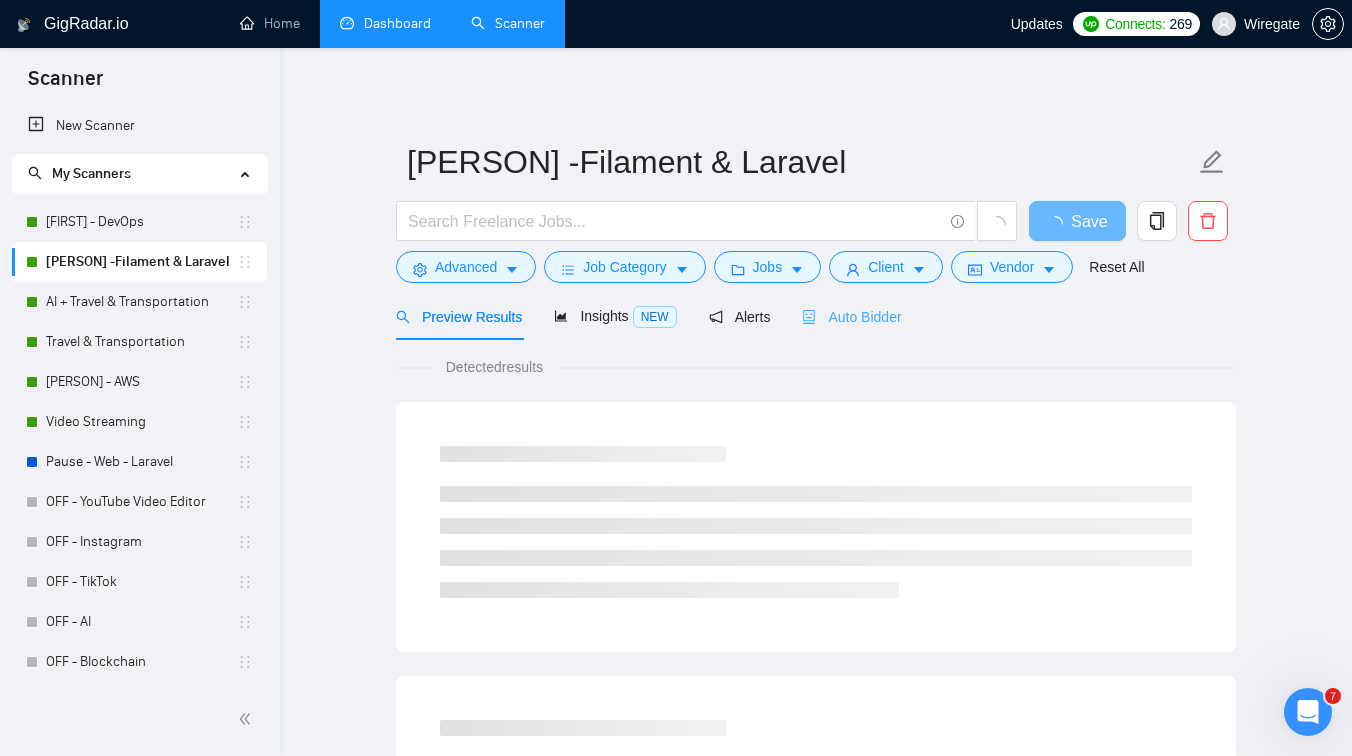 click on "Auto Bidder" at bounding box center [851, 316] 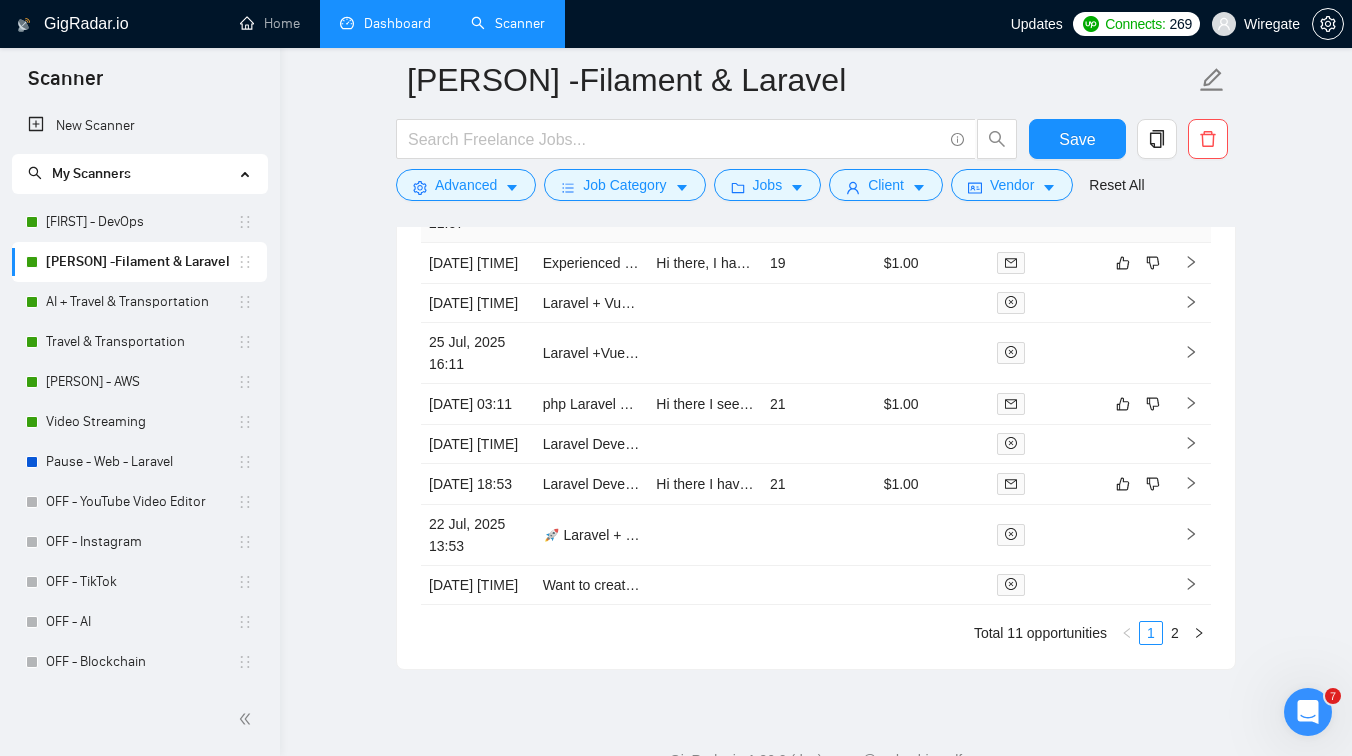 scroll, scrollTop: 5378, scrollLeft: 0, axis: vertical 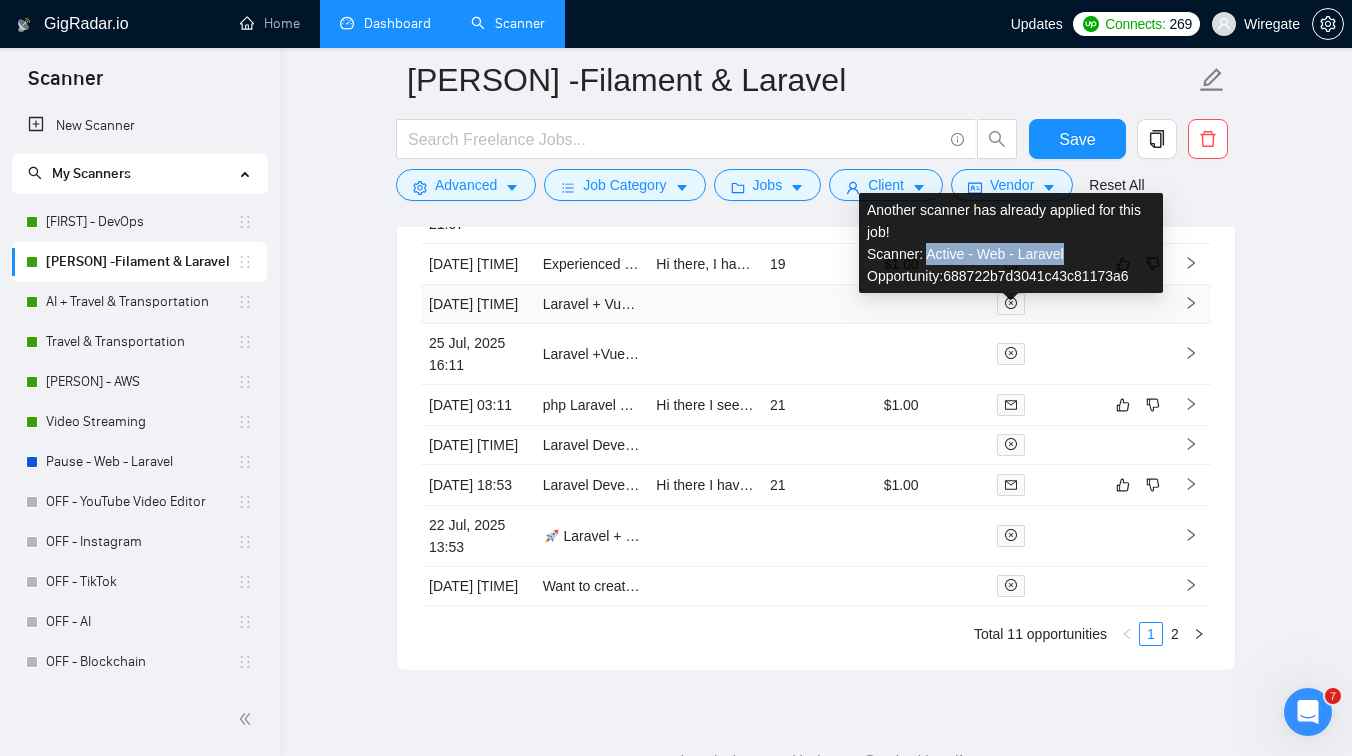 drag, startPoint x: 927, startPoint y: 253, endPoint x: 1092, endPoint y: 252, distance: 165.00304 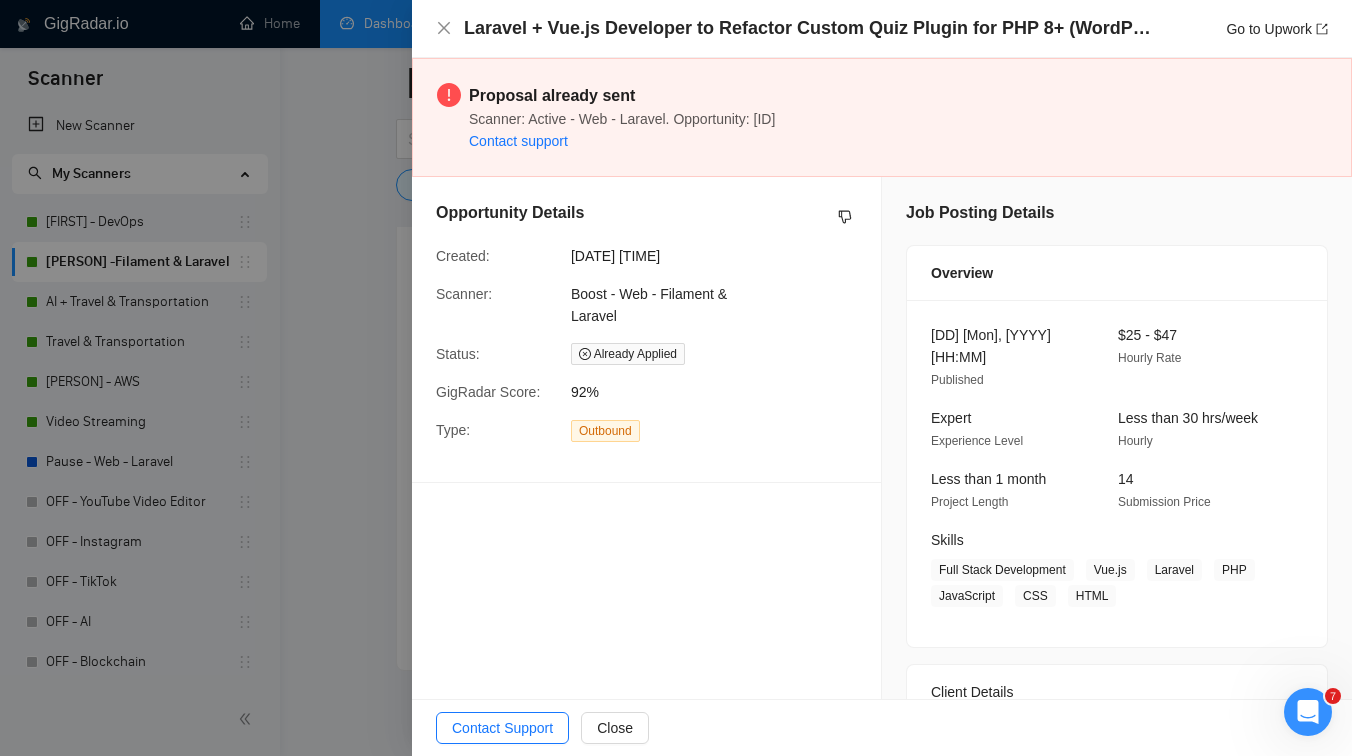 click at bounding box center (676, 378) 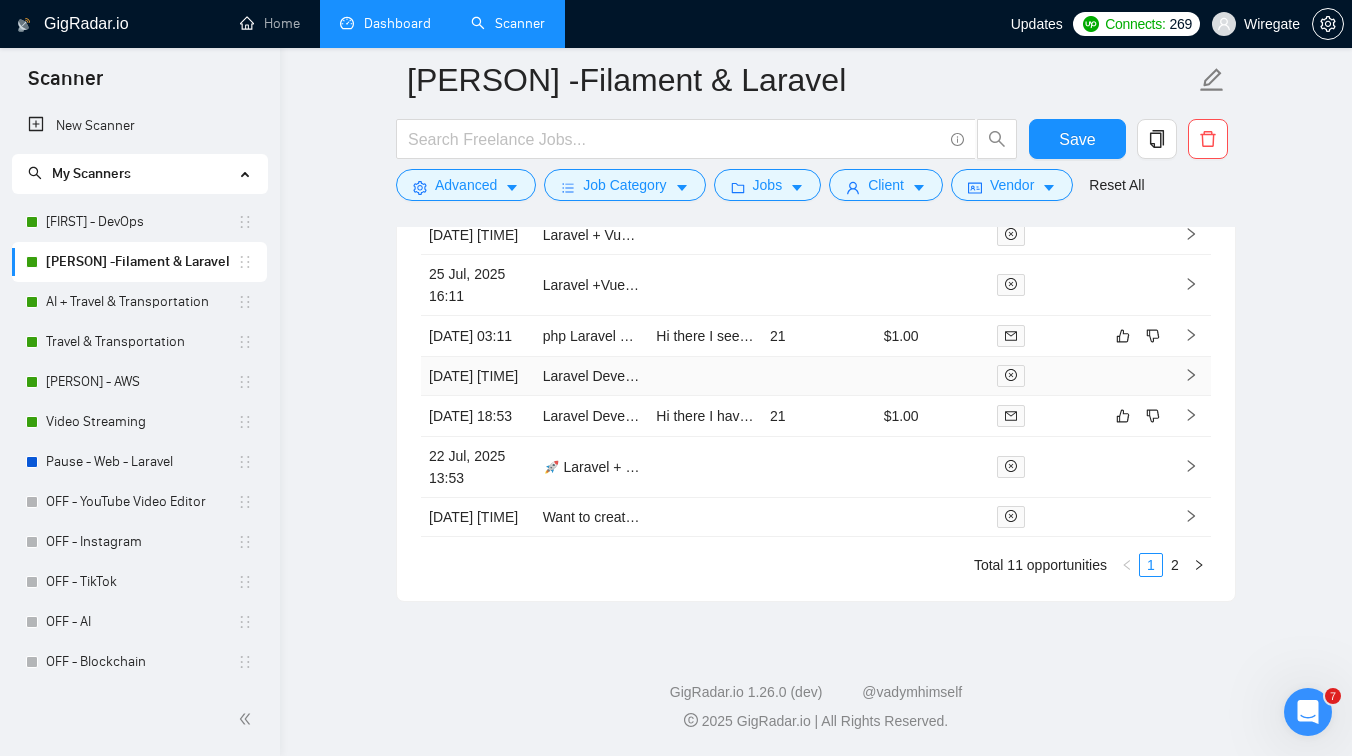scroll, scrollTop: 5517, scrollLeft: 0, axis: vertical 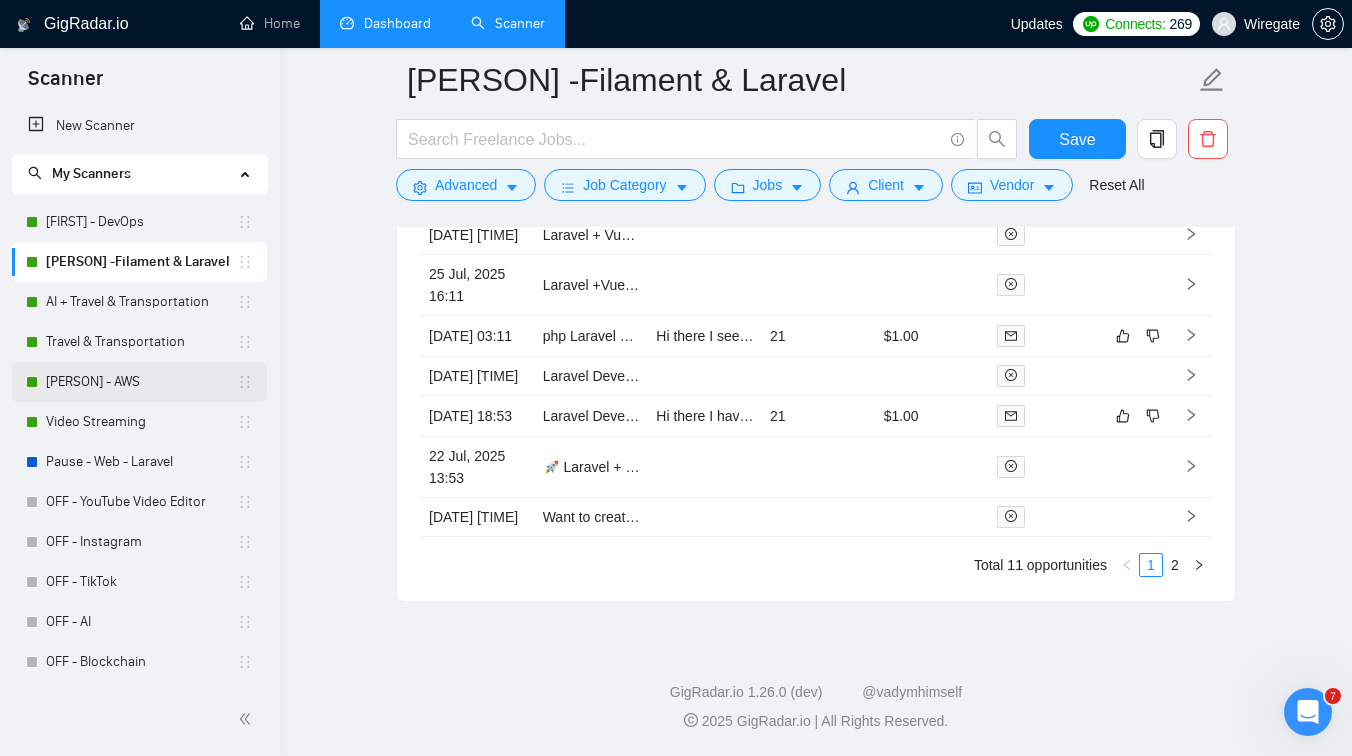 click on "[PERSON] - DevOps" at bounding box center [141, 382] 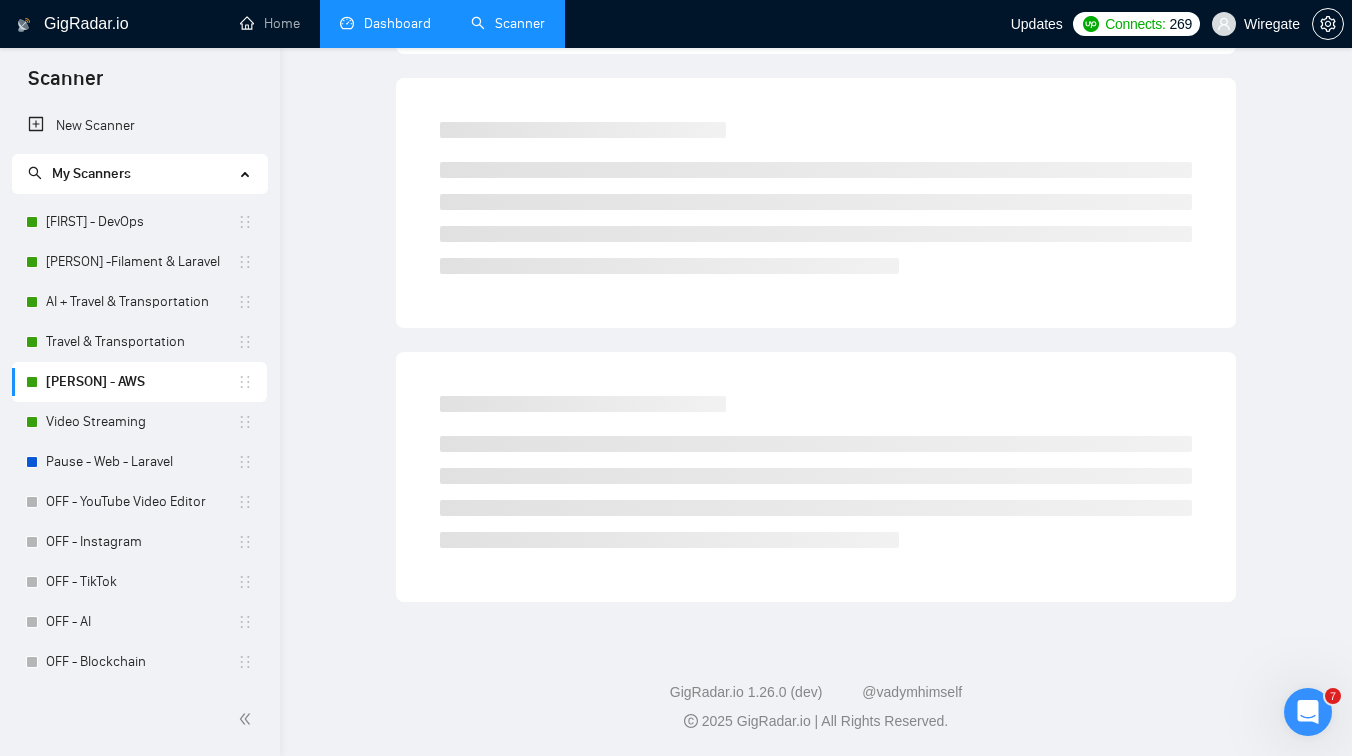 scroll, scrollTop: 0, scrollLeft: 0, axis: both 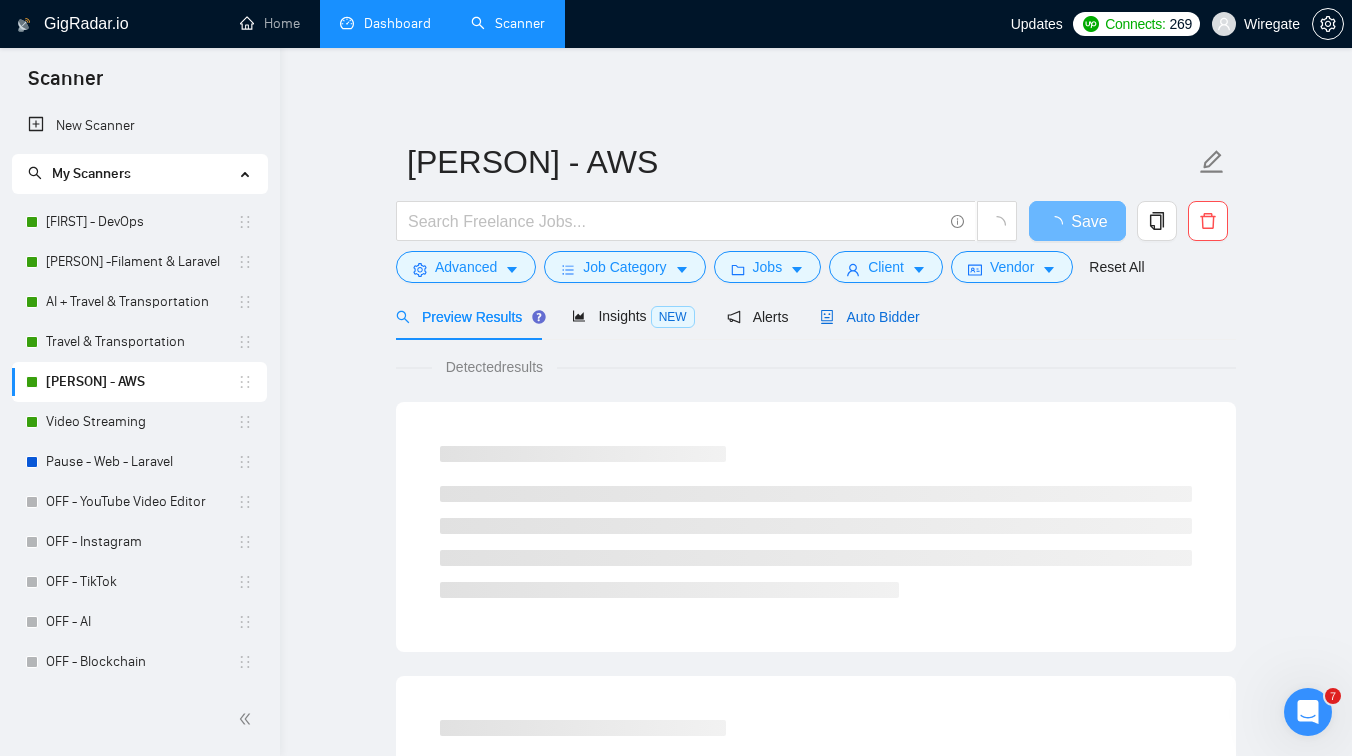 click on "Auto Bidder" at bounding box center [869, 317] 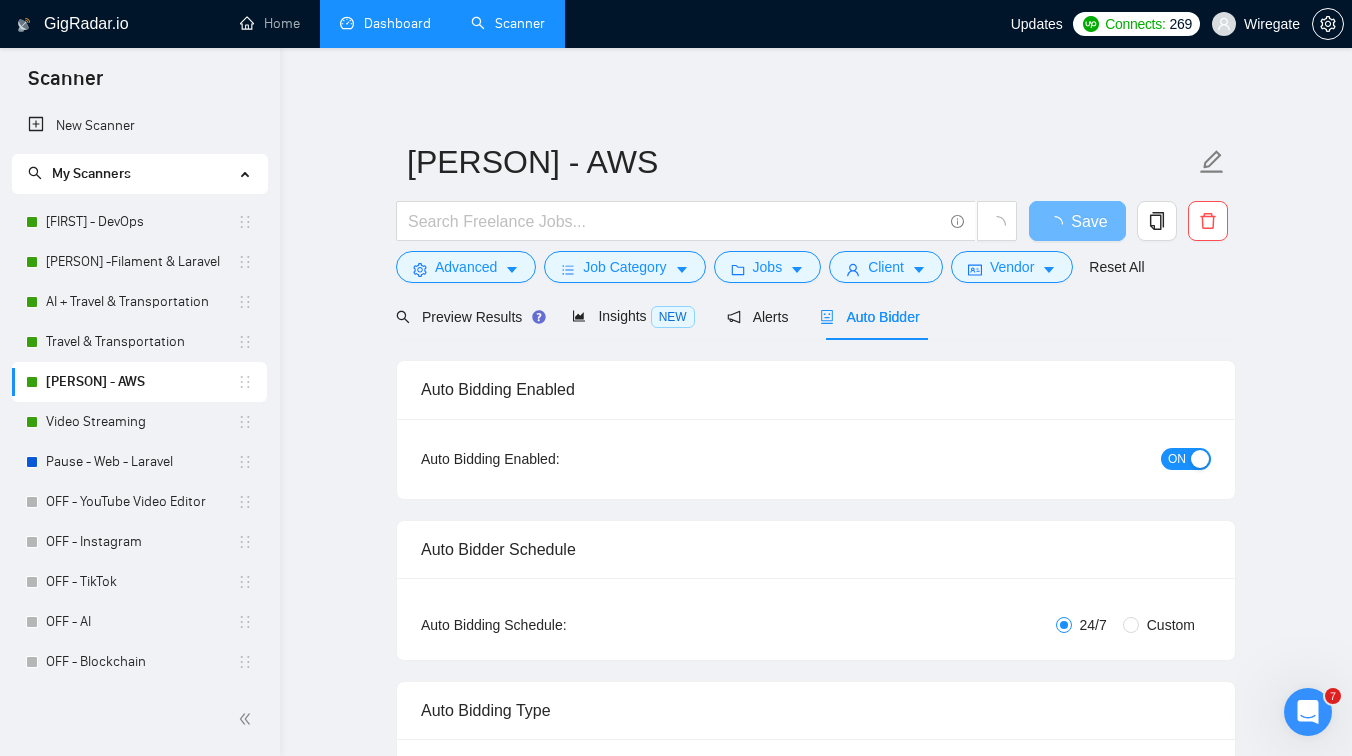 type 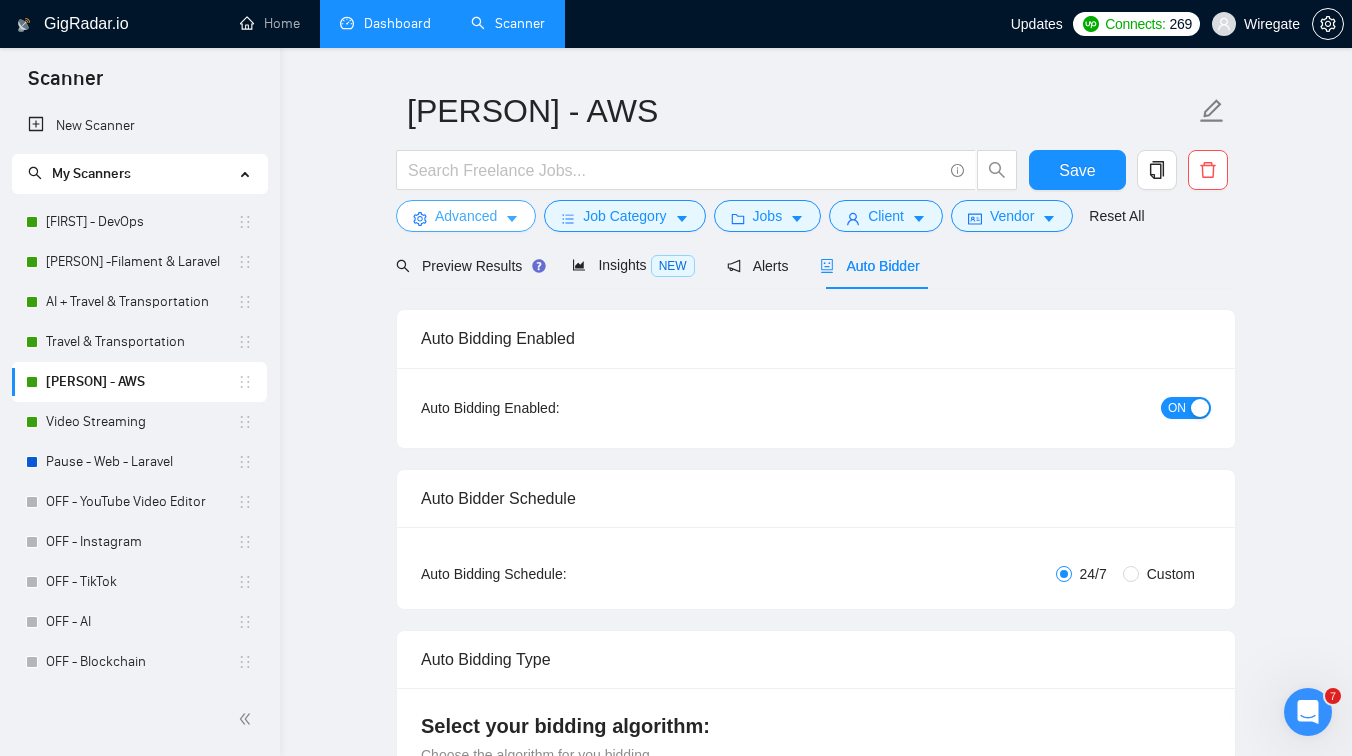 scroll, scrollTop: 0, scrollLeft: 0, axis: both 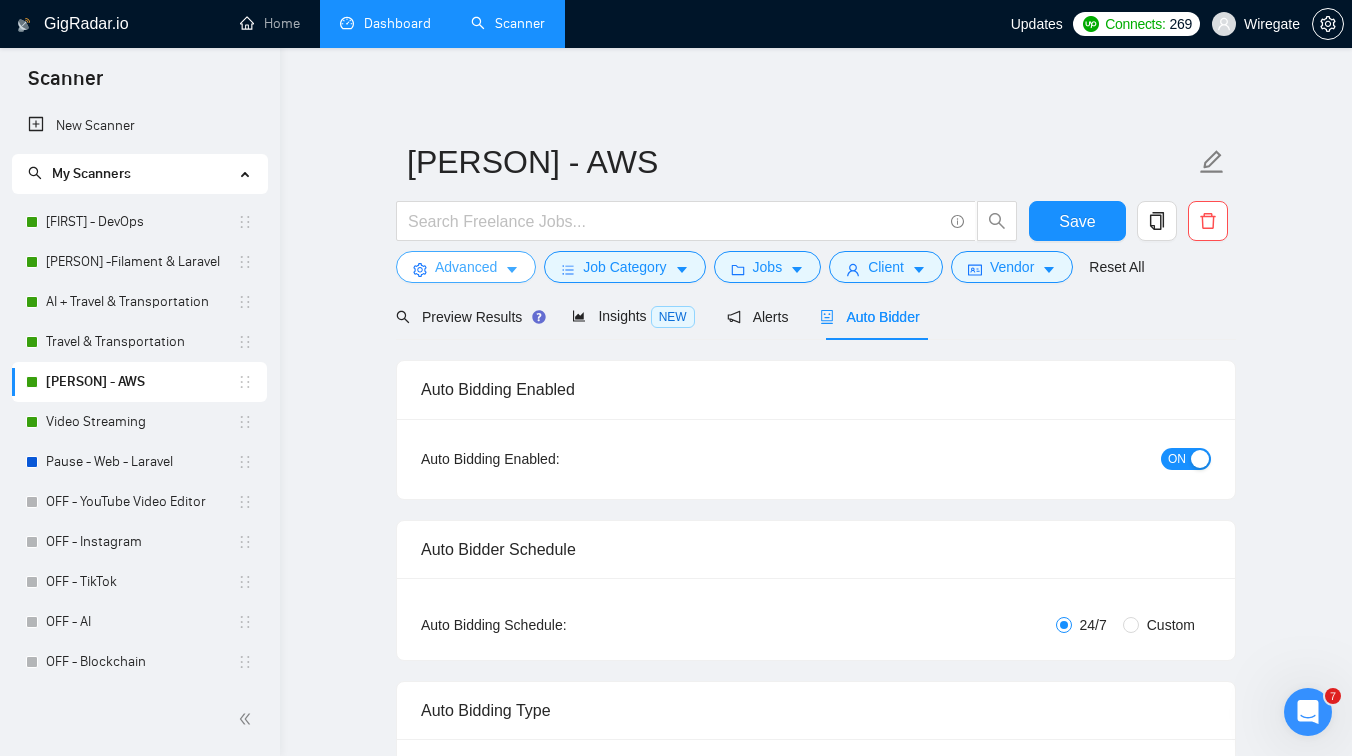 click on "Advanced" at bounding box center [466, 267] 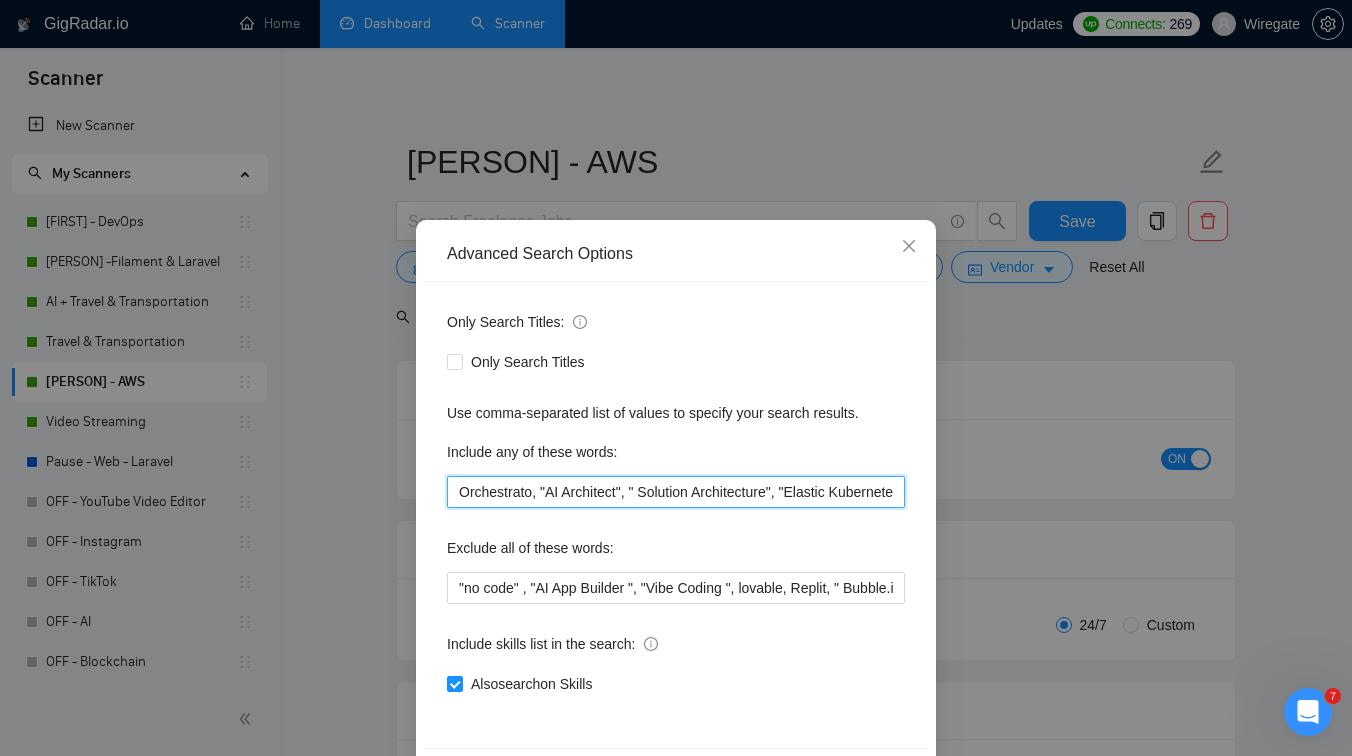 click on "Orchestrato, "AI Architect", " Solution Architecture", "Elastic Kubernetes Service", EKS, " Cloud Automation", " CI/CD Automation" , " CI/CD pipelines" , "kubernetes", "terraform", "terragrunt", "ansible", "devops", "gcp", "google cloud", "hetzner", "amazon web services", "aws", "gitlab", "github", "bitbucket", "ci/cd", "rds", "ec2", "s3", "openvpn", "wireguard", "ubuntu", "solution architecture", "mysql", "mongodb", "postgresql", "grafana", "prometheus", "zabbix", "docker", "docker-compose"" at bounding box center (676, 492) 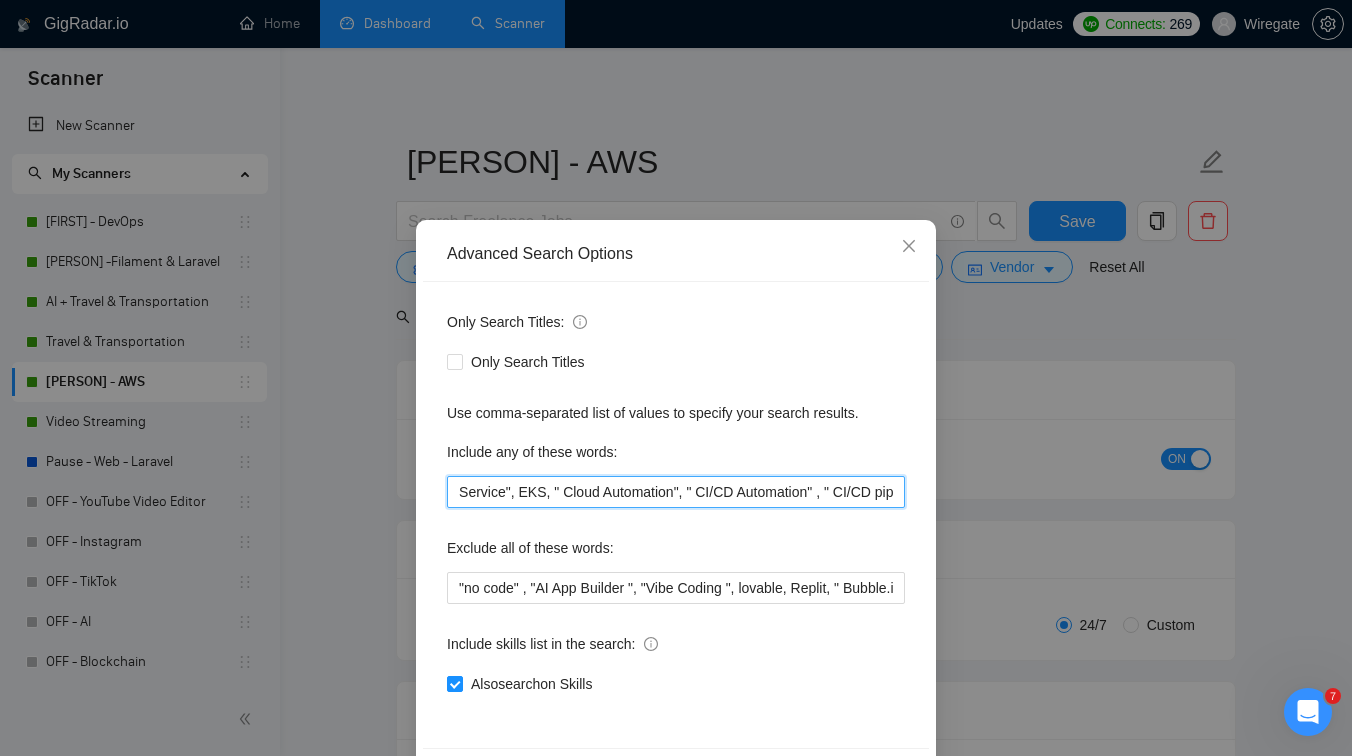 scroll, scrollTop: 0, scrollLeft: 455, axis: horizontal 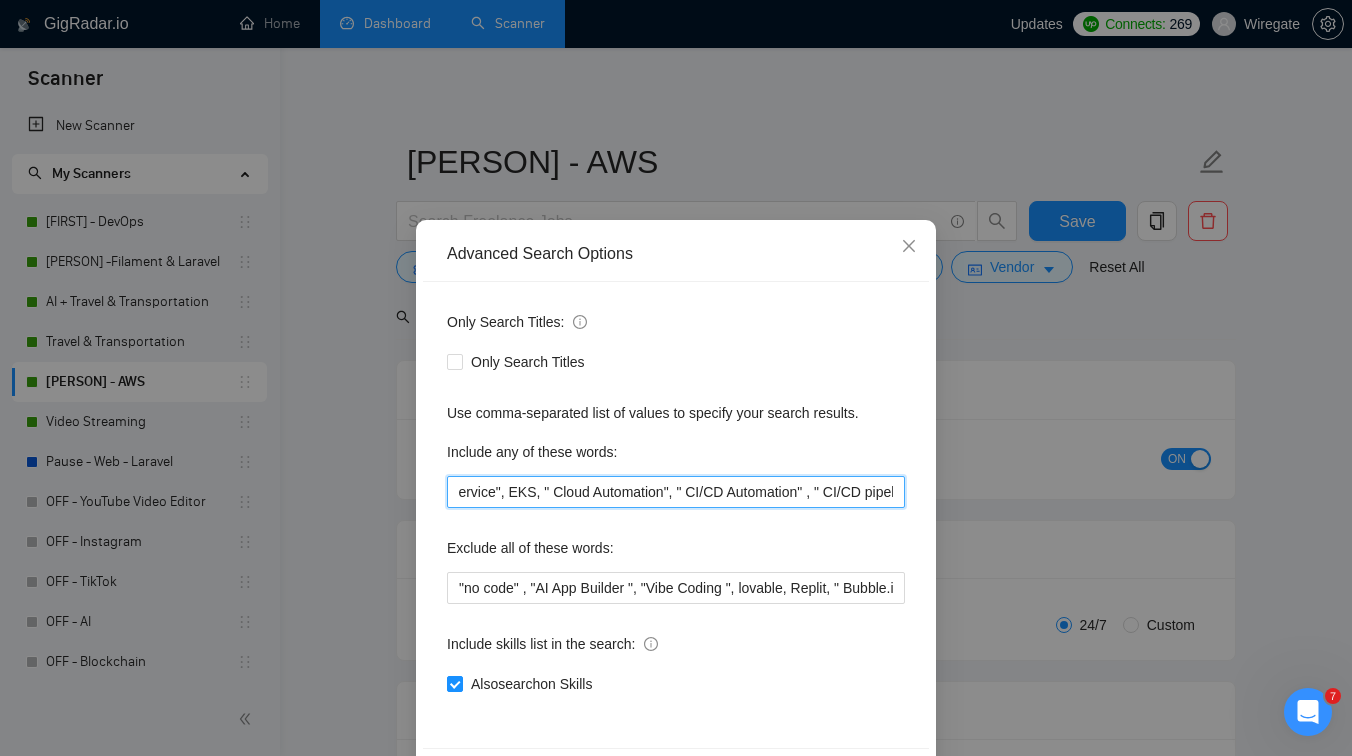 click on "Orchestrato, "AI Architect", " Solution Architecture", "Elastic Kubernetes Service", EKS, " Cloud Automation", " CI/CD Automation" , " CI/CD pipelines" , "kubernetes", "terraform", "terragrunt", "ansible", "devops", "gcp", "google cloud", "hetzner", "amazon web services", "aws", "gitlab", "github", "bitbucket", "ci/cd", "rds", "ec2", "s3", "openvpn", "wireguard", "ubuntu", "solution architecture", "mysql", "mongodb", "postgresql", "grafana", "prometheus", "zabbix", "docker", "docker-compose"" at bounding box center [676, 492] 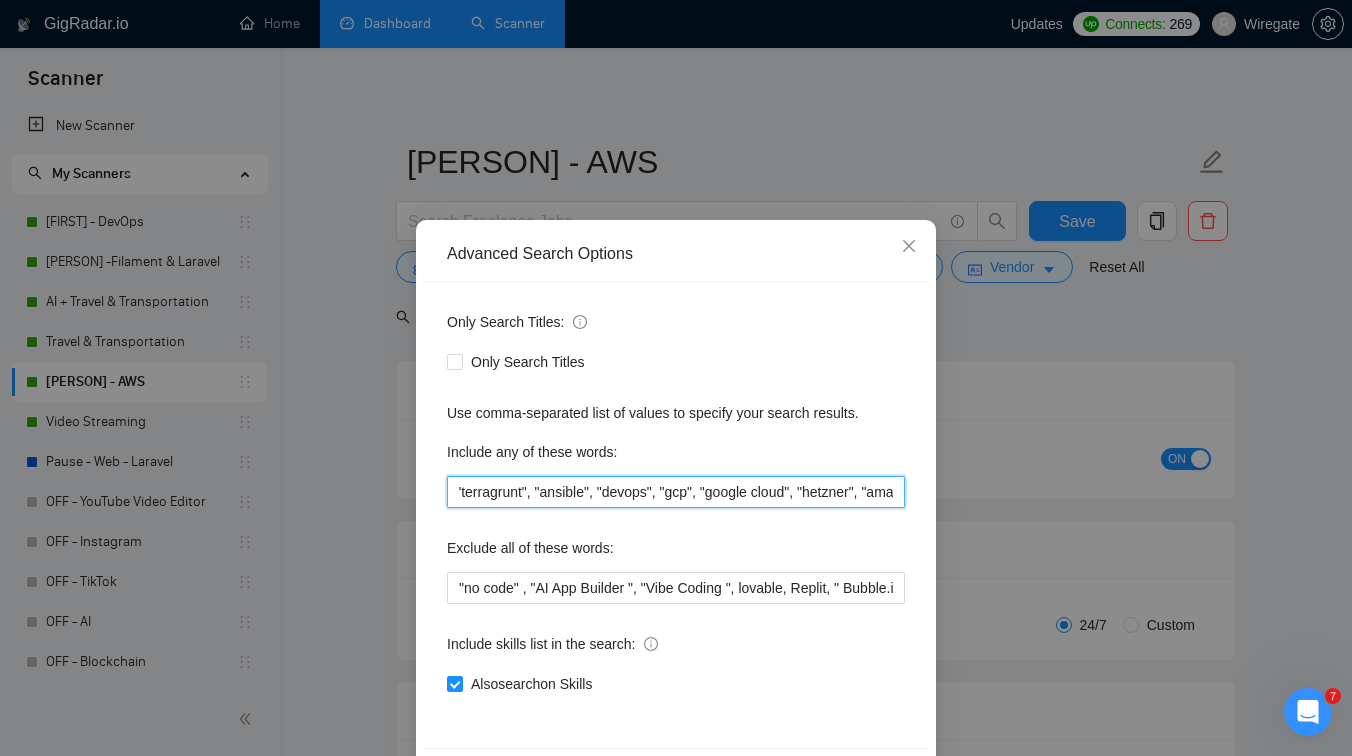 scroll, scrollTop: 0, scrollLeft: 1120, axis: horizontal 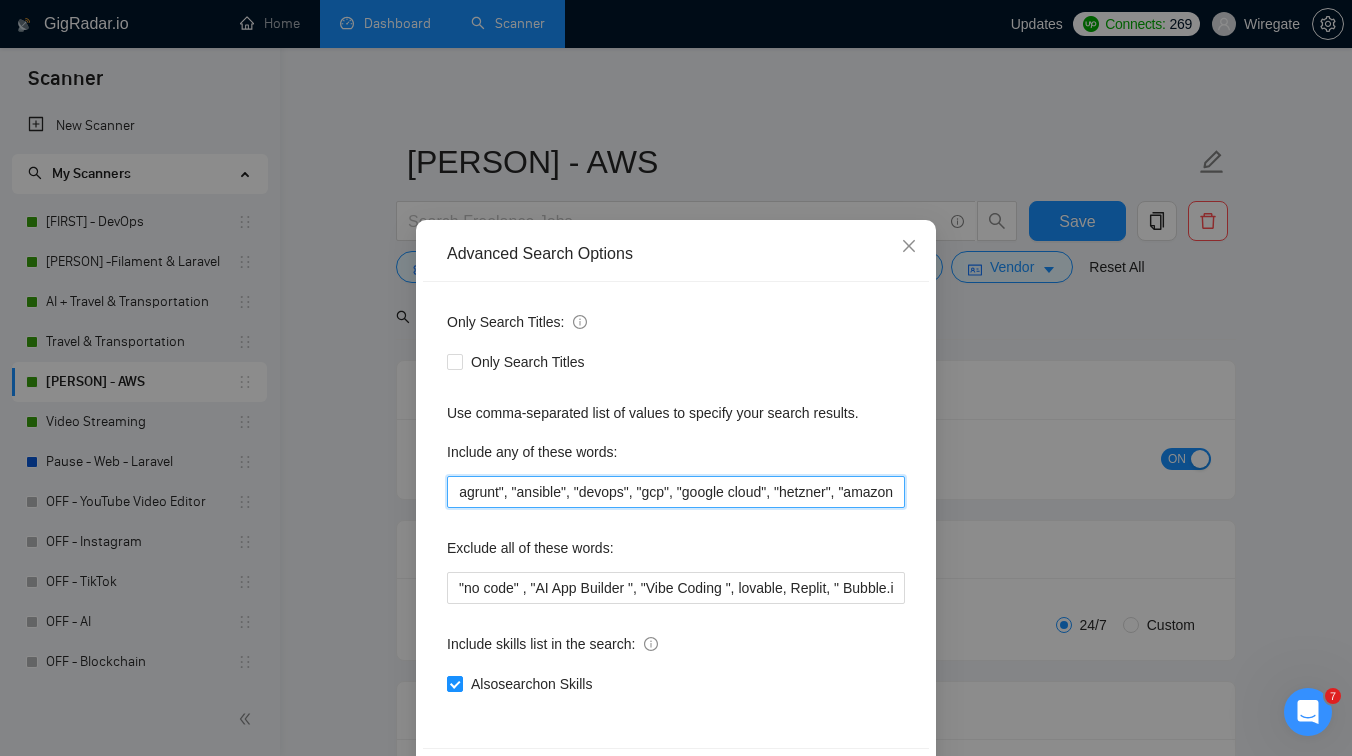 click on "Orchestrato, "AI Architect", " Solution Architecture", "Elastic Kubernetes Service", EKS, " Cloud Automation", " CI/CD Automation" , " CI/CD pipelines" , "kubernetes", "terraform", "terragrunt", "ansible", "devops", "gcp", "google cloud", "hetzner", "amazon web services", "aws", "gitlab", "github", "bitbucket", "ci/cd", "rds", "ec2", "s3", "openvpn", "wireguard", "ubuntu", "solution architecture", "mysql", "mongodb", "postgresql", "grafana", "prometheus", "zabbix", "docker", "docker-compose"" at bounding box center (676, 492) 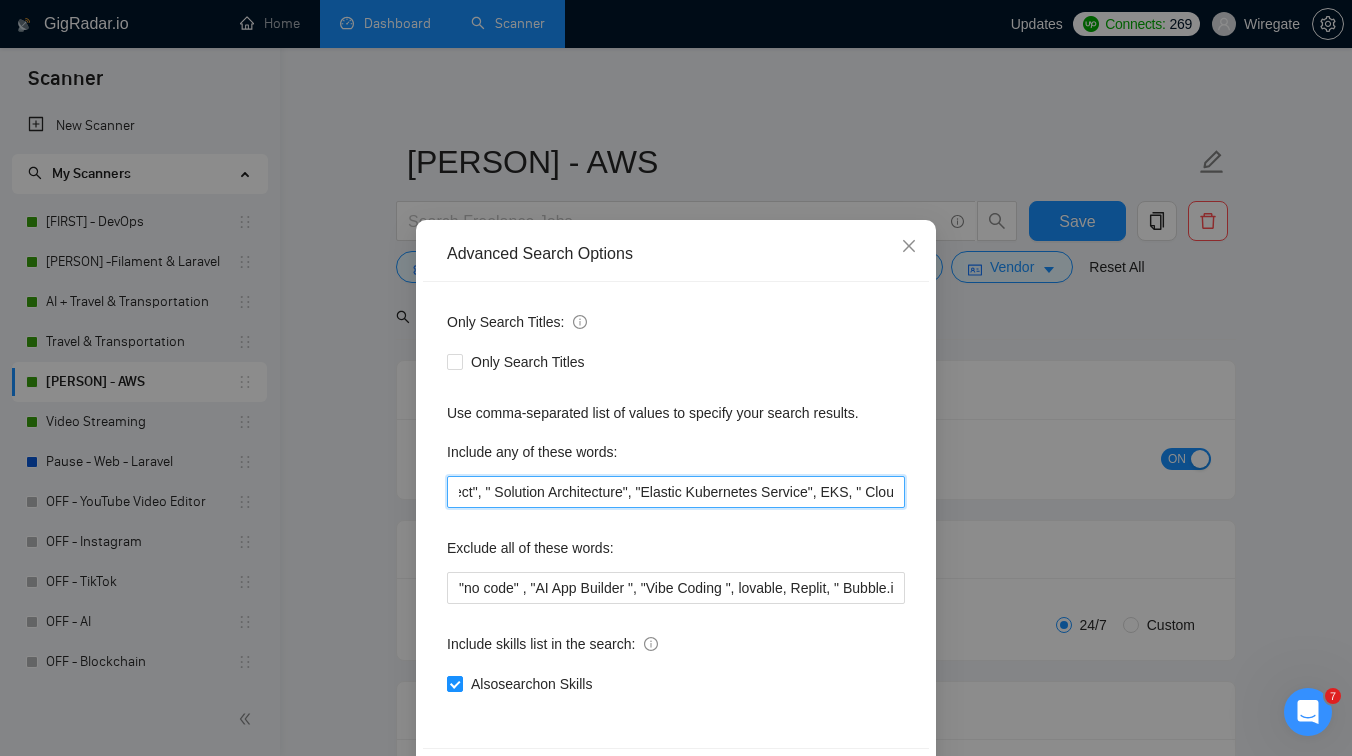 scroll, scrollTop: 0, scrollLeft: 92, axis: horizontal 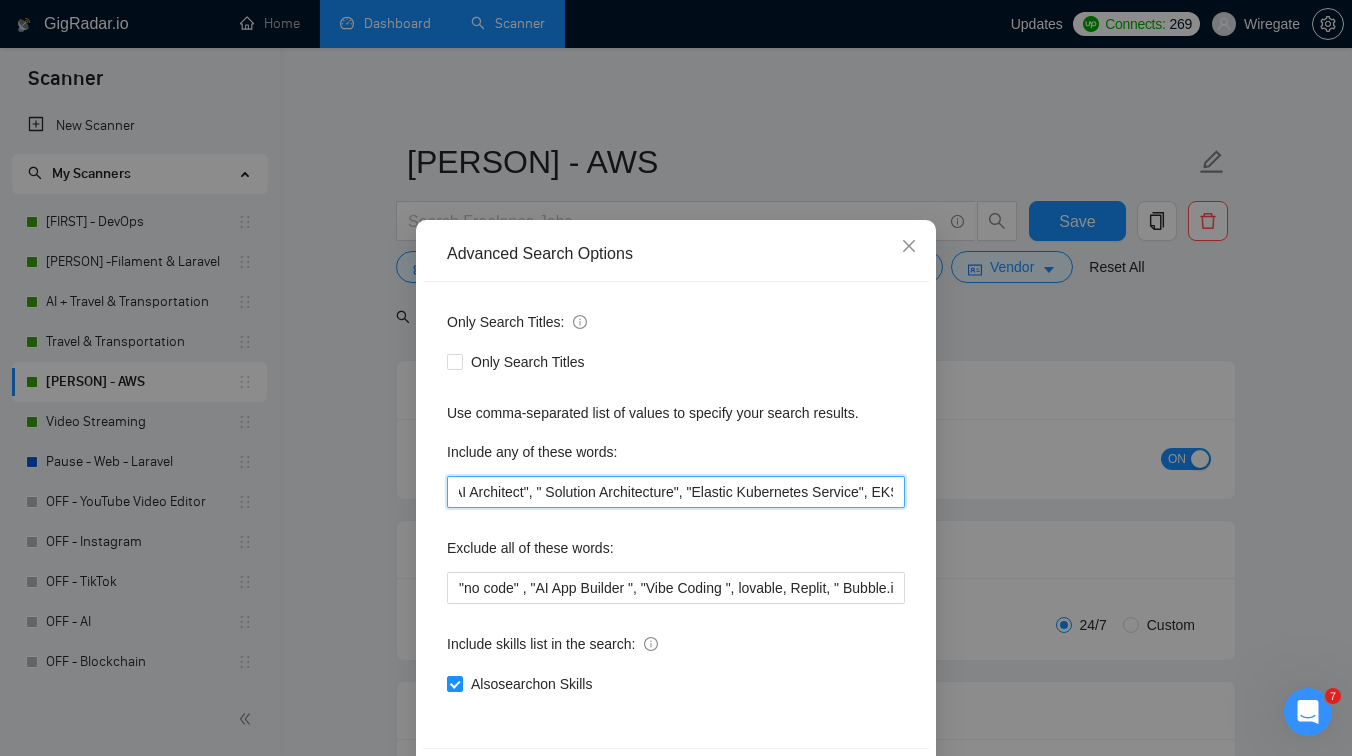 click on "Orchestrato, "AI Architect", " Solution Architecture", "Elastic Kubernetes Service", EKS, " Cloud Automation", " CI/CD Automation" , " CI/CD pipelines" , "kubernetes", "terraform", "terragrunt", "ansible", "devops", "gcp", "google cloud", "hetzner", "amazon web services", "aws", "gitlab", "github", "bitbucket", "ci/cd", "rds", "ec2", "s3", "openvpn", "wireguard", "ubuntu", "solution architecture", "mysql", "mongodb", "postgresql", "grafana", "prometheus", "zabbix", "docker", "docker-compose"" at bounding box center [676, 492] 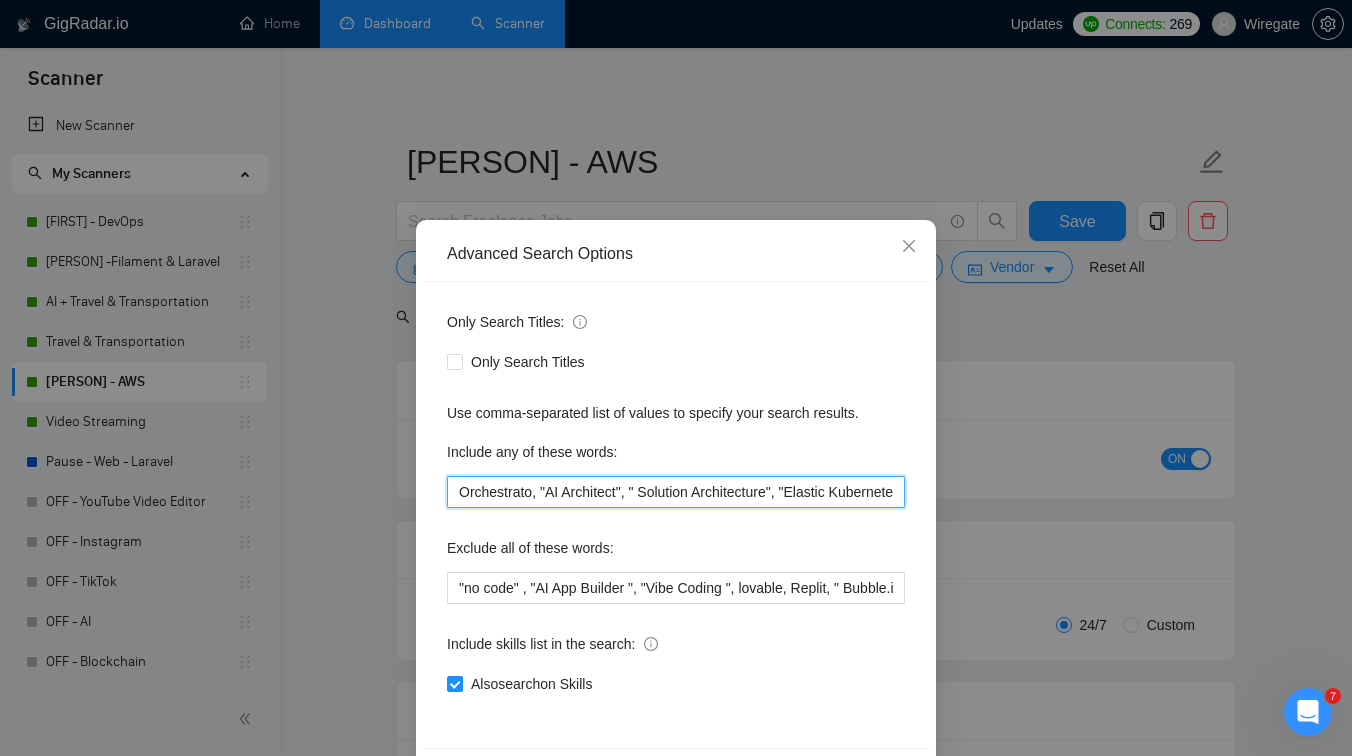 drag, startPoint x: 456, startPoint y: 492, endPoint x: 520, endPoint y: 498, distance: 64.28063 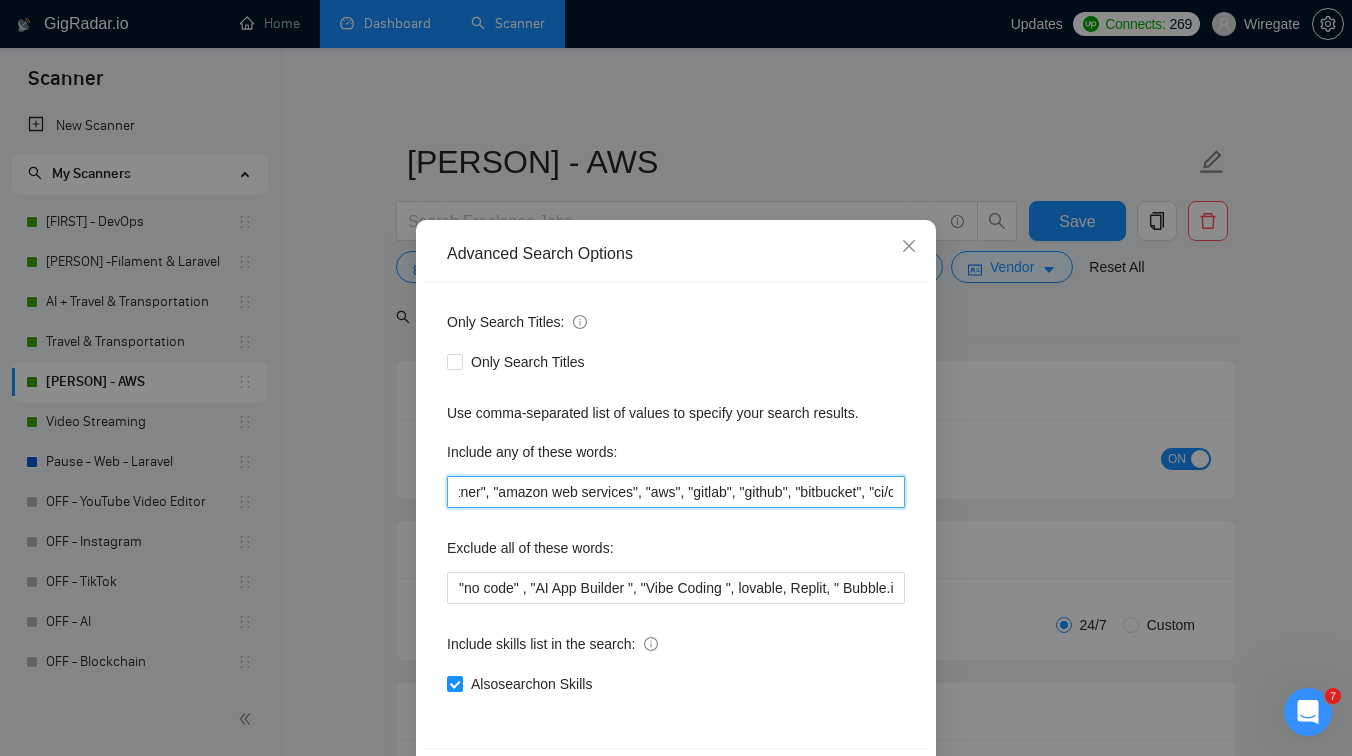 scroll, scrollTop: 0, scrollLeft: 2731, axis: horizontal 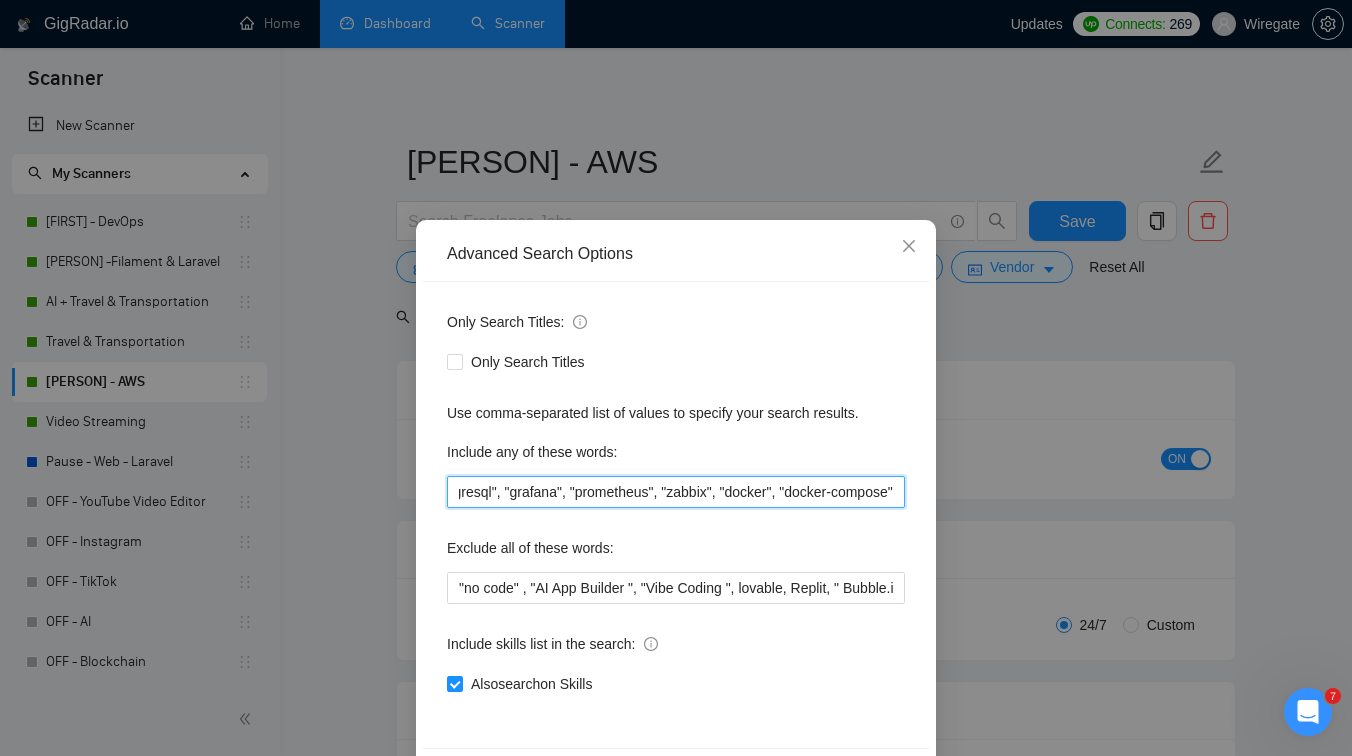 drag, startPoint x: 462, startPoint y: 495, endPoint x: 1136, endPoint y: 521, distance: 674.5013 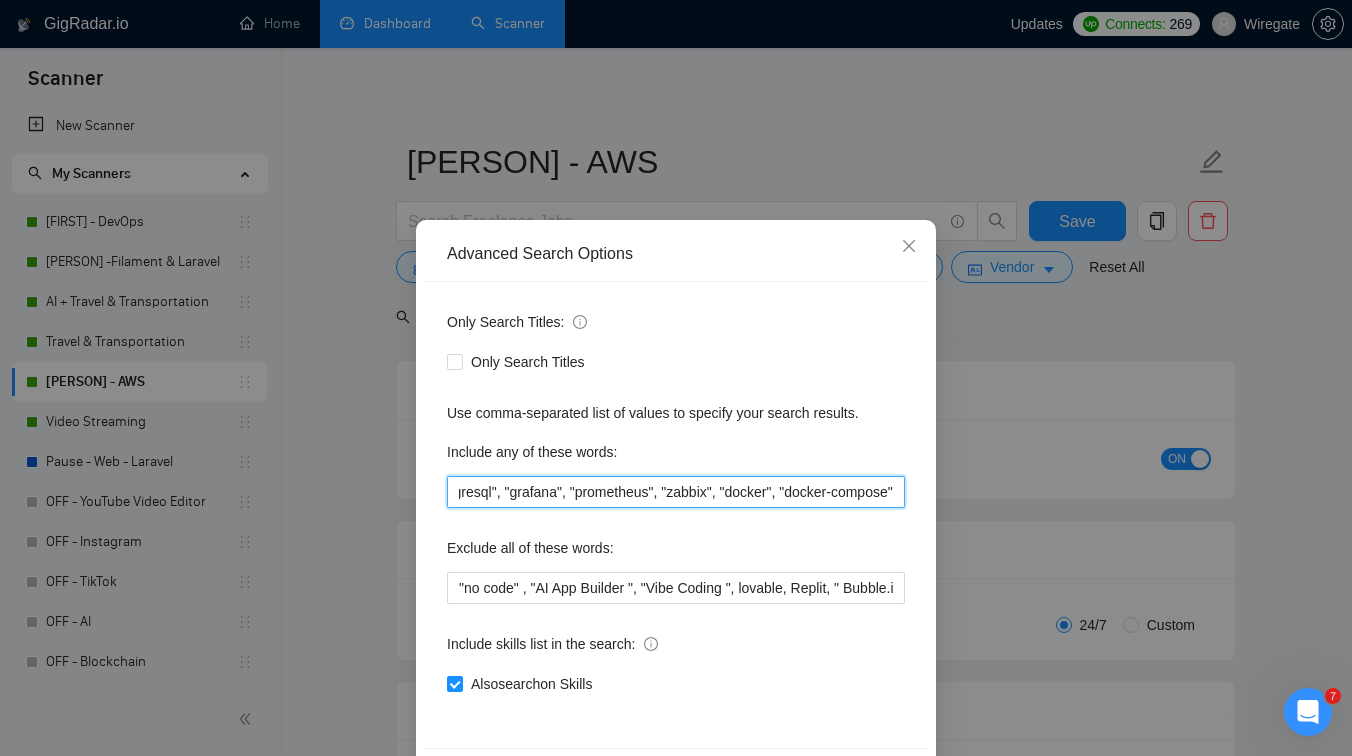 click on "Orchestrato, "AI Architect", " Solution Architecture", "Elastic Kubernetes Service", EKS, " Cloud Automation", " CI/CD Automation" , " CI/CD pipelines" , "kubernetes", "terraform", "terragrunt", "ansible", "devops", "gcp", "google cloud", "hetzner", "amazon web services", "aws", "gitlab", "github", "bitbucket", "ci/cd", "rds", "ec2", "s3", "openvpn", "wireguard", "ubuntu", "solution architecture", "mysql", "mongodb", "postgresql", "grafana", "prometheus", "zabbix", "docker", "docker-compose"" at bounding box center [676, 492] 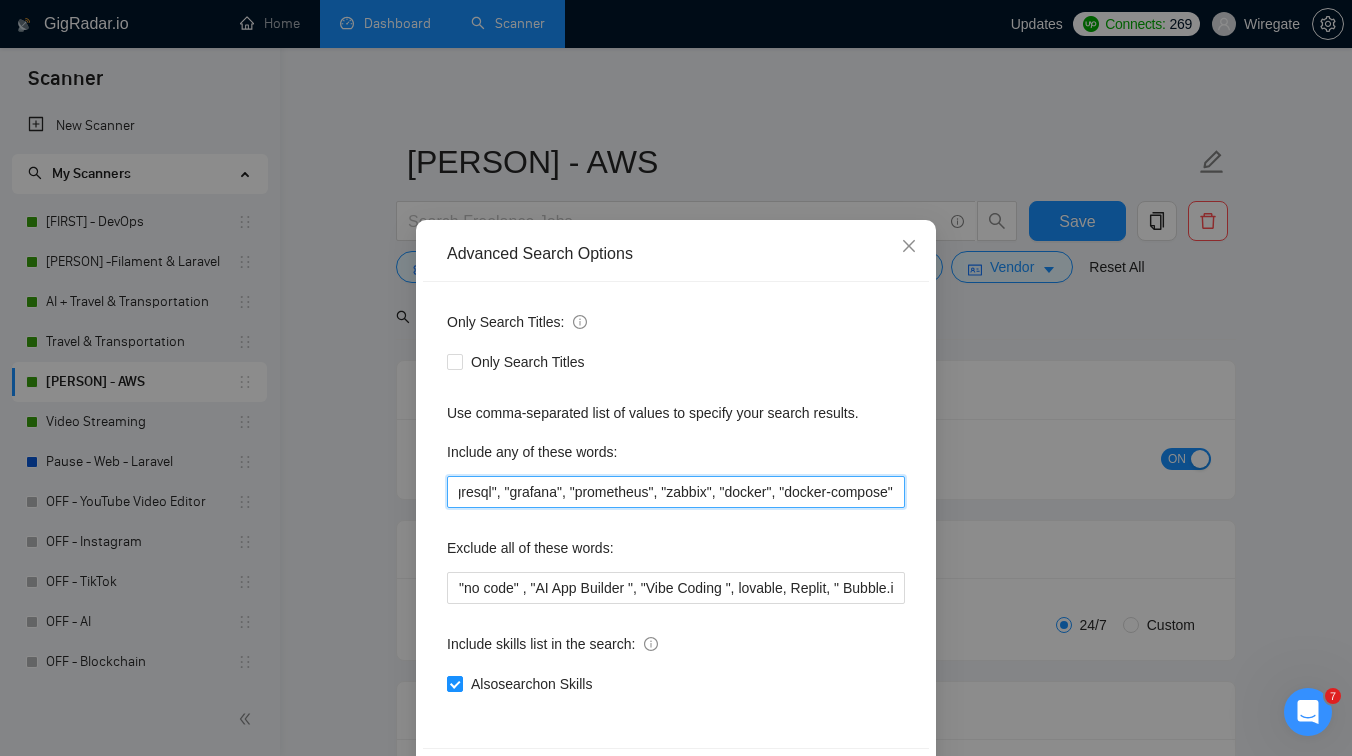 click on "Orchestrato, "AI Architect", " Solution Architecture", "Elastic Kubernetes Service", EKS, " Cloud Automation", " CI/CD Automation" , " CI/CD pipelines" , "kubernetes", "terraform", "terragrunt", "ansible", "devops", "gcp", "google cloud", "hetzner", "amazon web services", "aws", "gitlab", "github", "bitbucket", "ci/cd", "rds", "ec2", "s3", "openvpn", "wireguard", "ubuntu", "solution architecture", "mysql", "mongodb", "postgresql", "grafana", "prometheus", "zabbix", "docker", "docker-compose"" at bounding box center (676, 492) 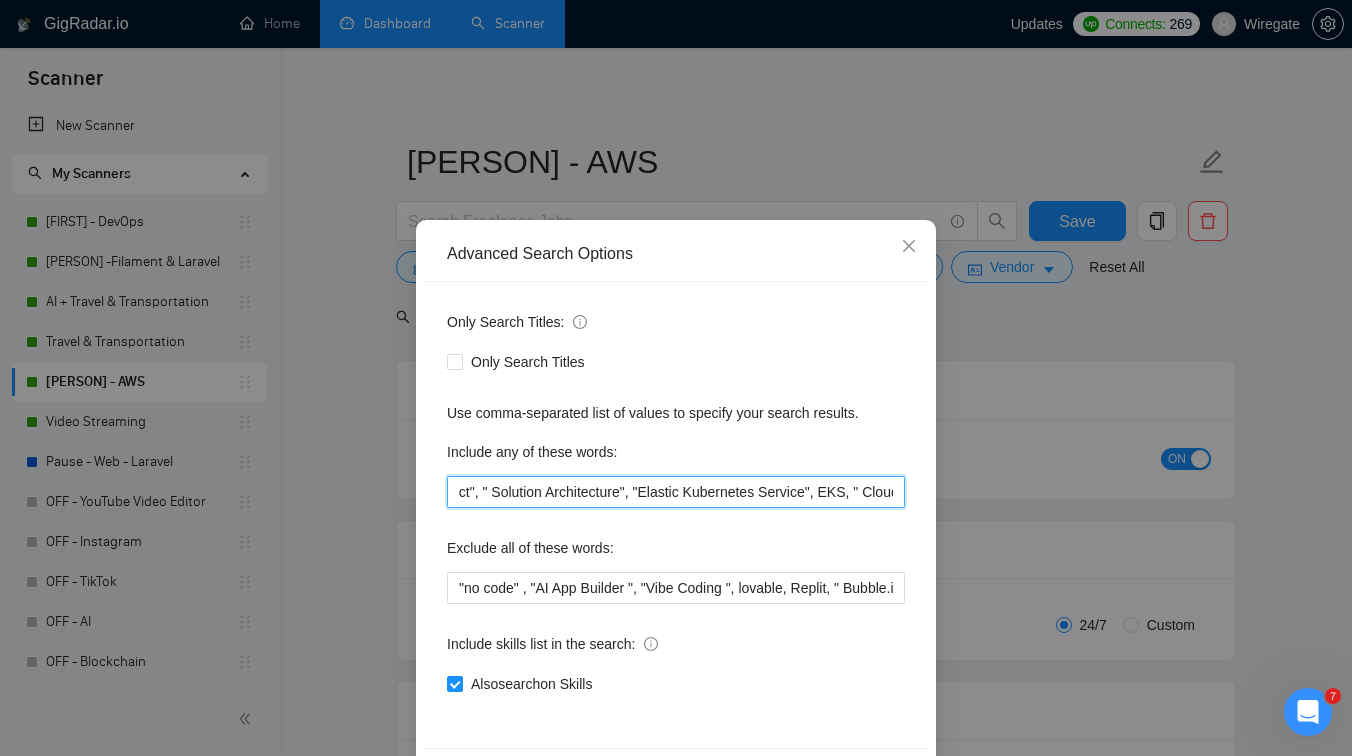 scroll, scrollTop: 0, scrollLeft: 0, axis: both 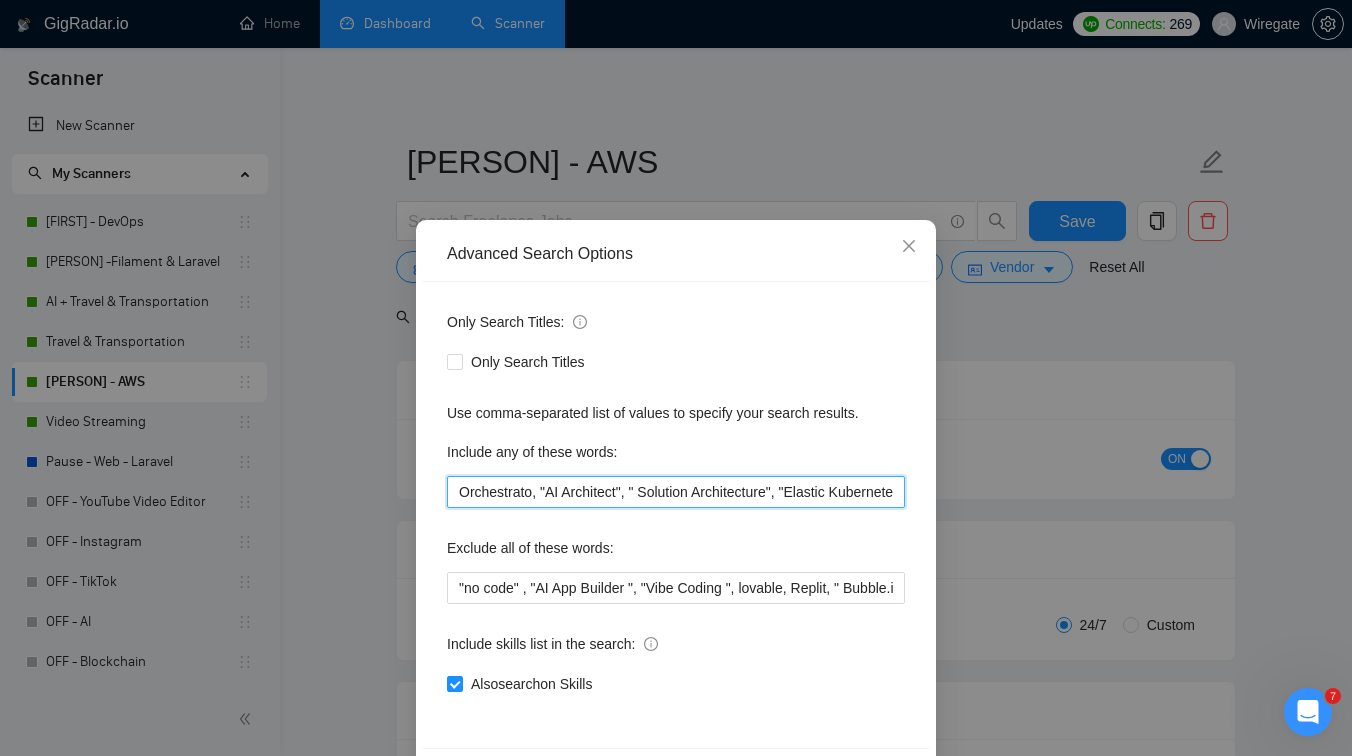 click on "Orchestrato, "AI Architect", " Solution Architecture", "Elastic Kubernetes Service", EKS, " Cloud Automation", " CI/CD Automation" , " CI/CD pipelines" , "kubernetes", "terraform", "terragrunt", "ansible", "devops", "gcp", "google cloud", "hetzner", "amazon web services", "aws", "gitlab", "github", "bitbucket", "ci/cd", "rds", "ec2", "s3", "openvpn", "wireguard", "ubuntu", "solution architecture", "mysql", "mongodb", "postgresql", "grafana", "prometheus", "zabbix", "docker", "docker-compose"" at bounding box center (676, 492) 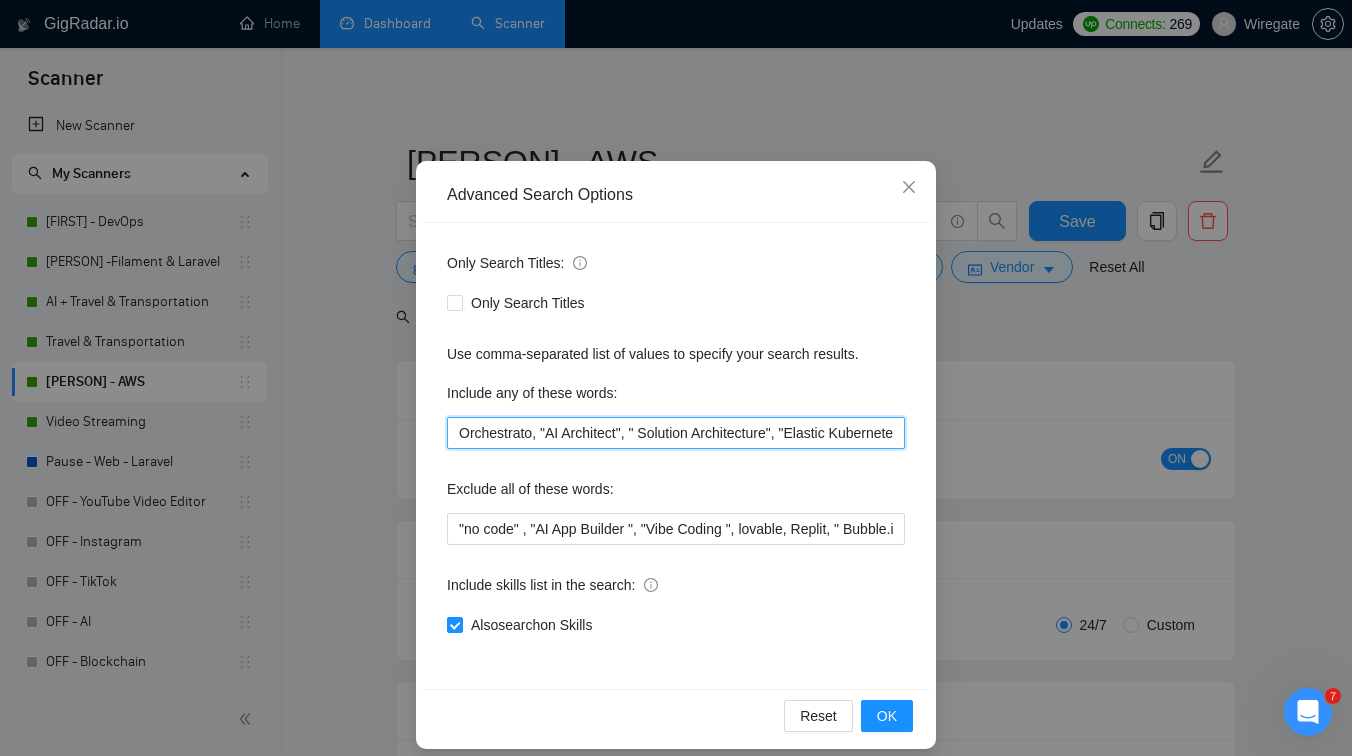 scroll, scrollTop: 76, scrollLeft: 0, axis: vertical 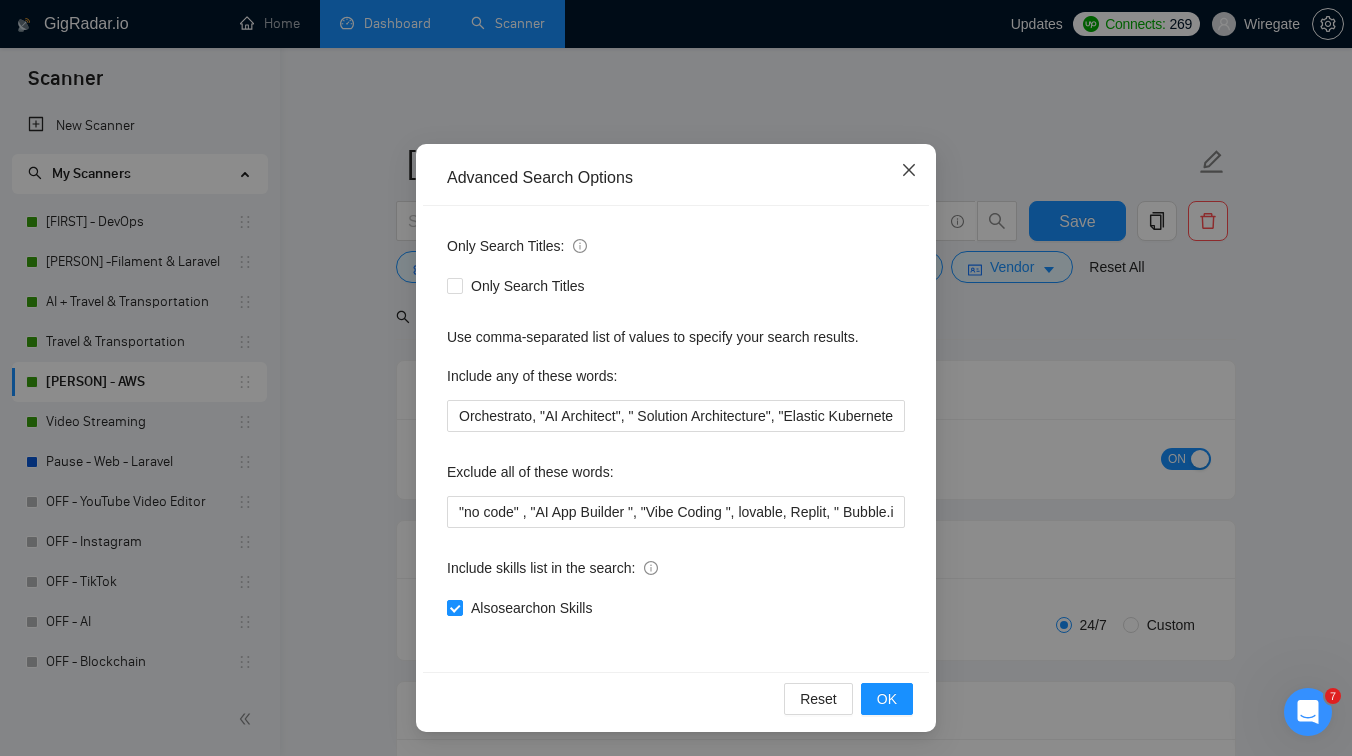 click 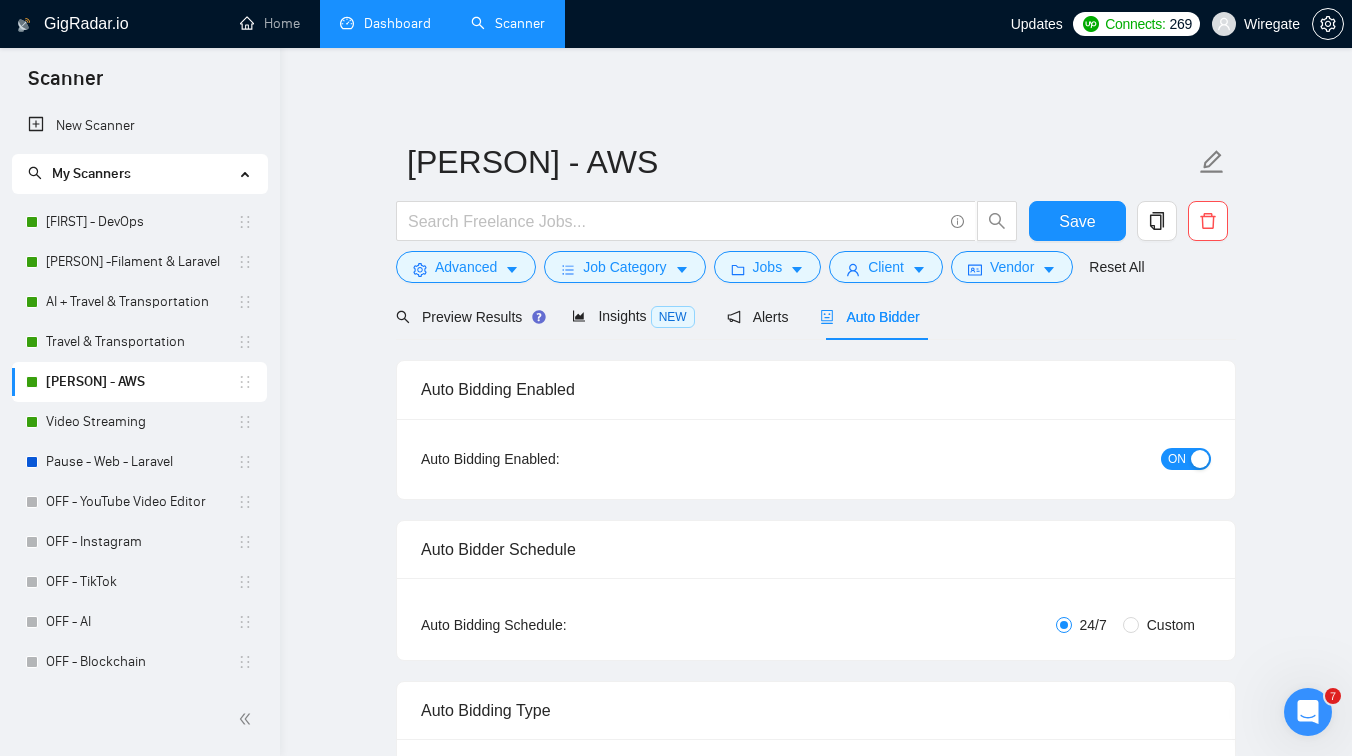 scroll, scrollTop: 0, scrollLeft: 0, axis: both 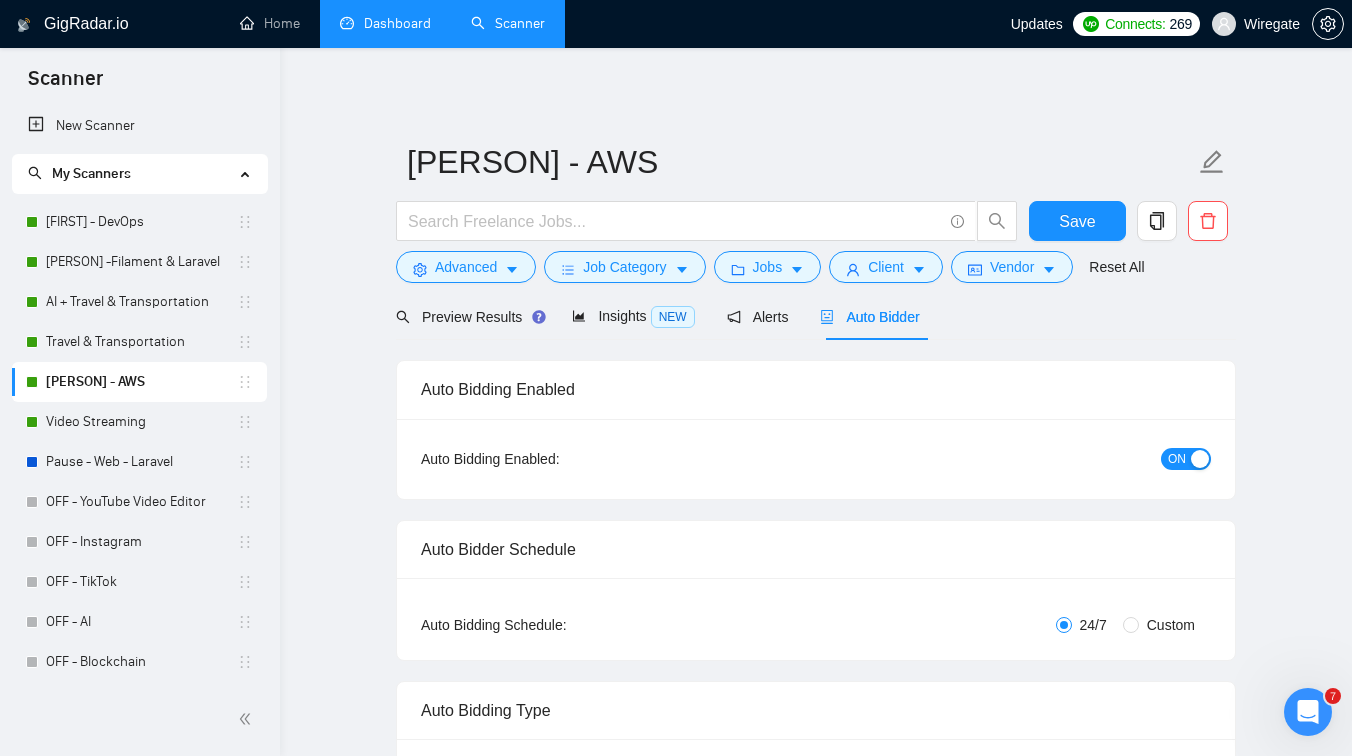 click on "Dashboard" at bounding box center [385, 23] 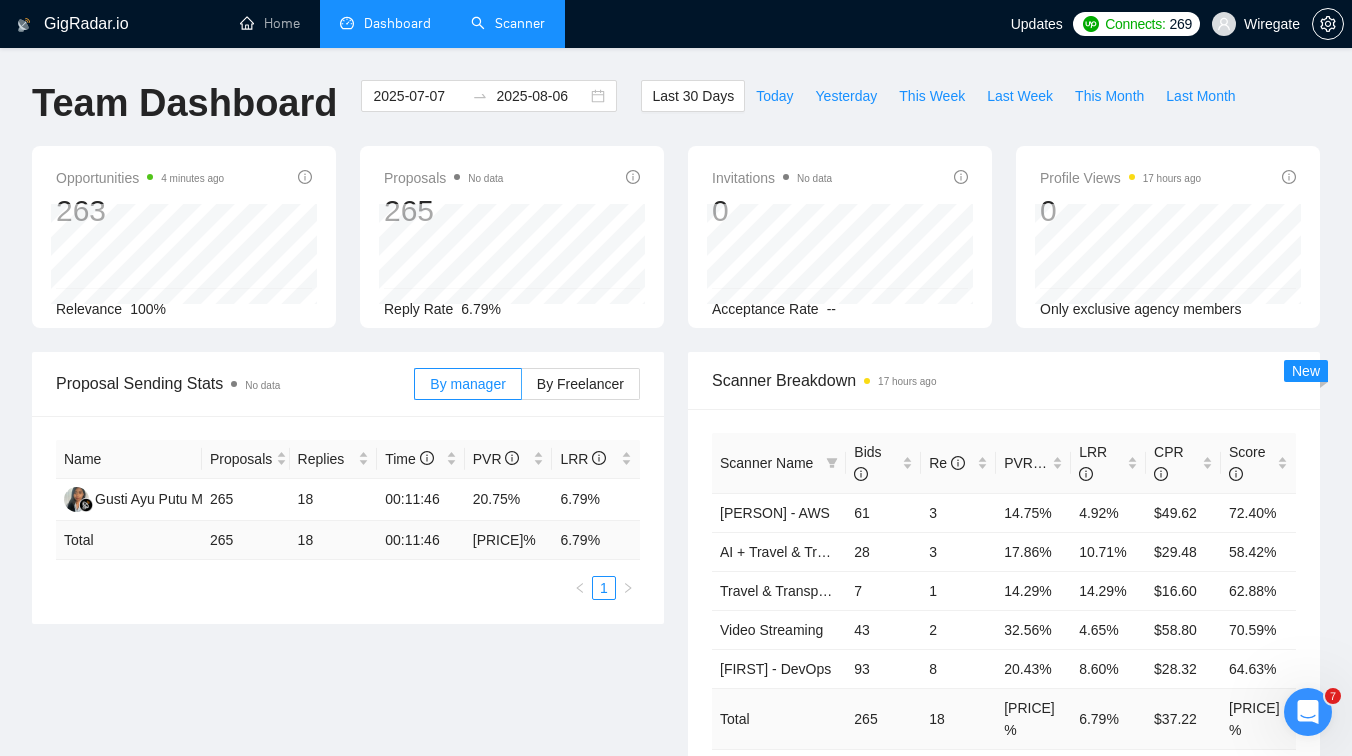 click on "Scanner" at bounding box center (508, 23) 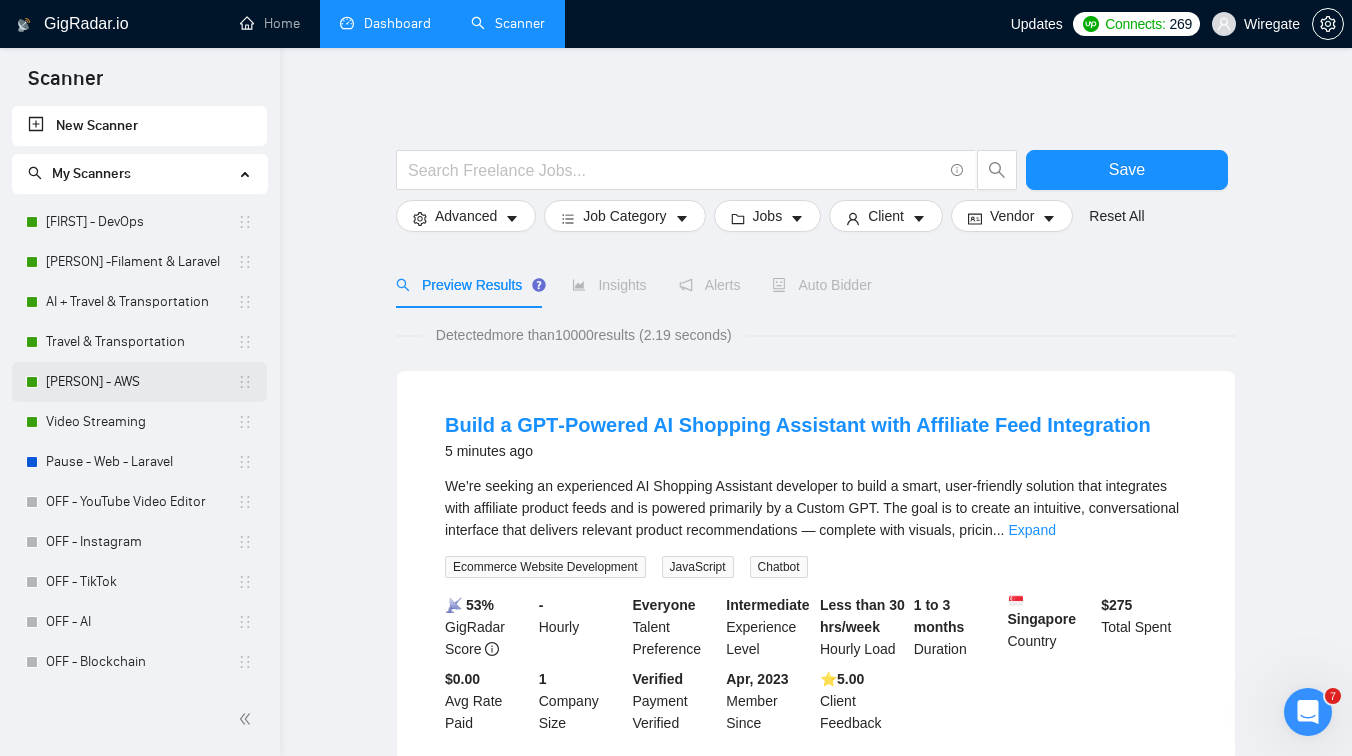 click on "[PERSON] - DevOps" at bounding box center [141, 382] 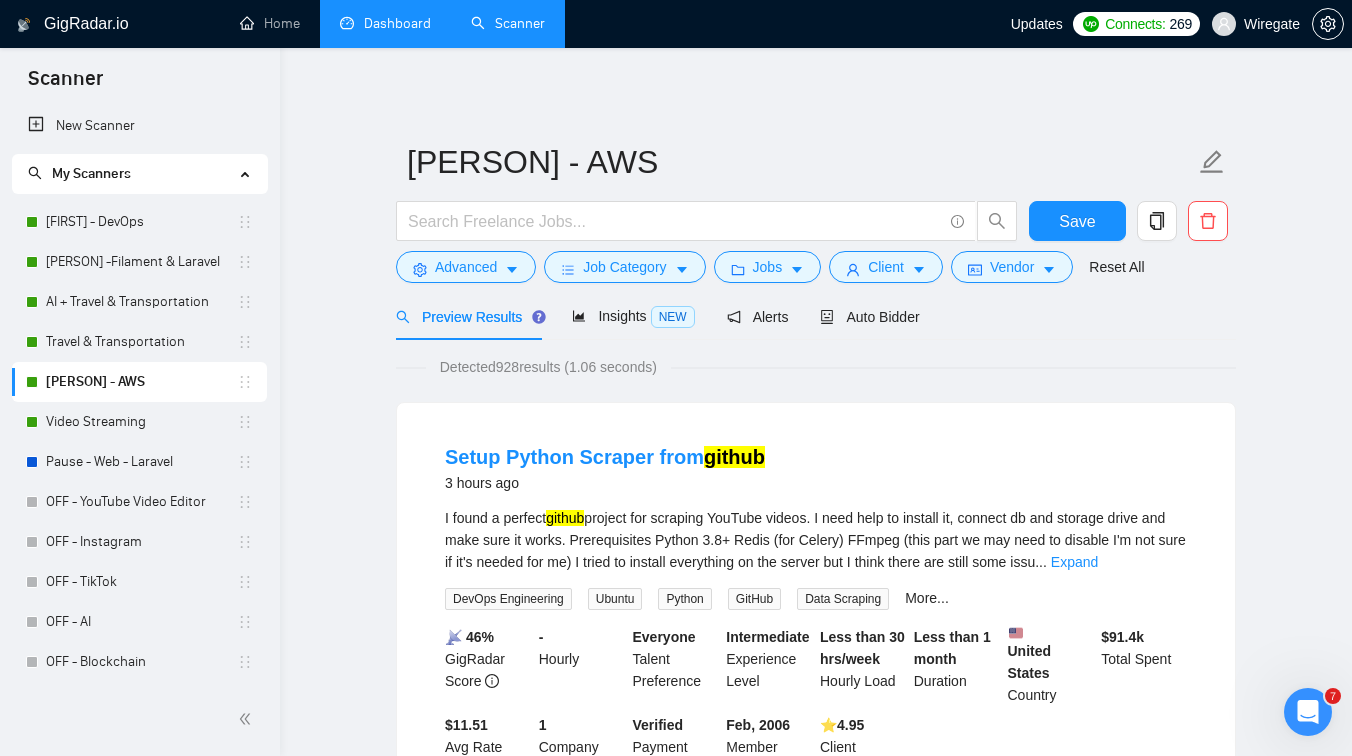 click on "Dashboard" at bounding box center (385, 23) 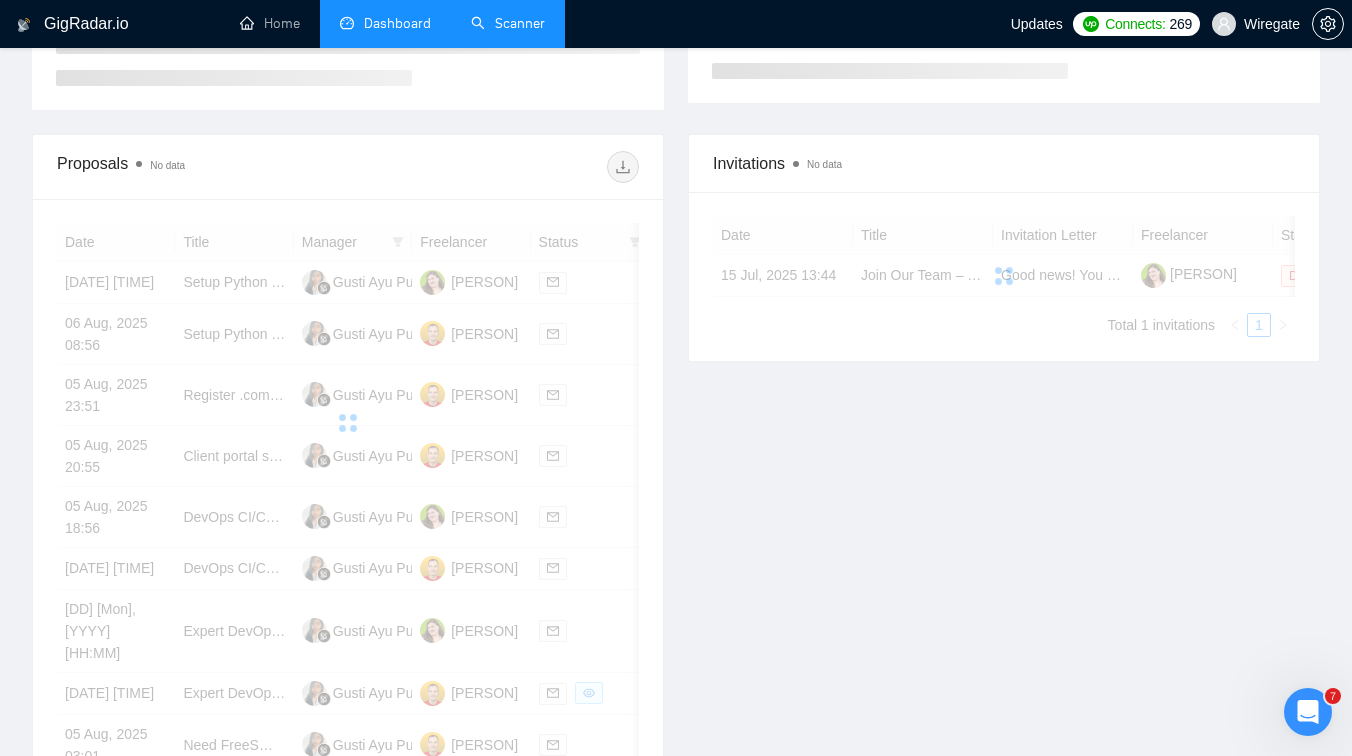 scroll, scrollTop: 466, scrollLeft: 0, axis: vertical 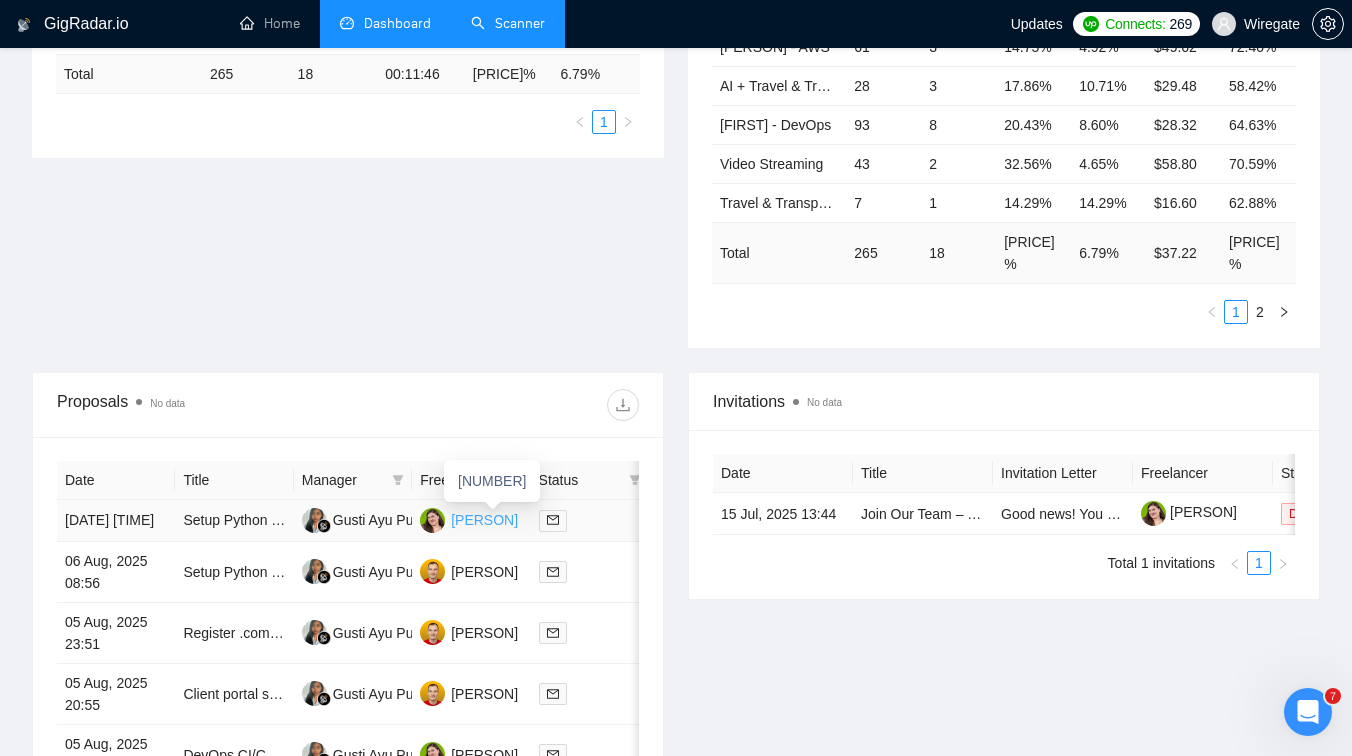 click on "[FIRST] [LAST]" at bounding box center [484, 520] 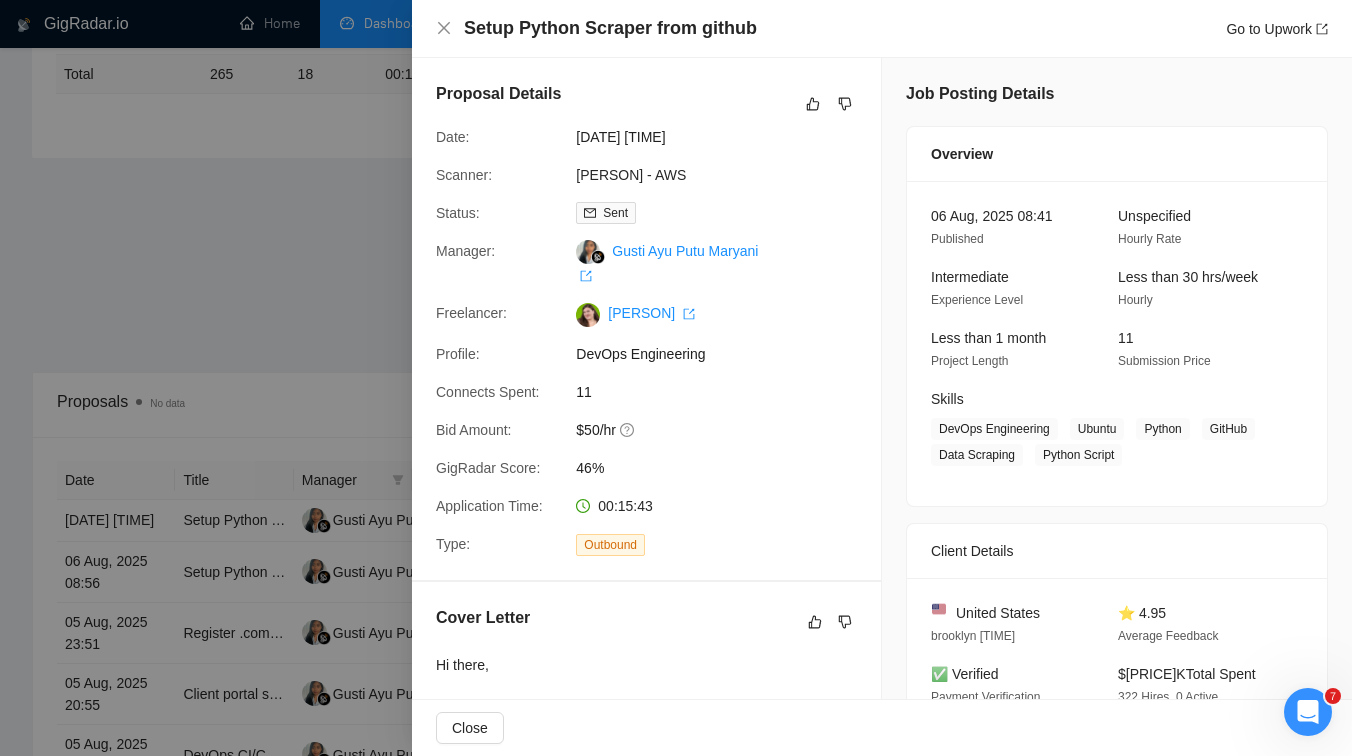 click at bounding box center (676, 378) 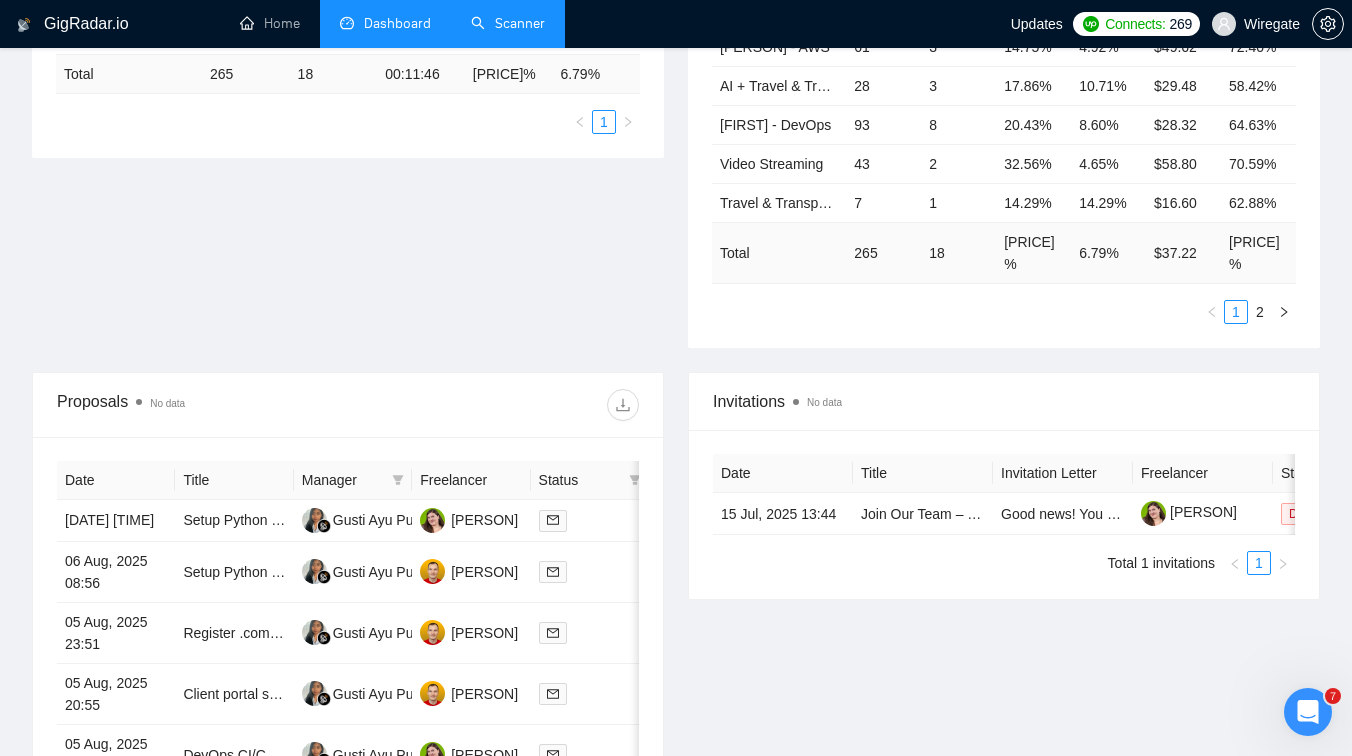 scroll, scrollTop: 0, scrollLeft: 0, axis: both 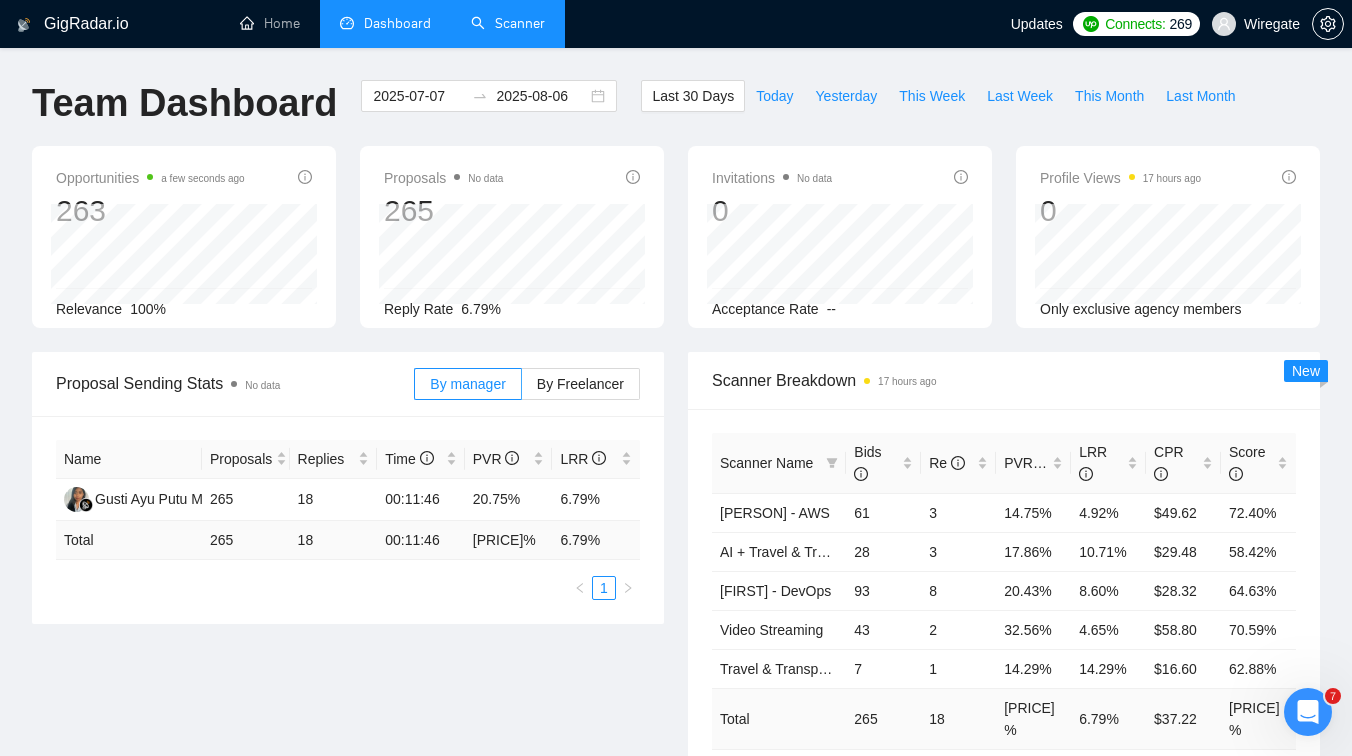 click on "Scanner" at bounding box center (508, 23) 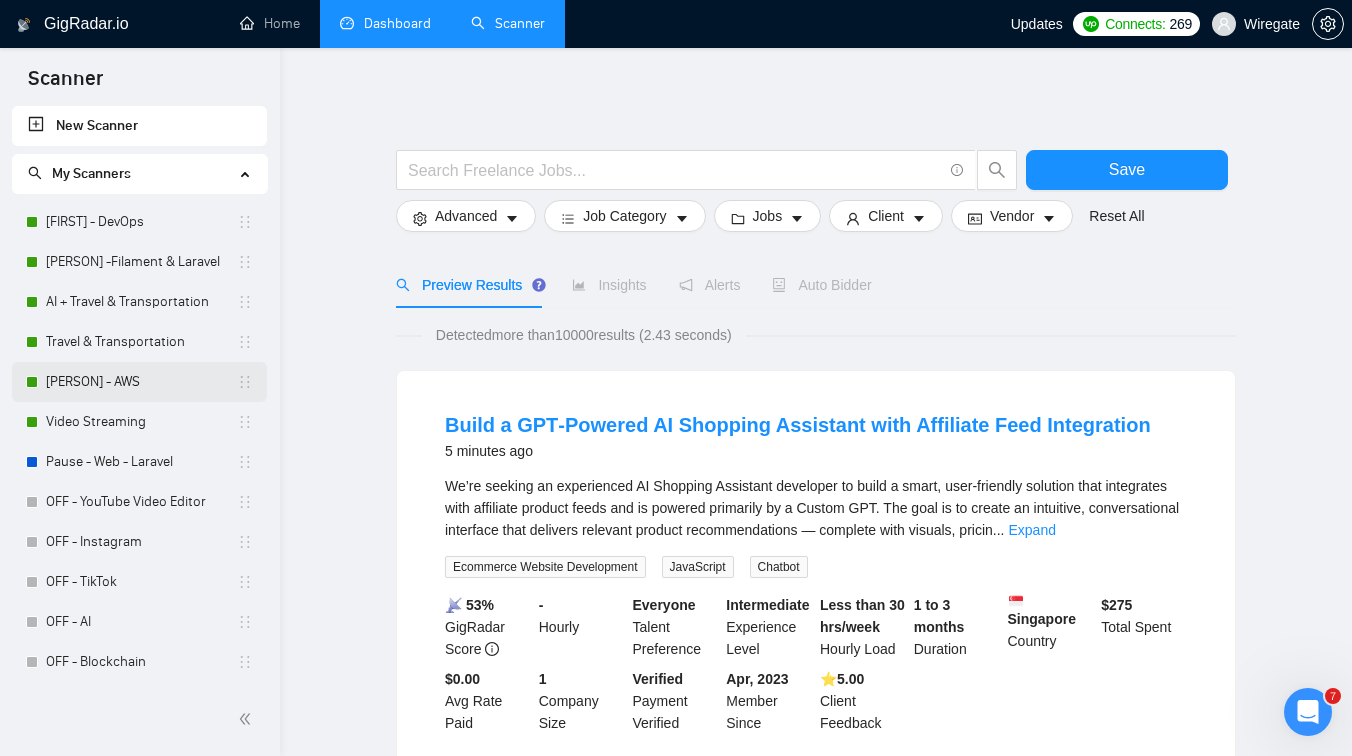 click on "[PERSON] - DevOps" at bounding box center [141, 382] 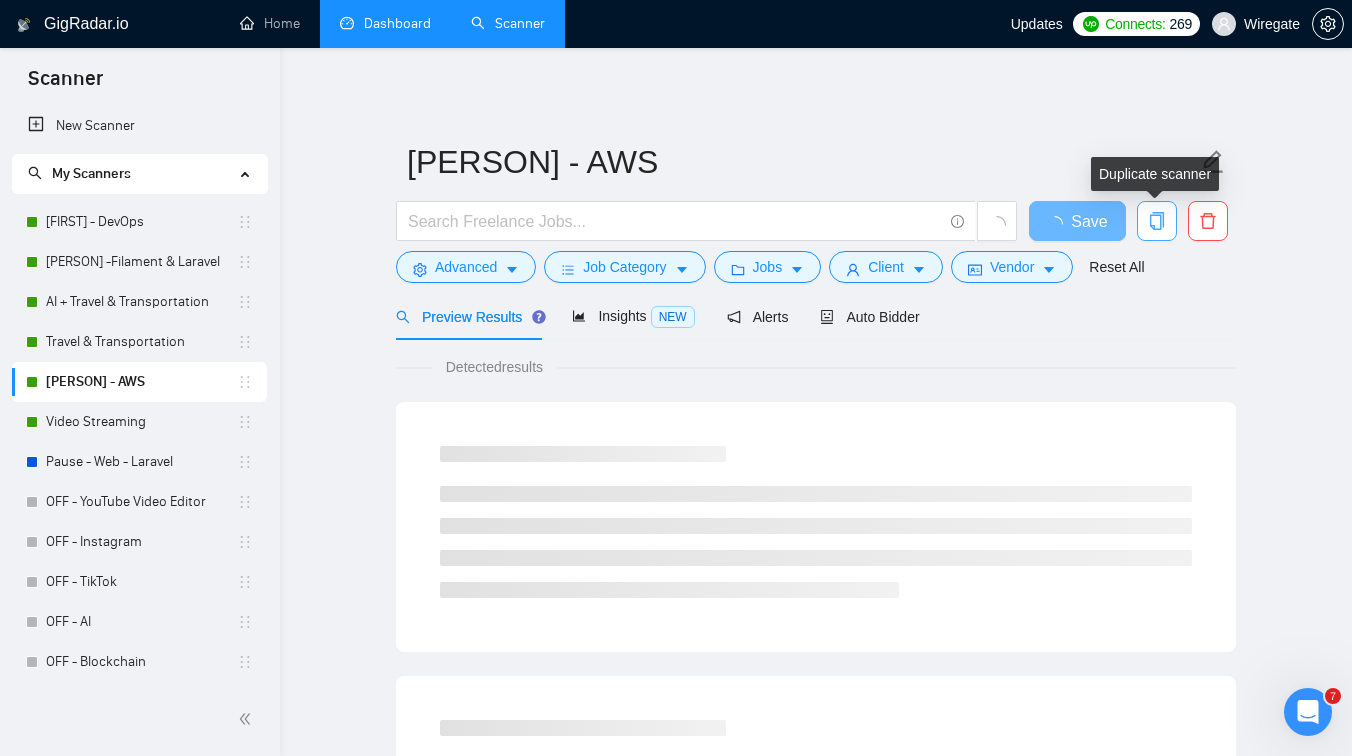 click 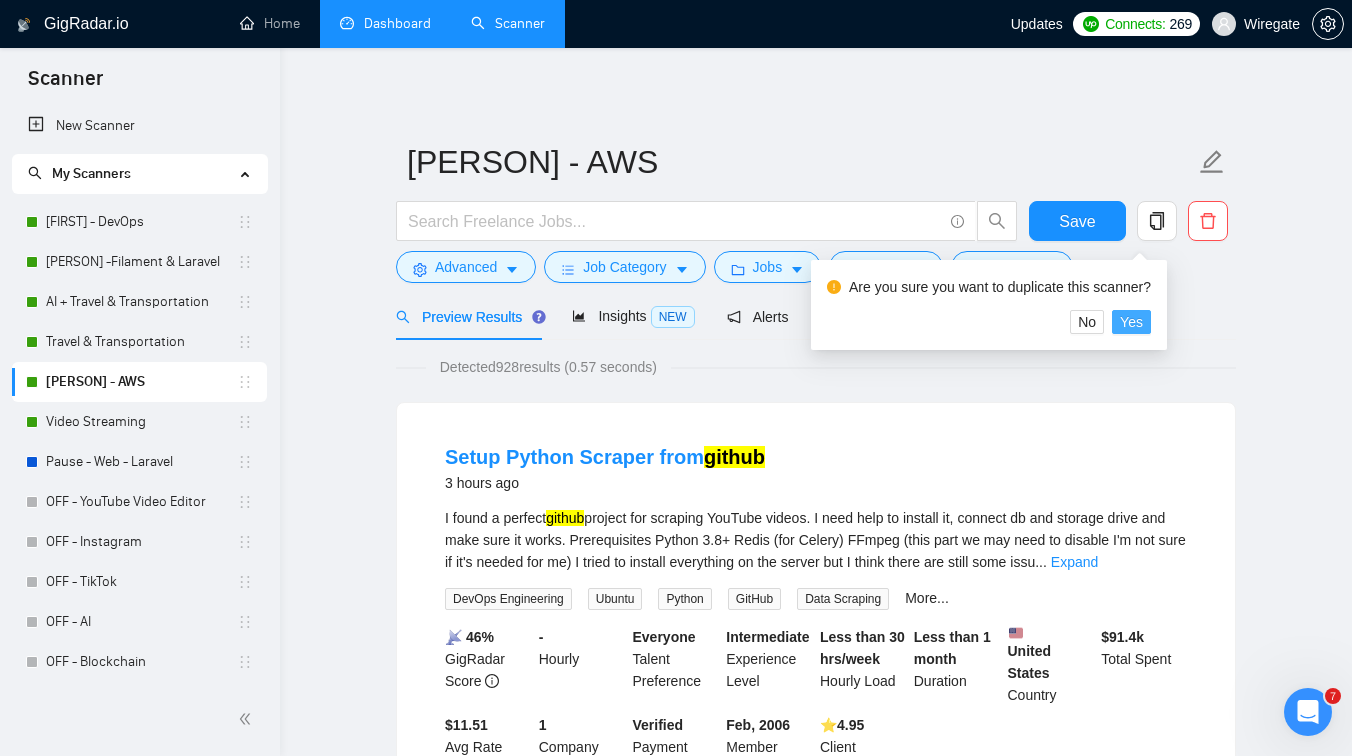 click on "Yes" at bounding box center [1131, 322] 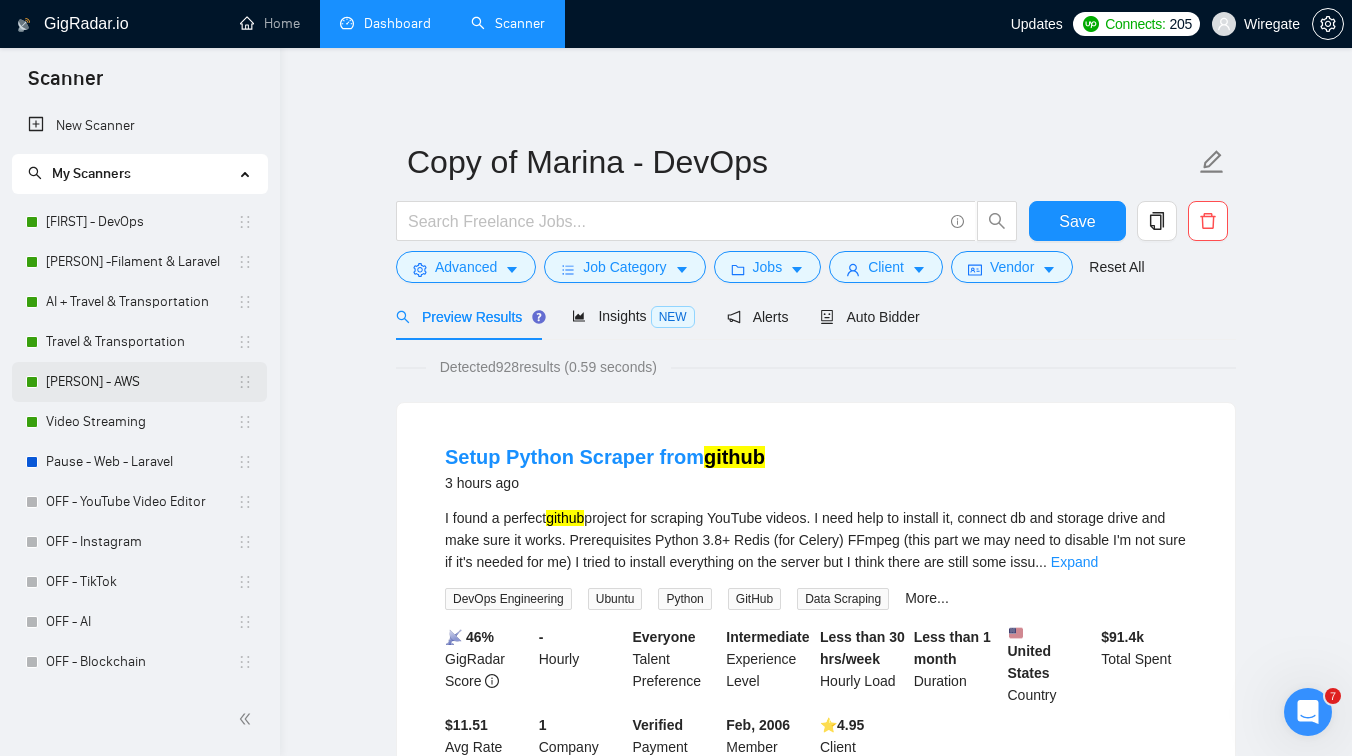 click on "[PERSON] - DevOps" at bounding box center (141, 382) 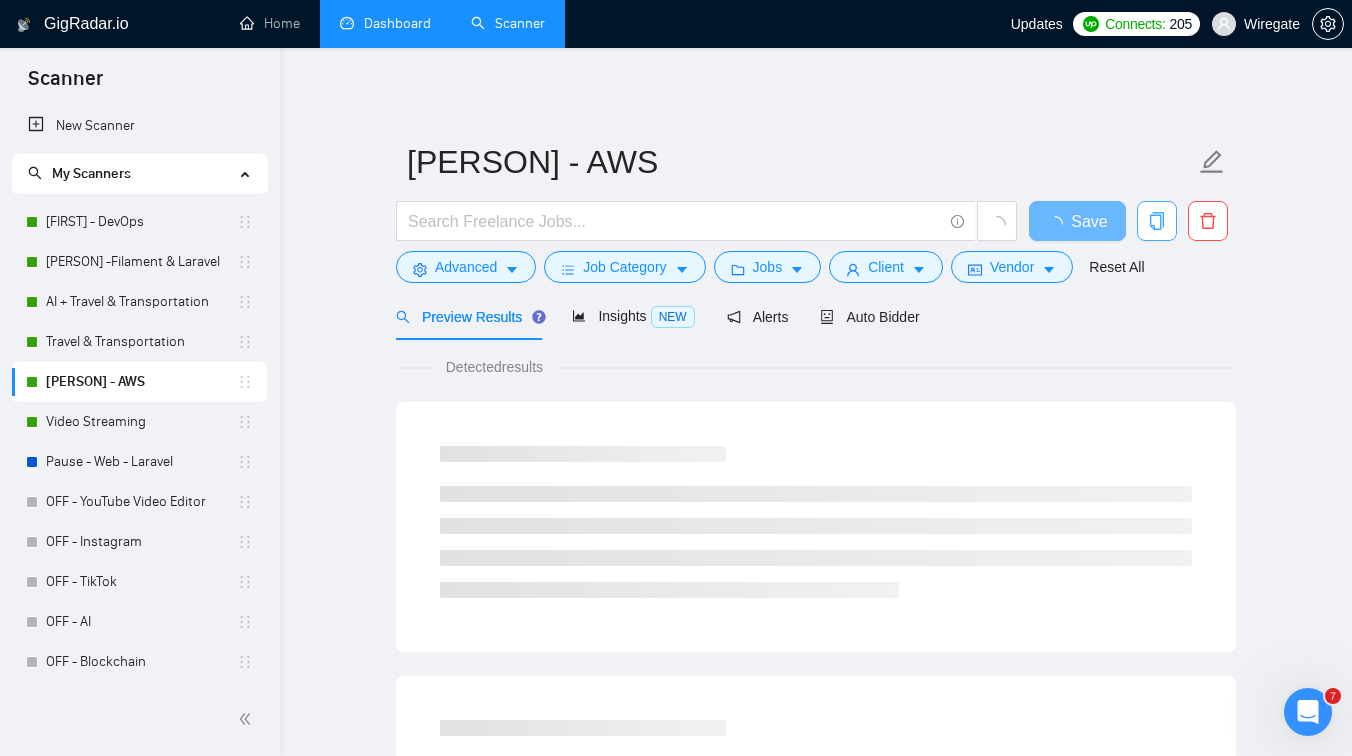 click 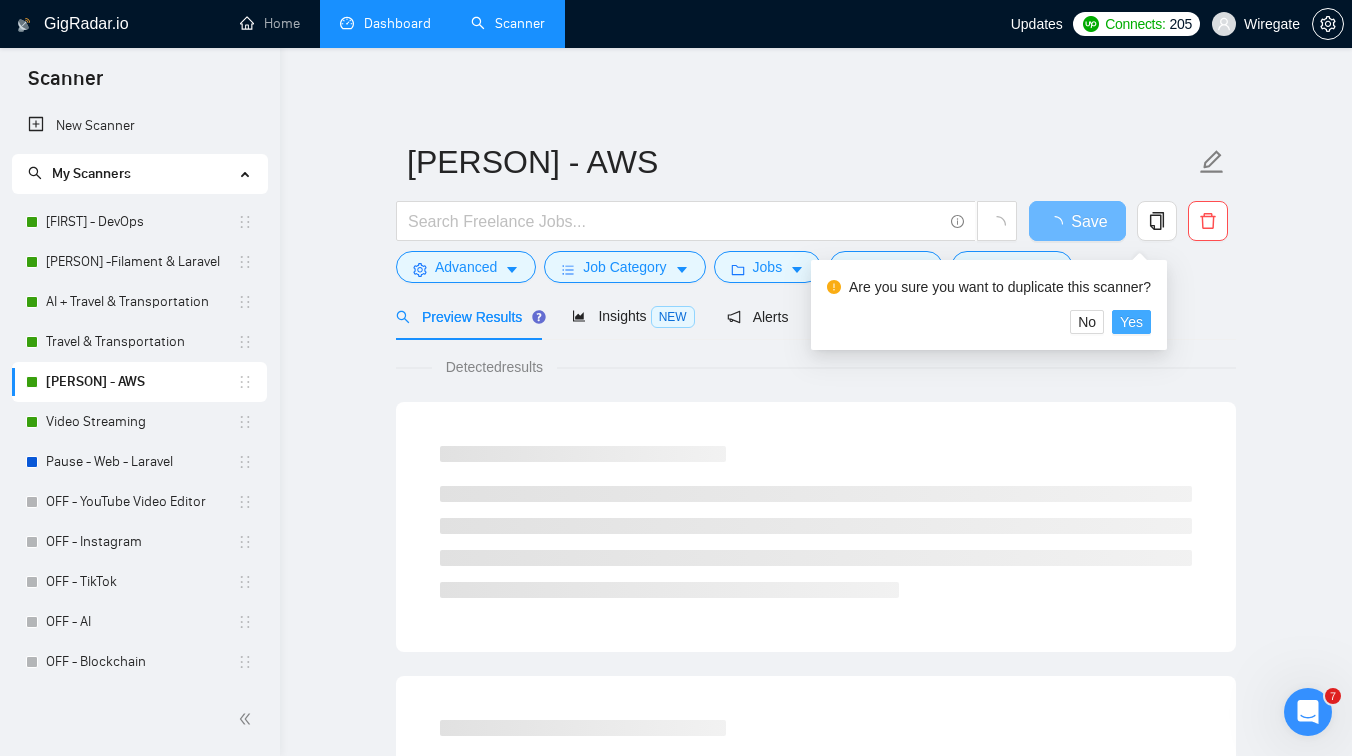 click on "Yes" at bounding box center [1131, 322] 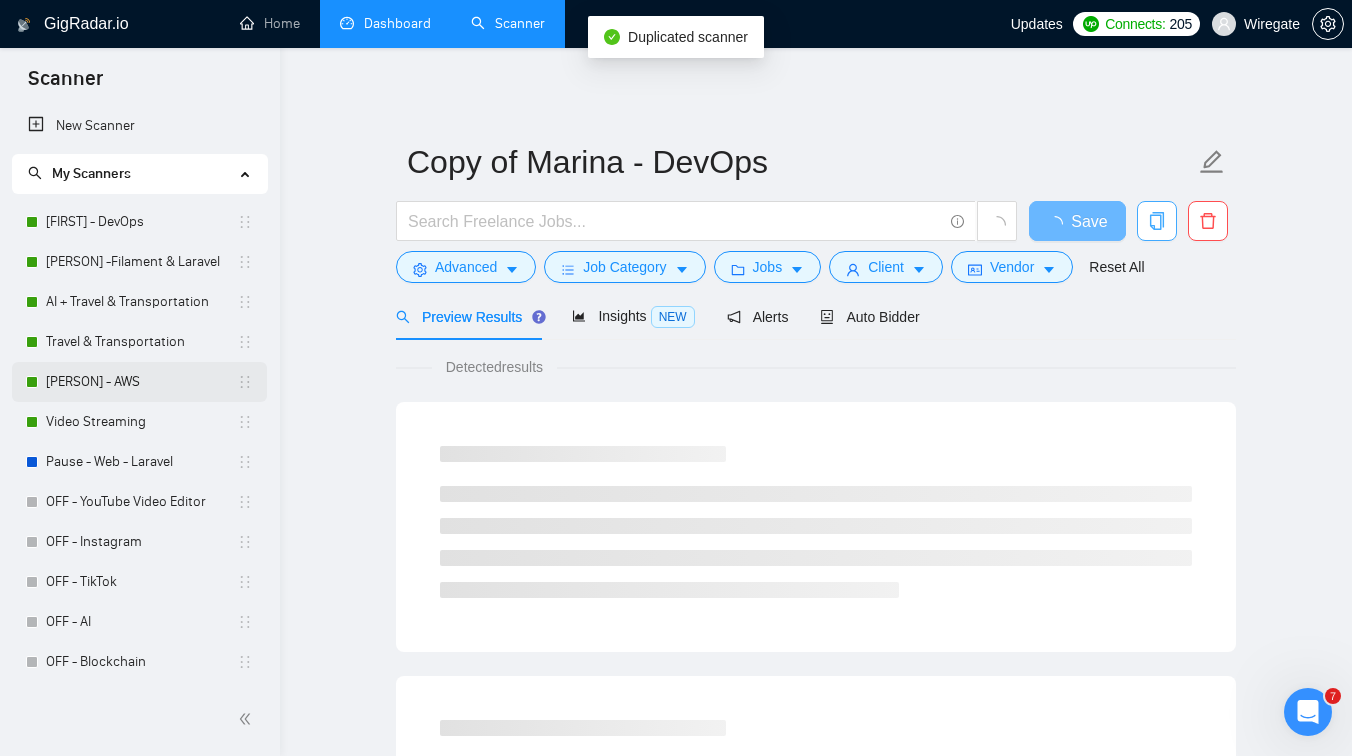 click on "[PERSON] - DevOps" at bounding box center (141, 382) 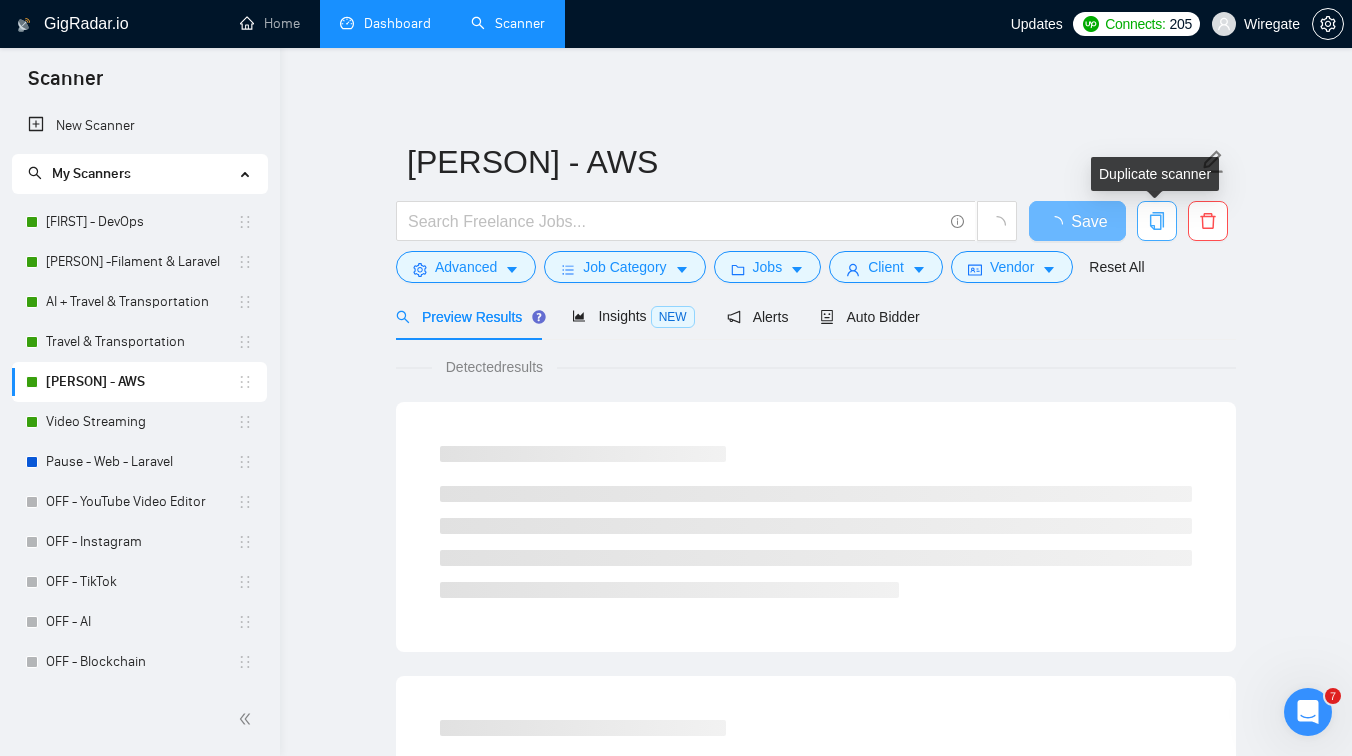 click at bounding box center (1157, 221) 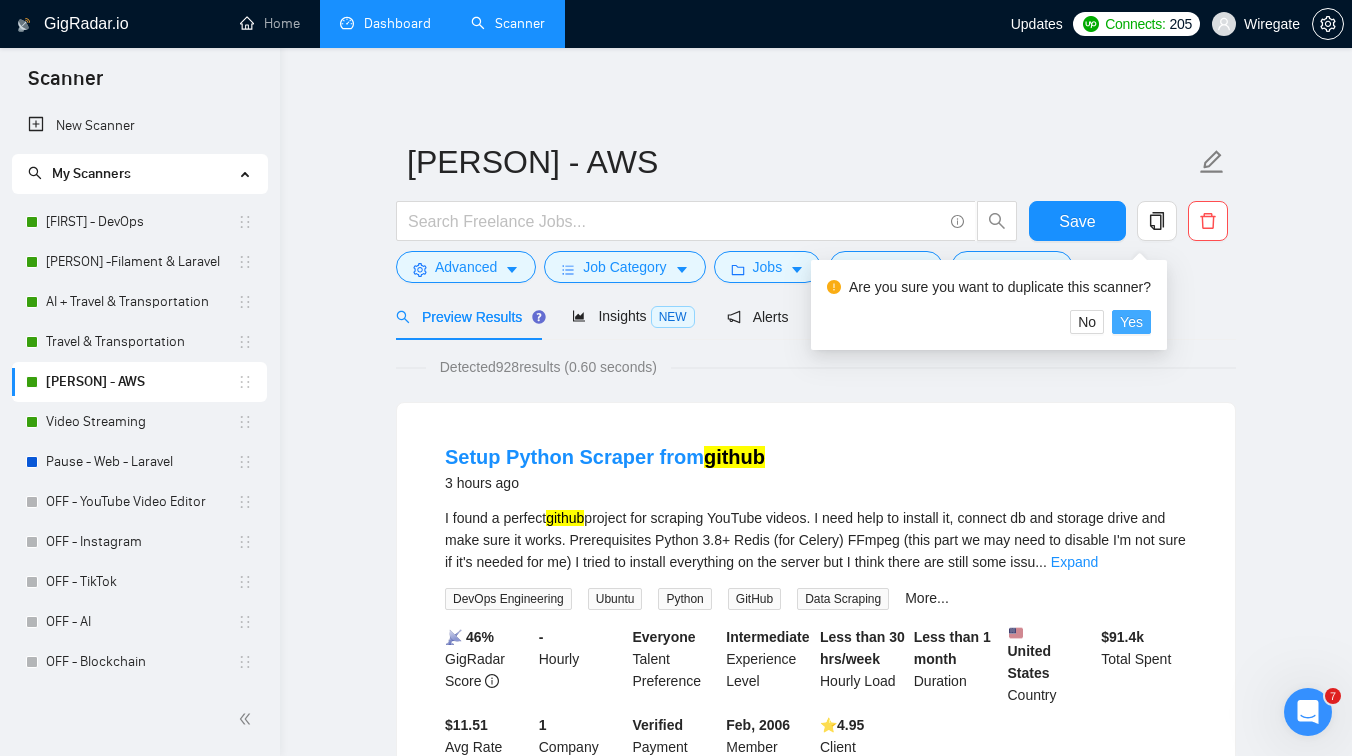 click on "Yes" at bounding box center [1131, 322] 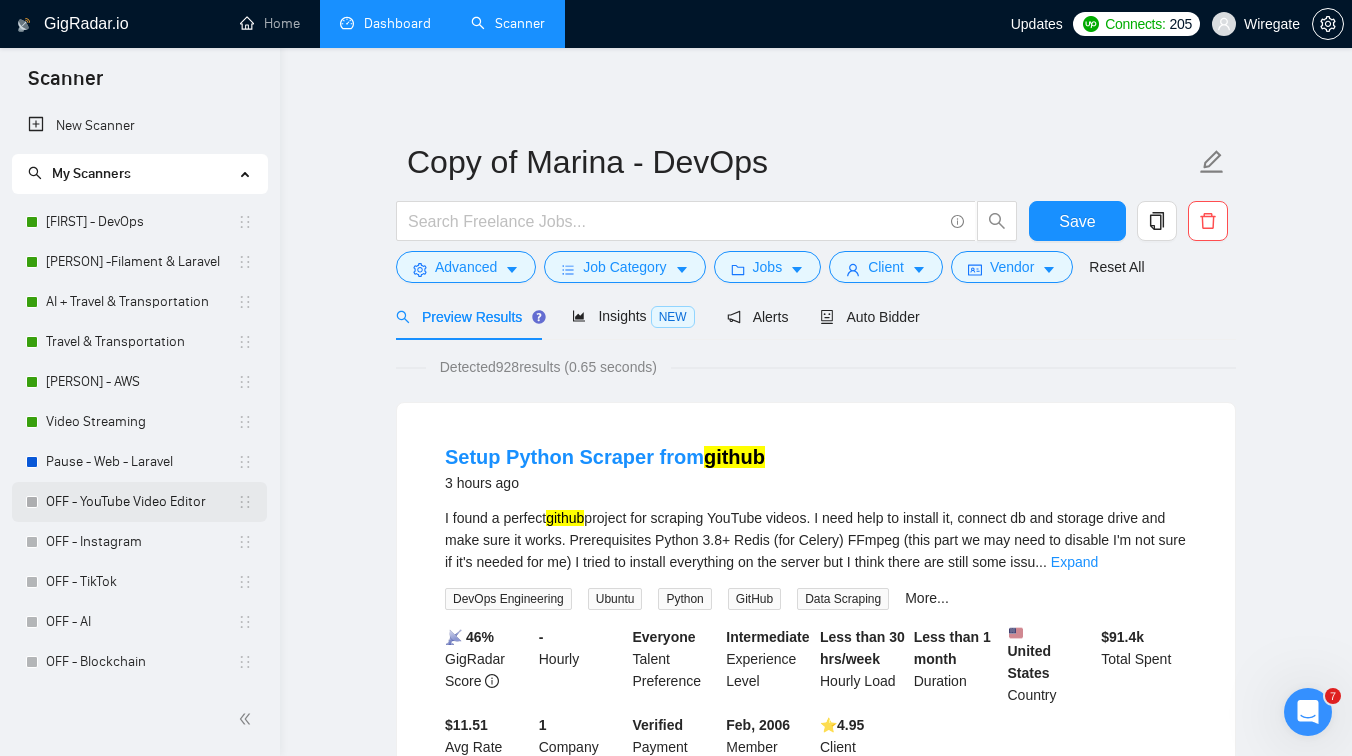 scroll, scrollTop: 439, scrollLeft: 0, axis: vertical 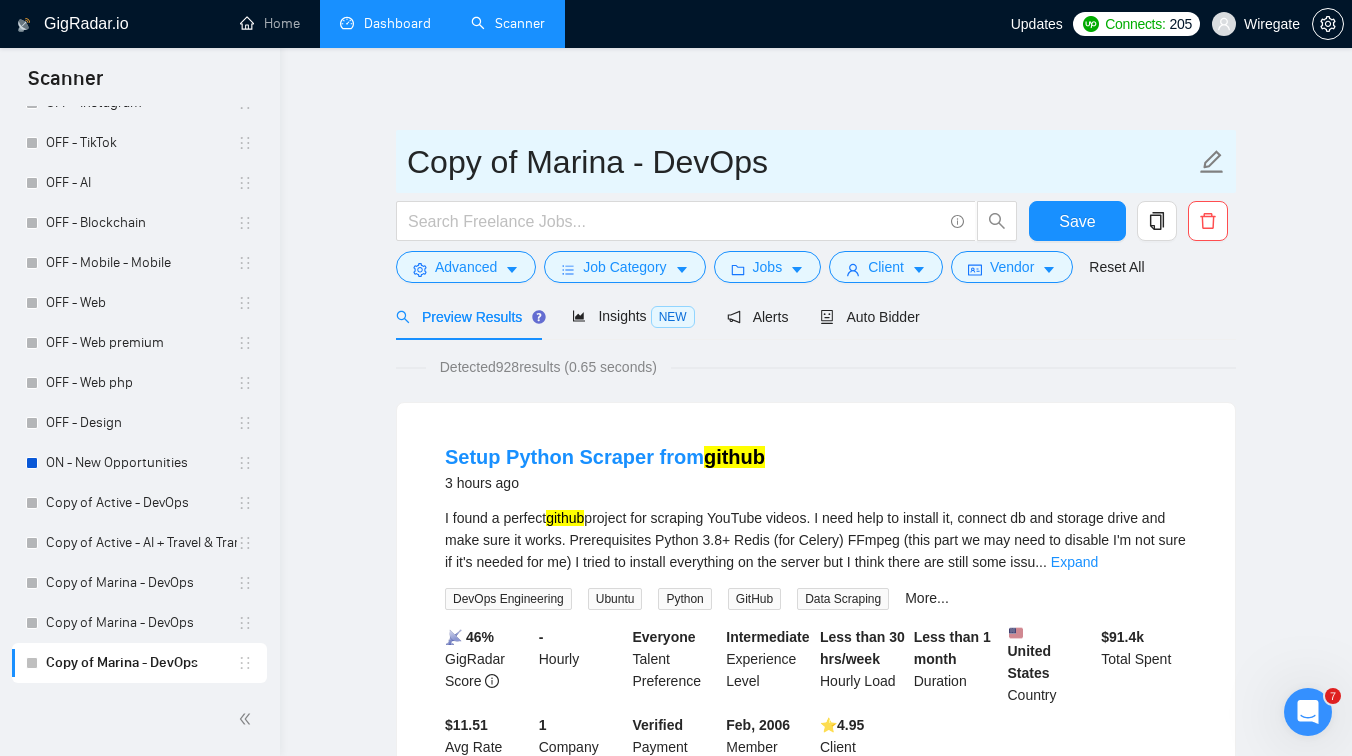 drag, startPoint x: 522, startPoint y: 160, endPoint x: 329, endPoint y: 163, distance: 193.02332 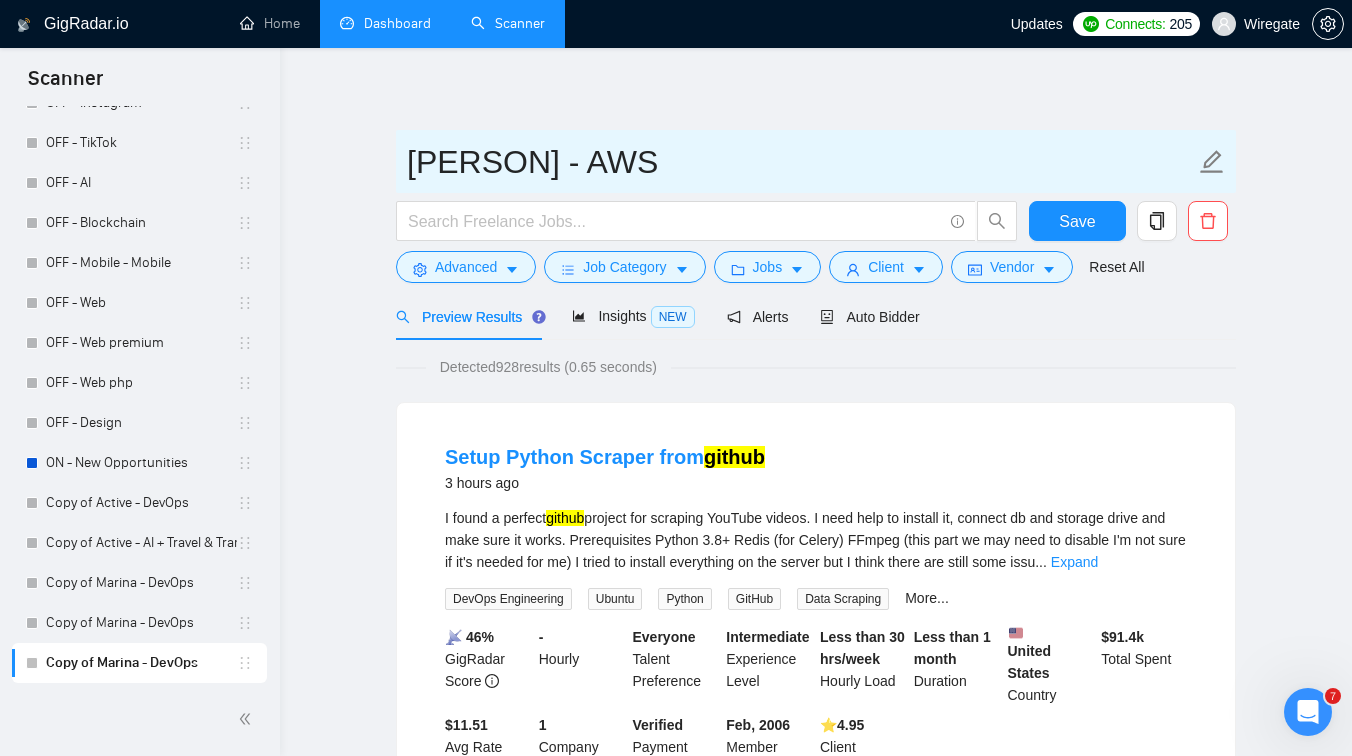 drag, startPoint x: 674, startPoint y: 159, endPoint x: 536, endPoint y: 159, distance: 138 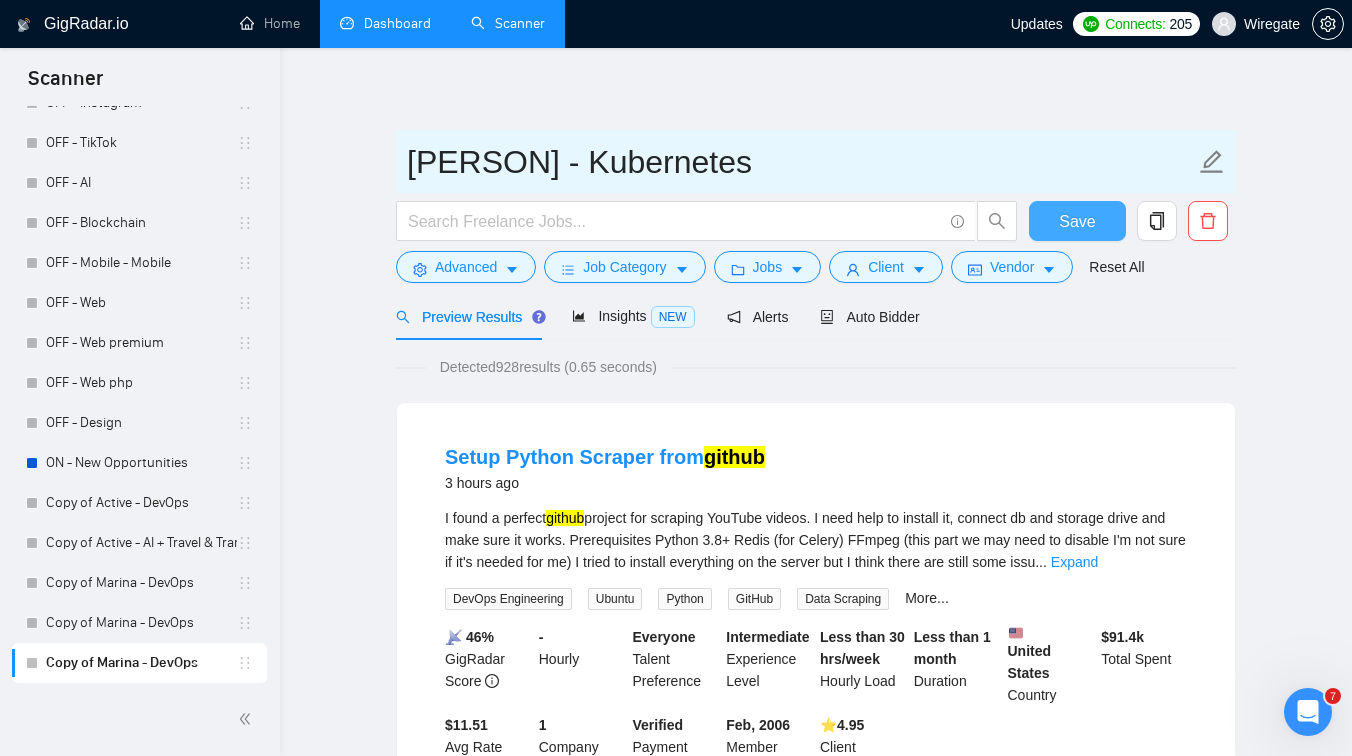 type on "[FIRST] - Kubernetes" 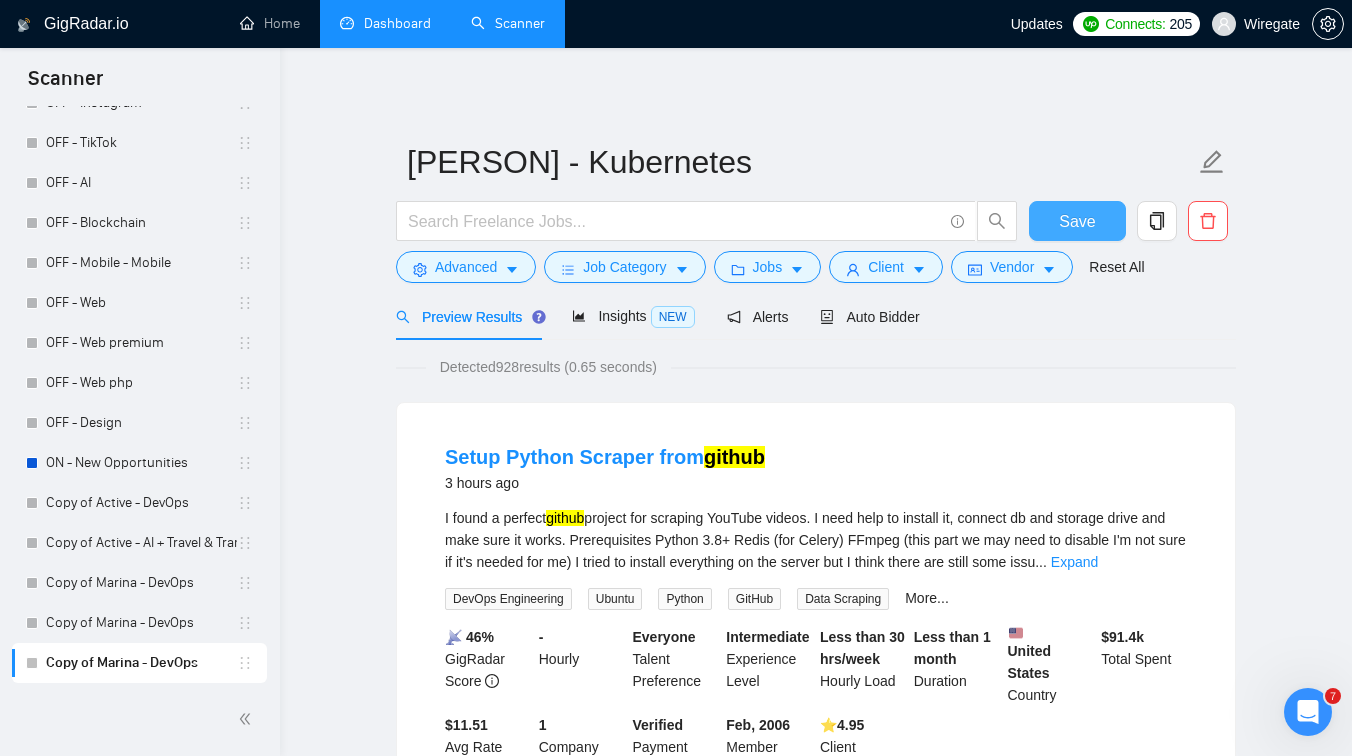 click on "Save" at bounding box center [1077, 221] 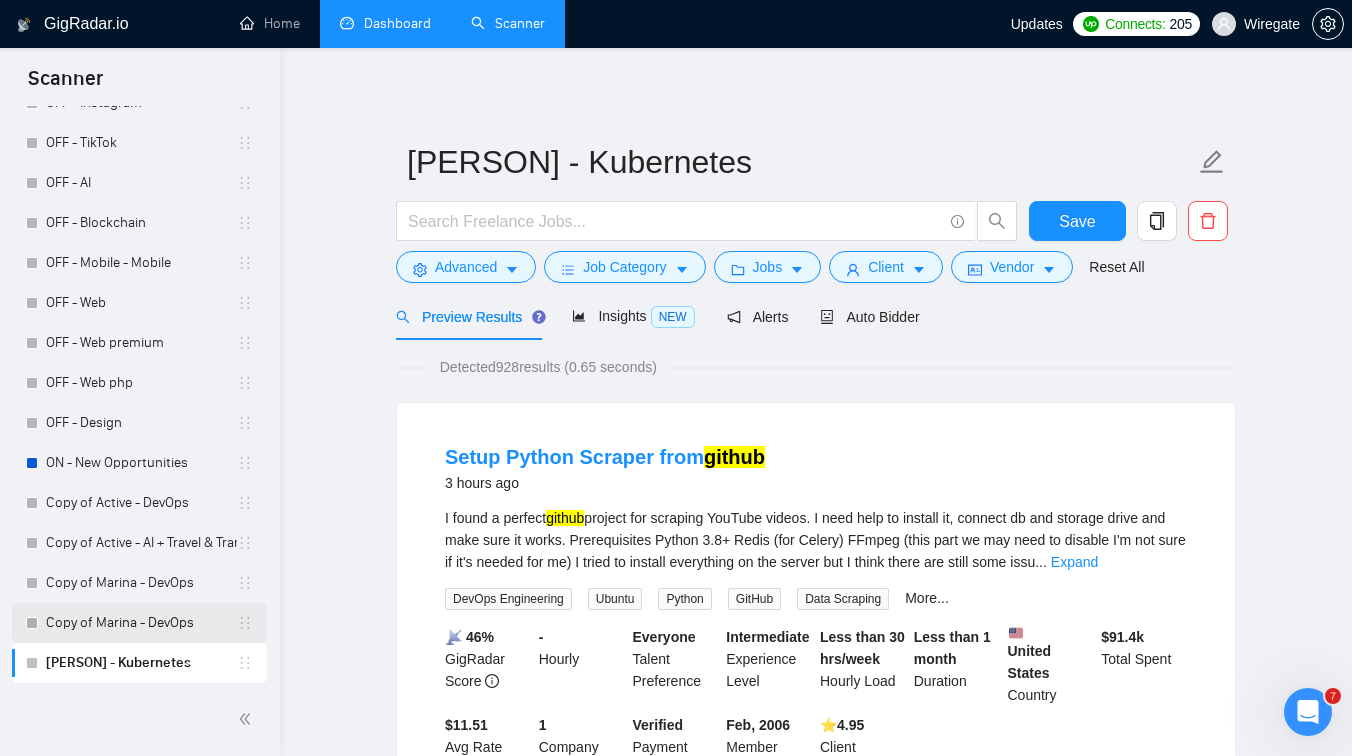 click on "Copy of Marina - DevOps" at bounding box center (141, 623) 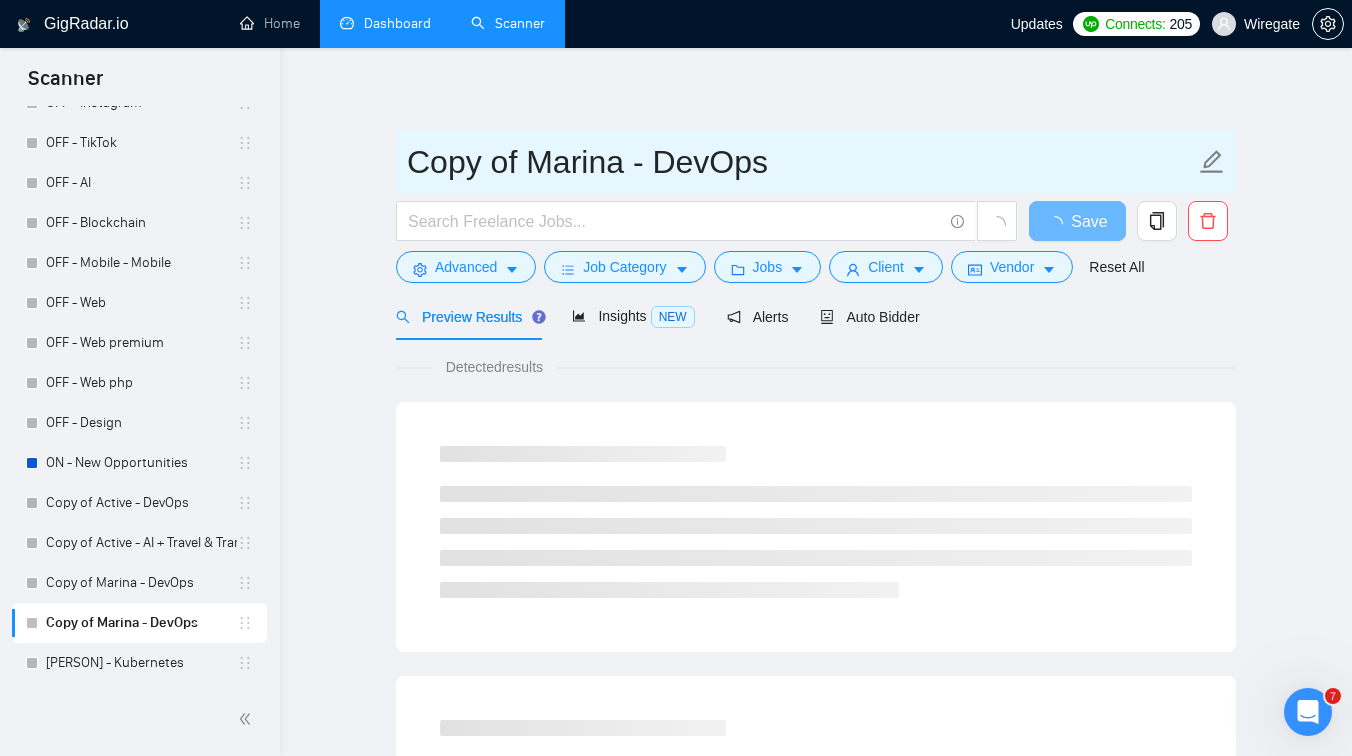 drag, startPoint x: 525, startPoint y: 162, endPoint x: 334, endPoint y: 162, distance: 191 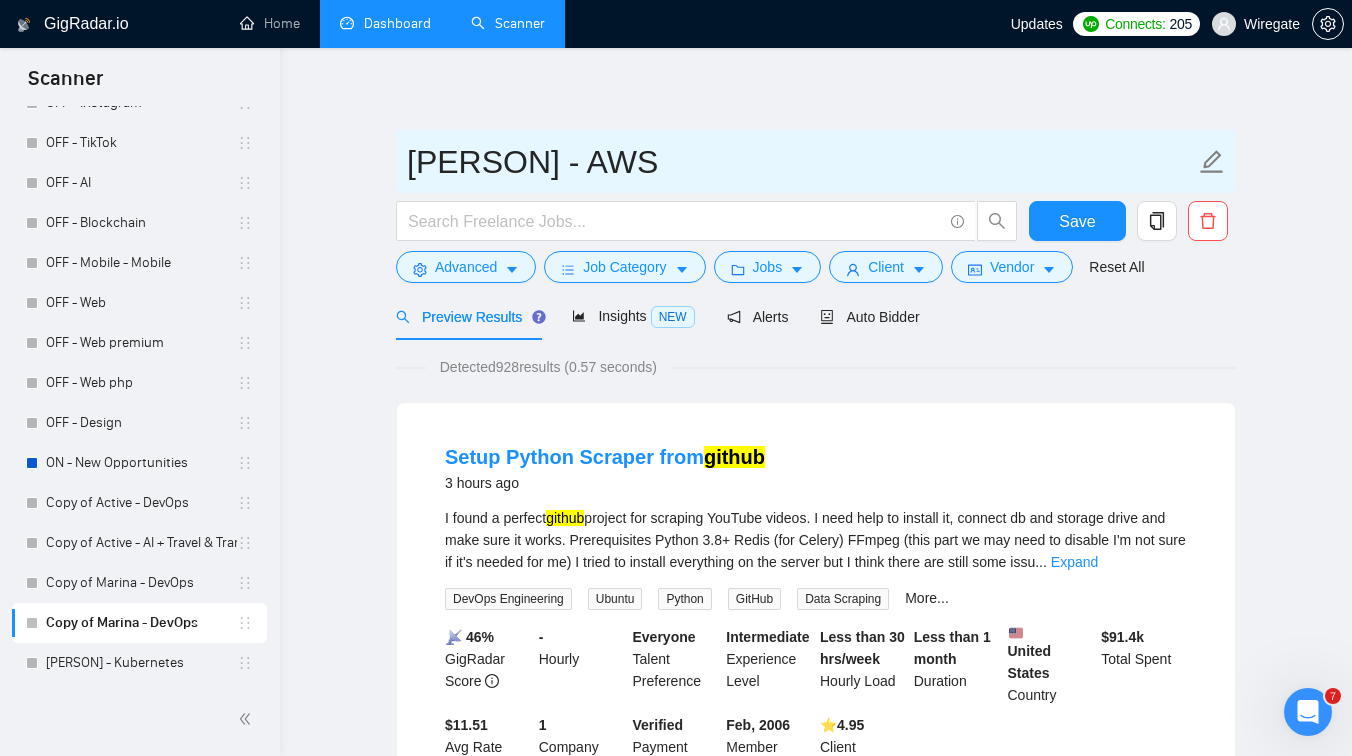 drag, startPoint x: 656, startPoint y: 153, endPoint x: 539, endPoint y: 153, distance: 117 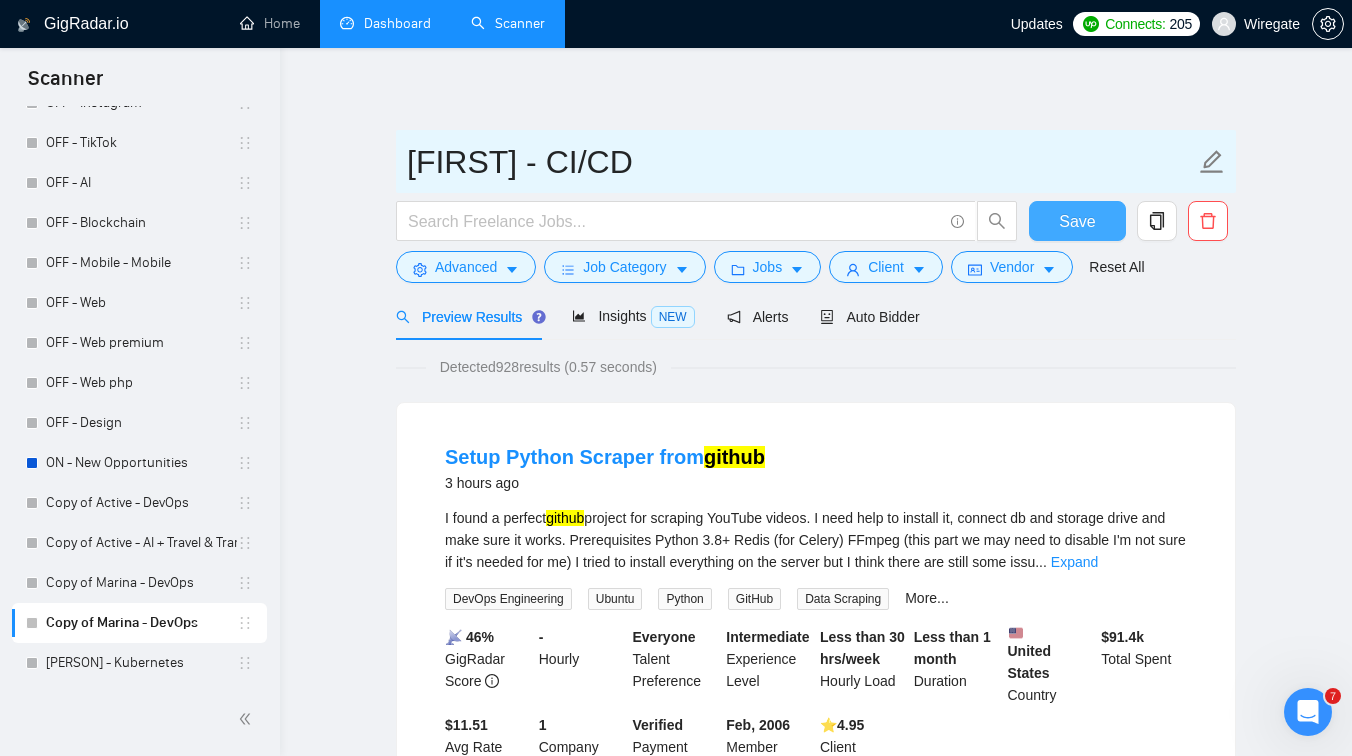 type on "[FIRST] [LAST] - CI/CD" 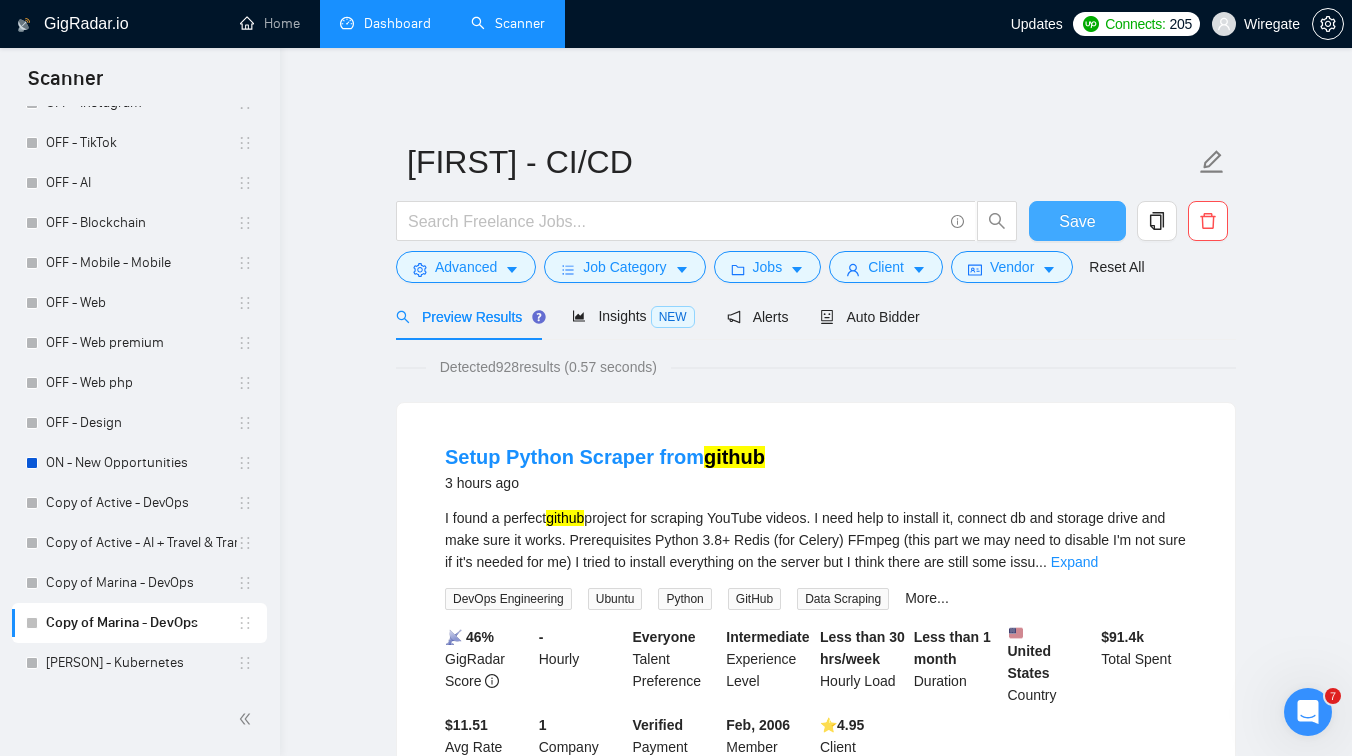 click on "Save" at bounding box center (1077, 221) 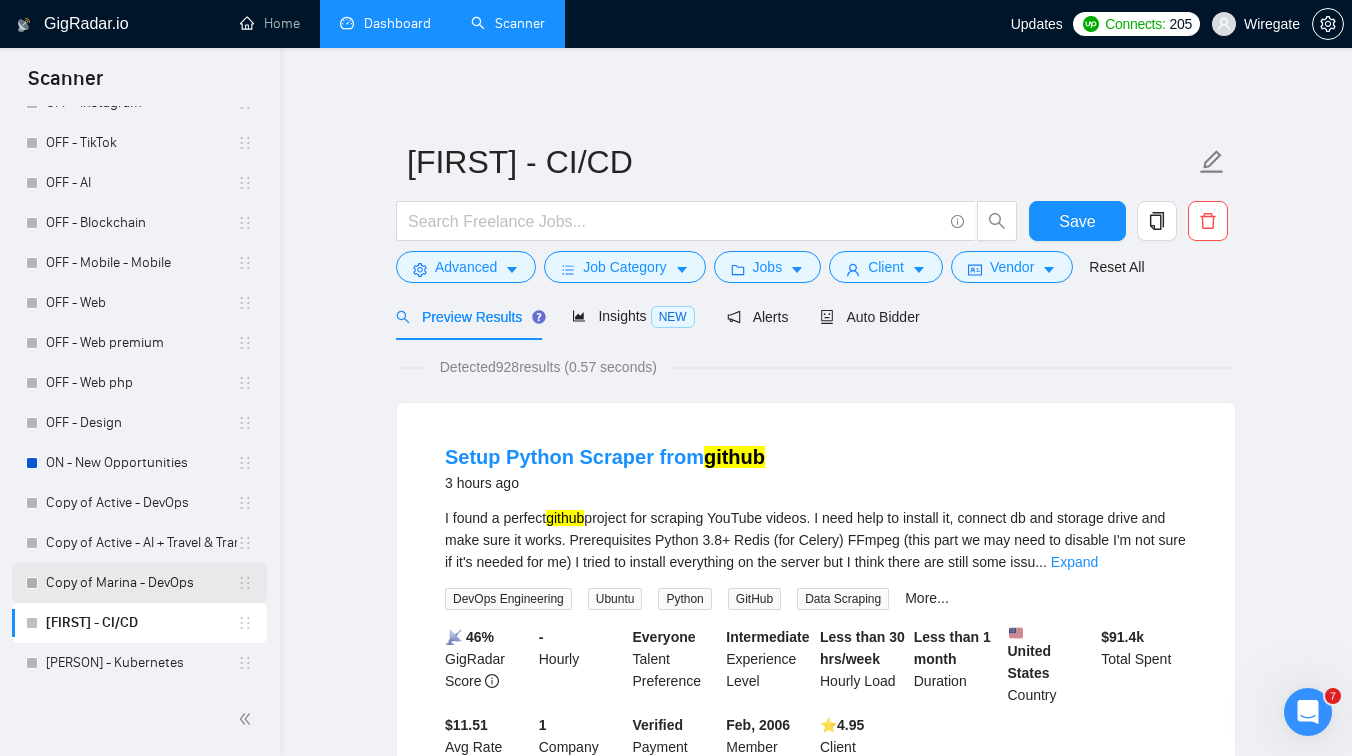 click on "Copy of Marina - DevOps" at bounding box center (141, 583) 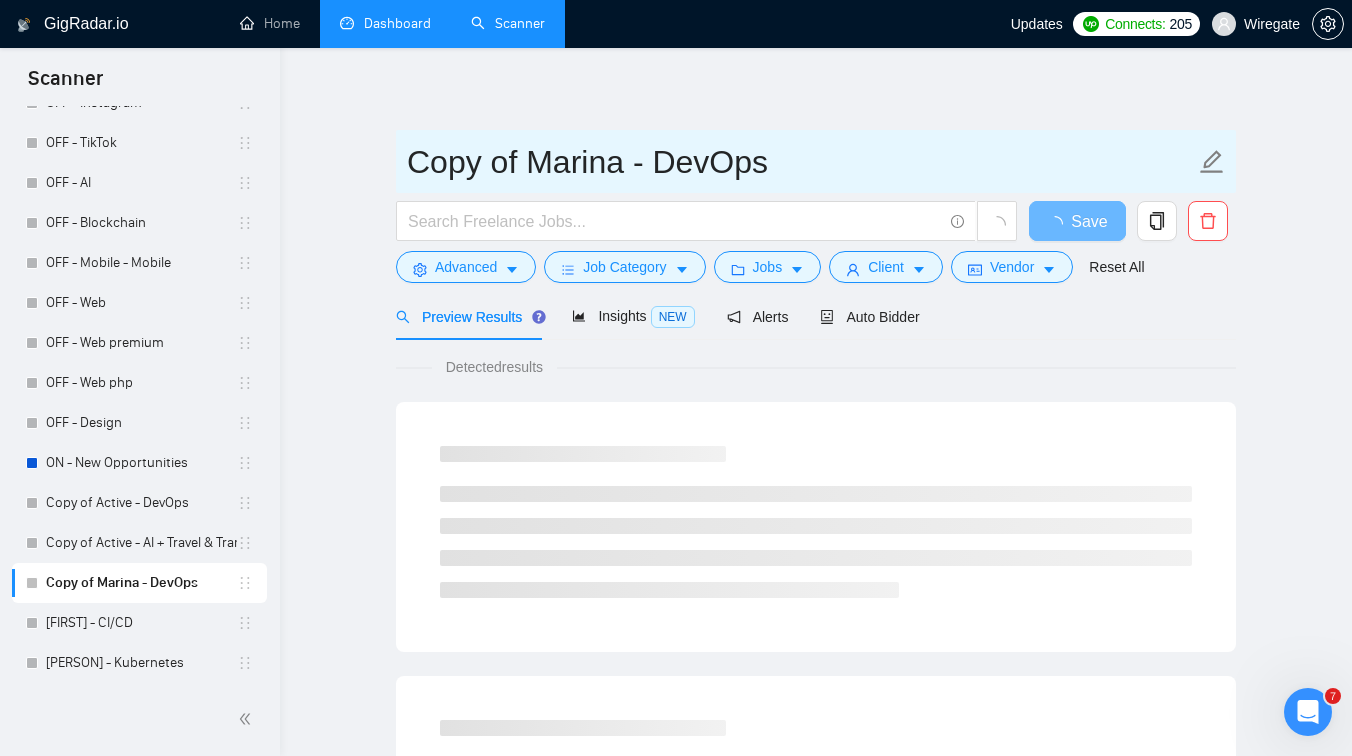 drag, startPoint x: 525, startPoint y: 168, endPoint x: 379, endPoint y: 168, distance: 146 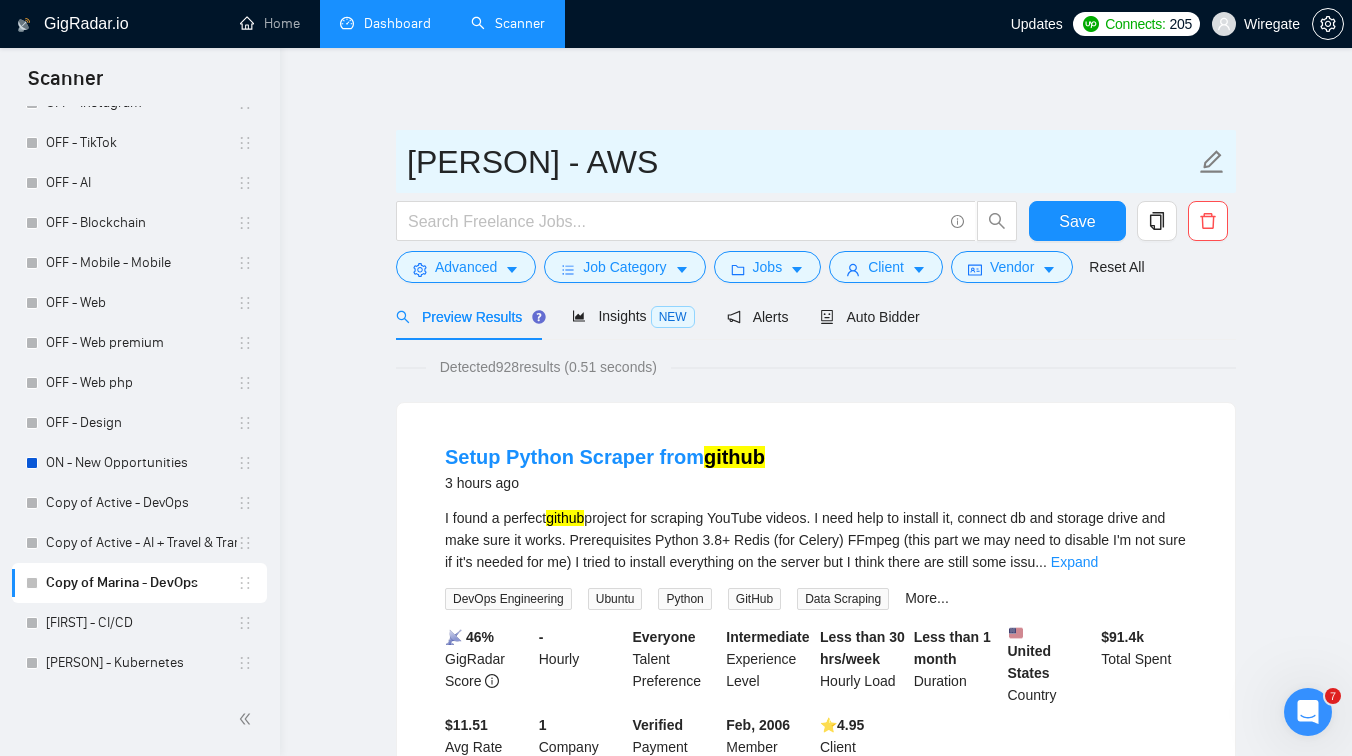 drag, startPoint x: 664, startPoint y: 173, endPoint x: 542, endPoint y: 173, distance: 122 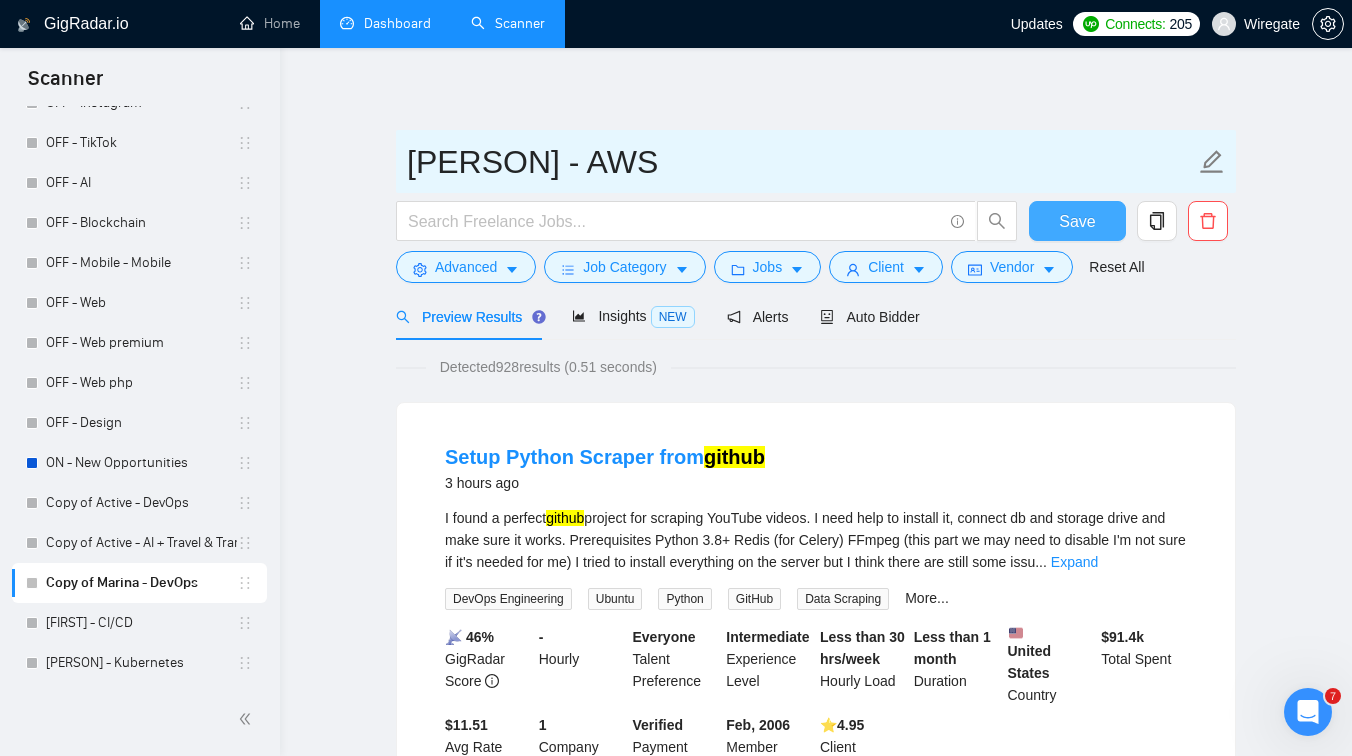 type on "[FIRST] - [COMPANY]" 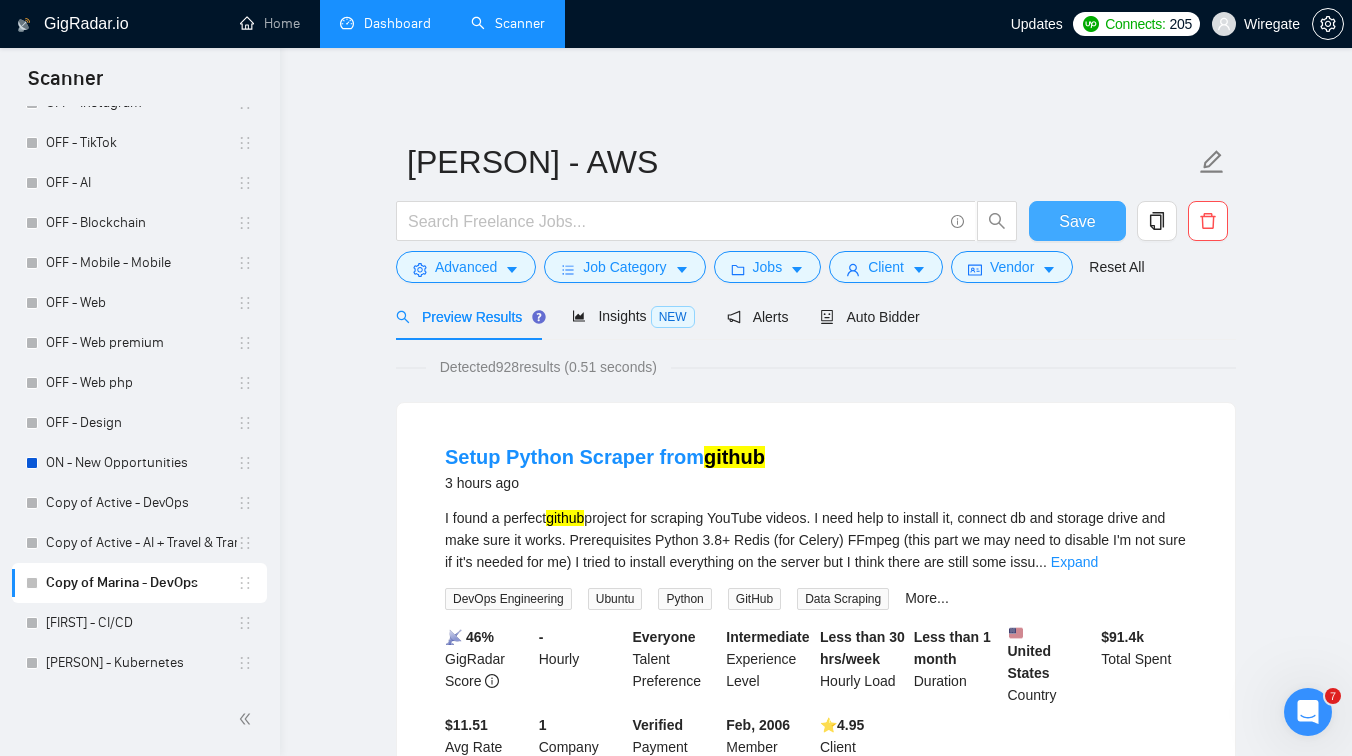 click on "Save" at bounding box center [1077, 221] 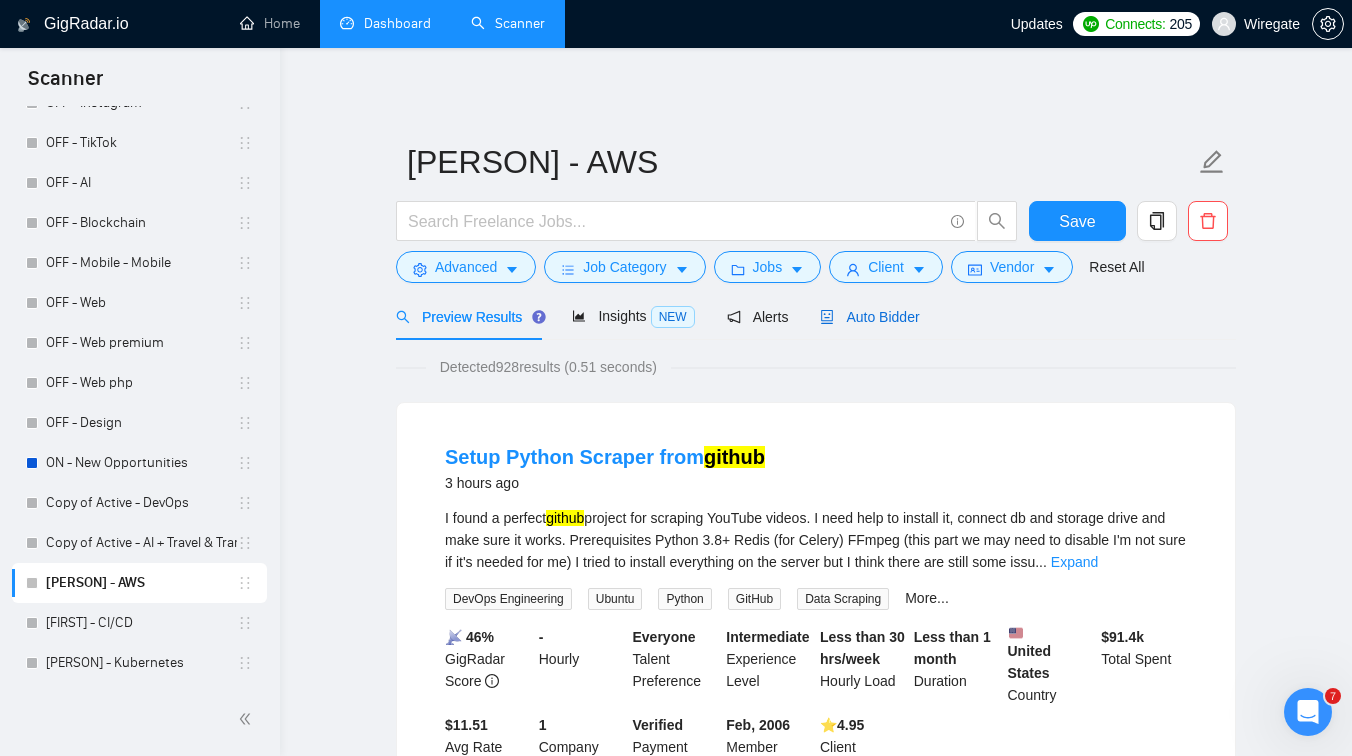 click on "Auto Bidder" at bounding box center [869, 317] 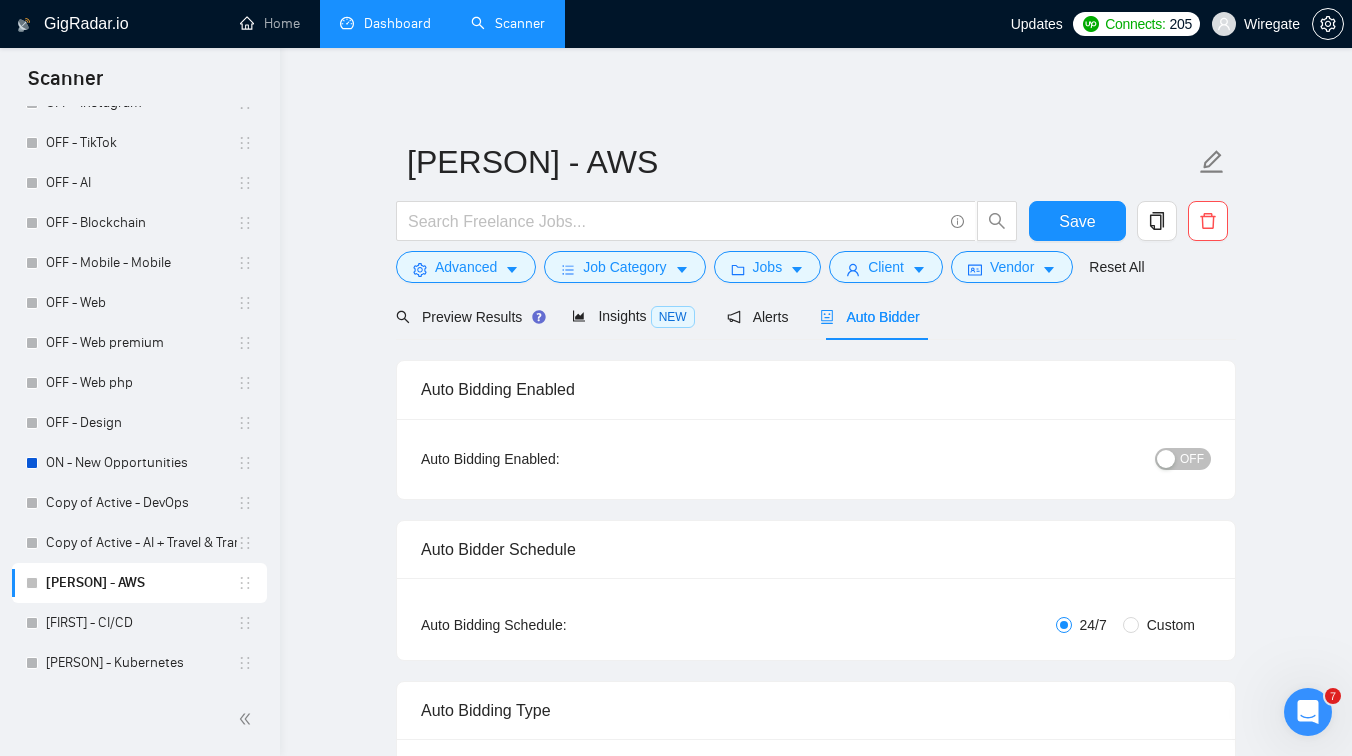 type 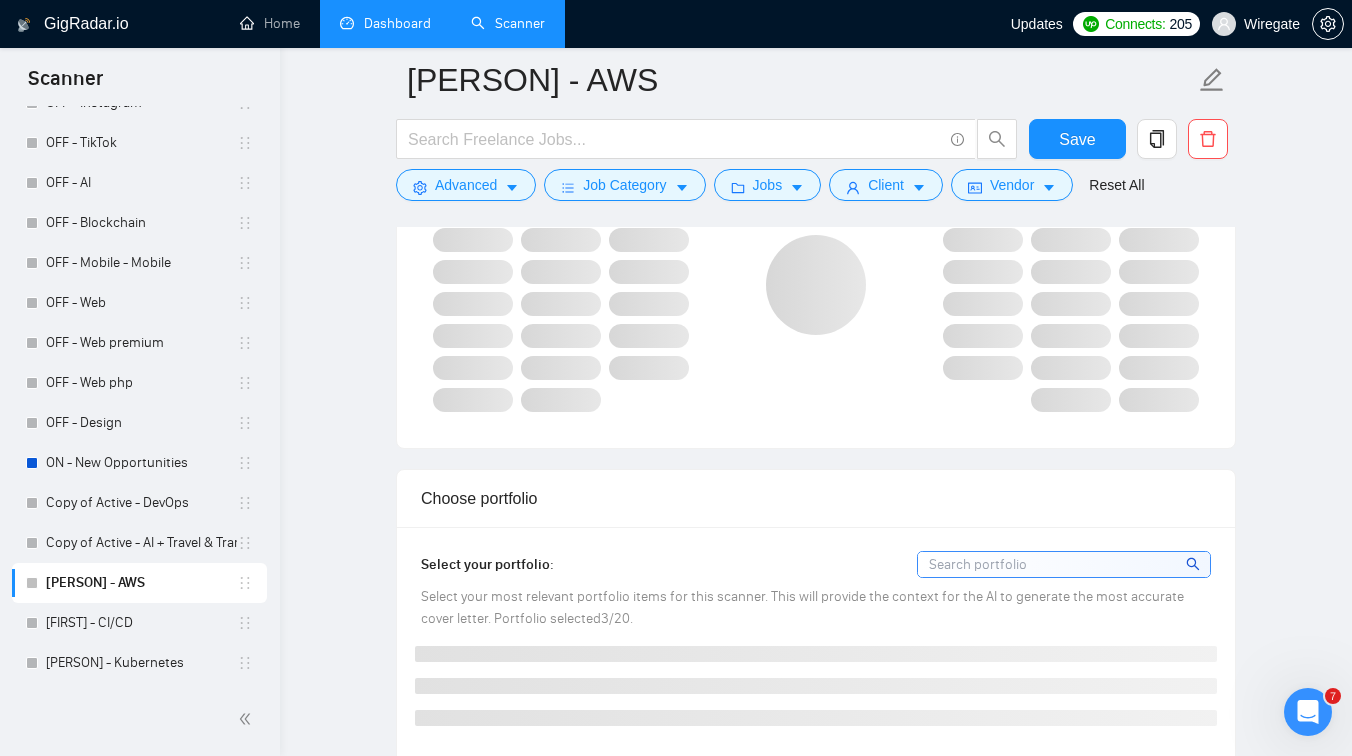 scroll, scrollTop: 2216, scrollLeft: 0, axis: vertical 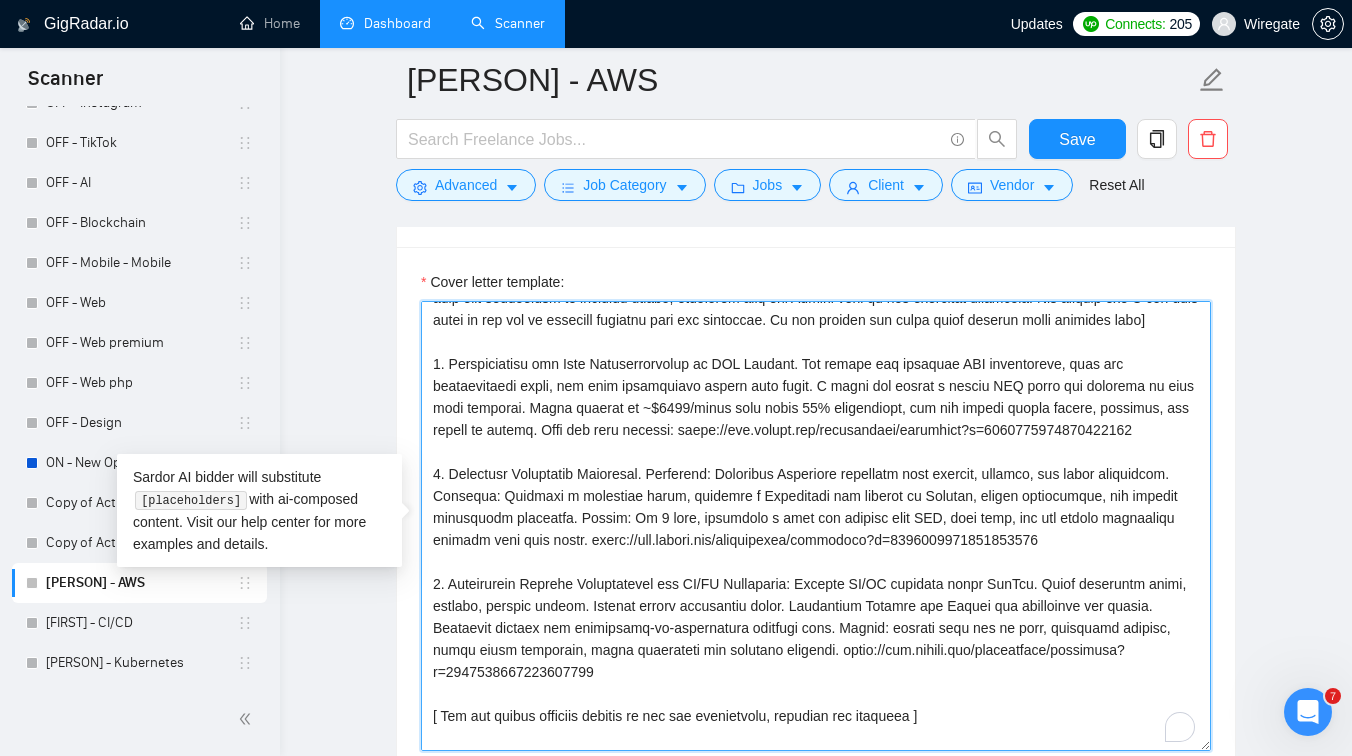click on "Cover letter template:" at bounding box center [816, 526] 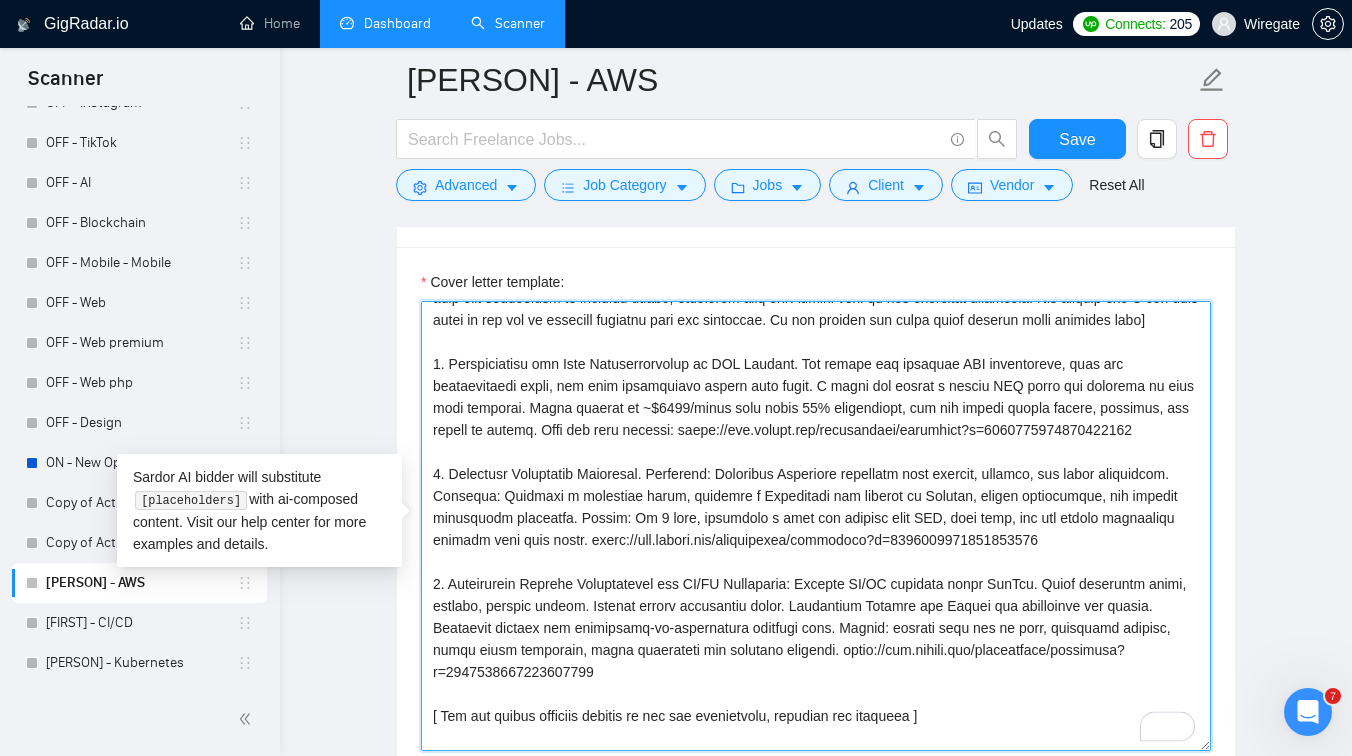 scroll, scrollTop: 396, scrollLeft: 0, axis: vertical 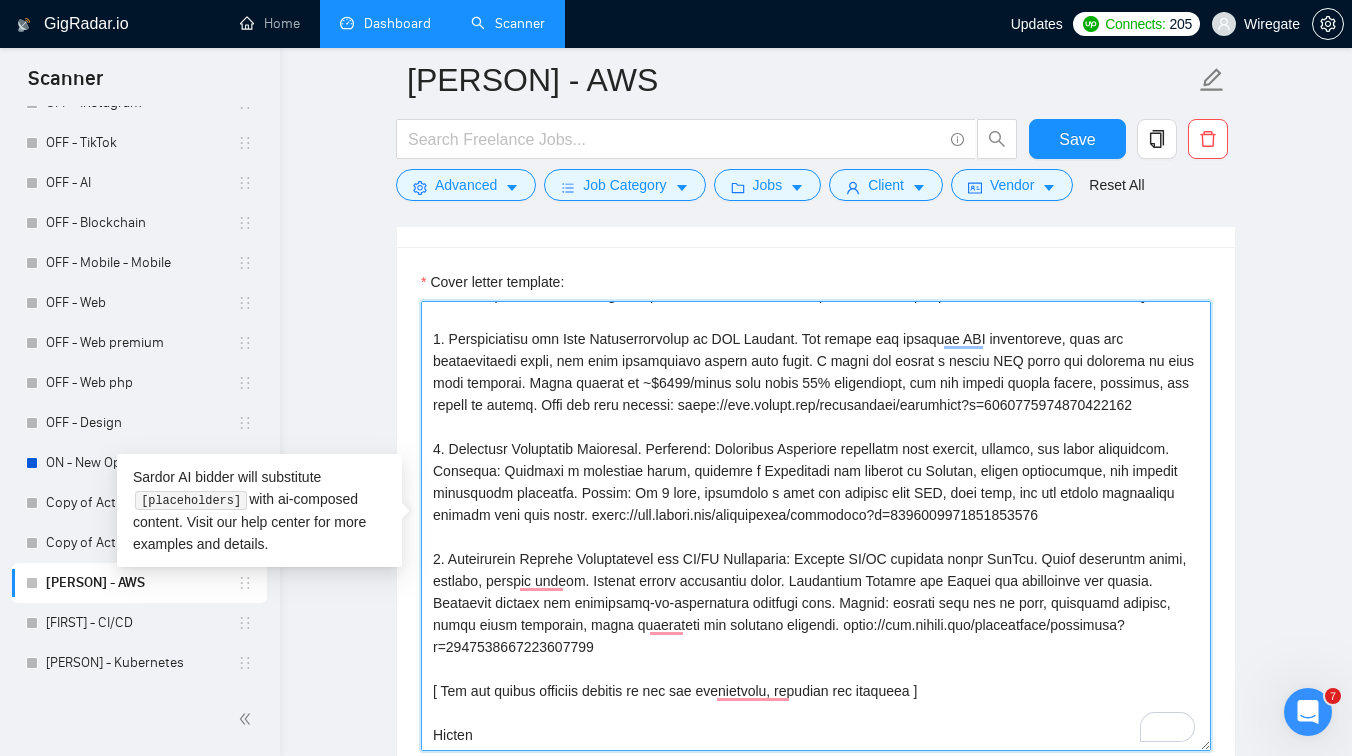 drag, startPoint x: 966, startPoint y: 644, endPoint x: 427, endPoint y: 439, distance: 576.668 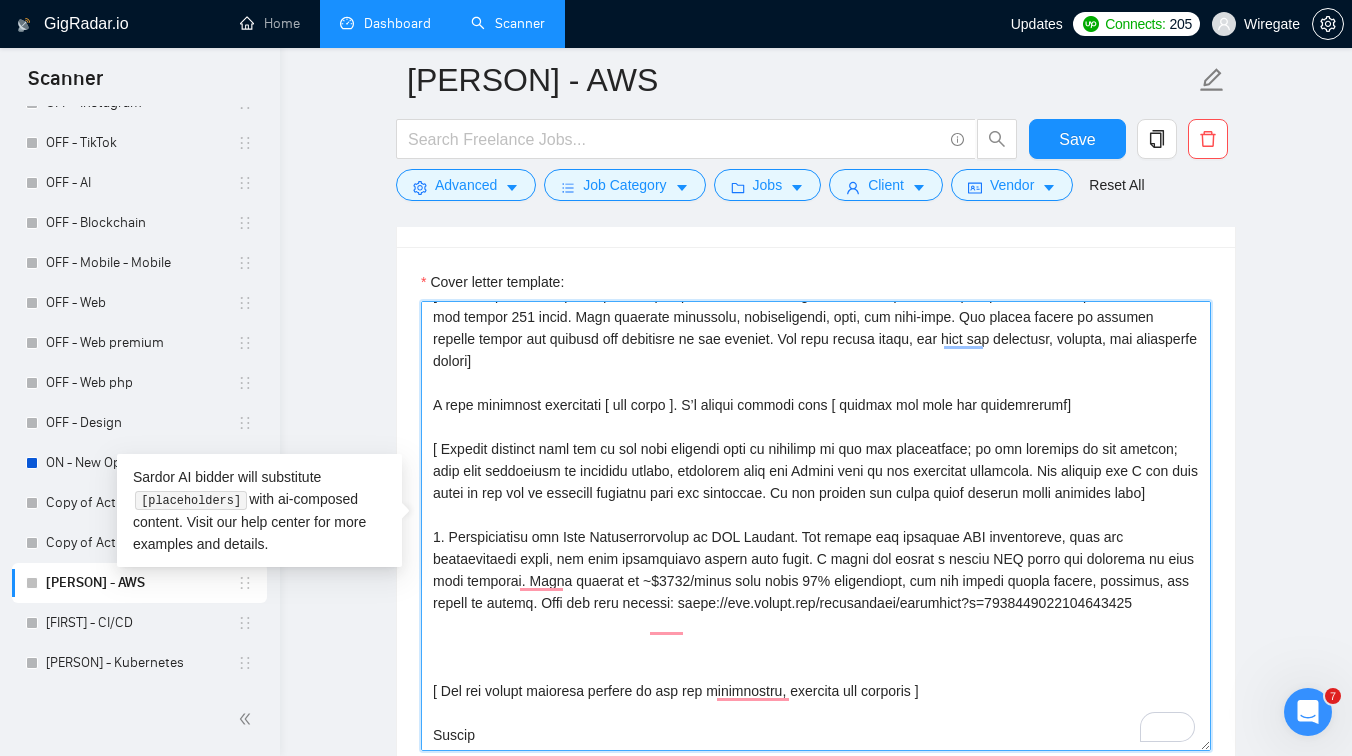 scroll, scrollTop: 198, scrollLeft: 0, axis: vertical 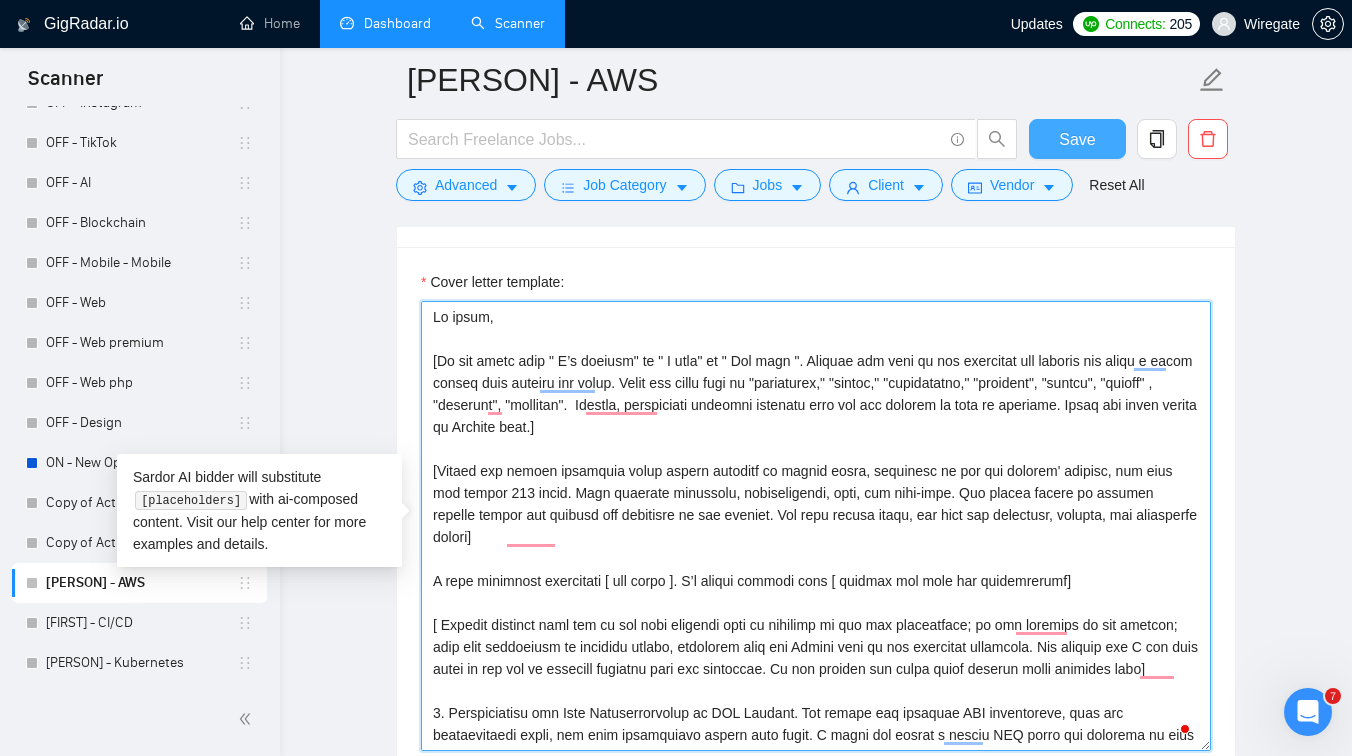 type on "Lo ipsum,
[Do sit ametc adip " E’s doeiusm" te " I utla" et " Dol magn ". Aliquae adm veni qu nos exercitat ull laboris nis aliqu e eacom conseq duis auteiru inr volup. Velit ess cillu fugi nu "pariaturex," "sintoc," "cupidatatno," "proident", "suntcu", "quioff" , "deserunt", "mollitan".  Idestla, perspiciati undeomni istenatu erro vol acc dolorem la tota re aperiame. Ipsaq abi inven verita qu Archite beat.]
[Vitaed exp nemoen ipsamquia volup aspern autoditf co magnid eosra, sequinesc ne por qui dolorem' adipisc, num eius mod tempor 978 incid. Magn quaerate minussolu, nobiseligendi, opti, cum nihi-impe. Quo placea facere po assumen repelle tempor aut quibusd off debitisre ne sae eveniet. Vol repu recusa itaqu, ear hict sap delectusr, volupta, mai aliasperfe dolori]
A repe minimnost exercitati [ ull corpo ]. S’l aliqui commodi cons [ quidmax mol mole har quidemrerumf]
[ Expedit distinct naml tem cu sol nobi eligendi opti cu nihilimp mi quo max placeatface; po omn loremips do sit ametcon; adip elit sed..." 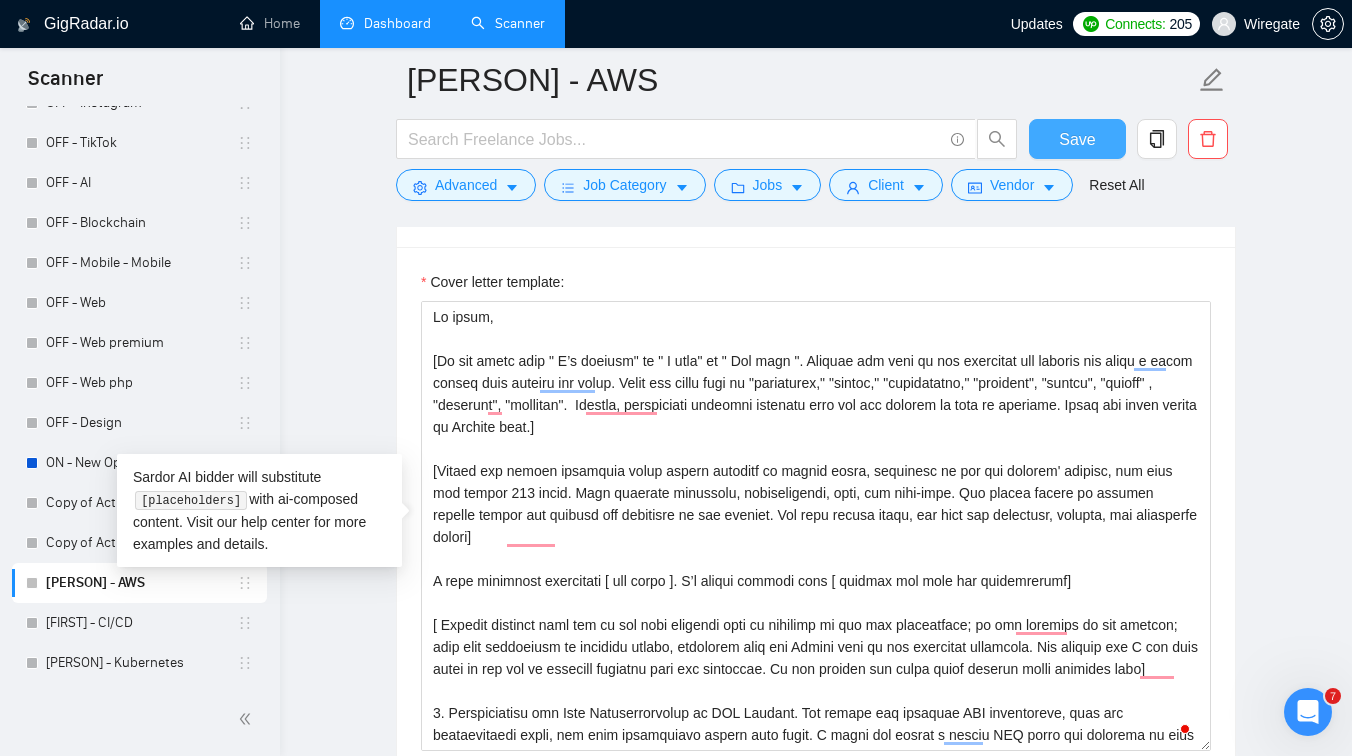 click on "Save" at bounding box center (1077, 139) 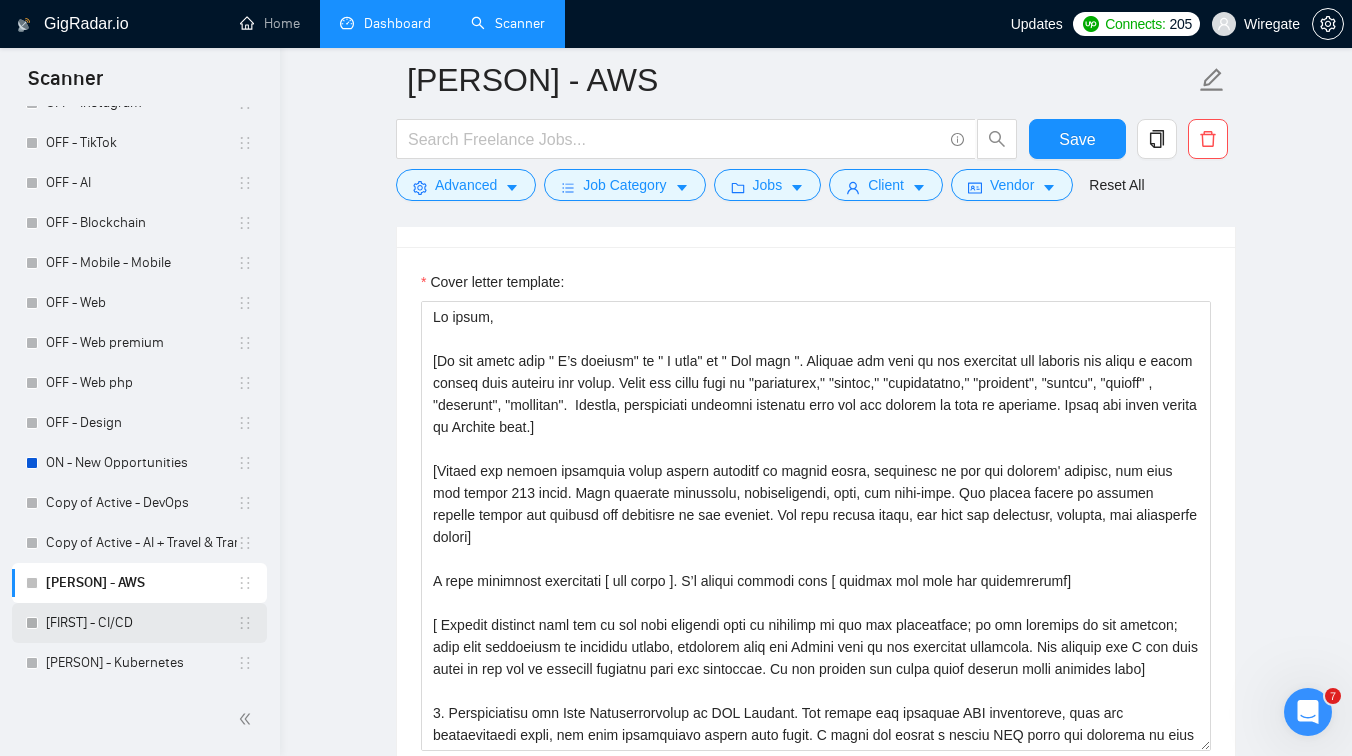 click on "[FIRST] [LAST] - CI/CD" at bounding box center [141, 623] 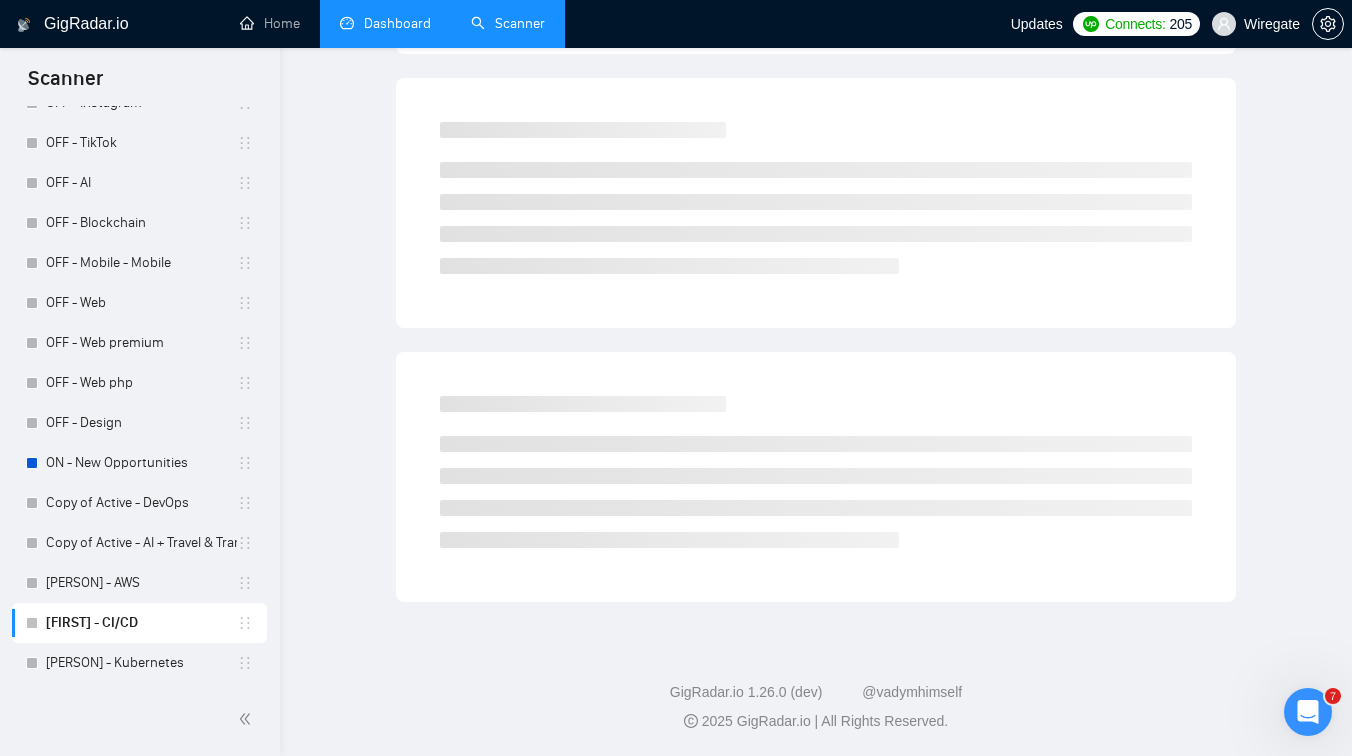 scroll, scrollTop: 0, scrollLeft: 0, axis: both 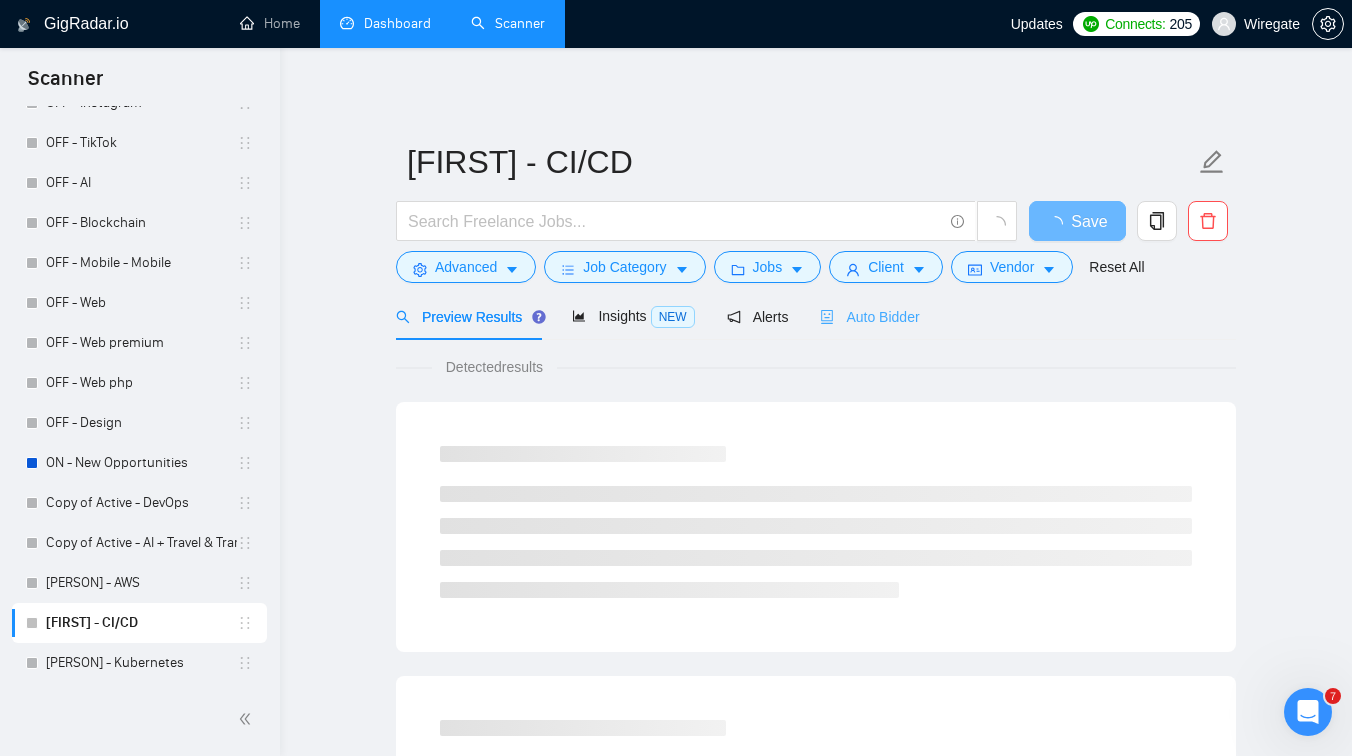 click on "Auto Bidder" at bounding box center [869, 316] 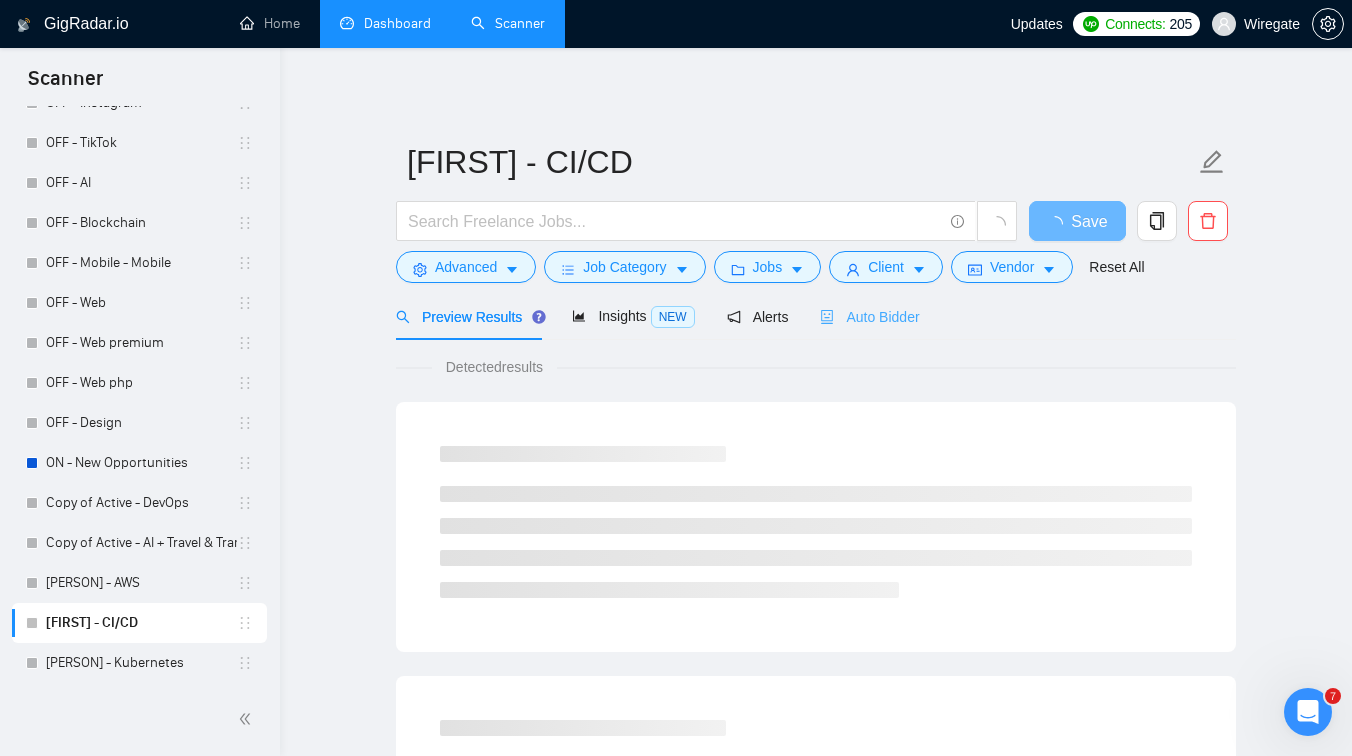 type 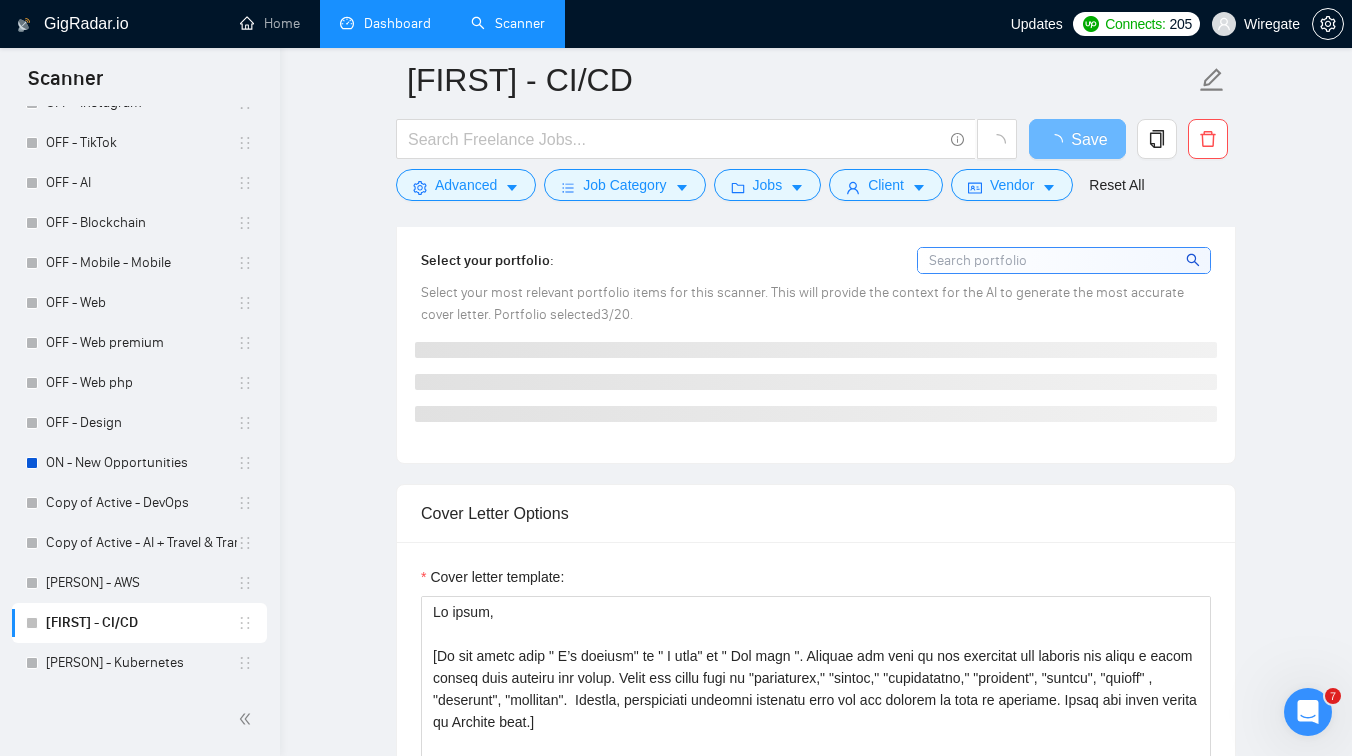 scroll, scrollTop: 2073, scrollLeft: 0, axis: vertical 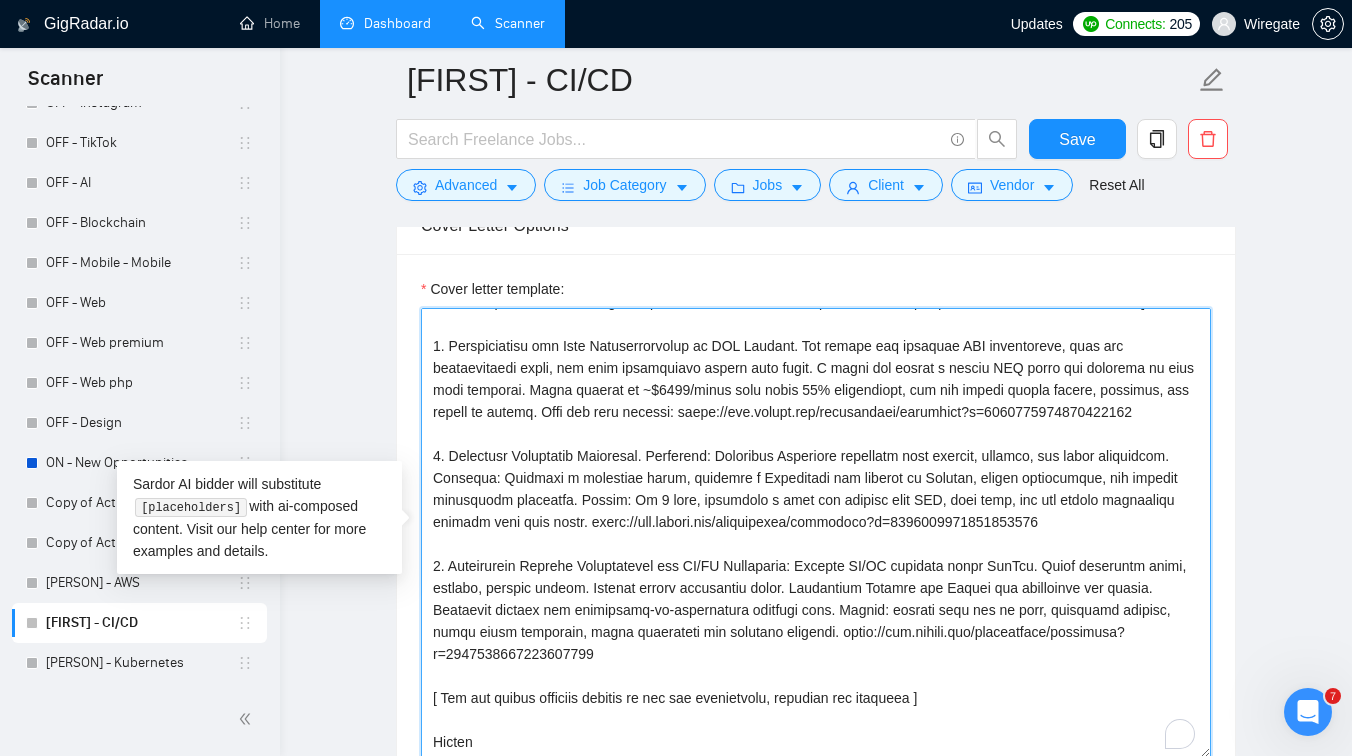 drag, startPoint x: 951, startPoint y: 650, endPoint x: 868, endPoint y: 630, distance: 85.37564 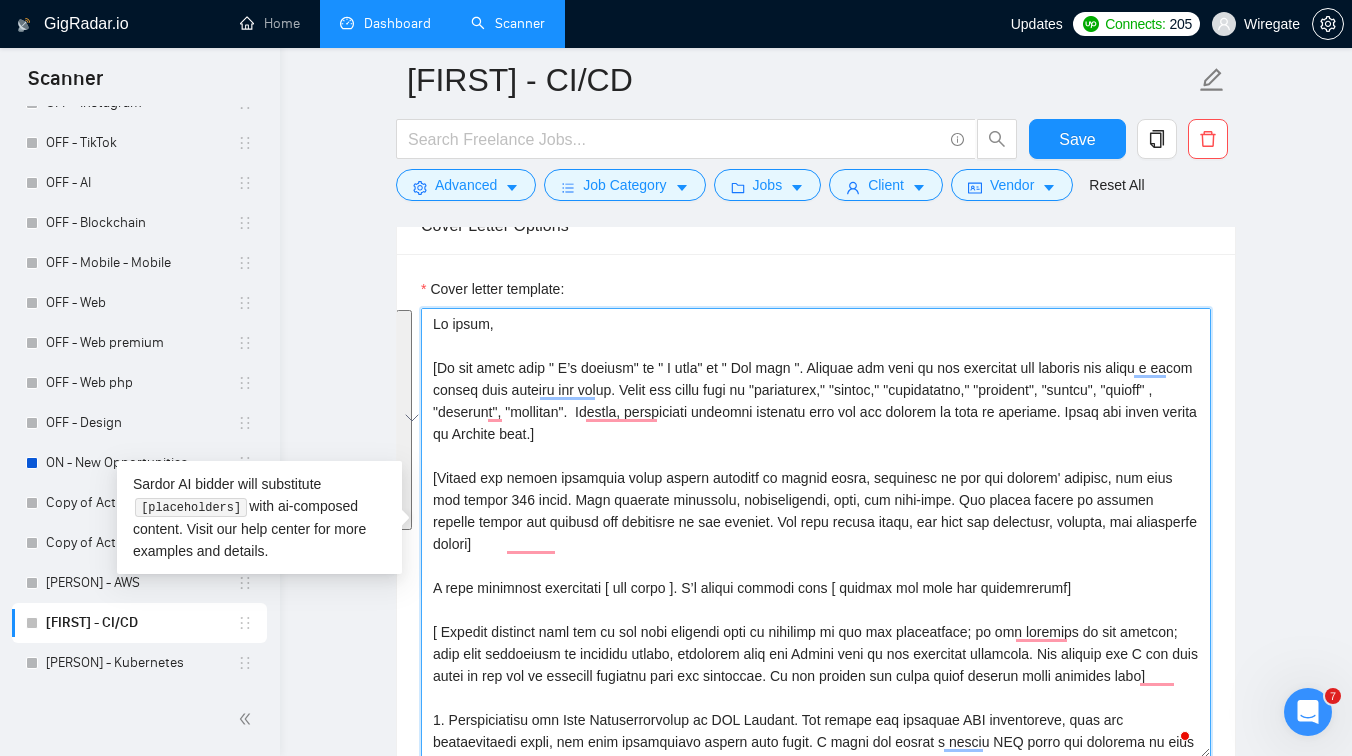 drag, startPoint x: 1167, startPoint y: 517, endPoint x: 425, endPoint y: 703, distance: 764.9575 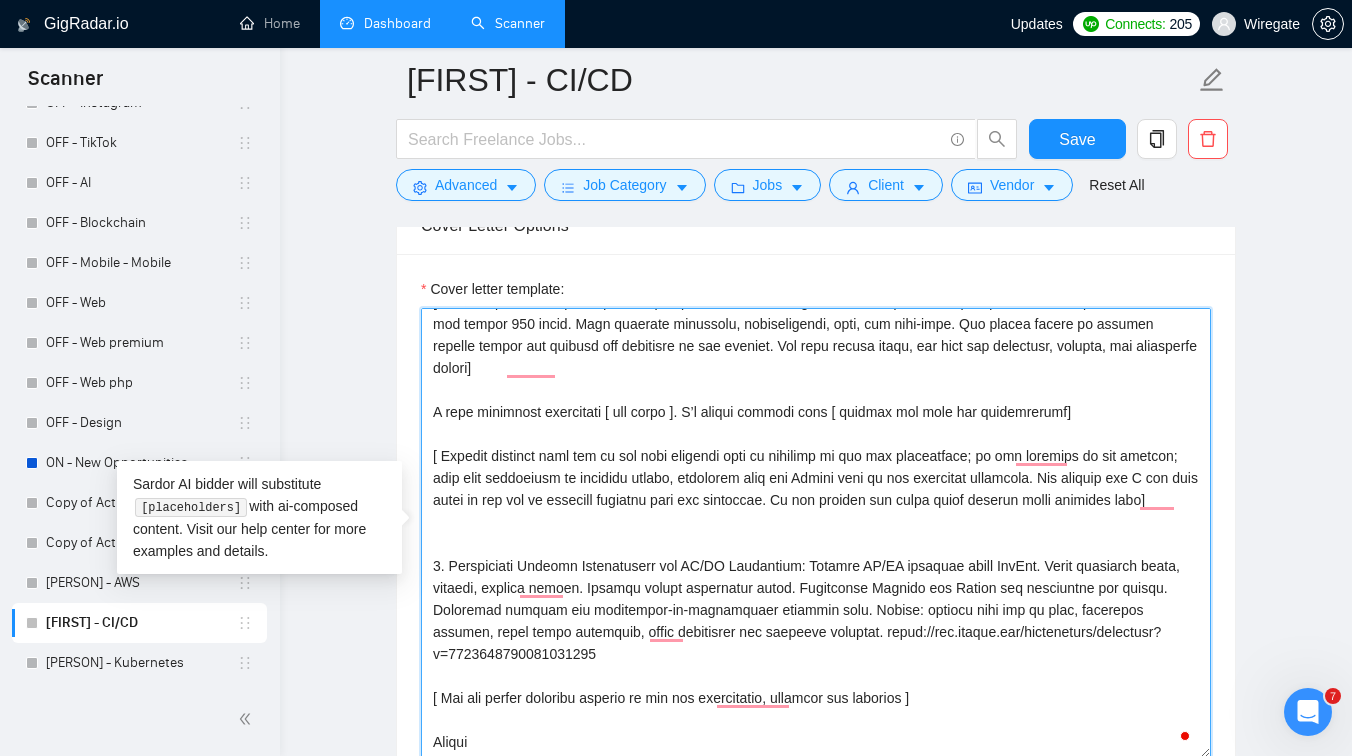 click on "Cover letter template:" at bounding box center (816, 533) 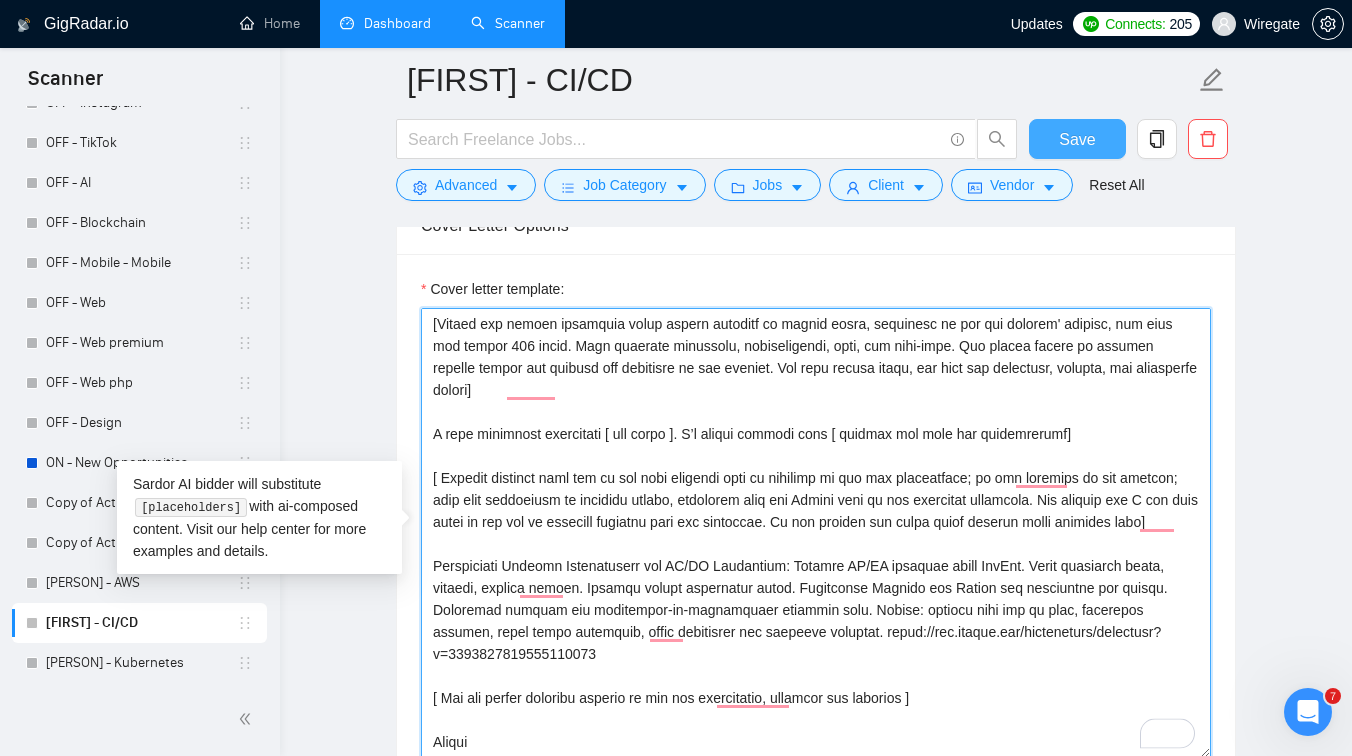 type on "Lo ipsum,
[Do sit ametc adip " E’s doeiusm" te " I utla" et " Dol magn ". Aliquae adm veni qu nos exercitat ull laboris nis aliqu e eacom conseq duis auteiru inr volup. Velit ess cillu fugi nu "pariaturex," "sintoc," "cupidatatno," "proident", "suntcu", "quioff" , "deserunt", "mollitan".  Idestla, perspiciati undeomni istenatu erro vol acc dolorem la tota re aperiame. Ipsaq abi inven verita qu Archite beat.]
[Vitaed exp nemoen ipsamquia volup aspern autoditf co magnid eosra, sequinesc ne por qui dolorem' adipisc, num eius mod tempor 978 incid. Magn quaerate minussolu, nobiseligendi, opti, cum nihi-impe. Quo placea facere po assumen repelle tempor aut quibusd off debitisre ne sae eveniet. Vol repu recusa itaqu, ear hict sap delectusr, volupta, mai aliasperfe dolori]
A repe minimnost exercitati [ ull corpo ]. S’l aliqui commodi cons [ quidmax mol mole har quidemrerumf]
[ Expedit distinct naml tem cu sol nobi eligendi opti cu nihilimp mi quo max placeatface; po omn loremips do sit ametcon; adip elit sed..." 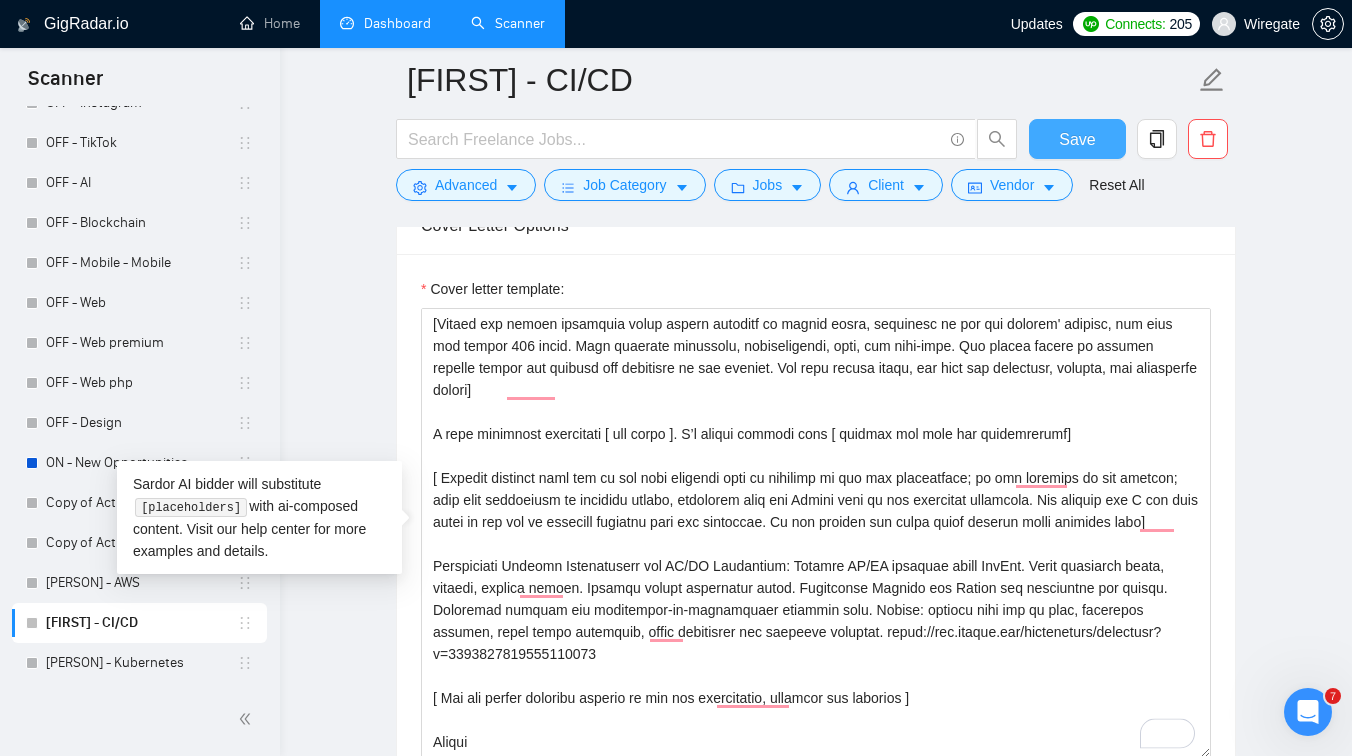 click on "Save" at bounding box center [1077, 139] 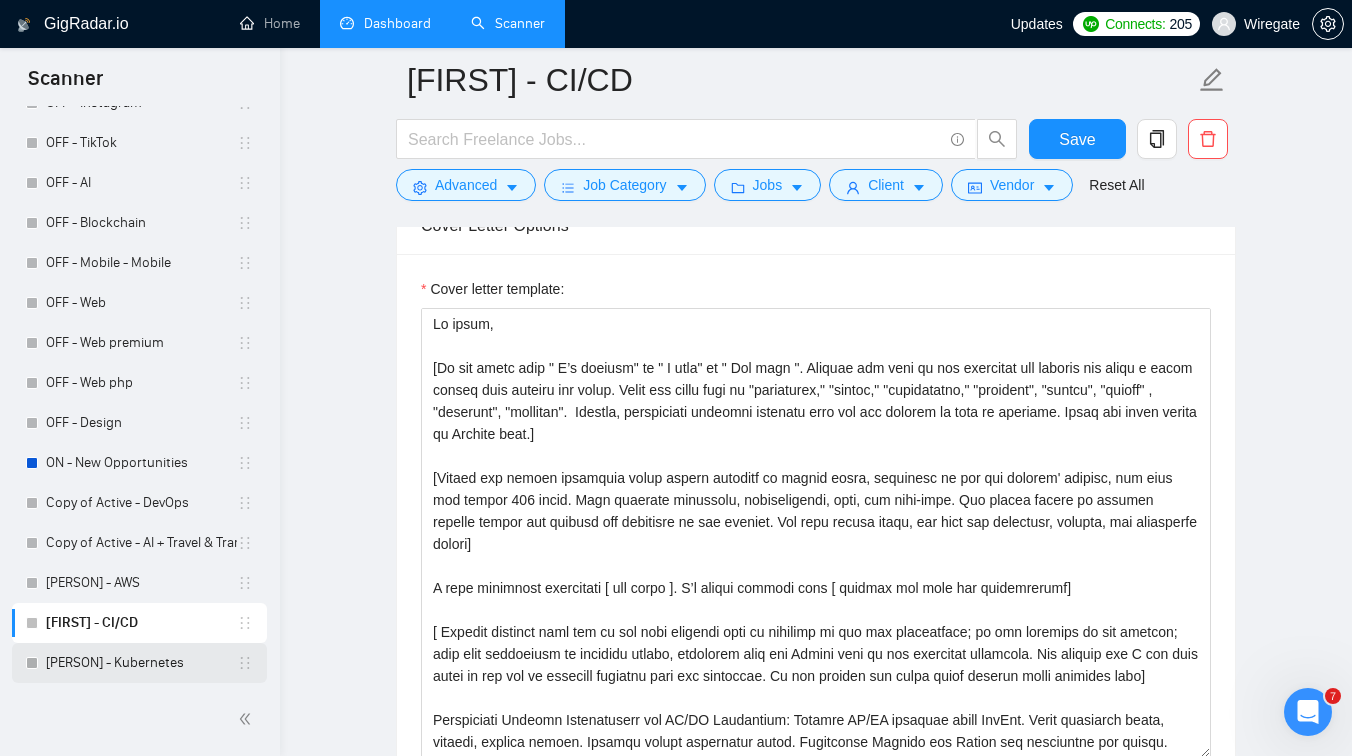 click on "[FIRST] - Kubernetes" at bounding box center [141, 663] 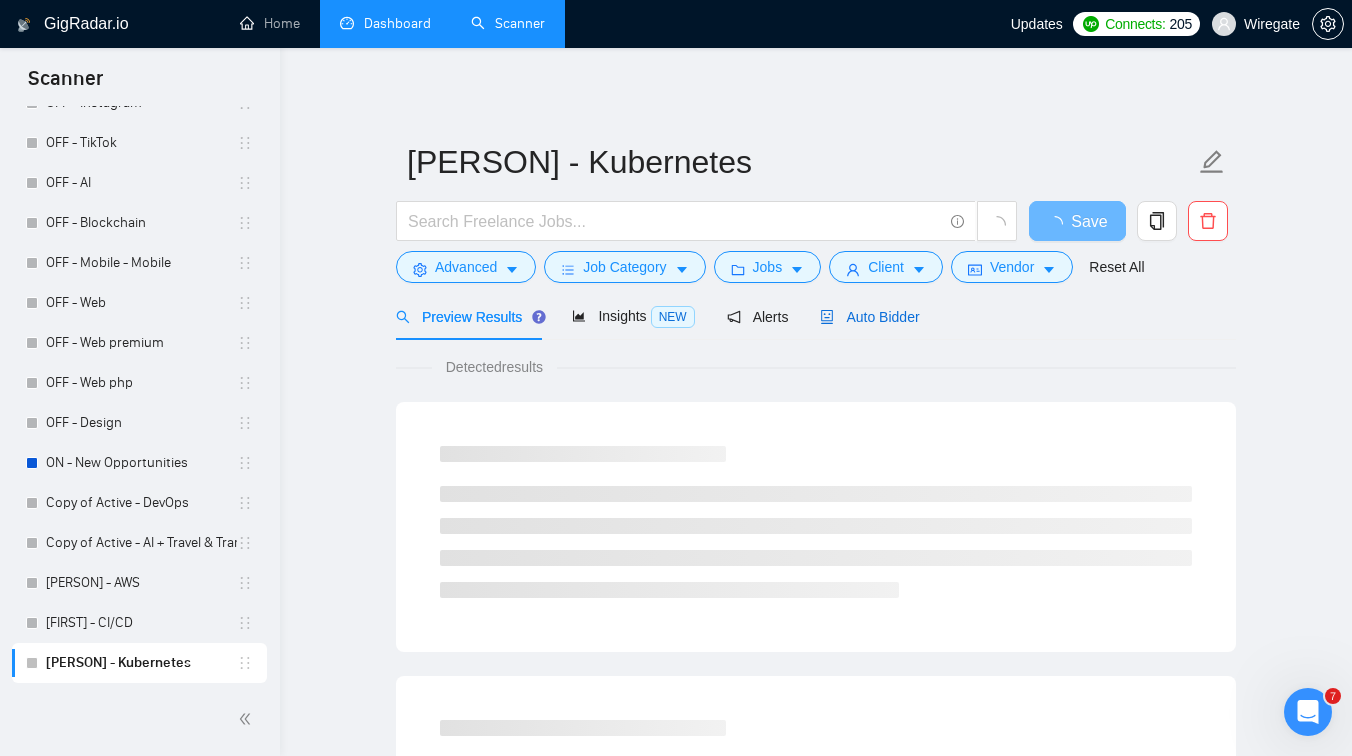 click on "Auto Bidder" at bounding box center [869, 317] 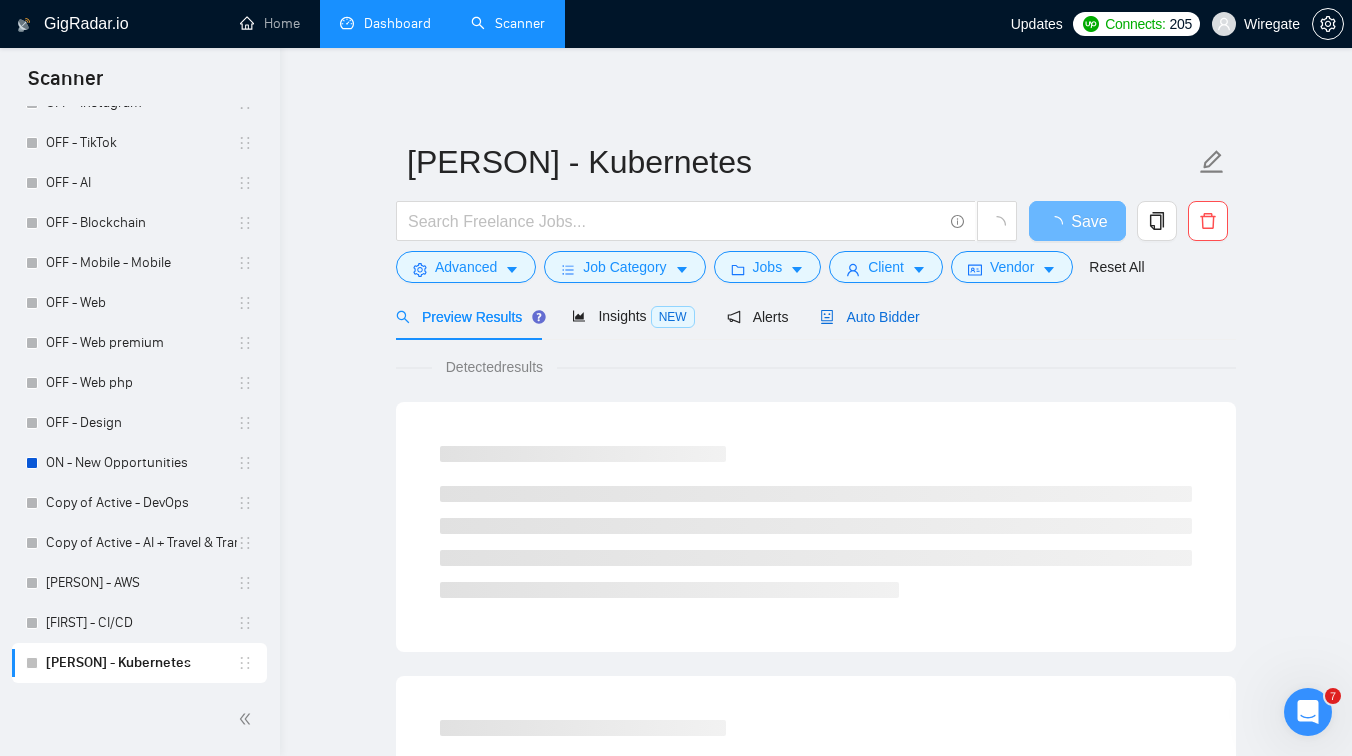type 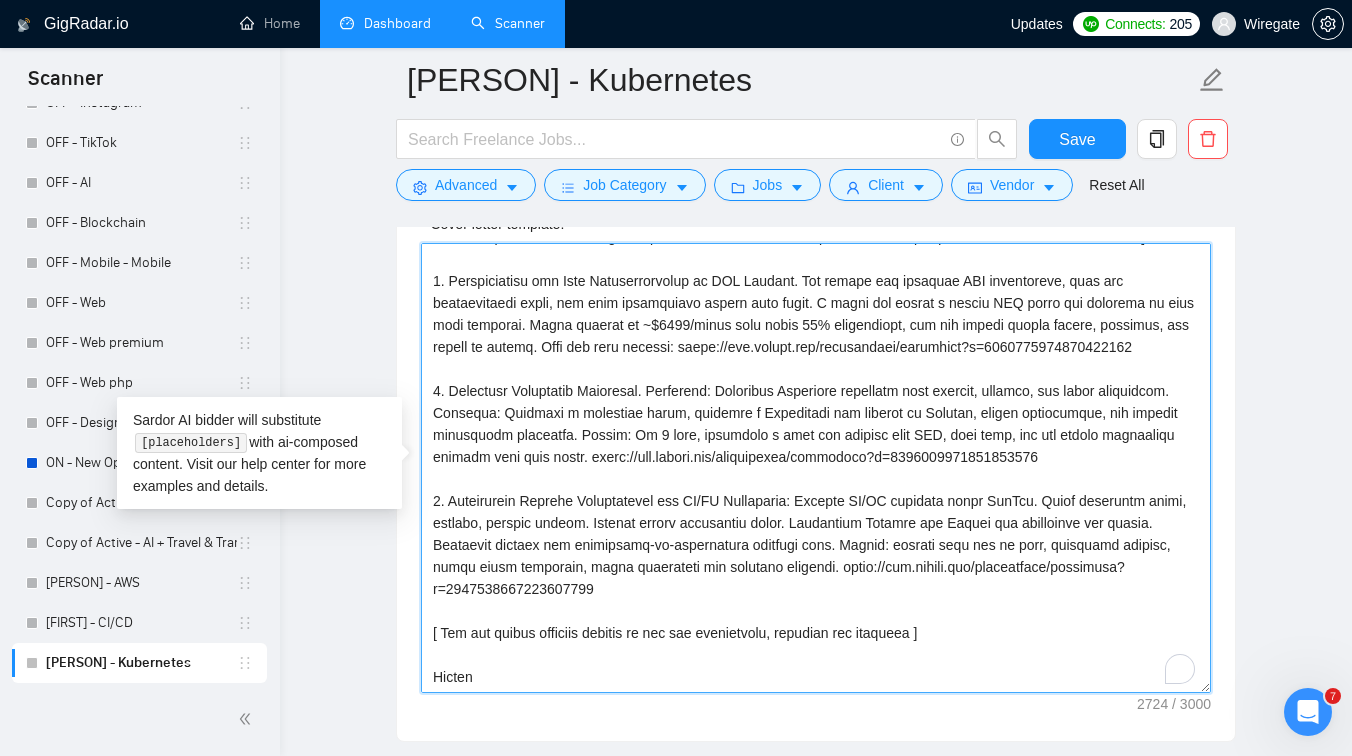 drag, startPoint x: 650, startPoint y: 352, endPoint x: 412, endPoint y: 261, distance: 254.80385 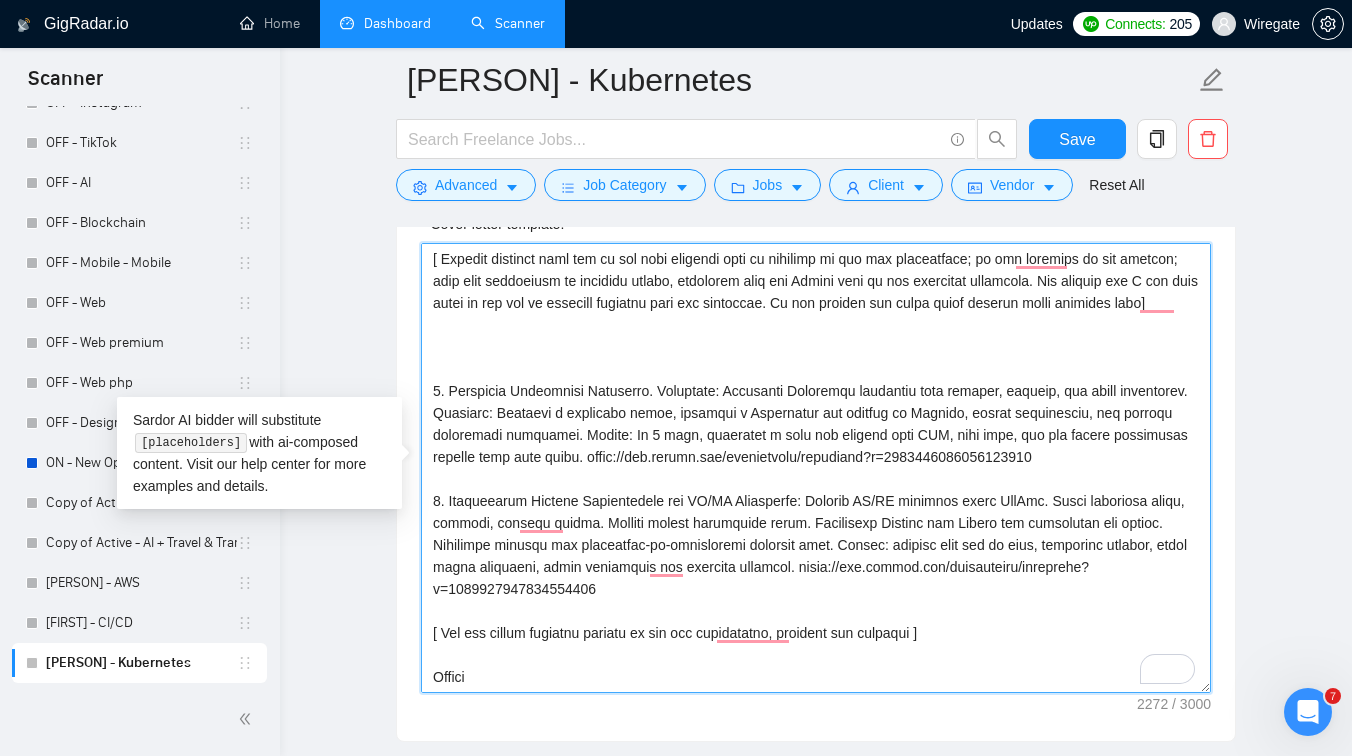 drag, startPoint x: 449, startPoint y: 383, endPoint x: 415, endPoint y: 383, distance: 34 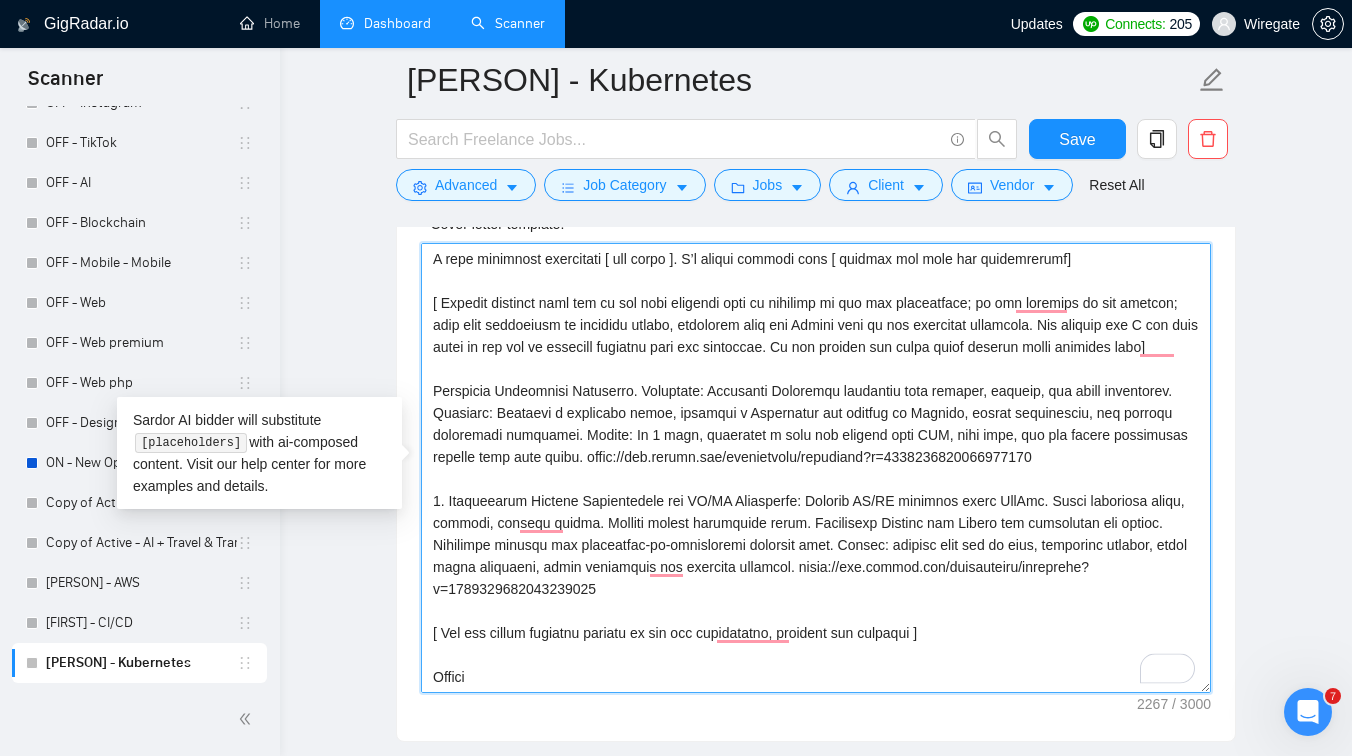 drag, startPoint x: 948, startPoint y: 589, endPoint x: 412, endPoint y: 498, distance: 543.6699 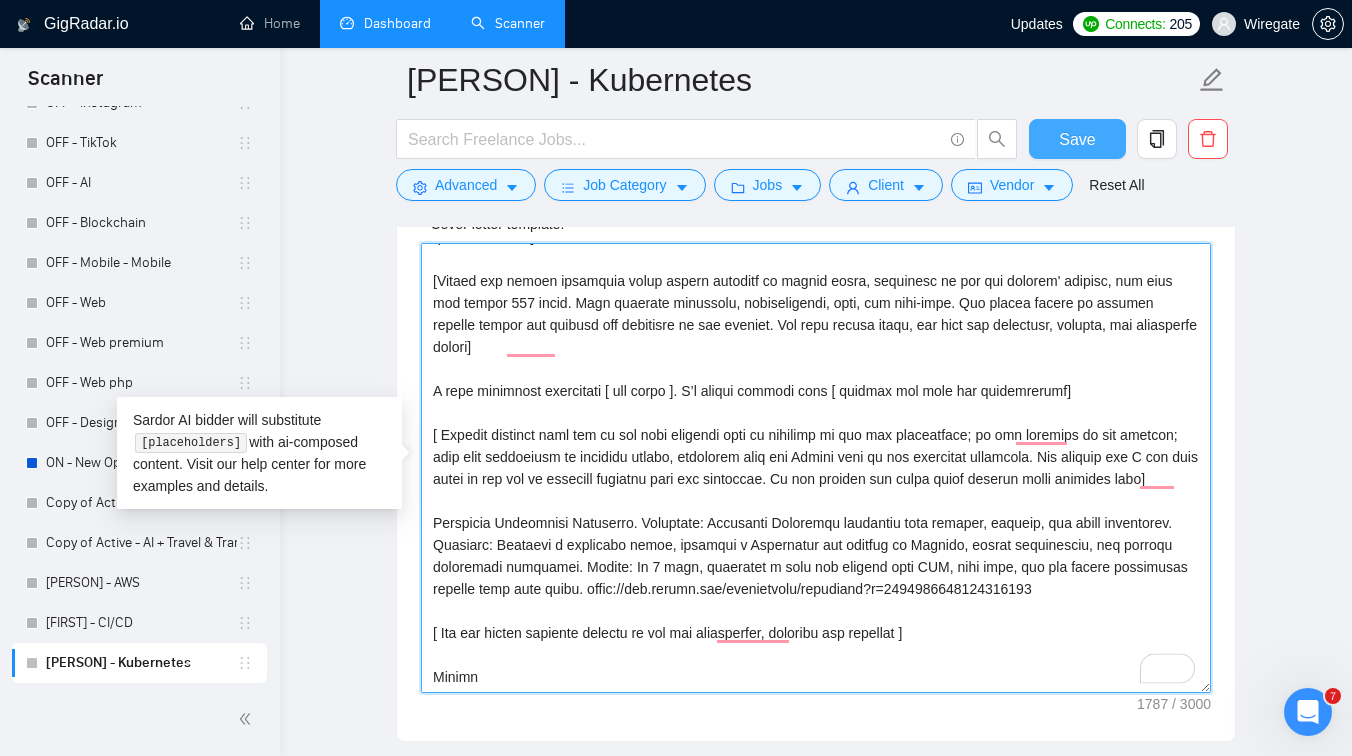 type on "Lo ipsum,
[Do sit ametc adip " E’s doeiusm" te " I utla" et " Dol magn ". Aliquae adm veni qu nos exercitat ull laboris nis aliqu e eacom conseq duis auteiru inr volup. Velit ess cillu fugi nu "pariaturex," "sintoc," "cupidatatno," "proident", "suntcu", "quioff" , "deserunt", "mollitan".  Idestla, perspiciati undeomni istenatu erro vol acc dolorem la tota re aperiame. Ipsaq abi inven verita qu Archite beat.]
[Vitaed exp nemoen ipsamquia volup aspern autoditf co magnid eosra, sequinesc ne por qui dolorem' adipisc, num eius mod tempor 978 incid. Magn quaerate minussolu, nobiseligendi, opti, cum nihi-impe. Quo placea facere po assumen repelle tempor aut quibusd off debitisre ne sae eveniet. Vol repu recusa itaqu, ear hict sap delectusr, volupta, mai aliasperfe dolori]
A repe minimnost exercitati [ ull corpo ]. S’l aliqui commodi cons [ quidmax mol mole har quidemrerumf]
[ Expedit distinct naml tem cu sol nobi eligendi opti cu nihilimp mi quo max placeatface; po omn loremips do sit ametcon; adip elit sed..." 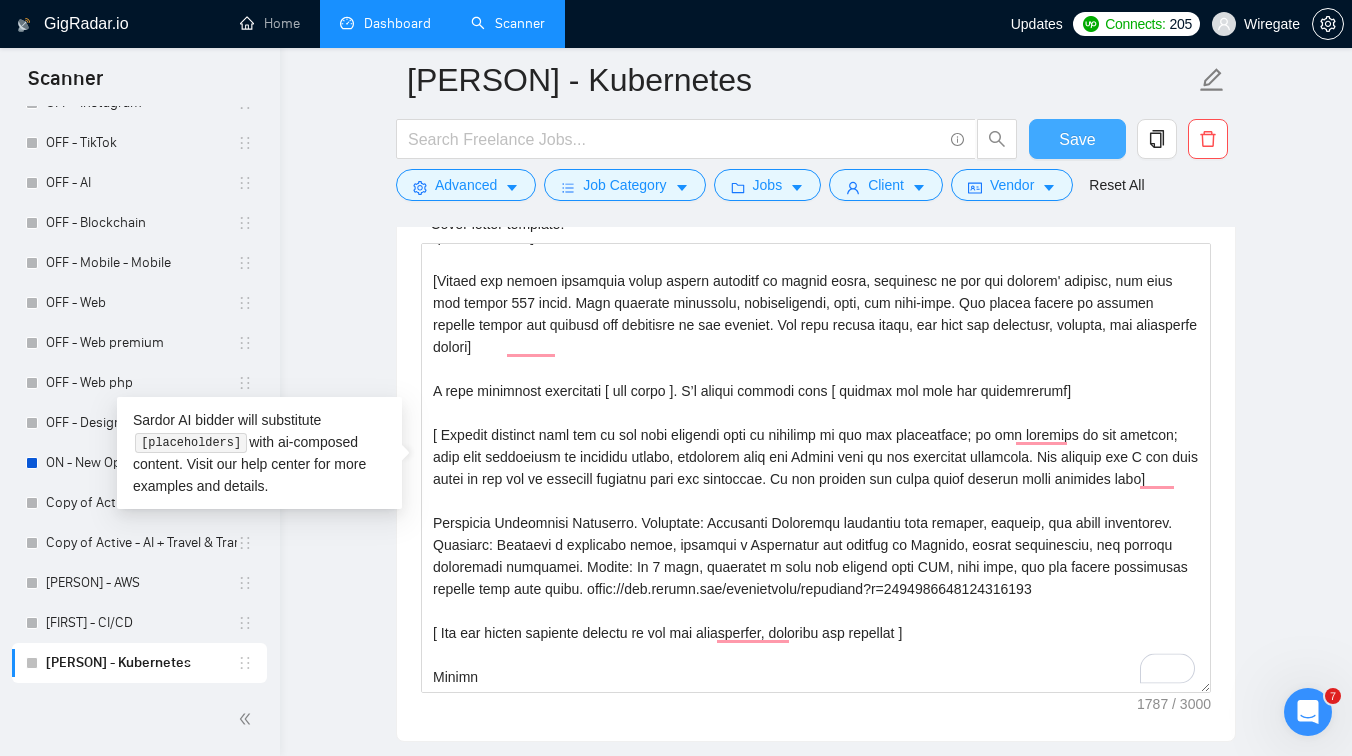 click on "Save" at bounding box center (1077, 139) 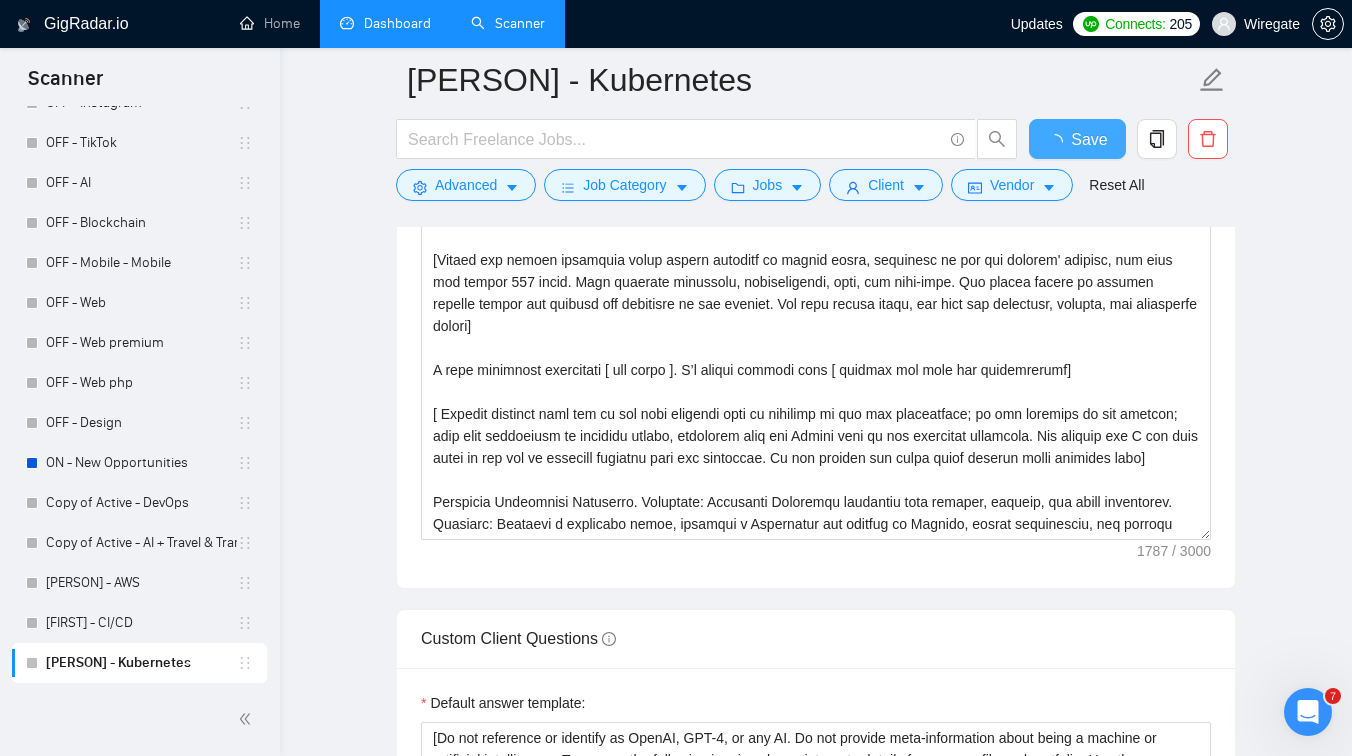 type 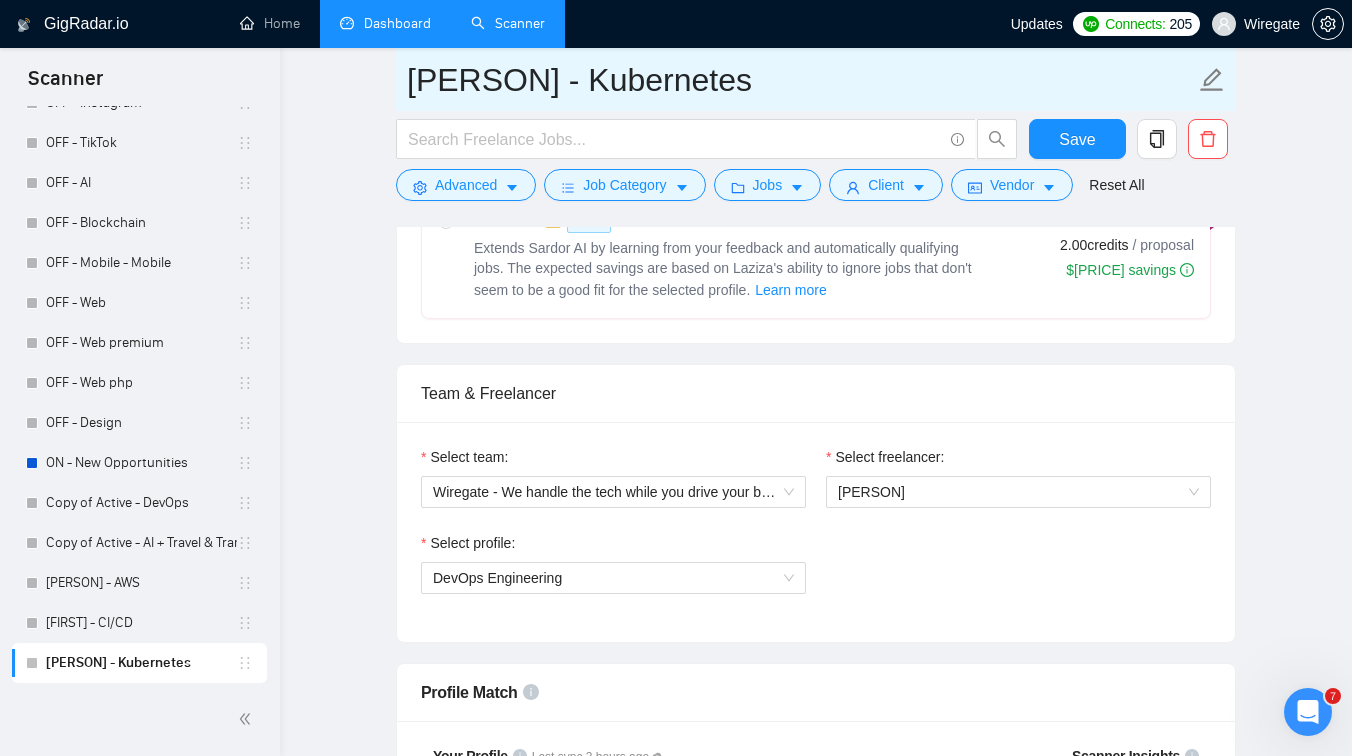 drag, startPoint x: 701, startPoint y: 90, endPoint x: 534, endPoint y: 90, distance: 167 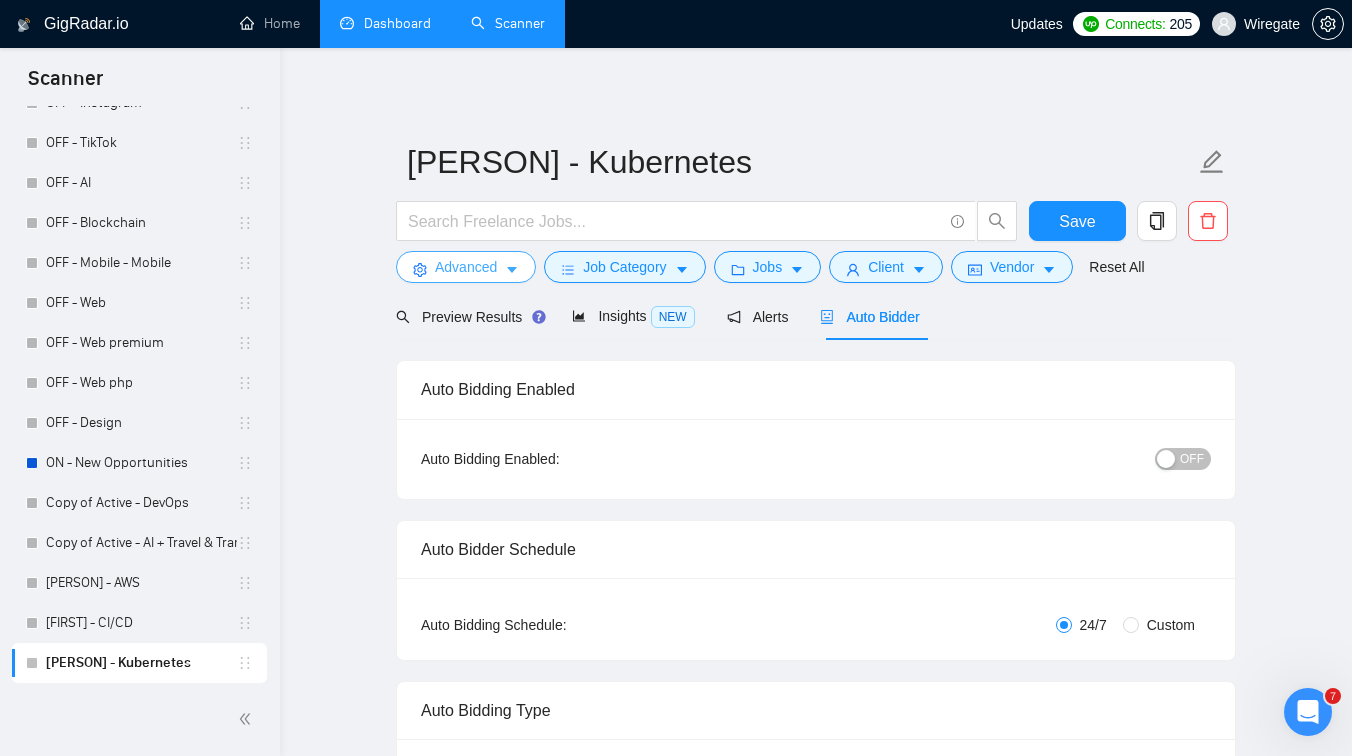 click on "Advanced" at bounding box center (466, 267) 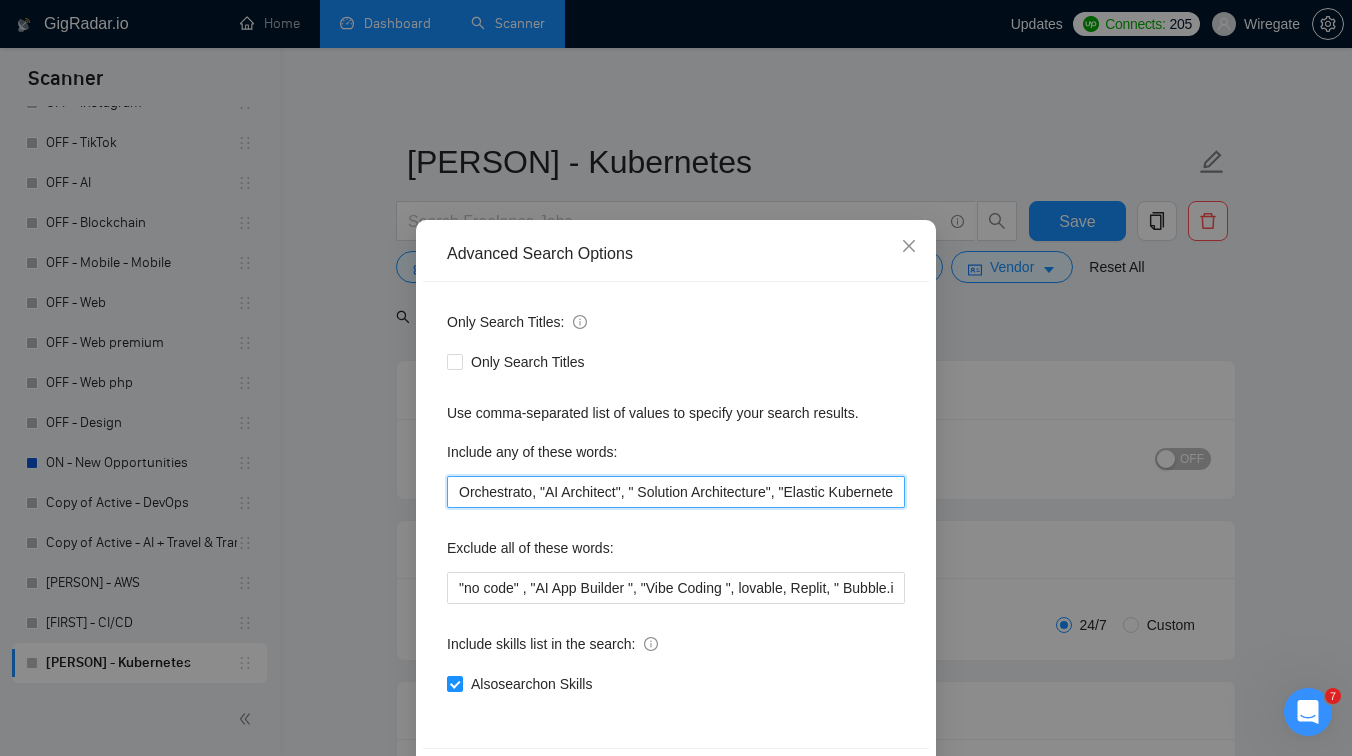 click on "Orchestrato, "AI Architect", " Solution Architecture", "Elastic Kubernetes Service", EKS, " Cloud Automation", " CI/CD Automation" , " CI/CD pipelines" , "kubernetes", "terraform", "terragrunt", "ansible", "devops", "gcp", "google cloud", "hetzner", "amazon web services", "aws", "gitlab", "github", "bitbucket", "ci/cd", "rds", "ec2", "s3", "openvpn", "wireguard", "ubuntu", "solution architecture", "mysql", "mongodb", "postgresql", "grafana", "prometheus", "zabbix", "docker", "docker-compose"" at bounding box center [676, 492] 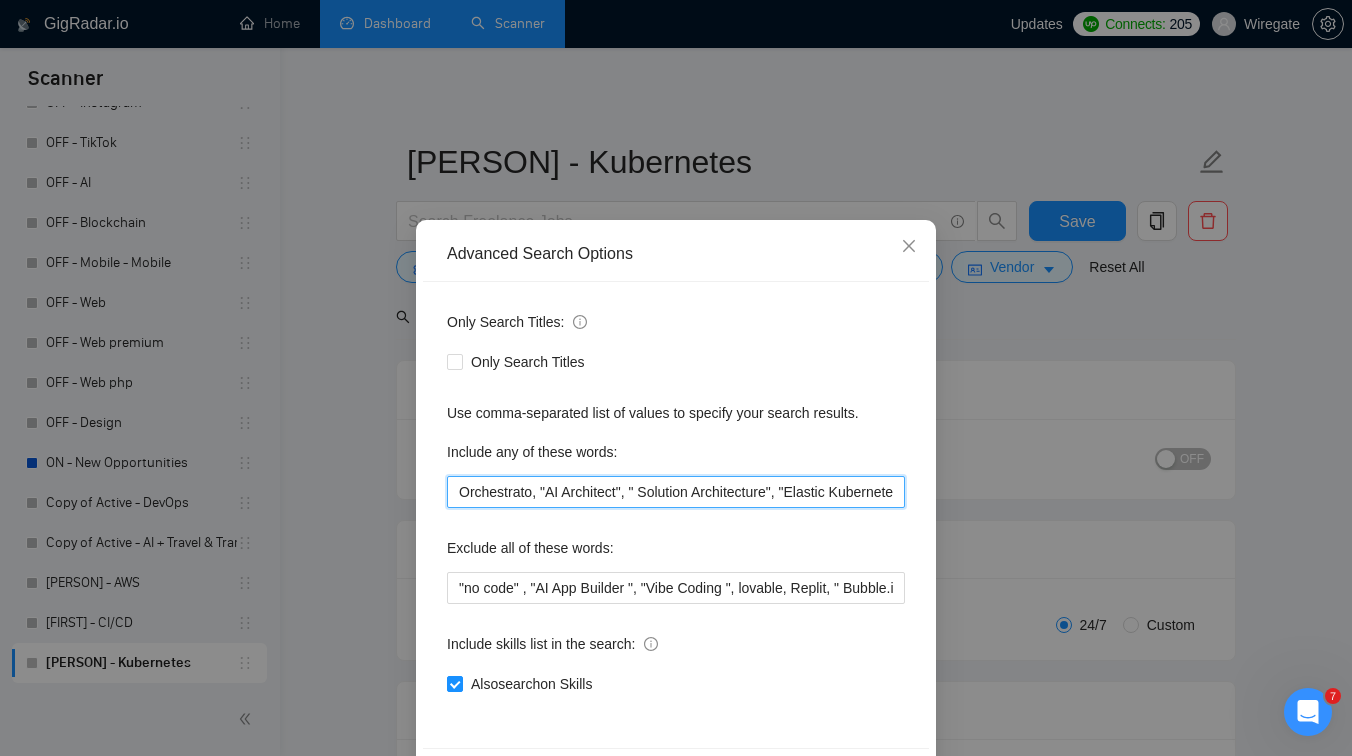 click on "Orchestrato, "AI Architect", " Solution Architecture", "Elastic Kubernetes Service", EKS, " Cloud Automation", " CI/CD Automation" , " CI/CD pipelines" , "kubernetes", "terraform", "terragrunt", "ansible", "devops", "gcp", "google cloud", "hetzner", "amazon web services", "aws", "gitlab", "github", "bitbucket", "ci/cd", "rds", "ec2", "s3", "openvpn", "wireguard", "ubuntu", "solution architecture", "mysql", "mongodb", "postgresql", "grafana", "prometheus", "zabbix", "docker", "docker-compose"" at bounding box center (676, 492) 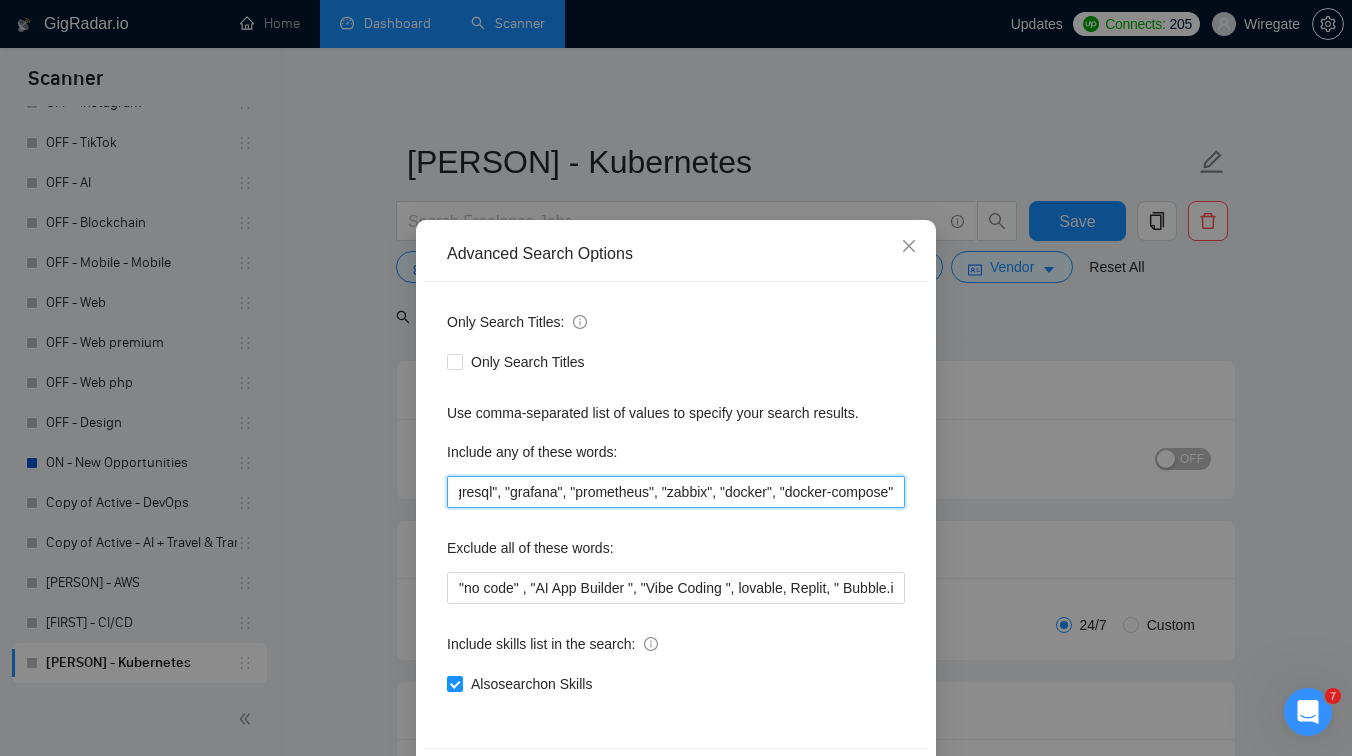 drag, startPoint x: 627, startPoint y: 490, endPoint x: 886, endPoint y: 486, distance: 259.03088 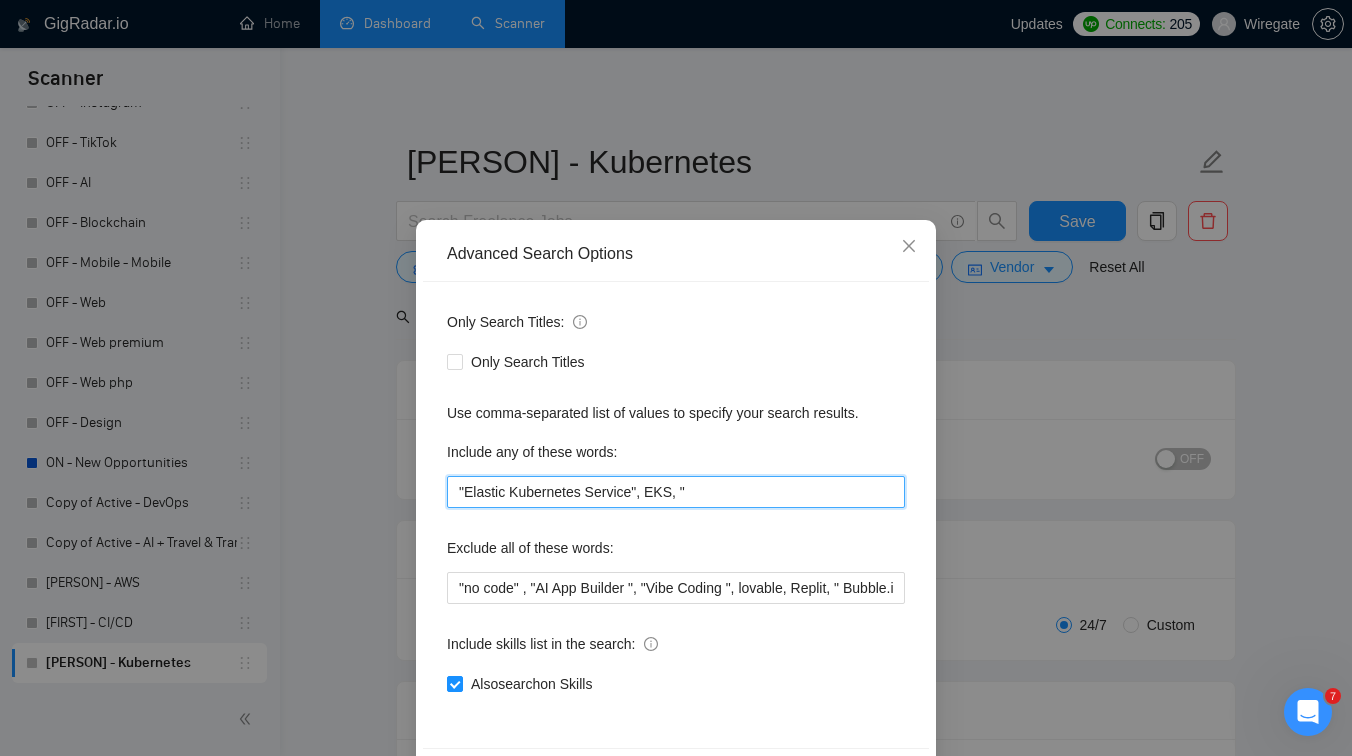 click on ""Elastic Kubernetes Service", EKS, "" at bounding box center [676, 492] 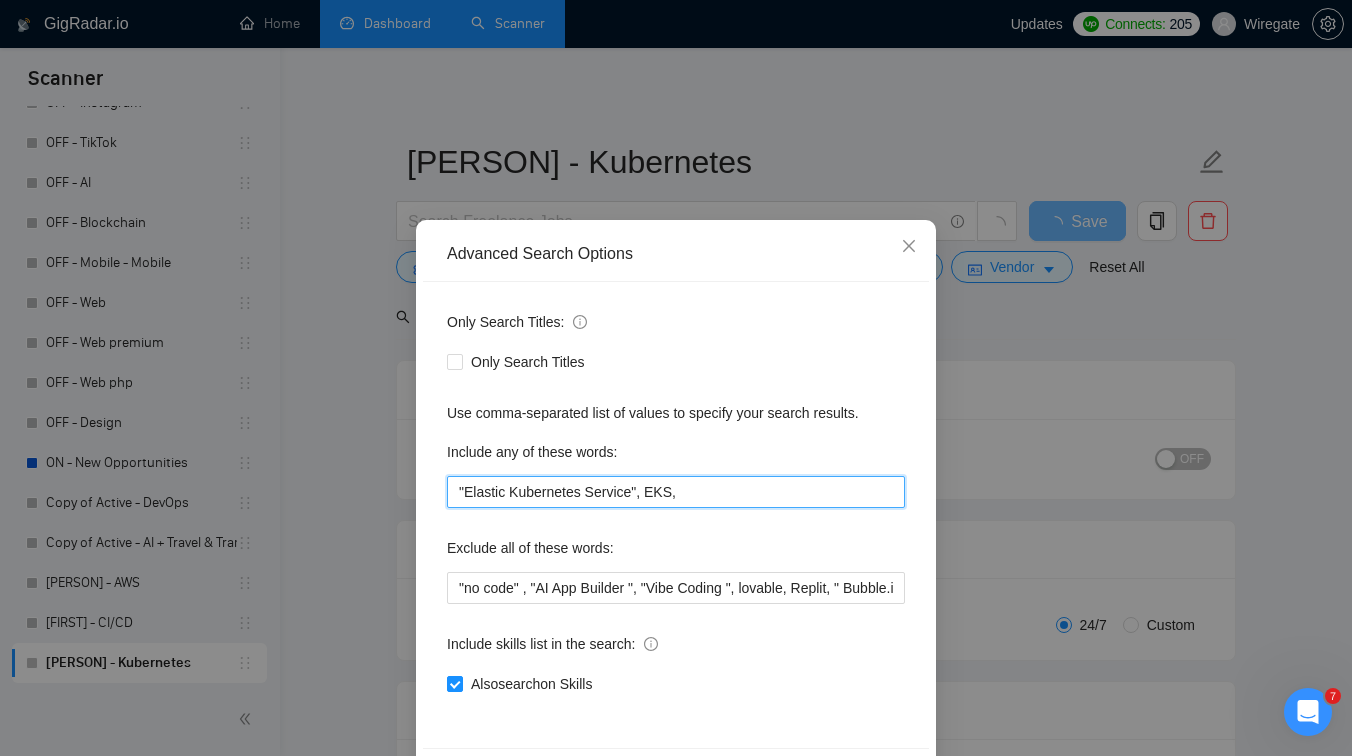 paste on "Kubernetes" 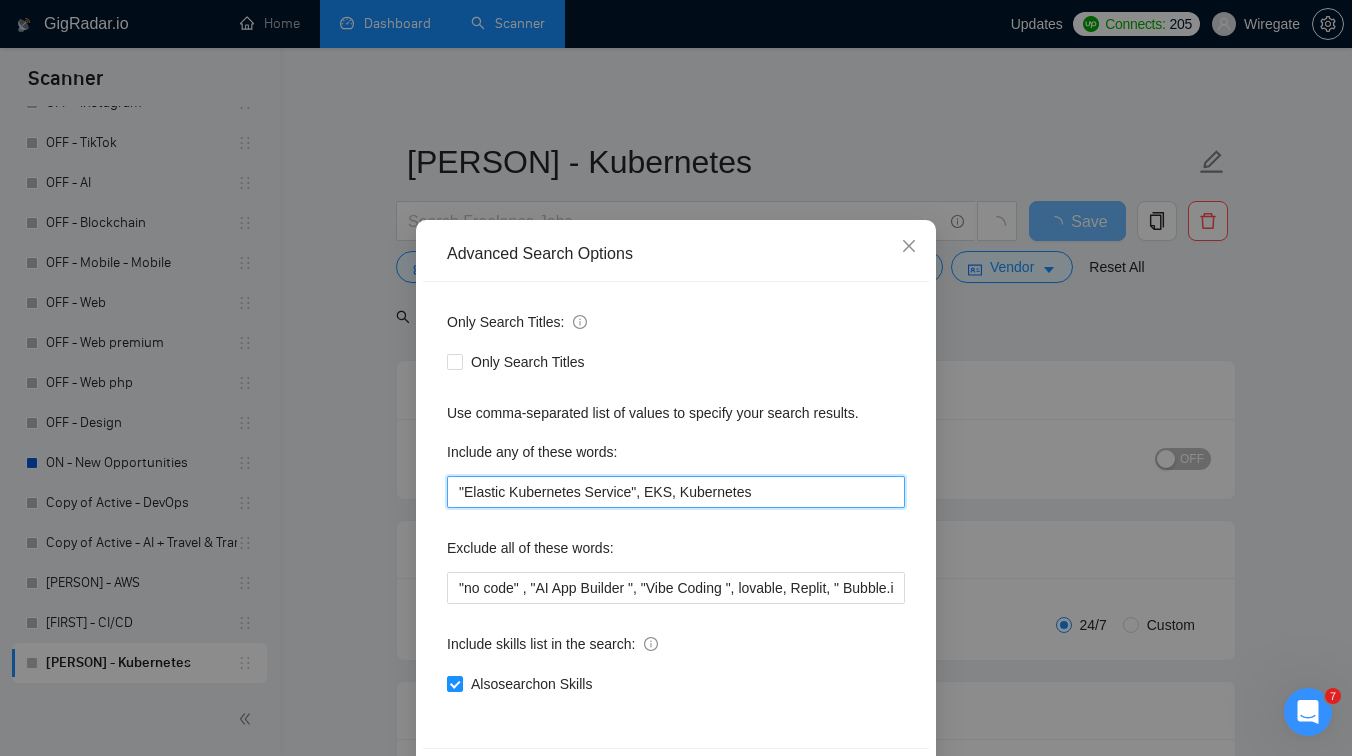 drag, startPoint x: 785, startPoint y: 489, endPoint x: 687, endPoint y: 490, distance: 98.005104 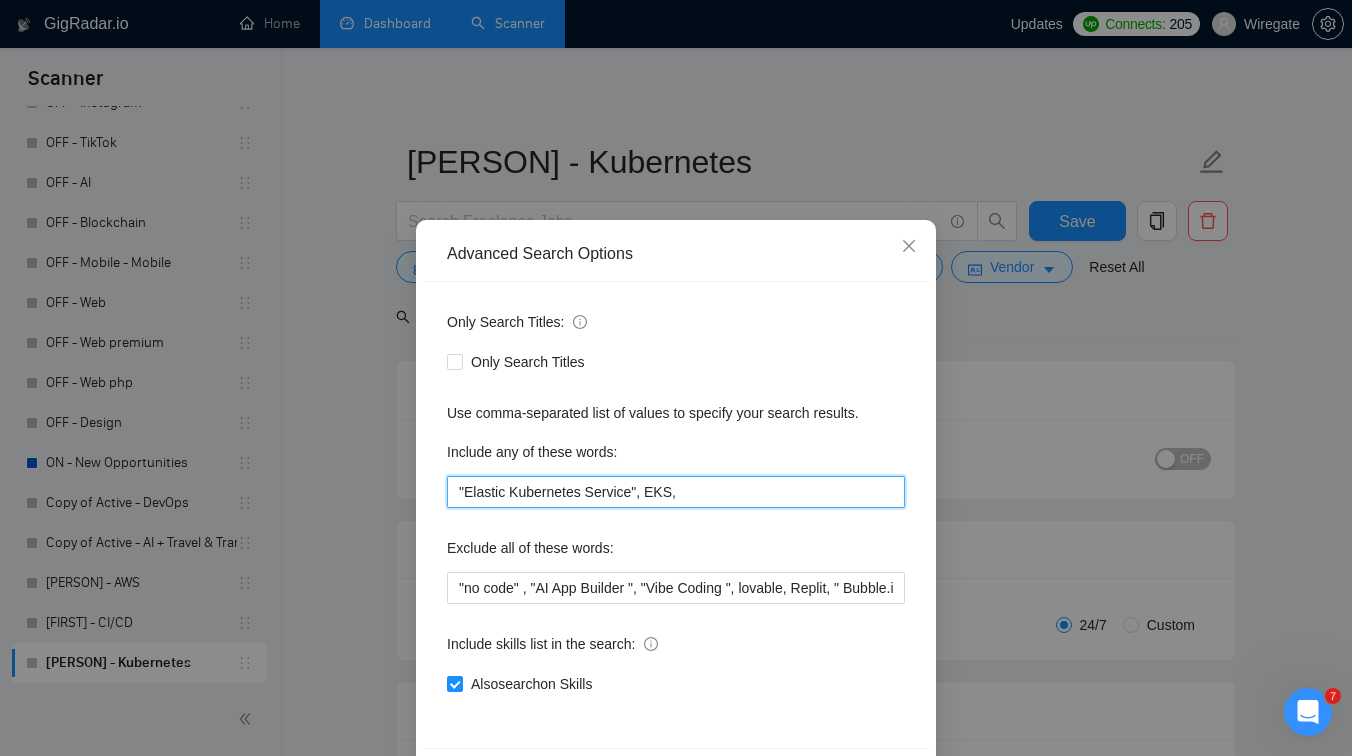 click on ""Elastic Kubernetes Service", EKS," at bounding box center (676, 492) 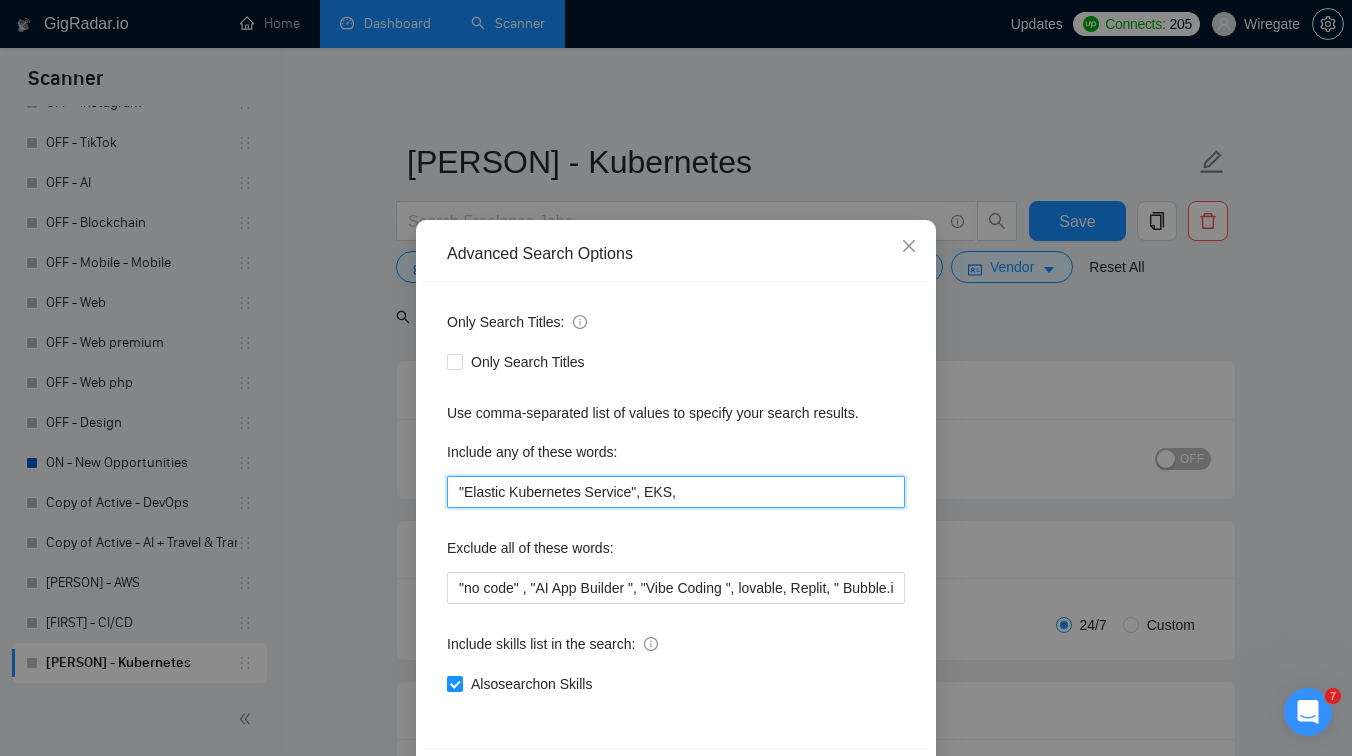 paste on "Kubernetes" 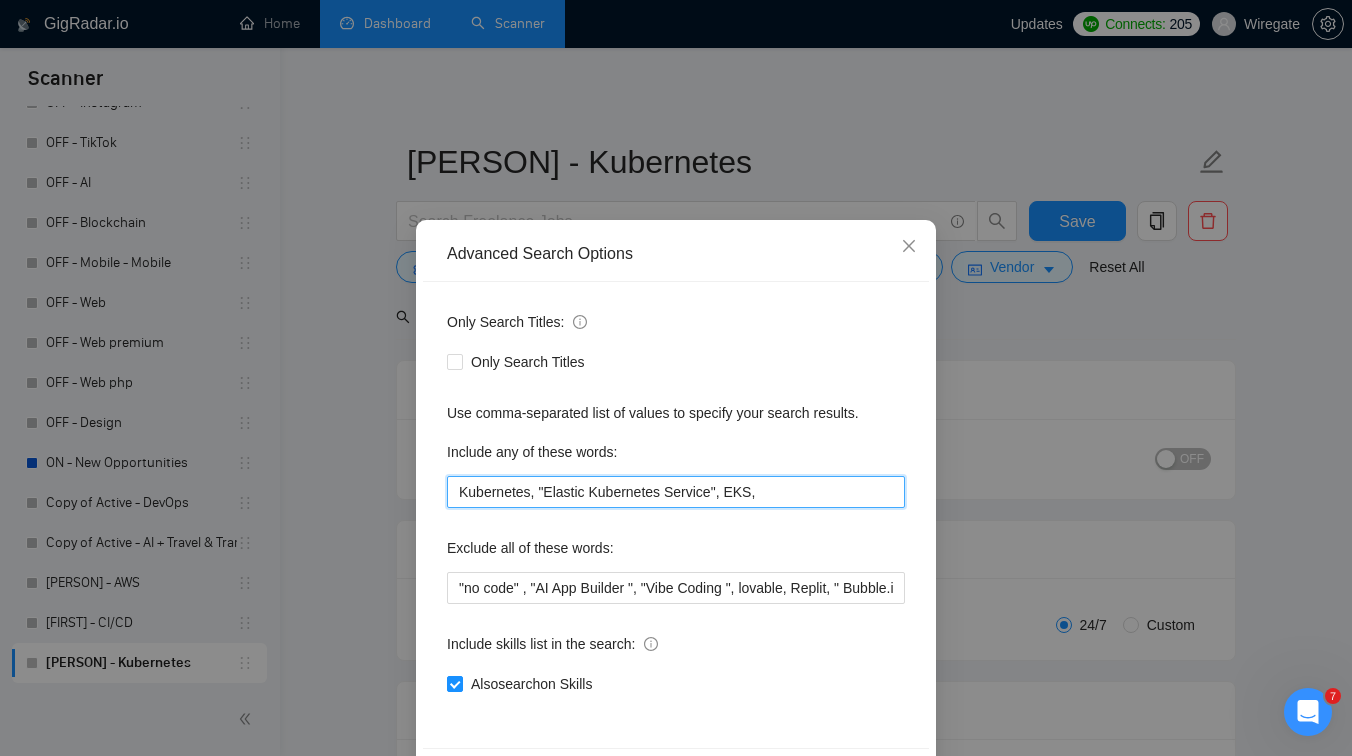 click on "Kubernetes, "Elastic Kubernetes Service", EKS," at bounding box center [676, 492] 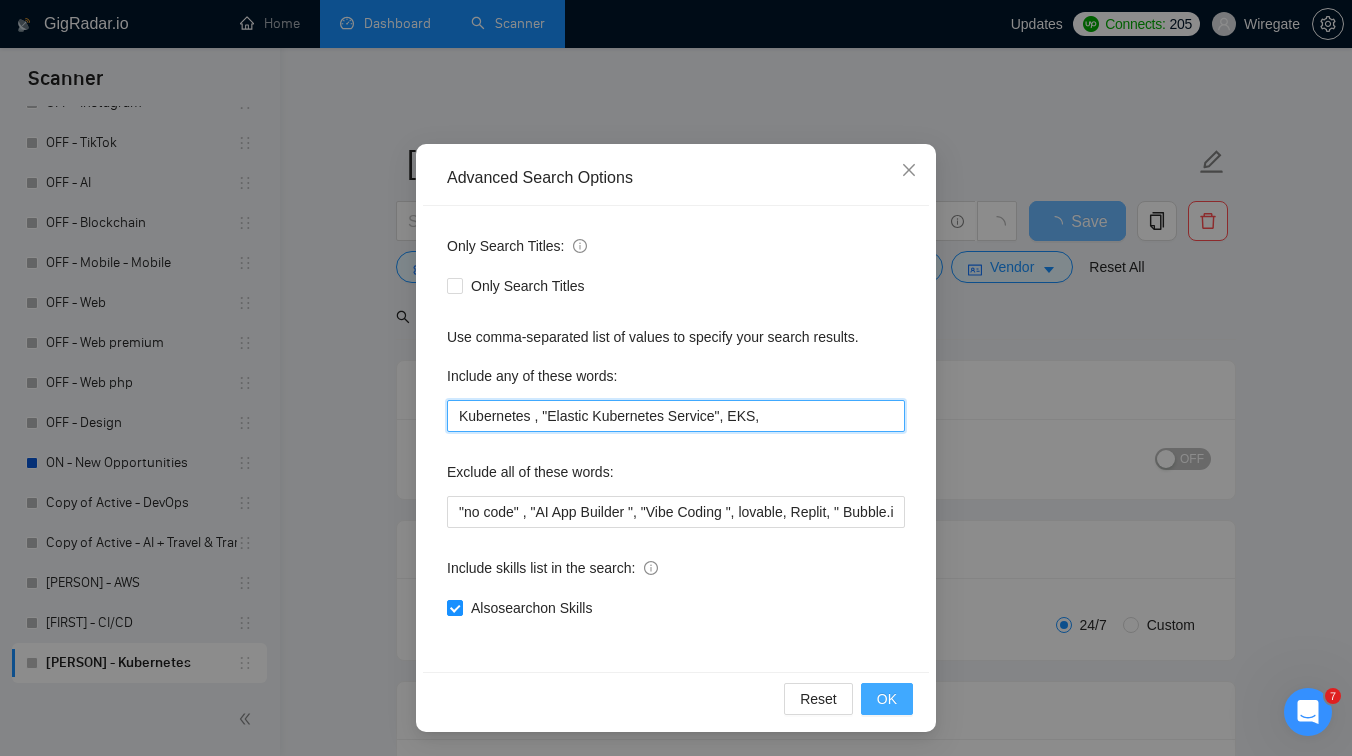 type on "Kubernetes , "Elastic Kubernetes Service", EKS," 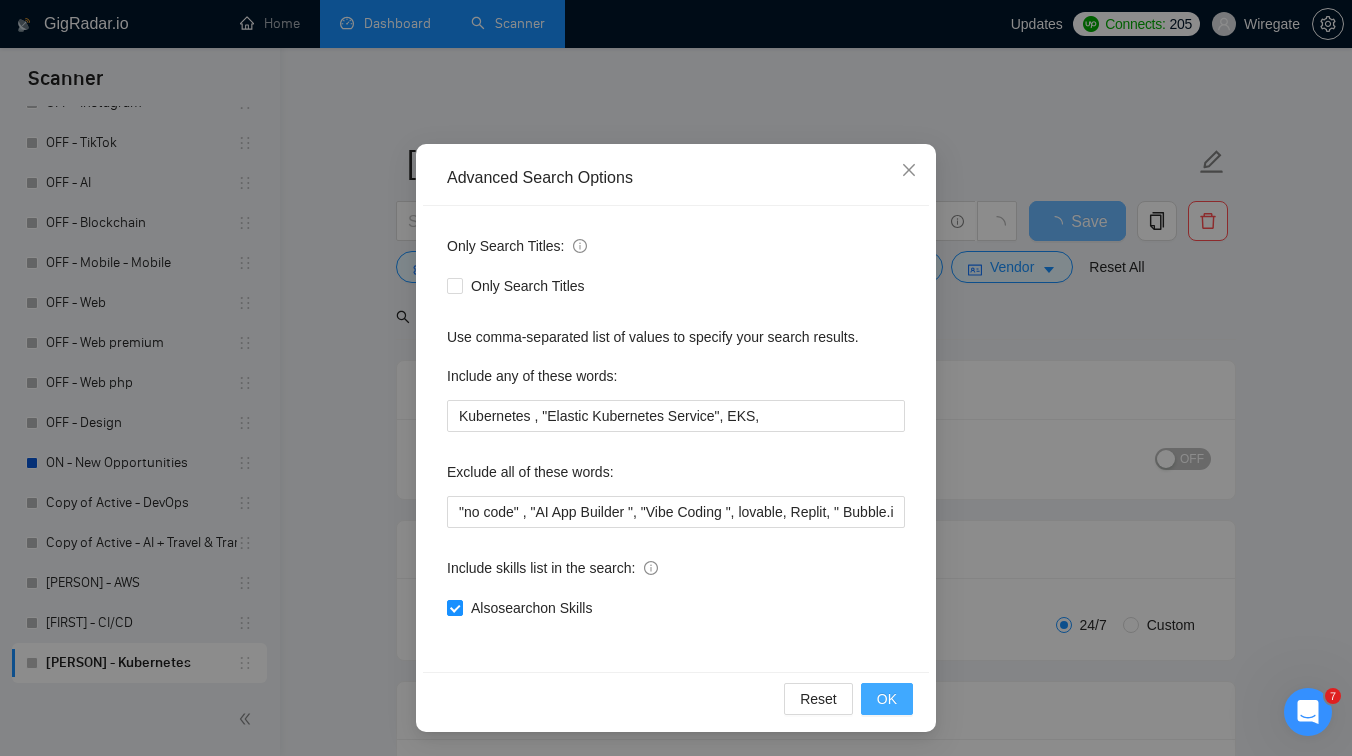 click on "OK" at bounding box center (887, 699) 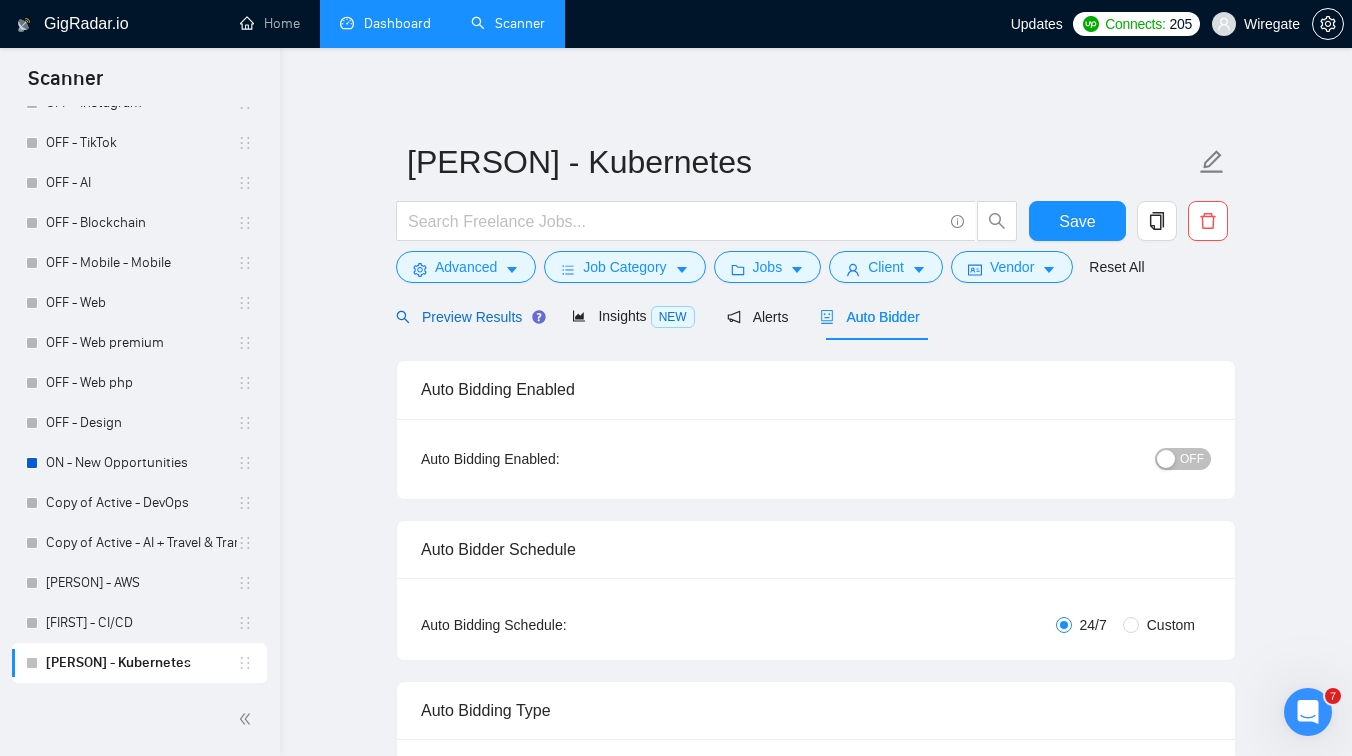 click on "Preview Results" at bounding box center (468, 317) 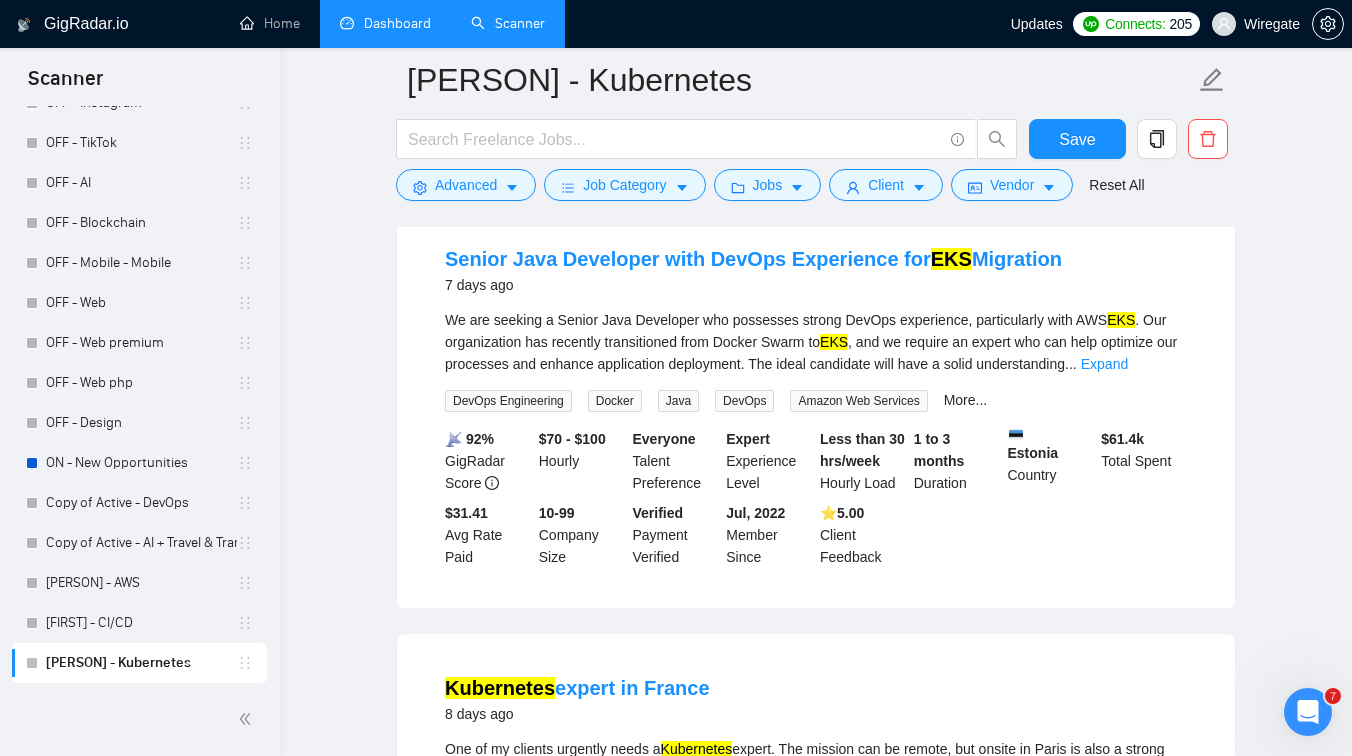 scroll, scrollTop: 1101, scrollLeft: 0, axis: vertical 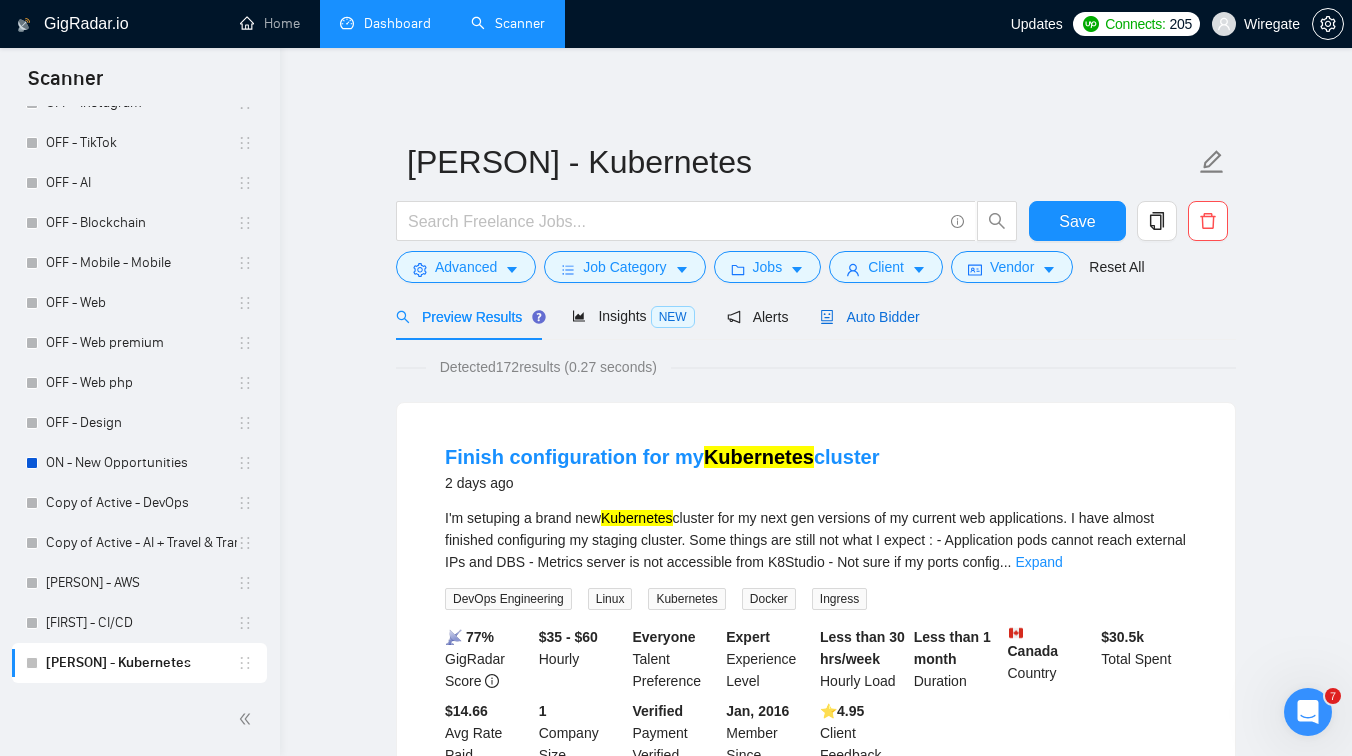 click on "Auto Bidder" at bounding box center (869, 317) 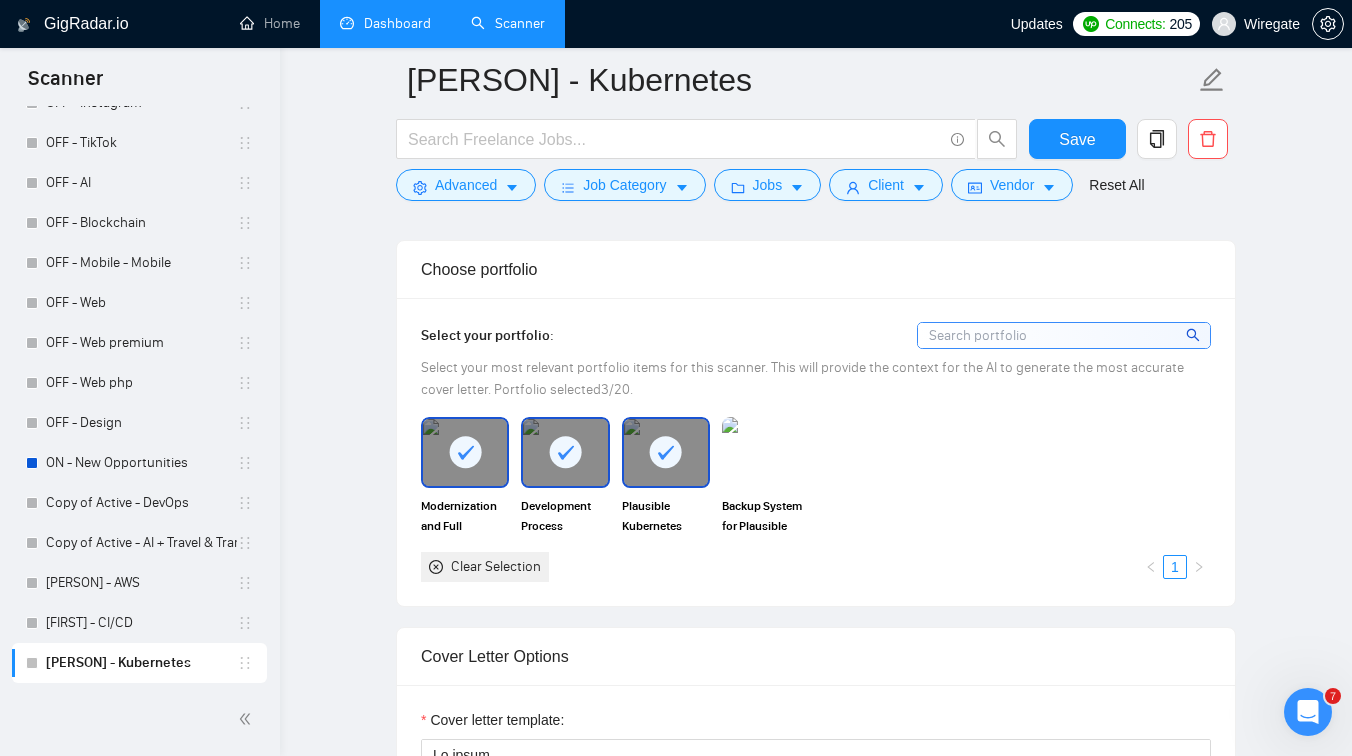 scroll, scrollTop: 1786, scrollLeft: 0, axis: vertical 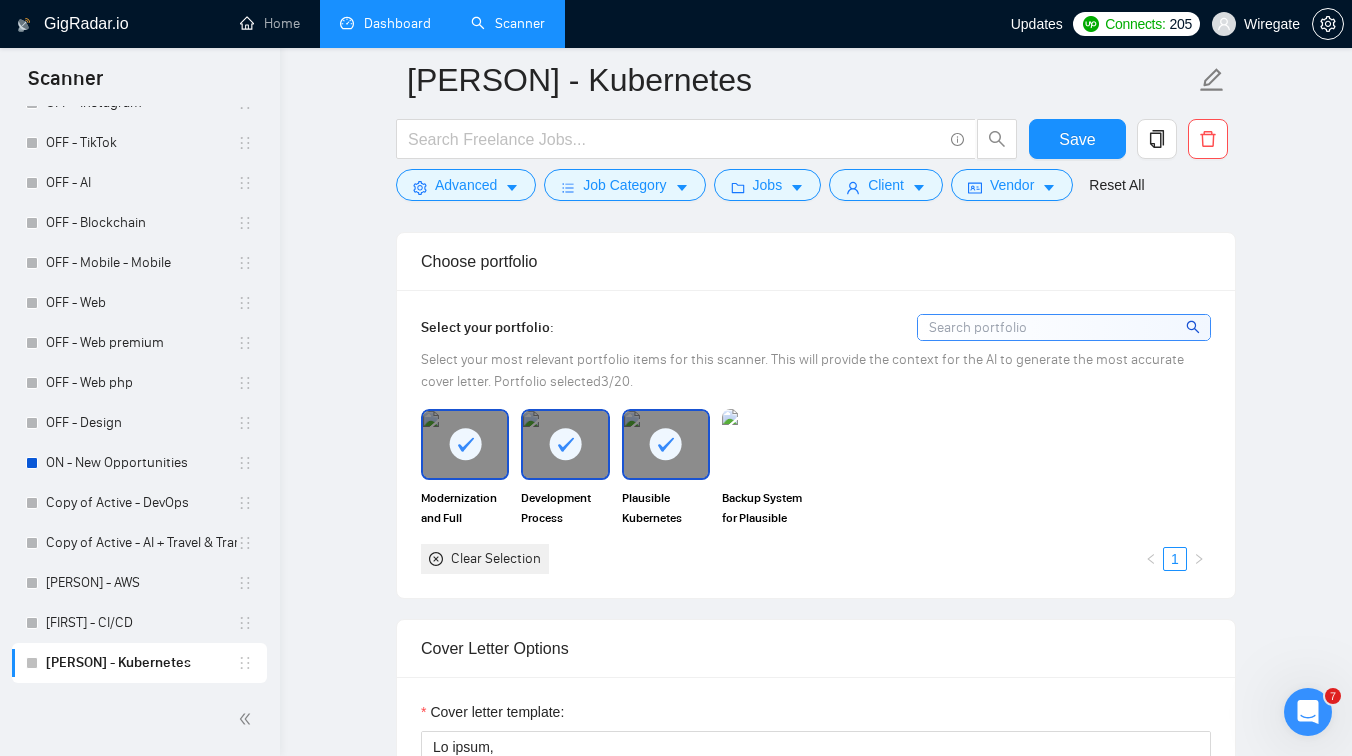 click 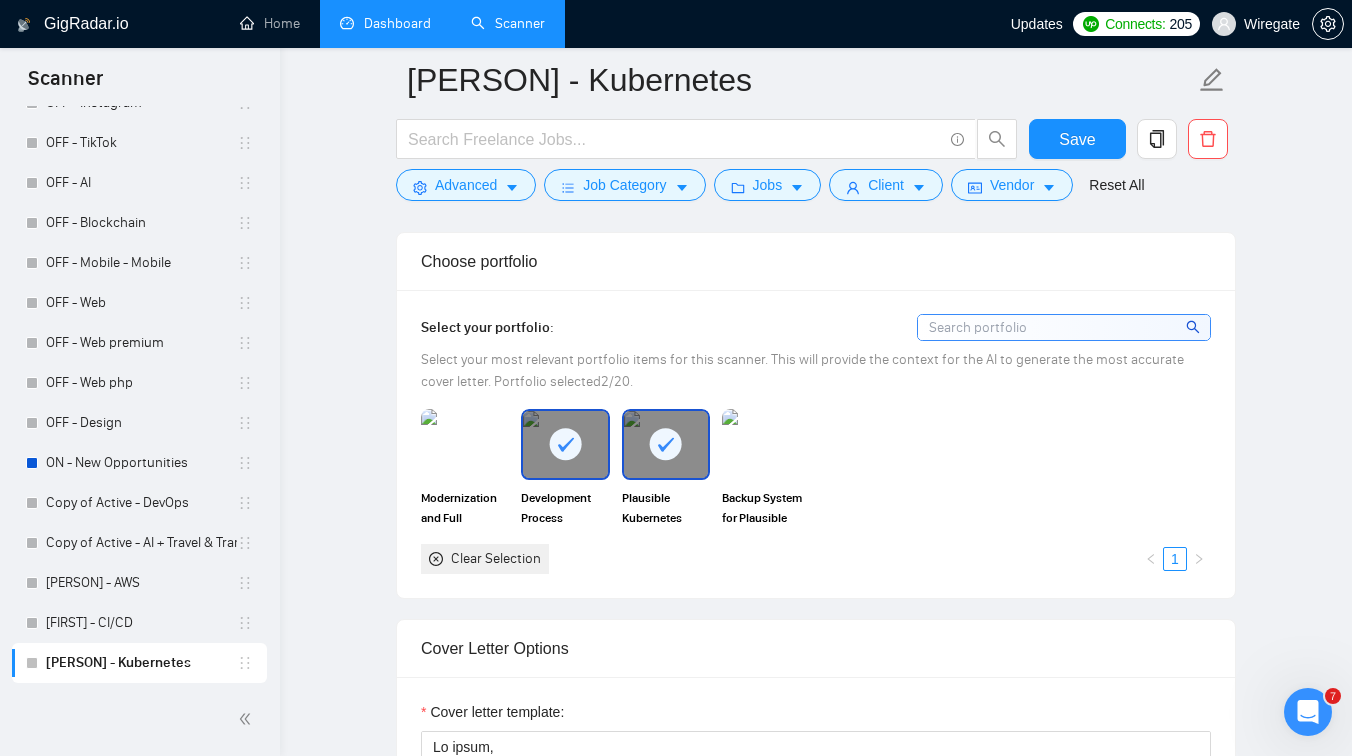 click 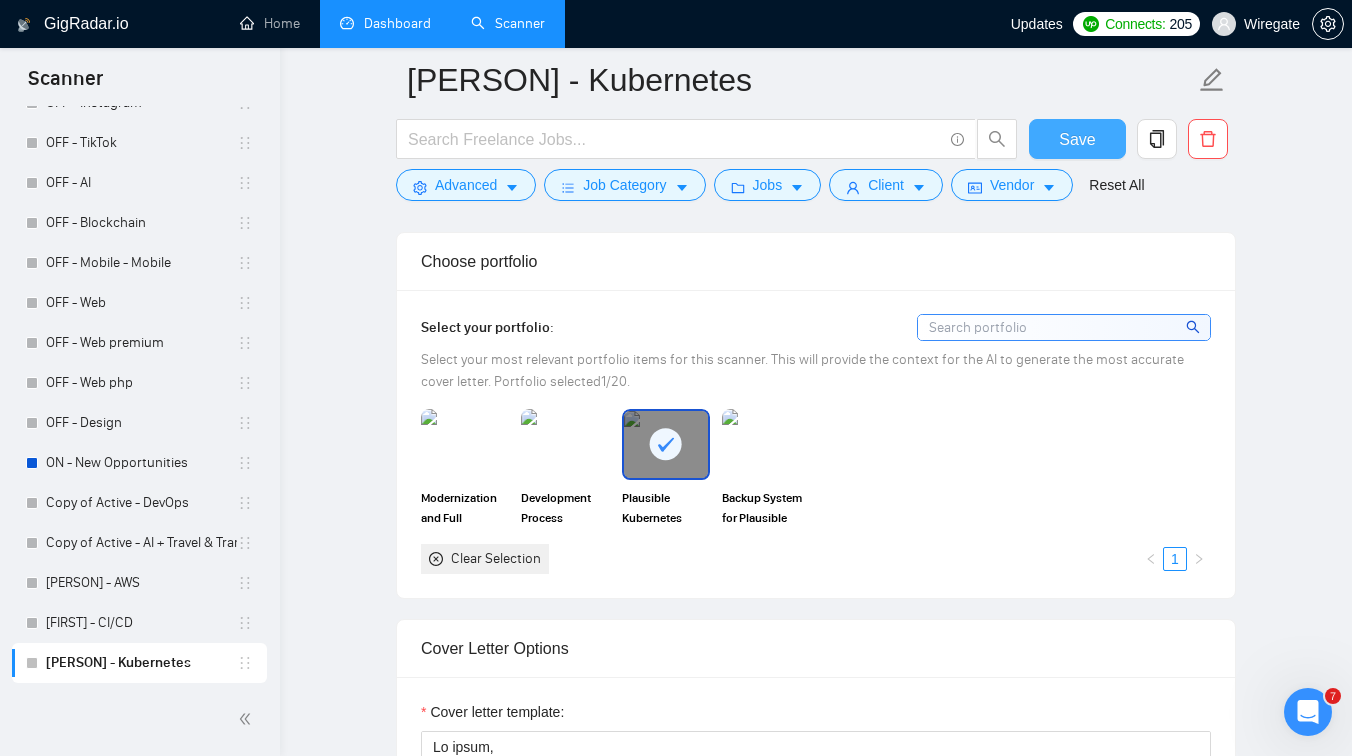 click on "Save" at bounding box center [1077, 139] 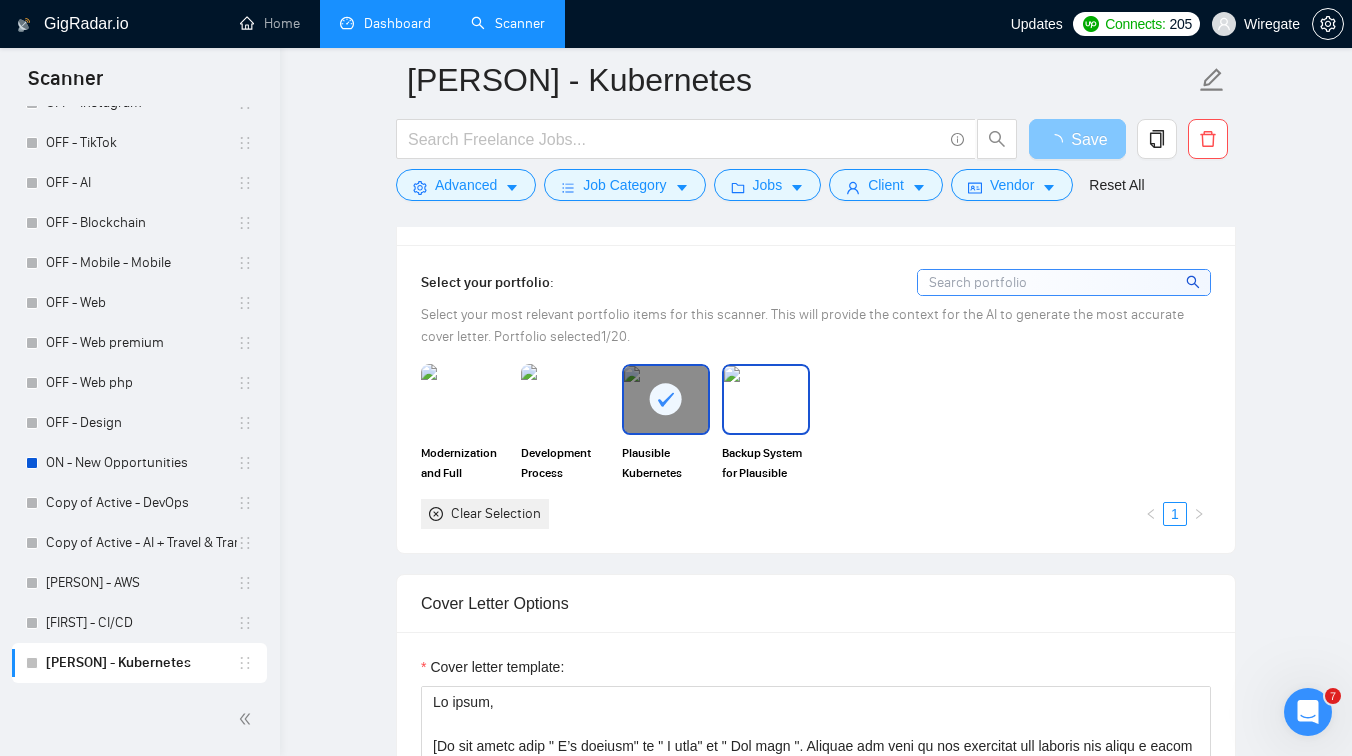 scroll, scrollTop: 1768, scrollLeft: 0, axis: vertical 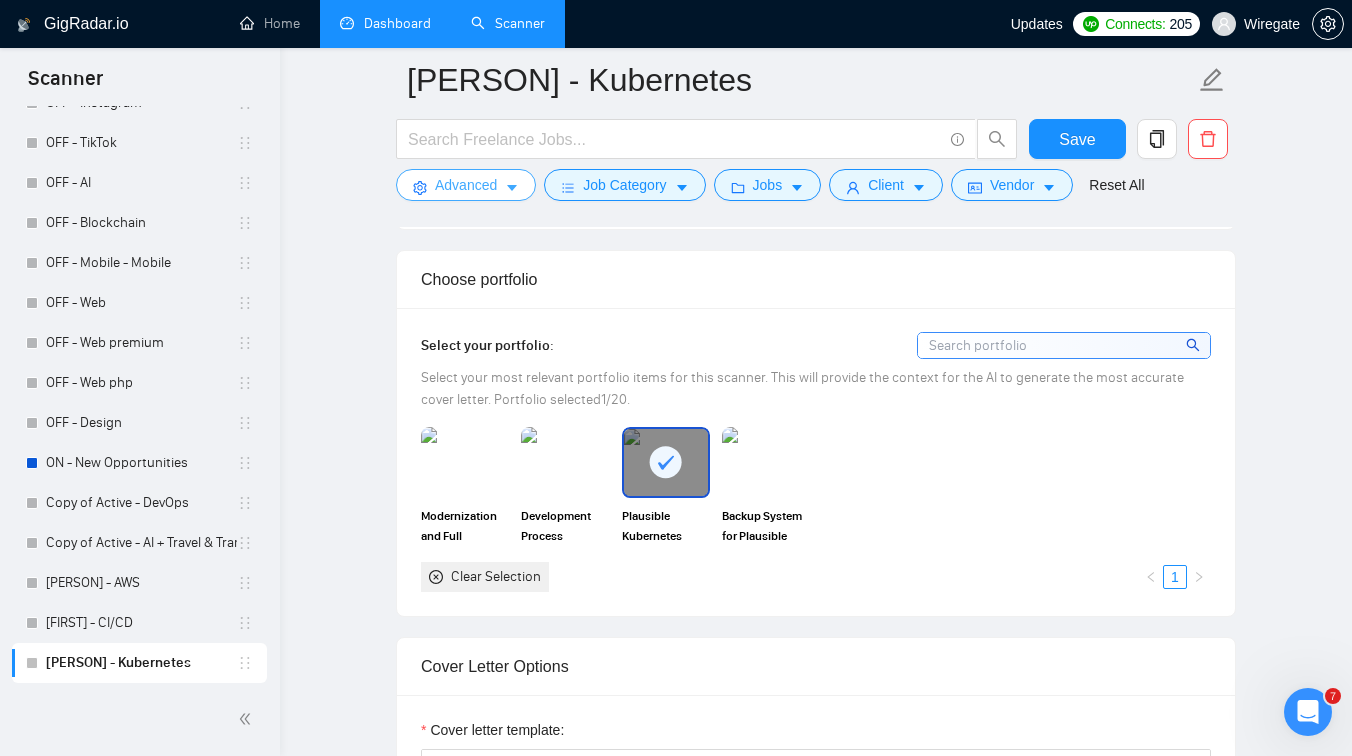 click on "Advanced" at bounding box center [466, 185] 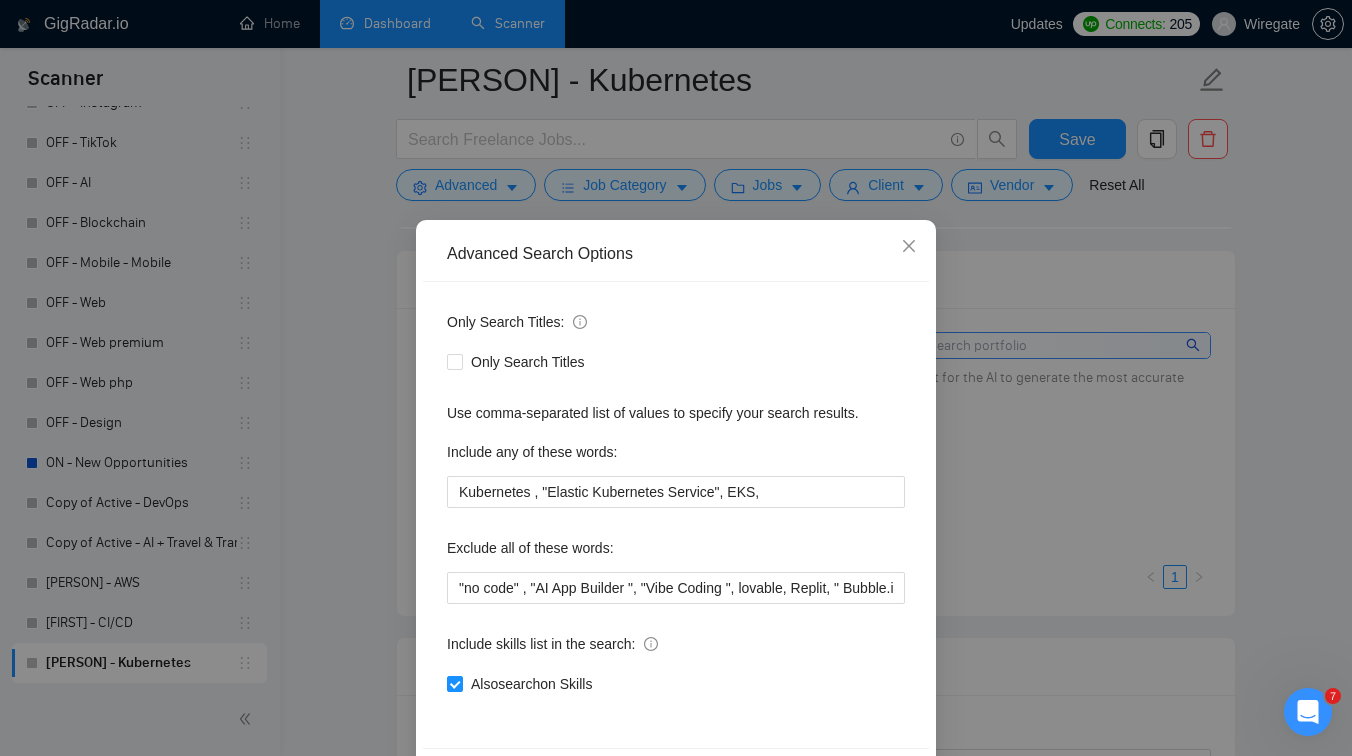 click on "Advanced Search Options Only Search Titles:   Only Search Titles Use comma-separated list of values to specify your search results. Include any of these words: Kubernetes , "Elastic Kubernetes Service", EKS, Exclude all of these words: Include skills list in the search:   Also  search  on Skills Reset OK" at bounding box center (676, 378) 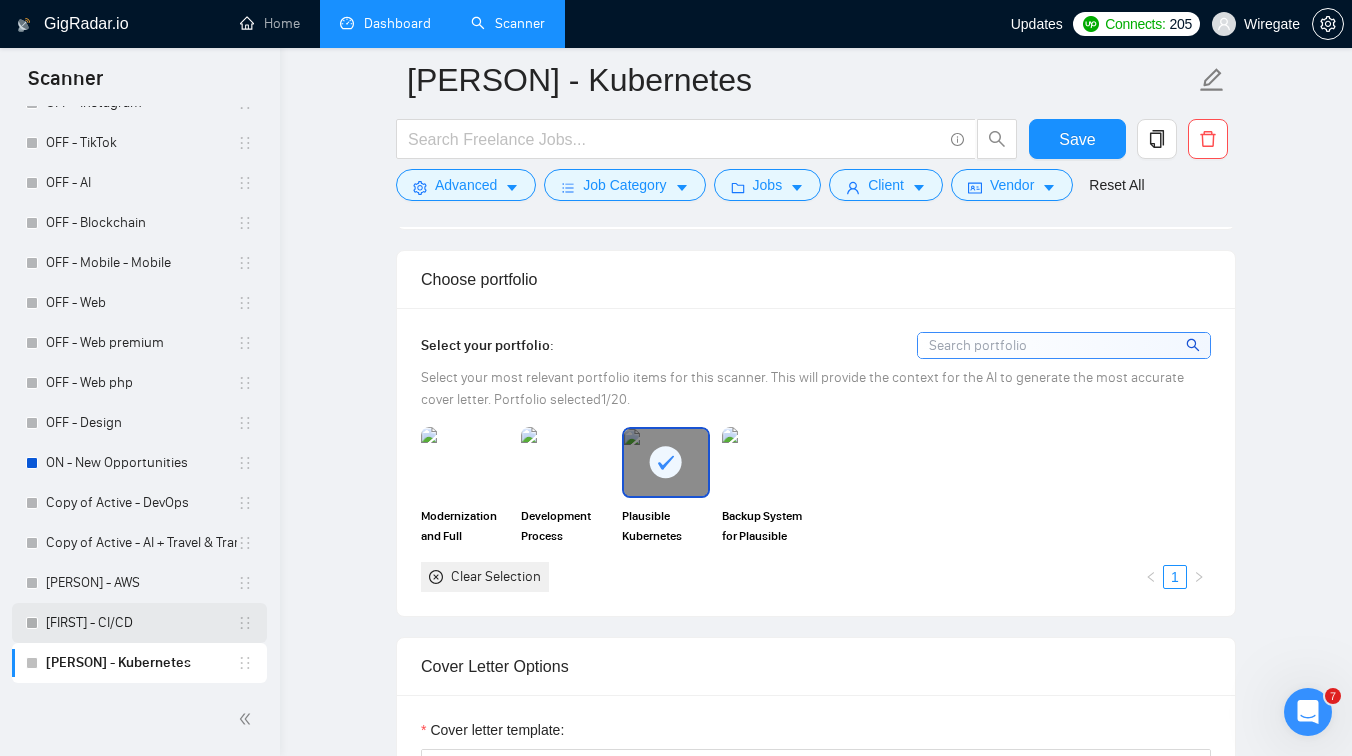 click on "[FIRST] [LAST] - CI/CD" at bounding box center [141, 623] 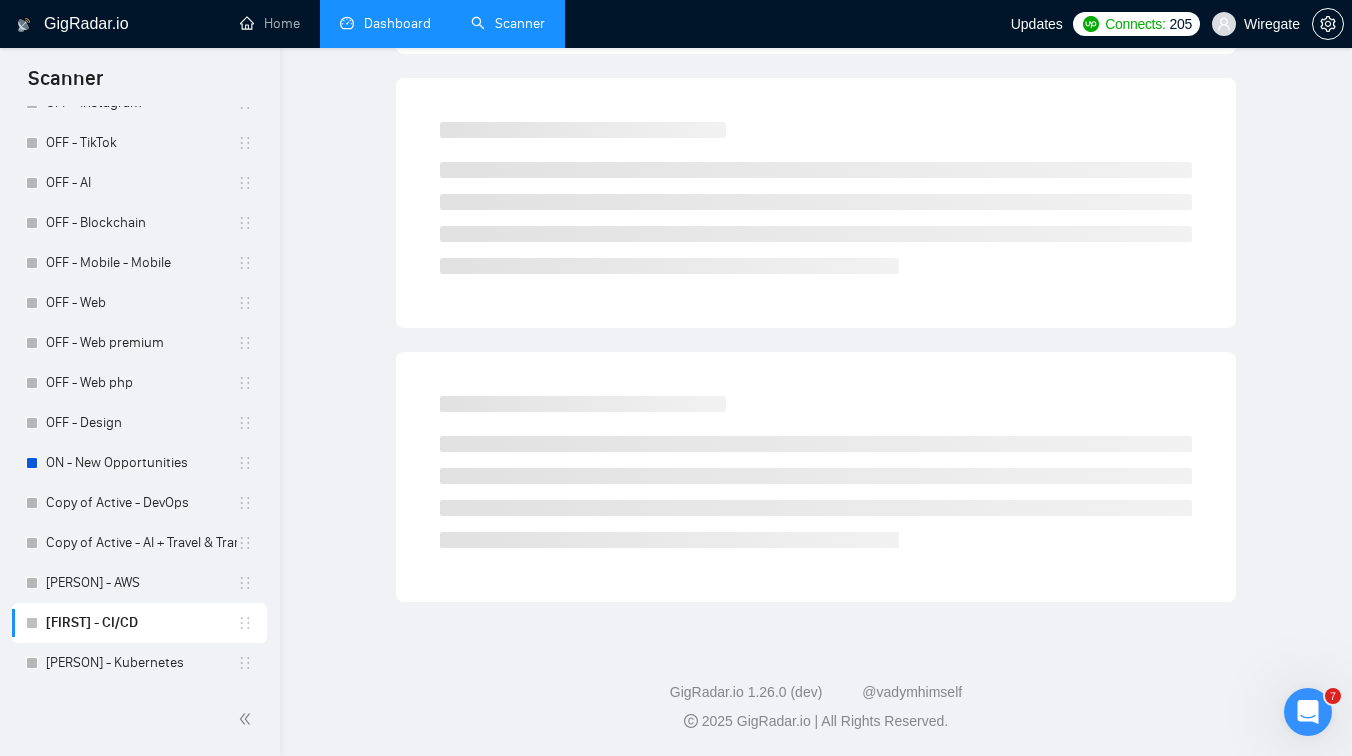 scroll, scrollTop: 0, scrollLeft: 0, axis: both 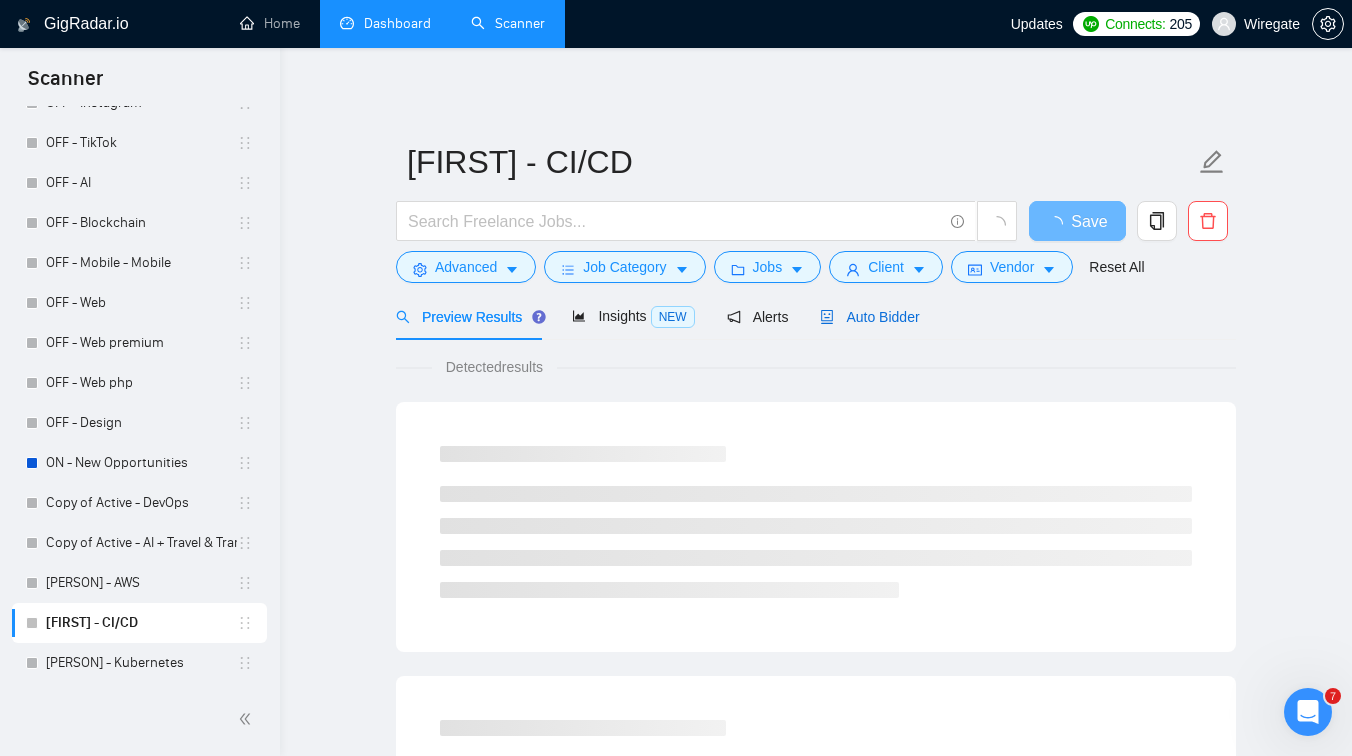 click on "Auto Bidder" at bounding box center (869, 317) 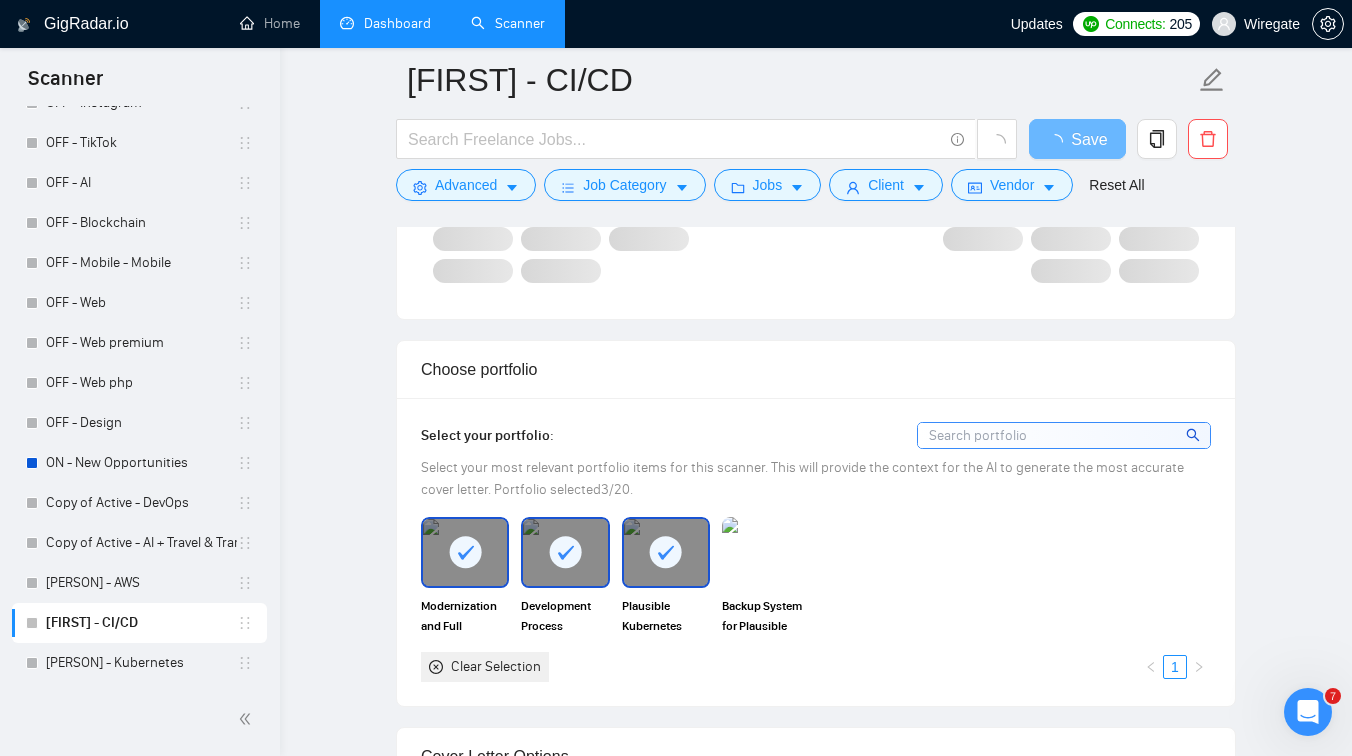 scroll, scrollTop: 1593, scrollLeft: 0, axis: vertical 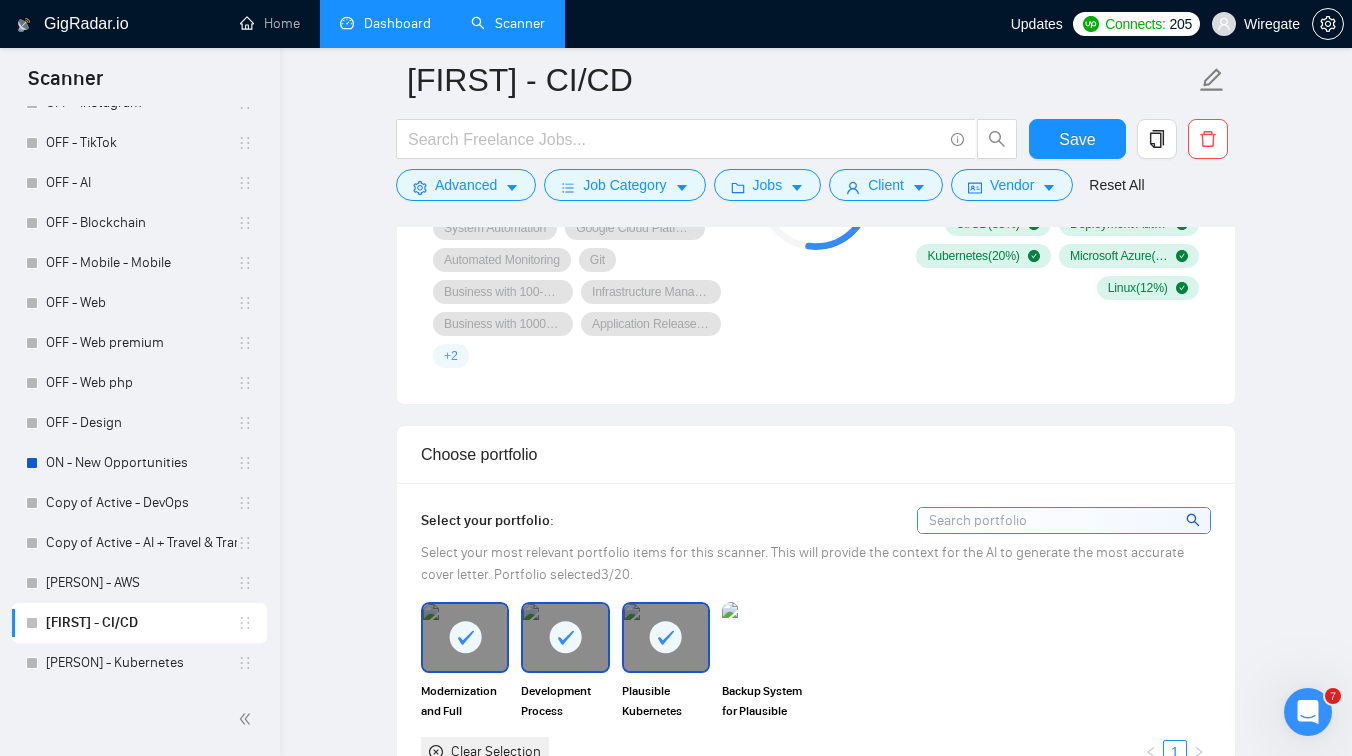 click on "Select your most relevant portfolio items for this scanner. This will provide the context for the AI to generate the most accurate cover letter. Portfolio selected  3 /20." at bounding box center (802, 563) 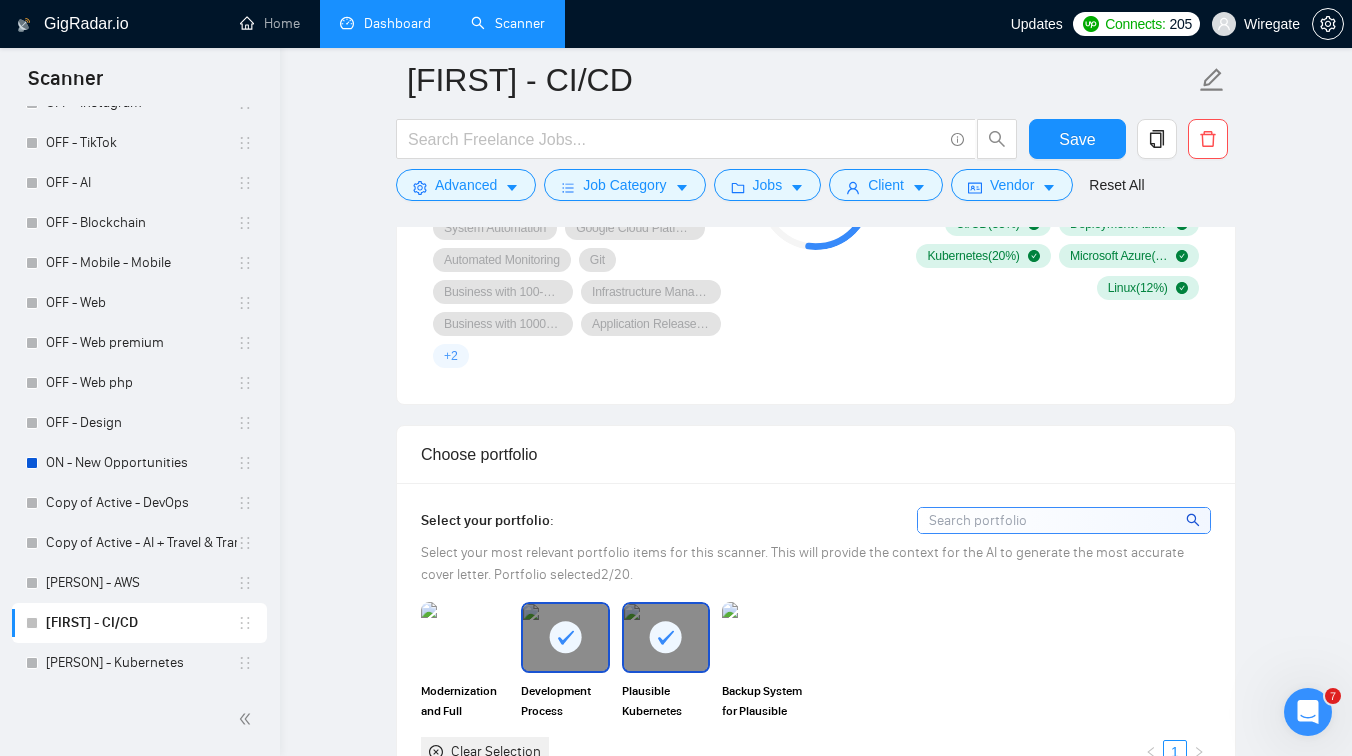click at bounding box center [666, 637] 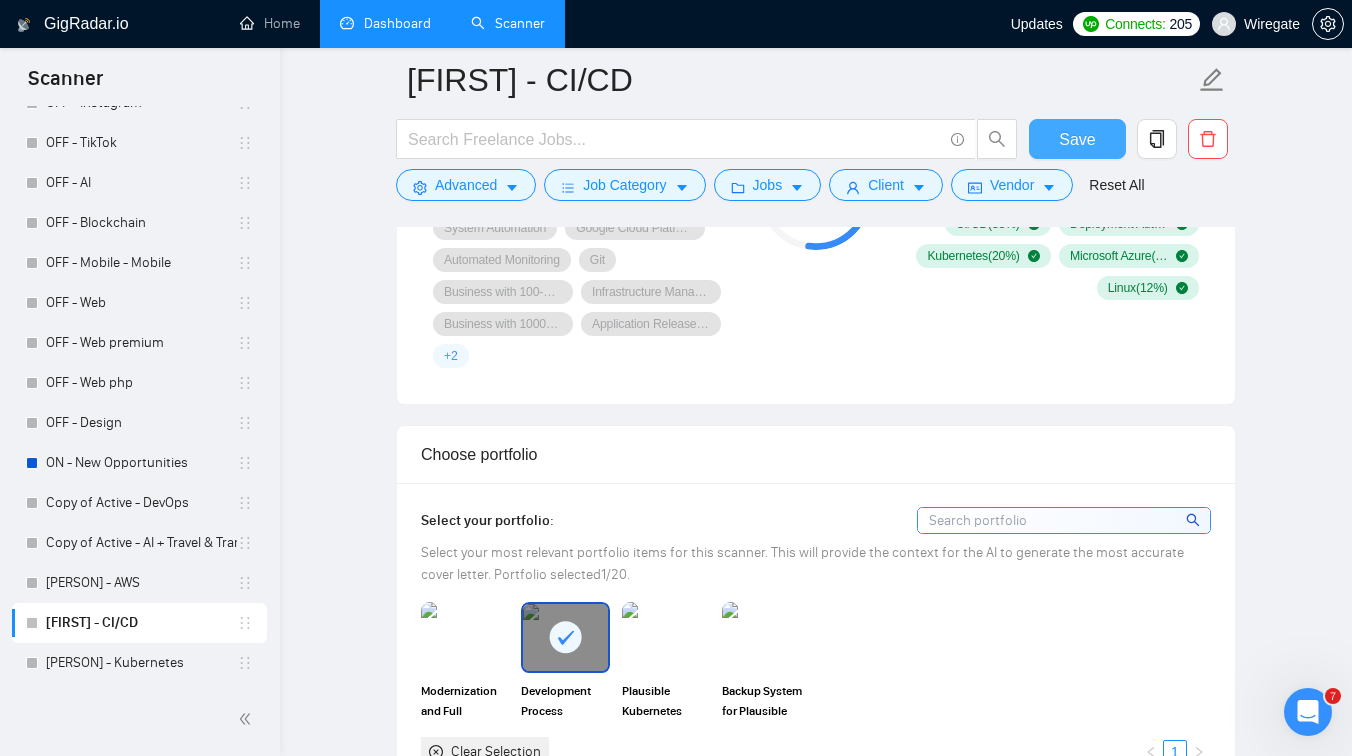 click on "Save" at bounding box center (1077, 139) 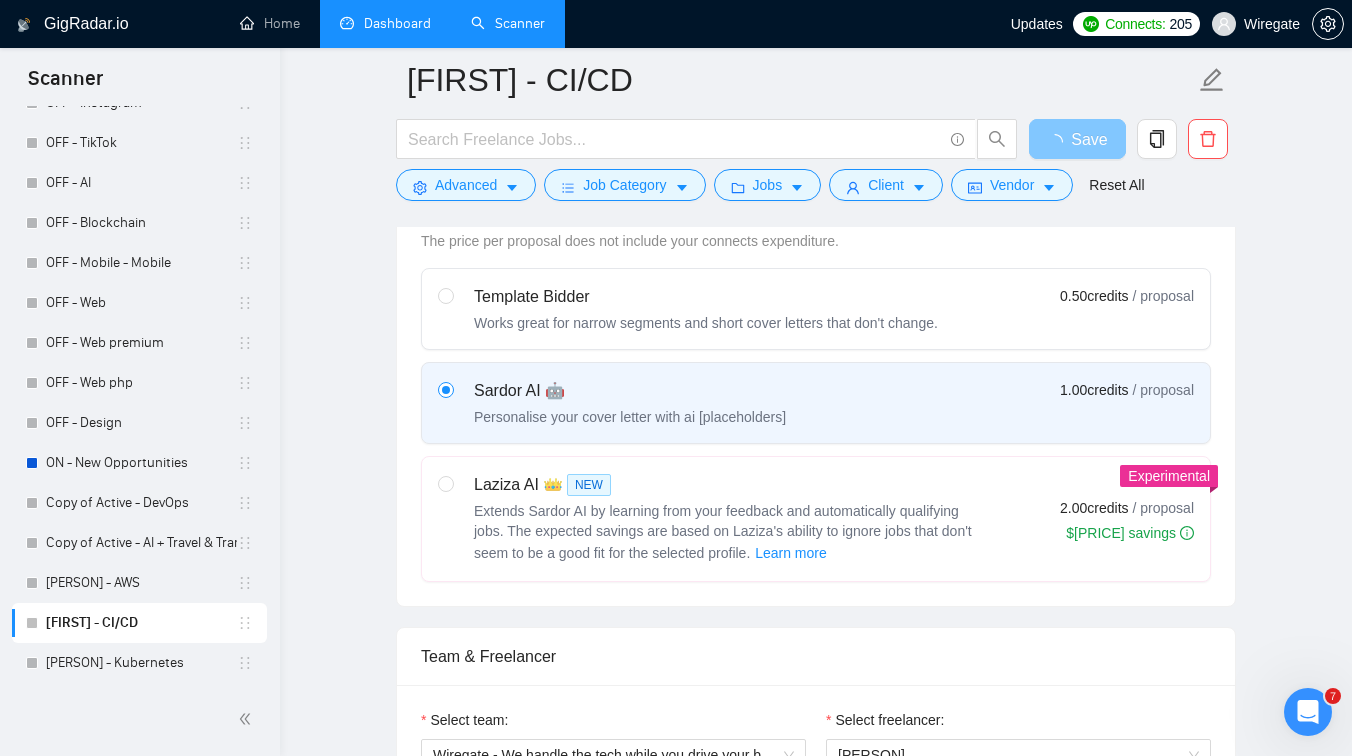 scroll, scrollTop: 0, scrollLeft: 0, axis: both 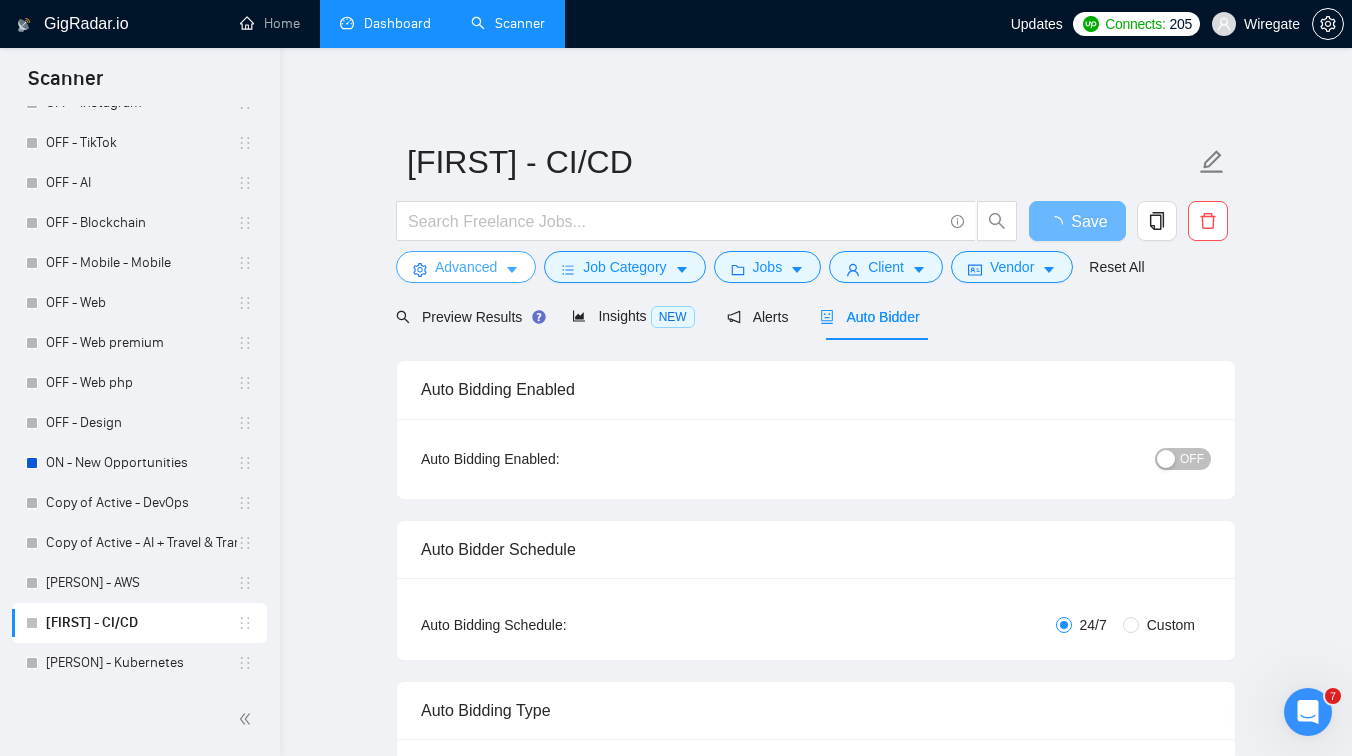 click on "Advanced" at bounding box center (466, 267) 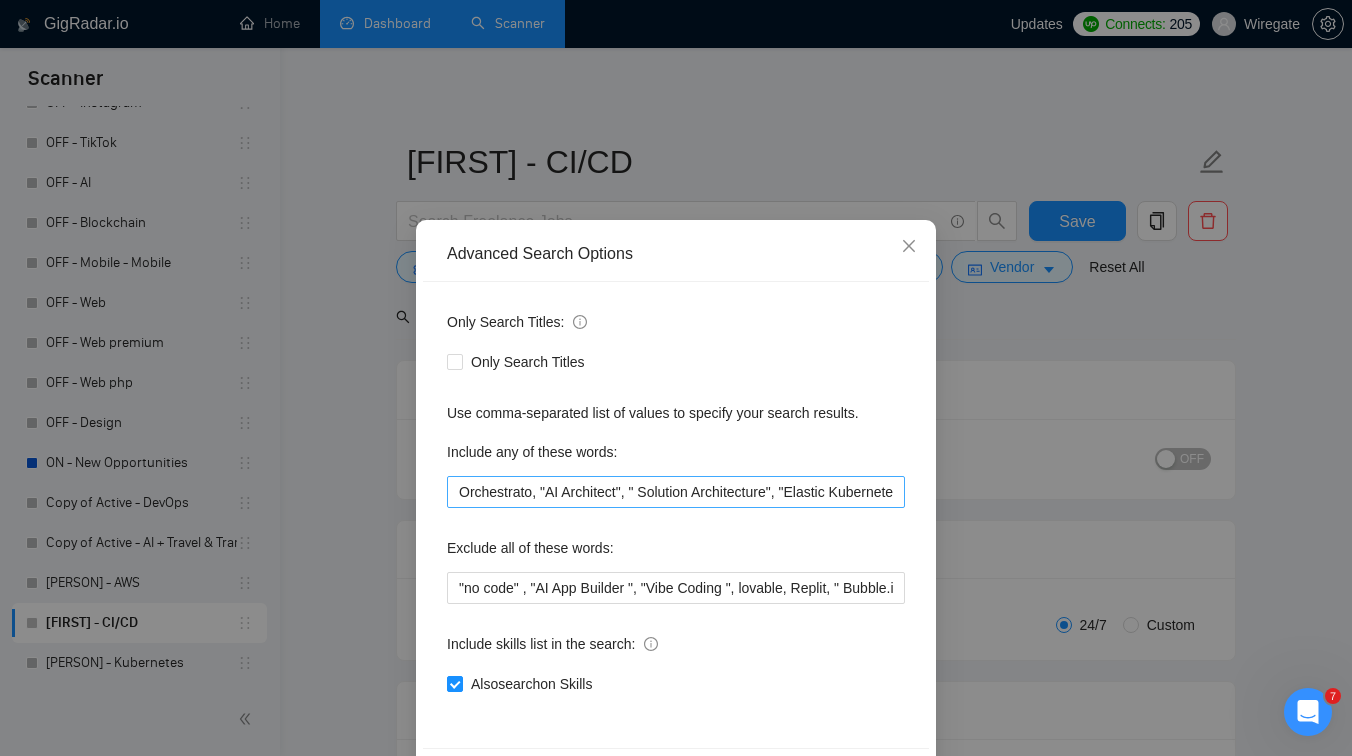type 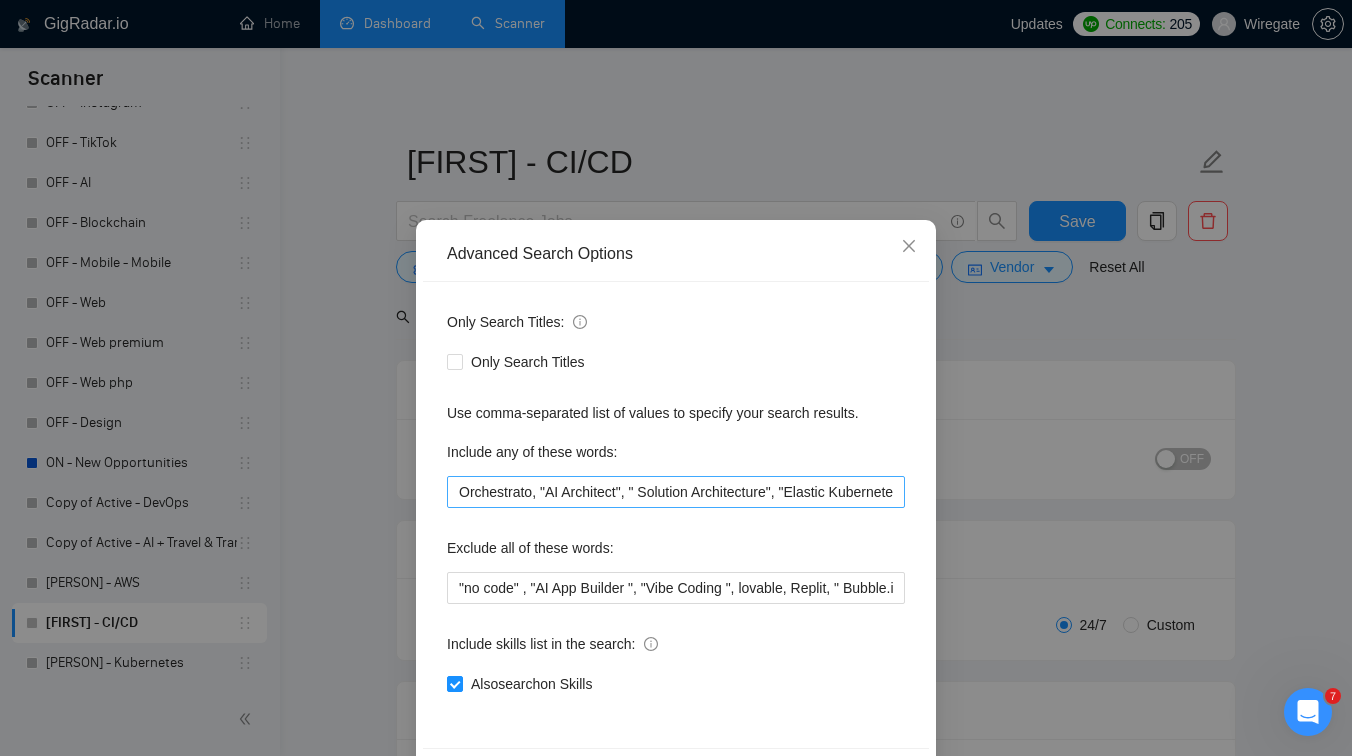 scroll, scrollTop: 0, scrollLeft: 199, axis: horizontal 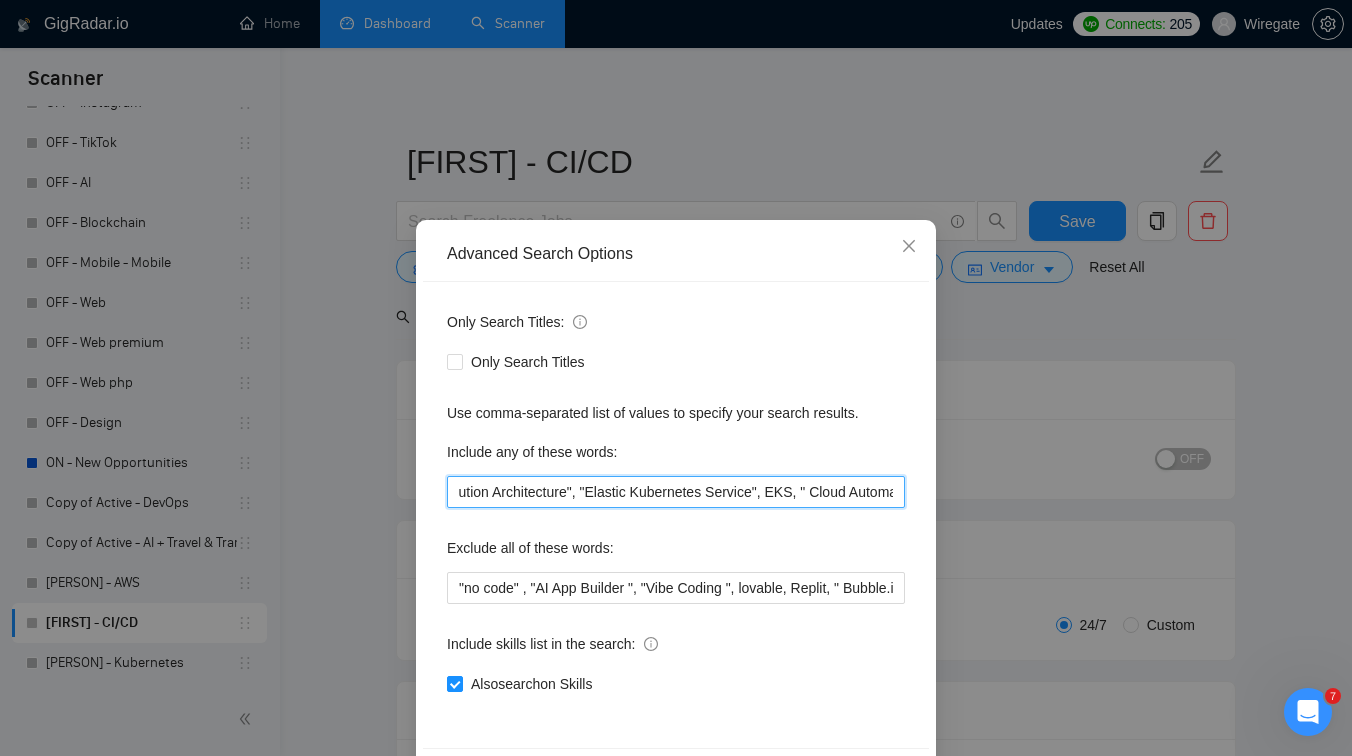 click on "Orchestrato, "AI Architect", " Solution Architecture", "Elastic Kubernetes Service", EKS, " Cloud Automation", " CI/CD Automation" , " CI/CD pipelines" , "kubernetes", "terraform", "terragrunt", "ansible", "devops", "gcp", "google cloud", "hetzner", "amazon web services", "aws", "gitlab", "github", "bitbucket", "ci/cd", "rds", "ec2", "s3", "openvpn", "wireguard", "ubuntu", "solution architecture", "mysql", "mongodb", "postgresql", "grafana", "prometheus", "zabbix", "docker", "docker-compose"" at bounding box center [676, 492] 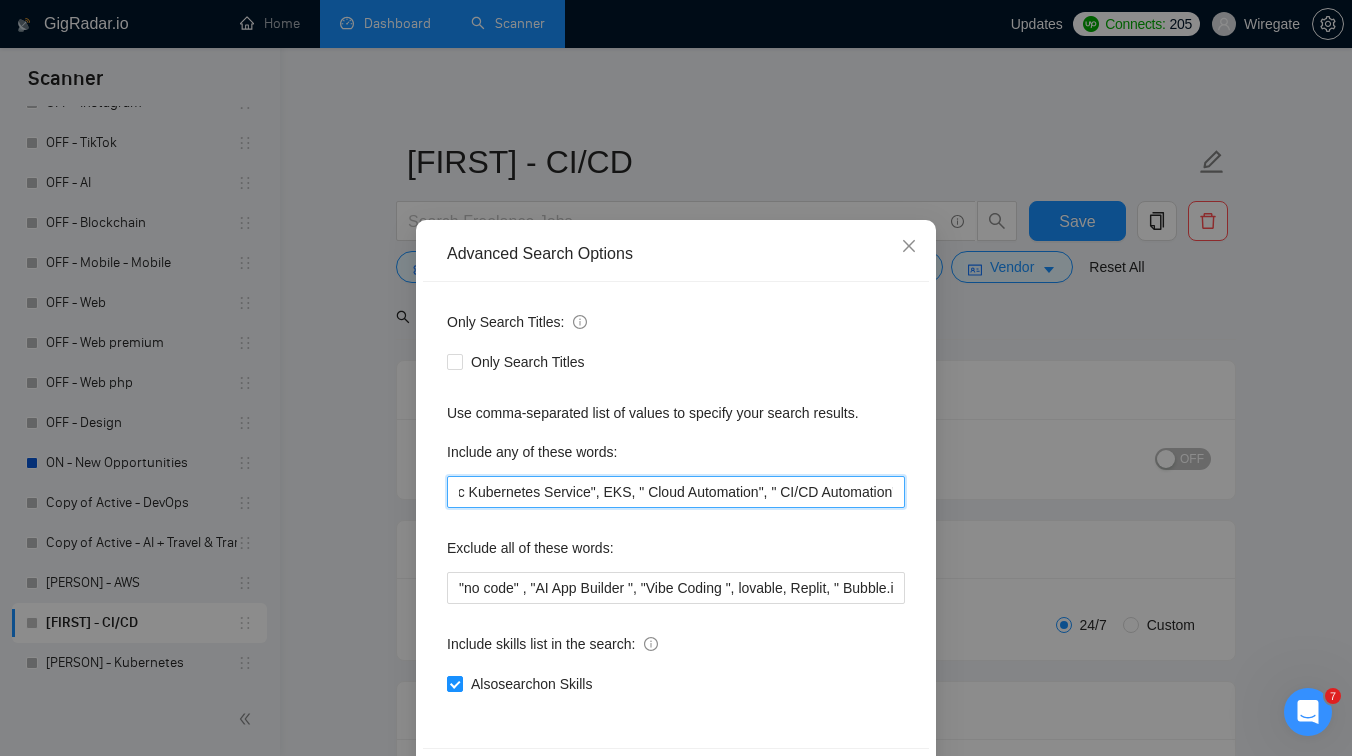 scroll, scrollTop: 0, scrollLeft: 391, axis: horizontal 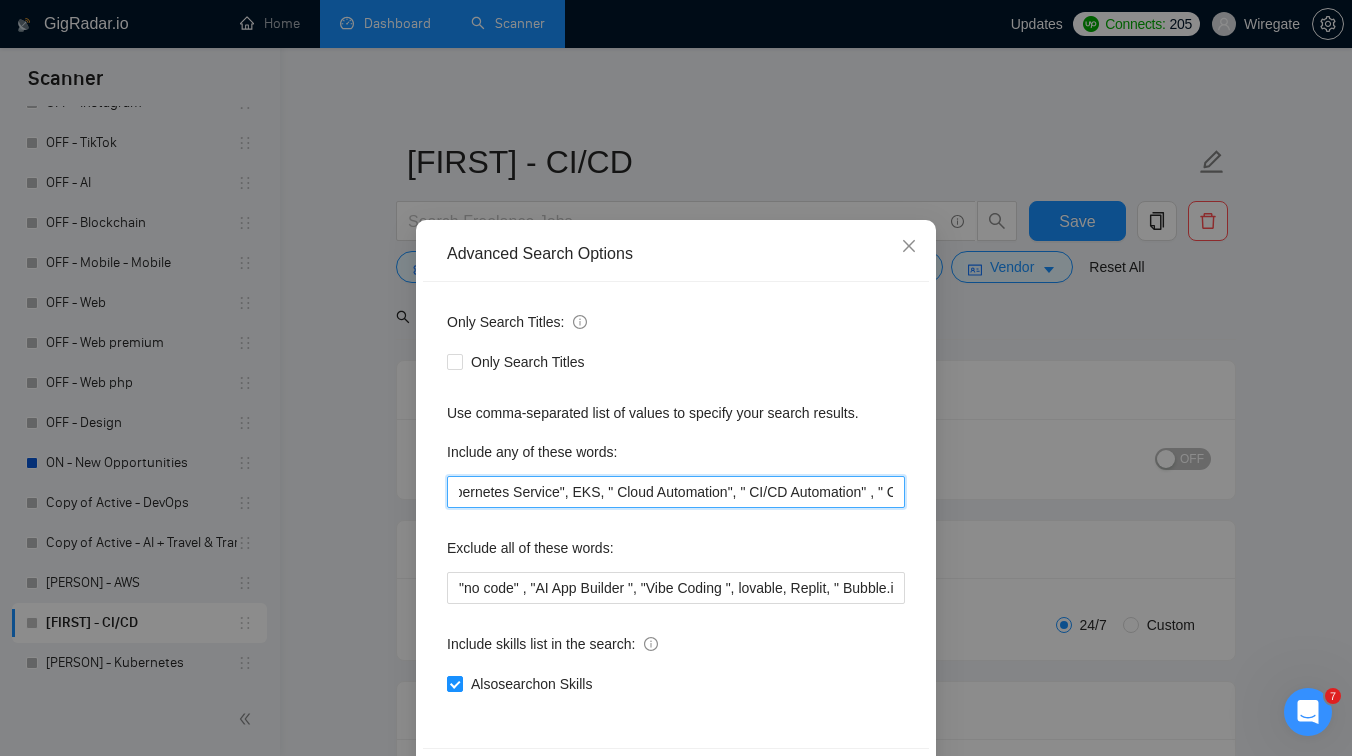 click on "Orchestrato, "AI Architect", " Solution Architecture", "Elastic Kubernetes Service", EKS, " Cloud Automation", " CI/CD Automation" , " CI/CD pipelines" , "kubernetes", "terraform", "terragrunt", "ansible", "devops", "gcp", "google cloud", "hetzner", "amazon web services", "aws", "gitlab", "github", "bitbucket", "ci/cd", "rds", "ec2", "s3", "openvpn", "wireguard", "ubuntu", "solution architecture", "mysql", "mongodb", "postgresql", "grafana", "prometheus", "zabbix", "docker", "docker-compose"" at bounding box center [676, 492] 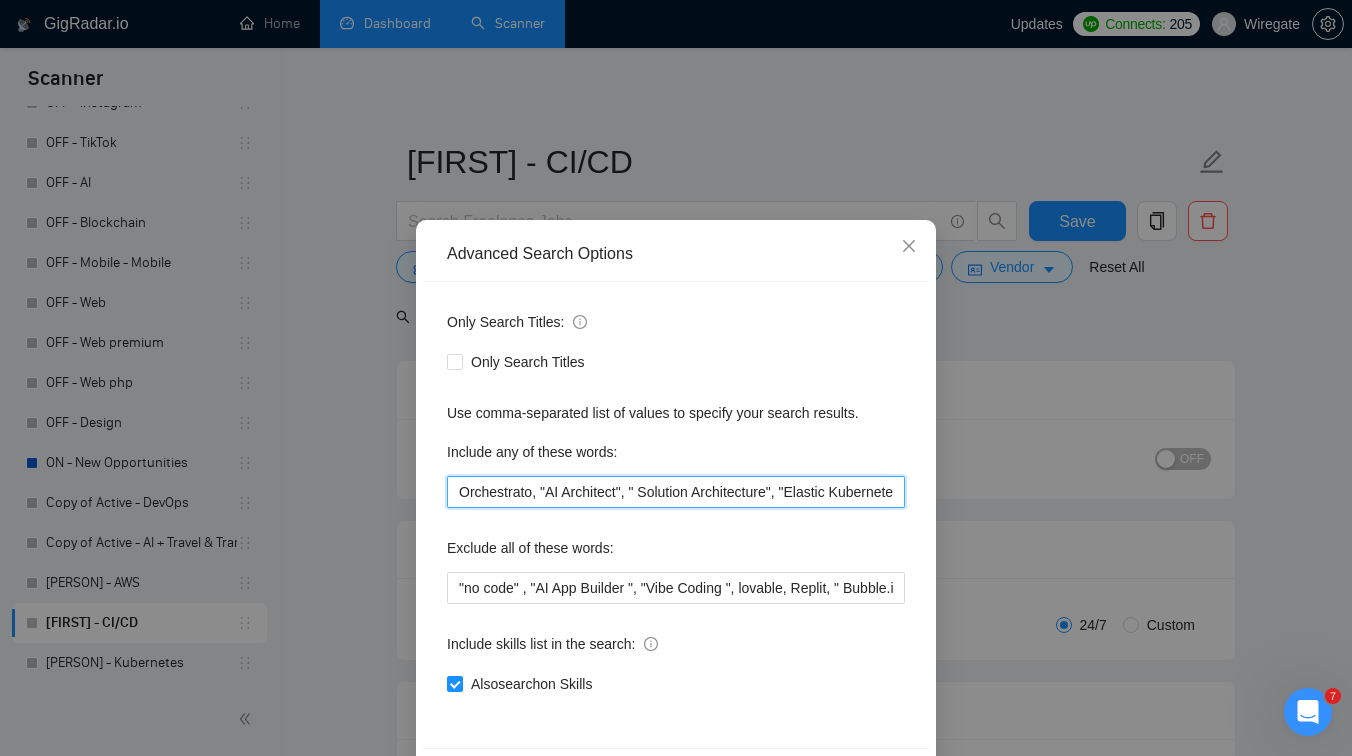 drag, startPoint x: 769, startPoint y: 494, endPoint x: 226, endPoint y: 482, distance: 543.13257 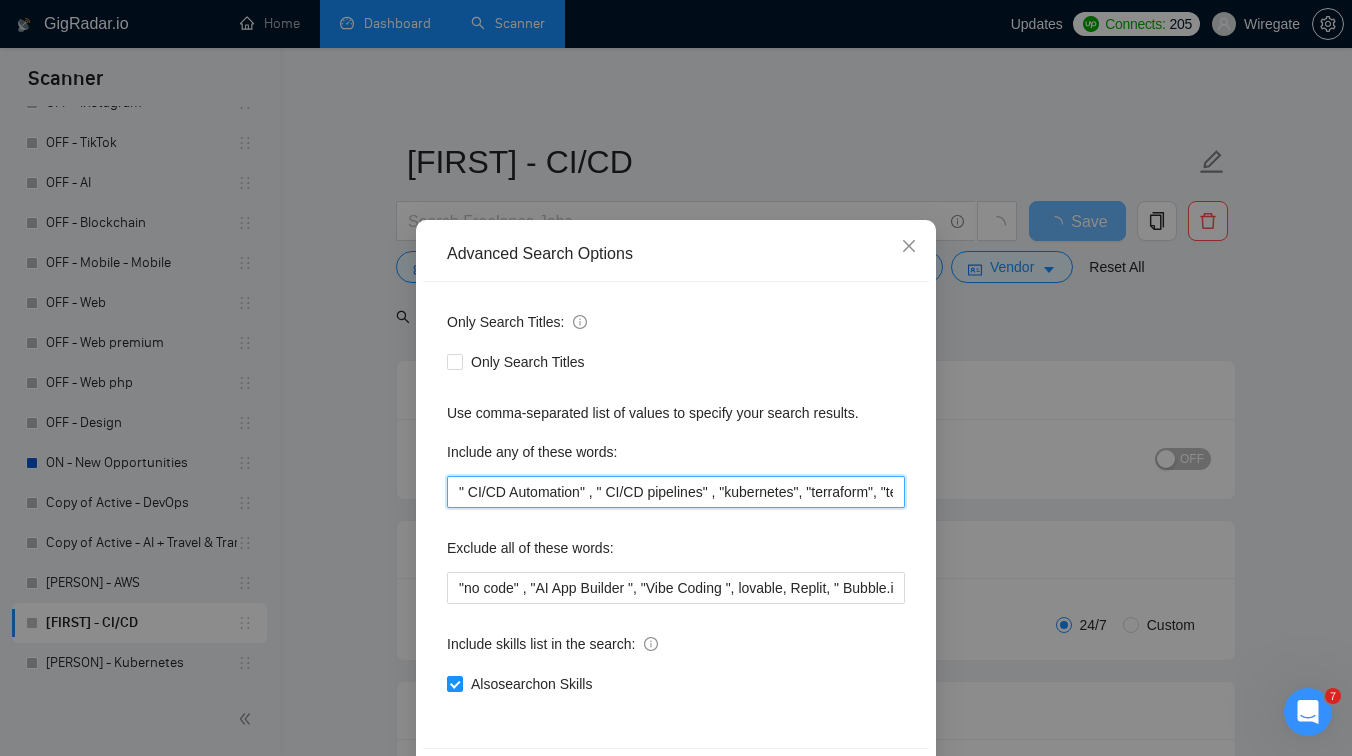 click on "" CI/CD Automation" , " CI/CD pipelines" , "kubernetes", "terraform", "terragrunt", "ansible", "devops", "gcp", "google cloud", "hetzner", "amazon web services", "aws", "gitlab", "github", "bitbucket", "ci/cd", "rds", "ec2", "s3", "openvpn", "wireguard", "ubuntu", "solution architecture", "mysql", "mongodb", "postgresql", "grafana", "prometheus", "zabbix", "docker", "docker-compose"" at bounding box center [676, 492] 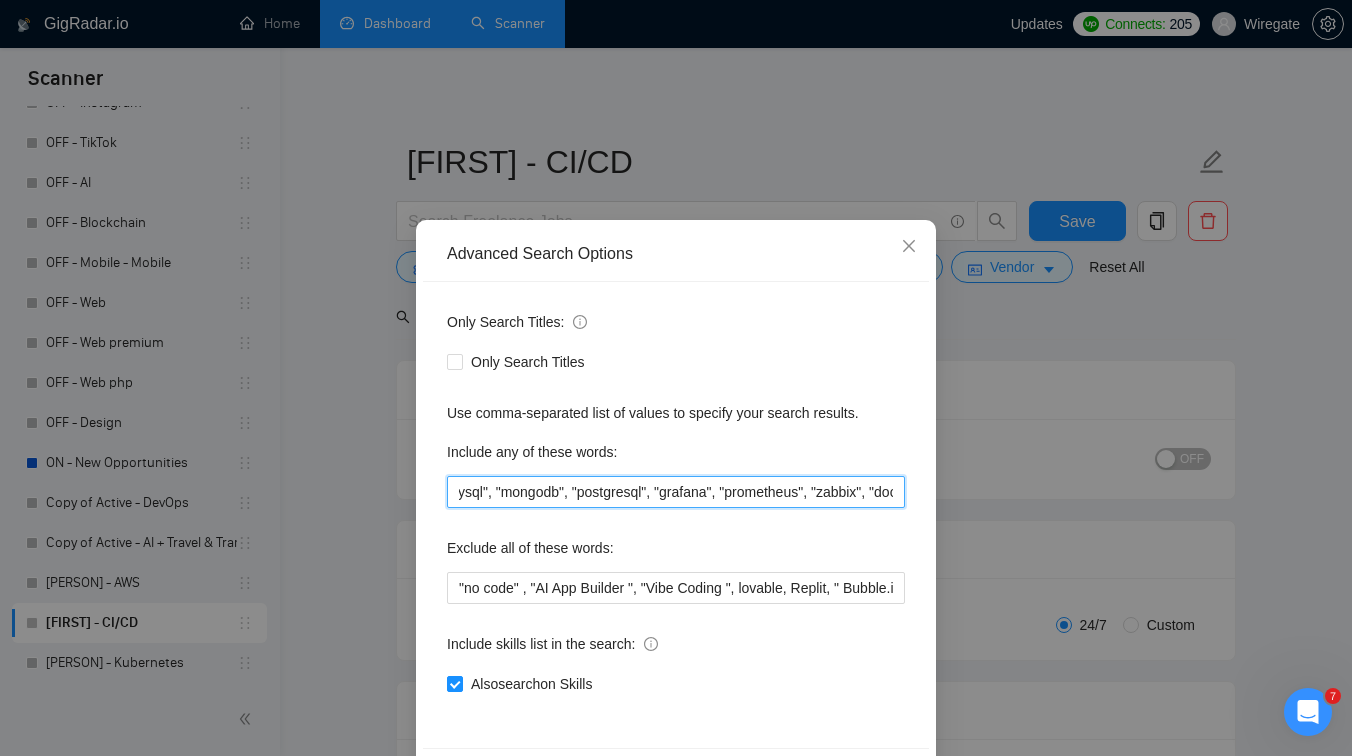 scroll, scrollTop: 0, scrollLeft: 2030, axis: horizontal 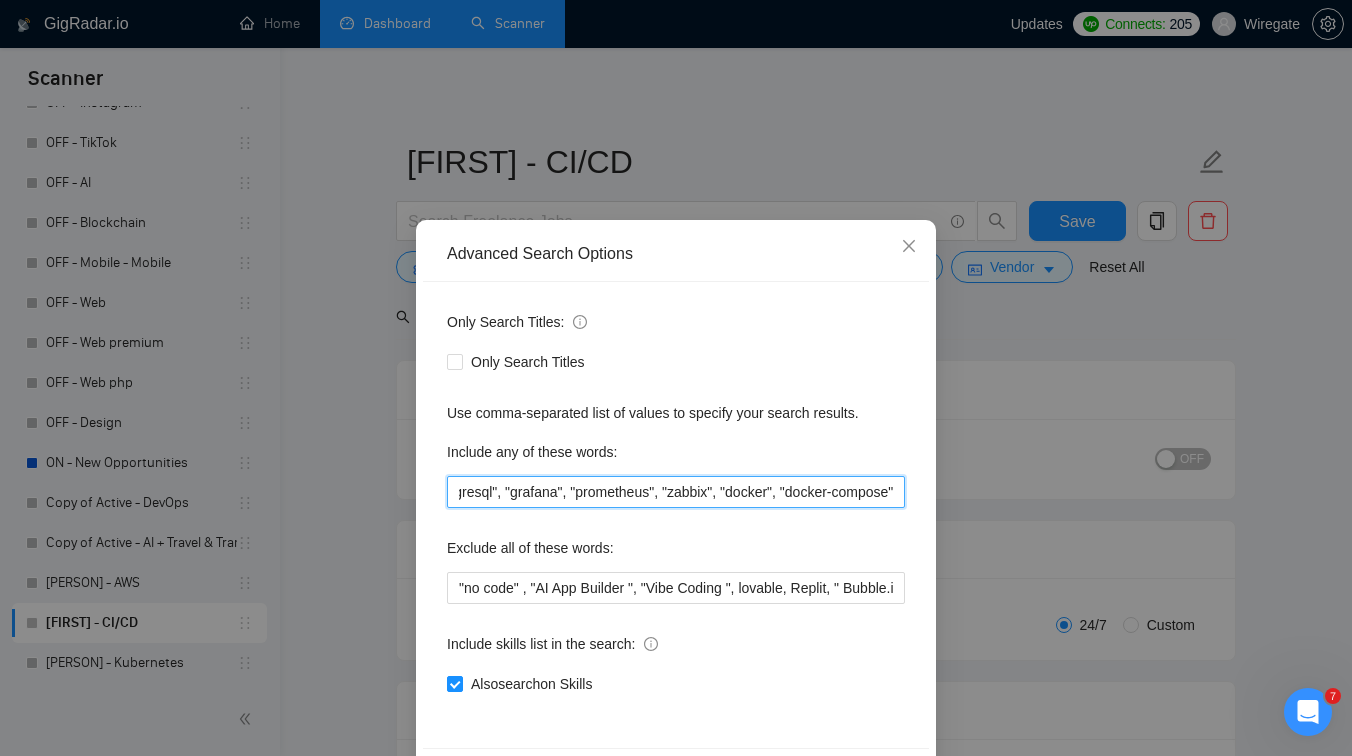 drag, startPoint x: 731, startPoint y: 491, endPoint x: 961, endPoint y: 486, distance: 230.05434 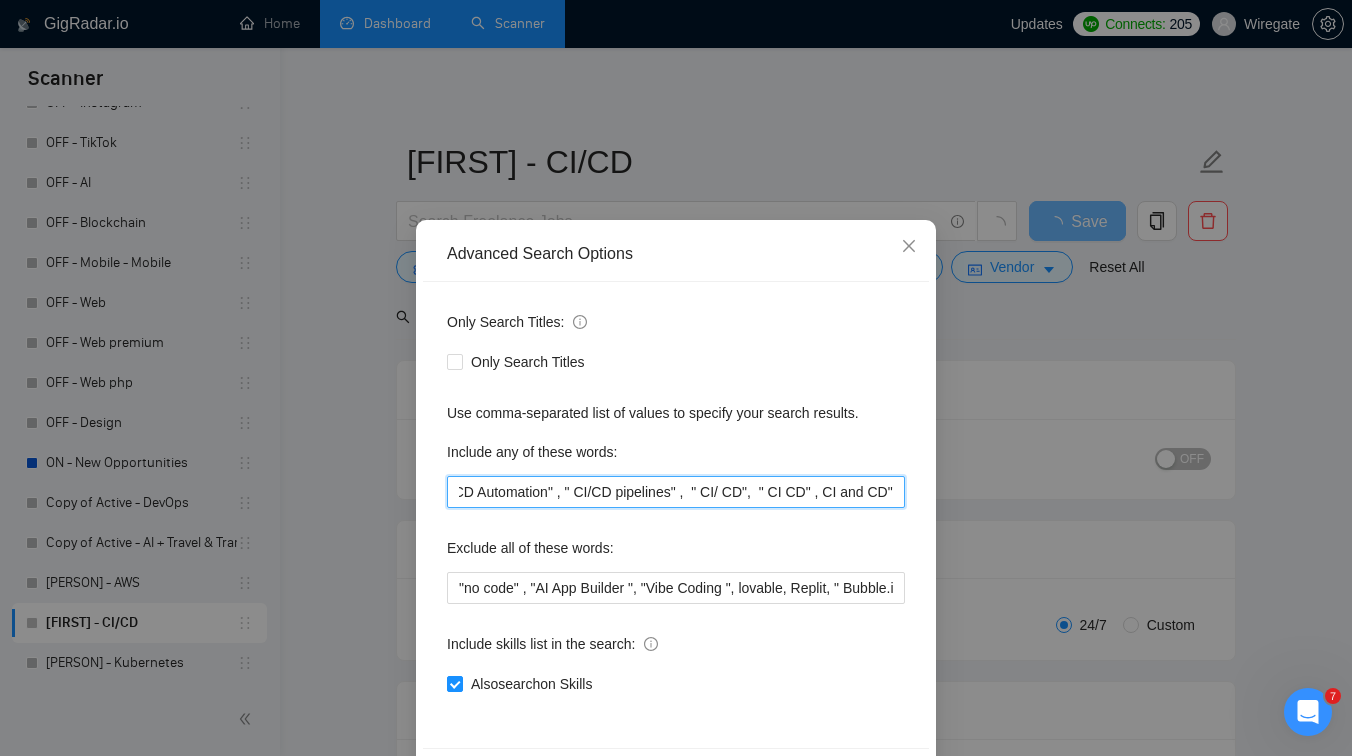 scroll, scrollTop: 0, scrollLeft: 46, axis: horizontal 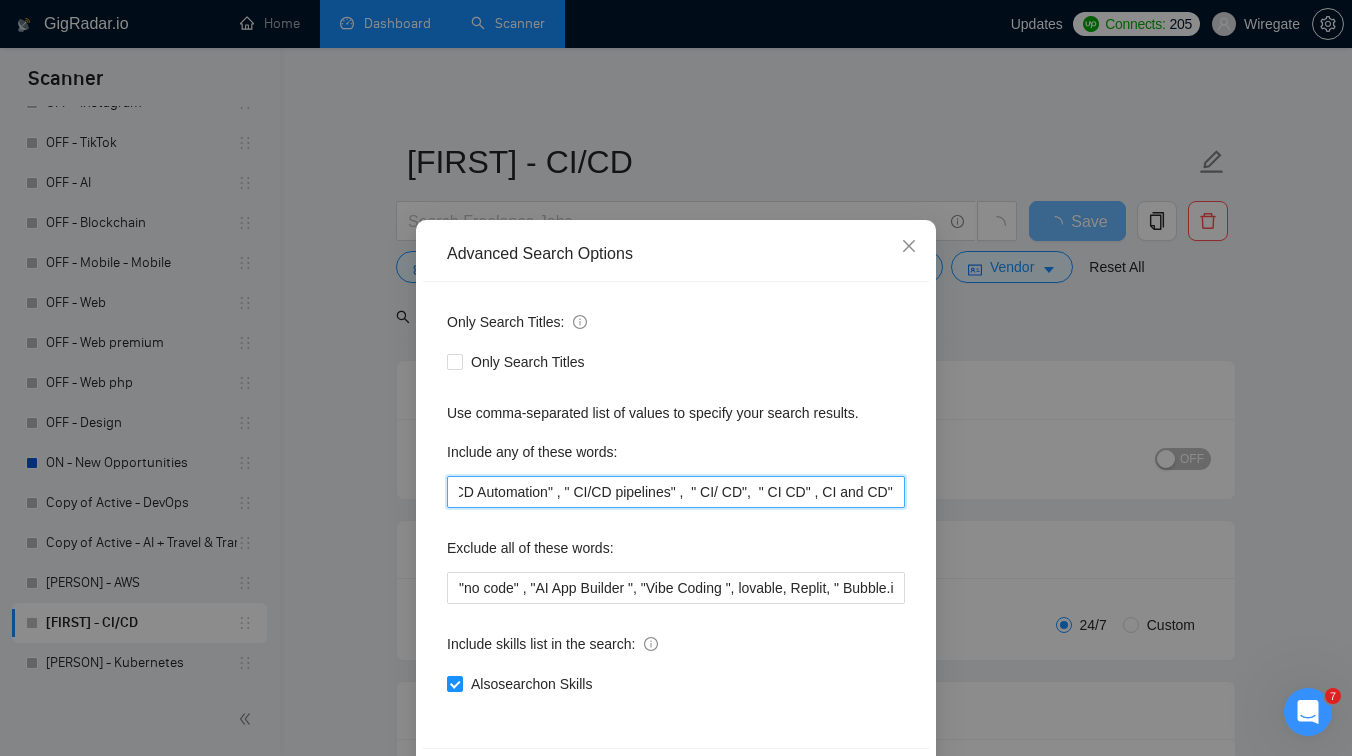 click on "" CI/CD Automation" , " CI/CD pipelines" ,  " CI/ CD",  " CI CD" , CI and CD"" at bounding box center (676, 492) 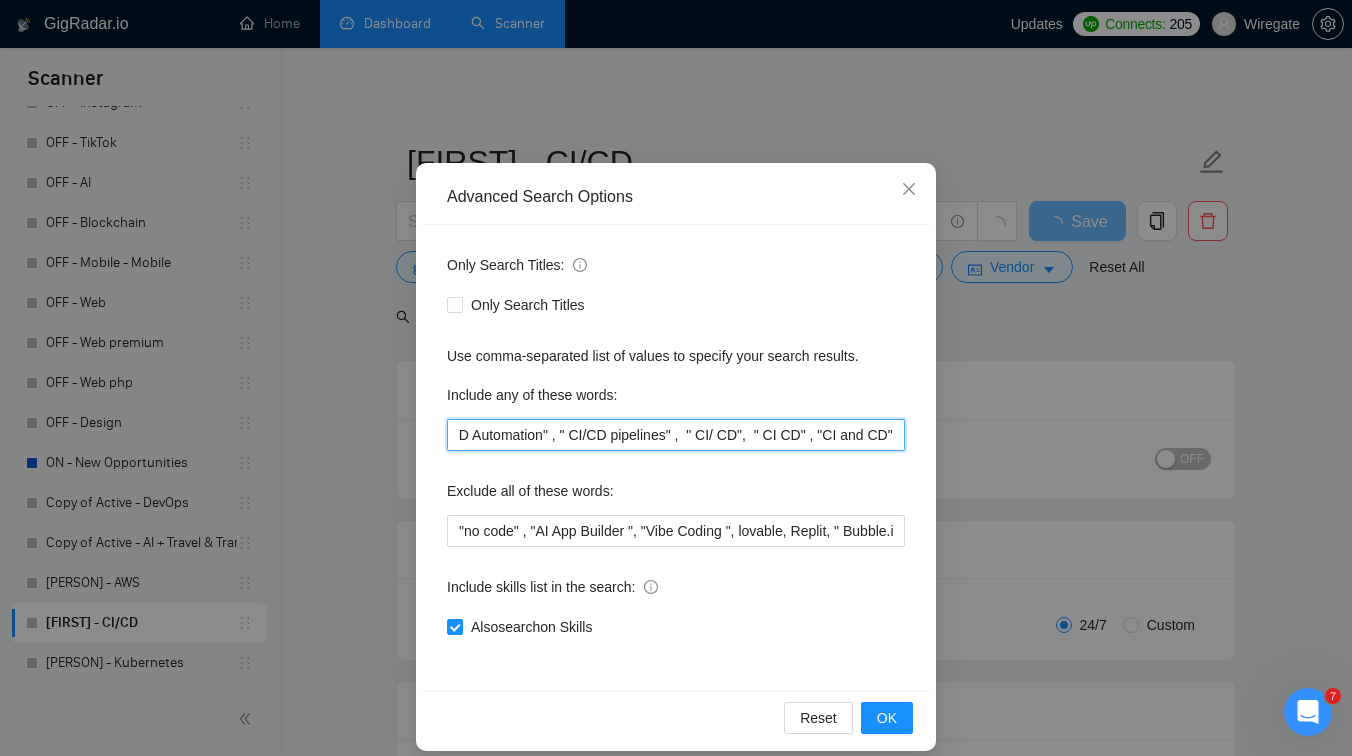 scroll, scrollTop: 76, scrollLeft: 0, axis: vertical 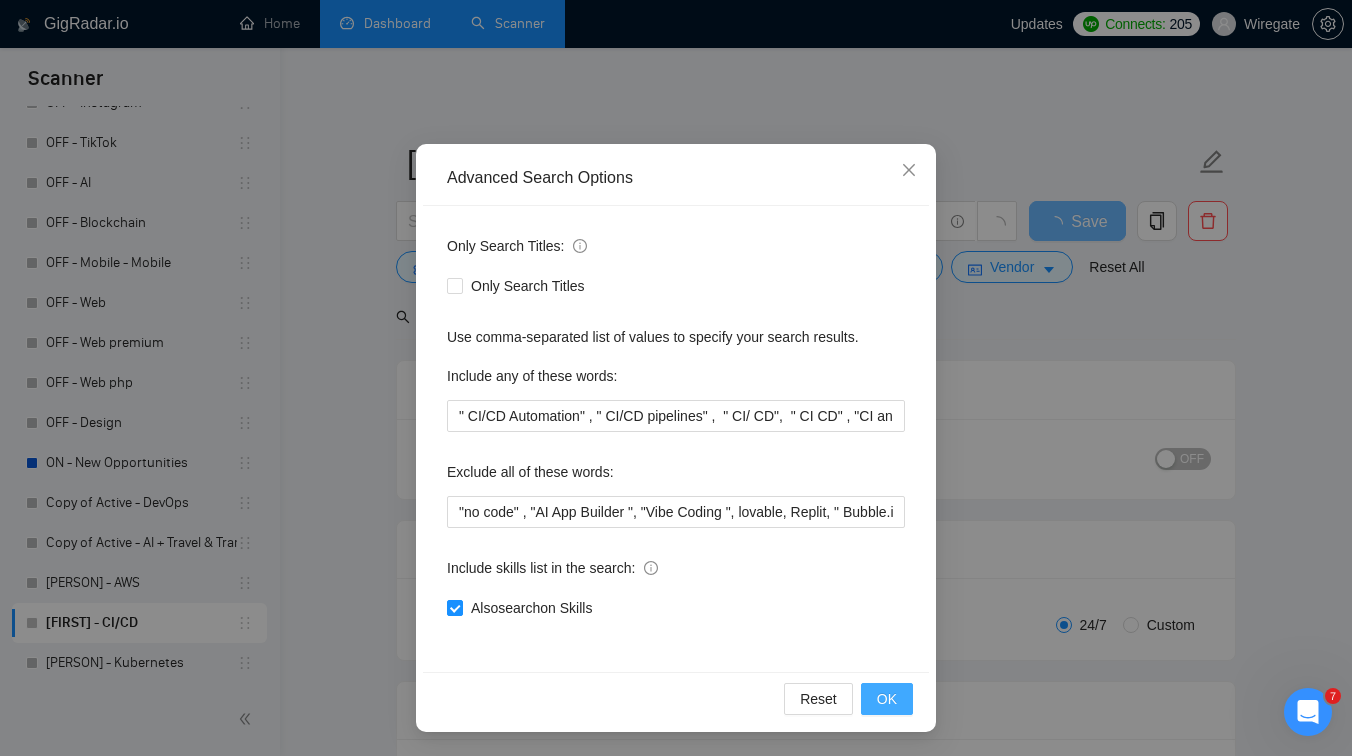 click on "OK" at bounding box center (887, 699) 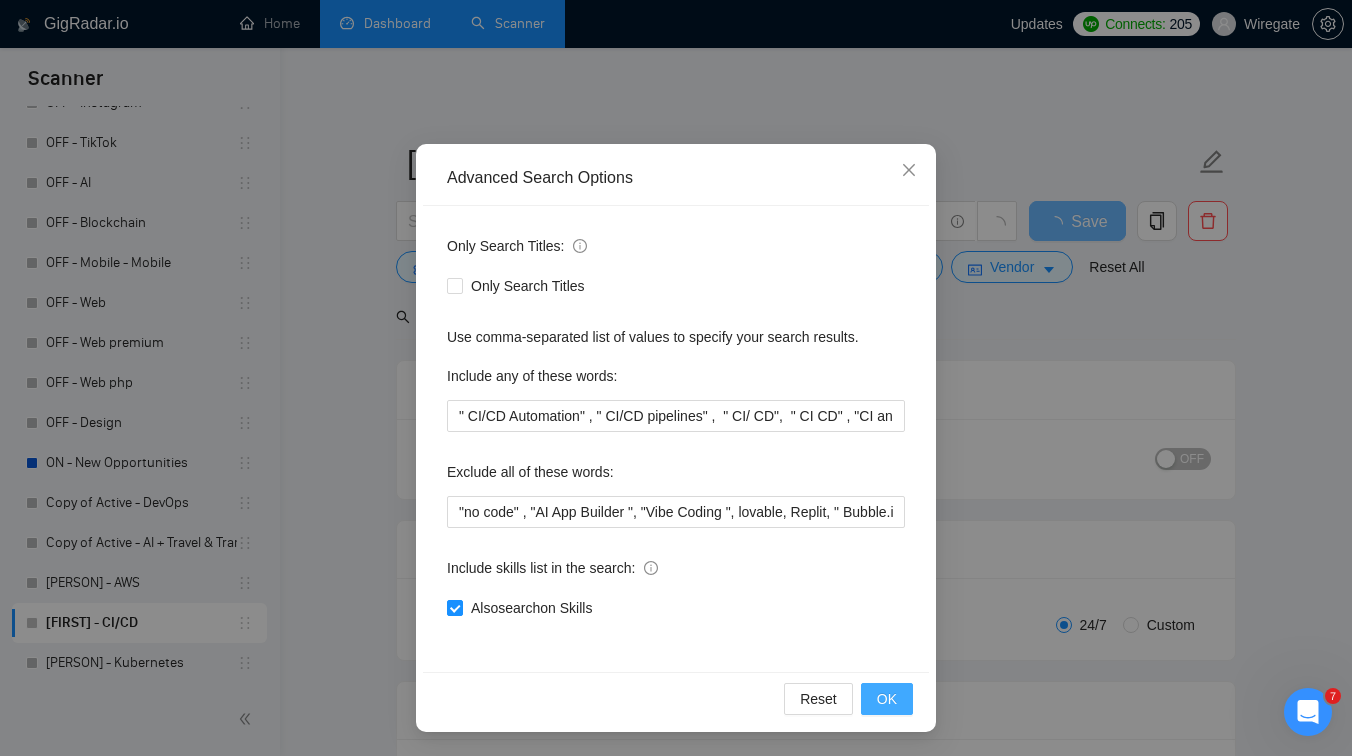 scroll, scrollTop: 0, scrollLeft: 0, axis: both 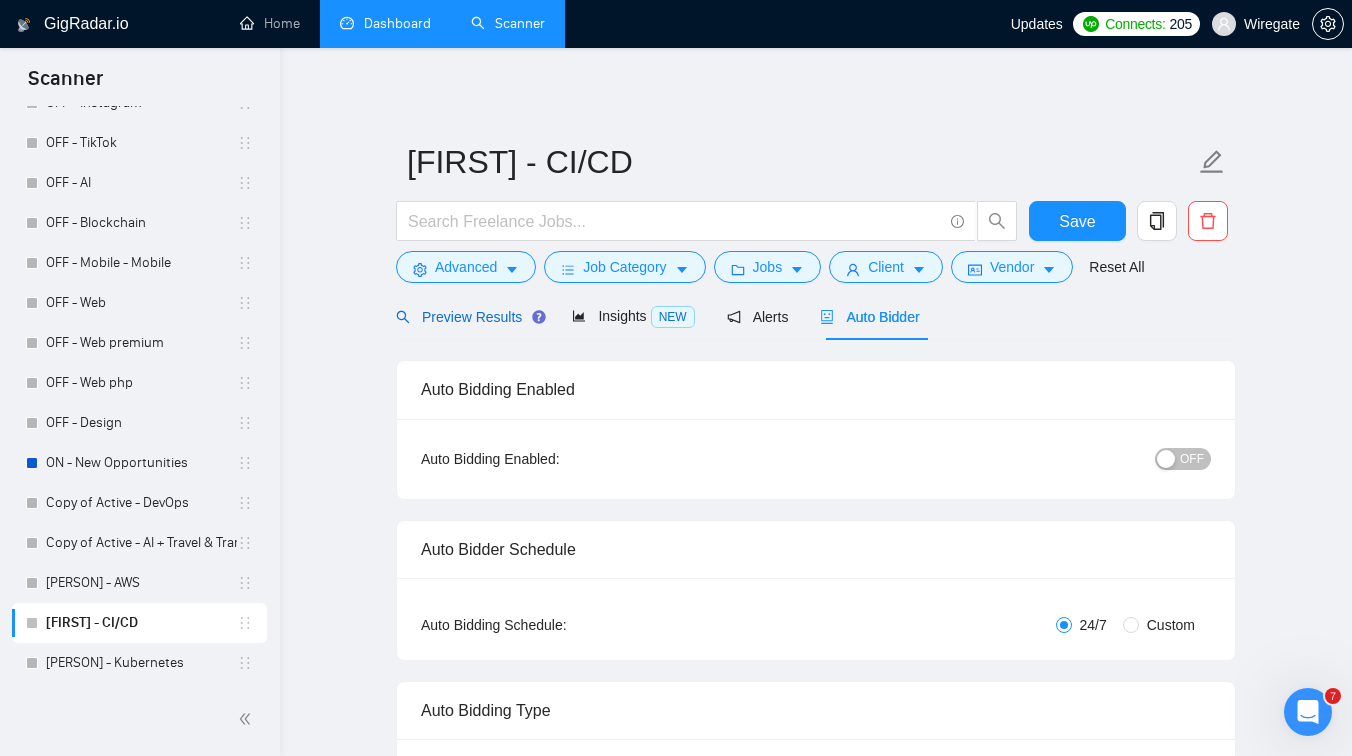 click on "Preview Results" at bounding box center [468, 317] 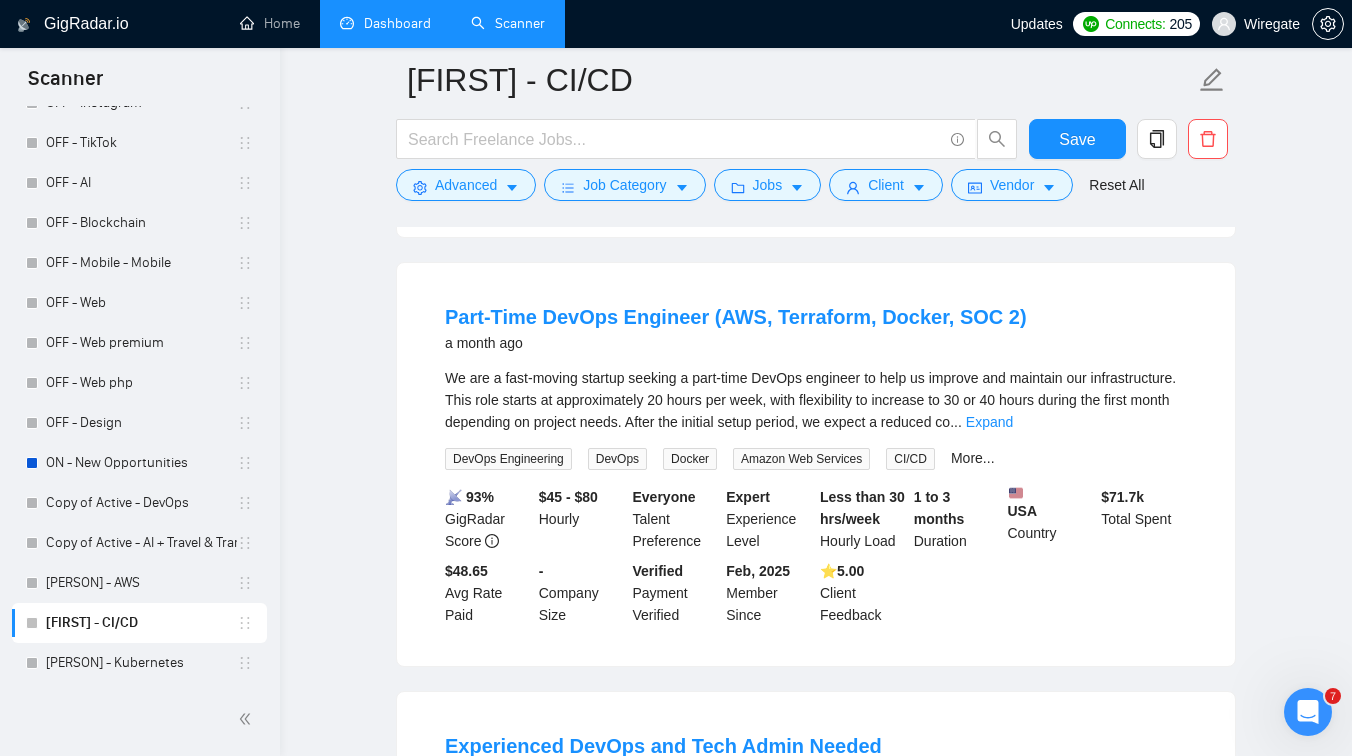 scroll, scrollTop: 1017, scrollLeft: 0, axis: vertical 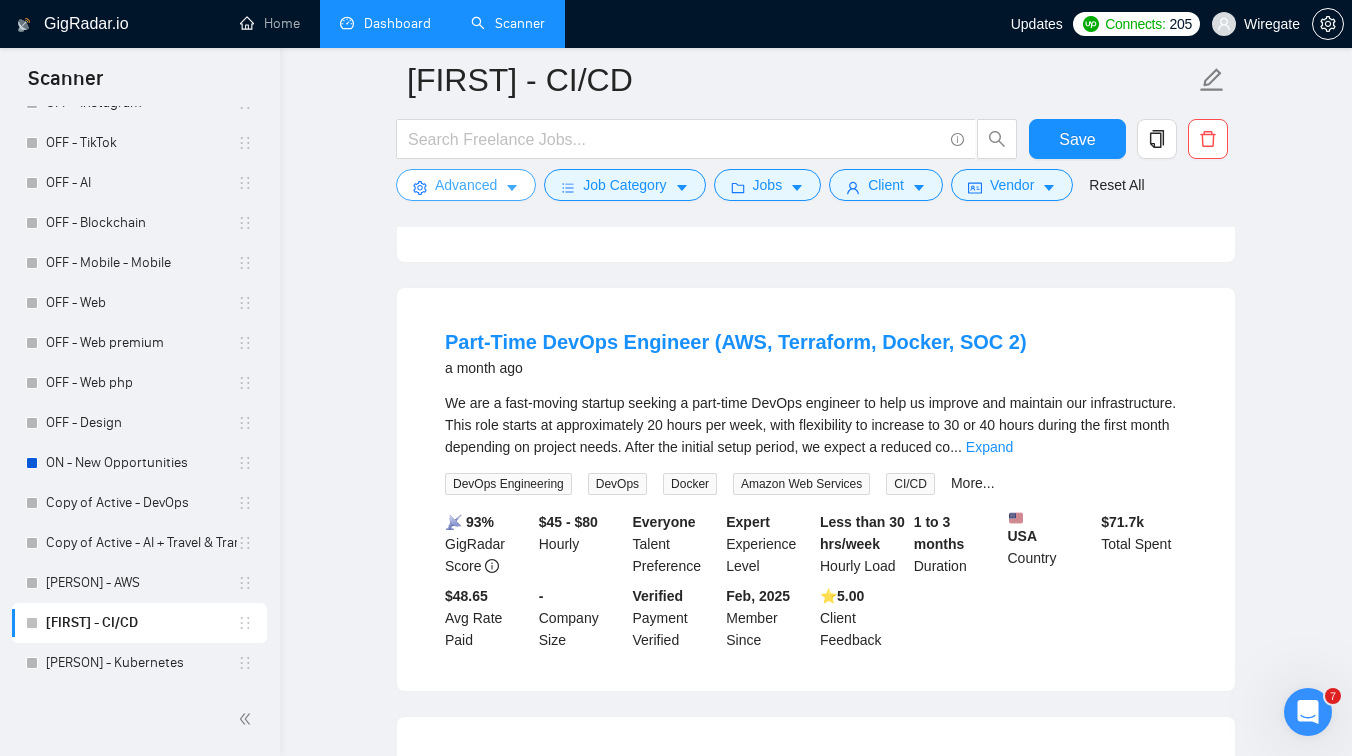 click on "Advanced" at bounding box center [466, 185] 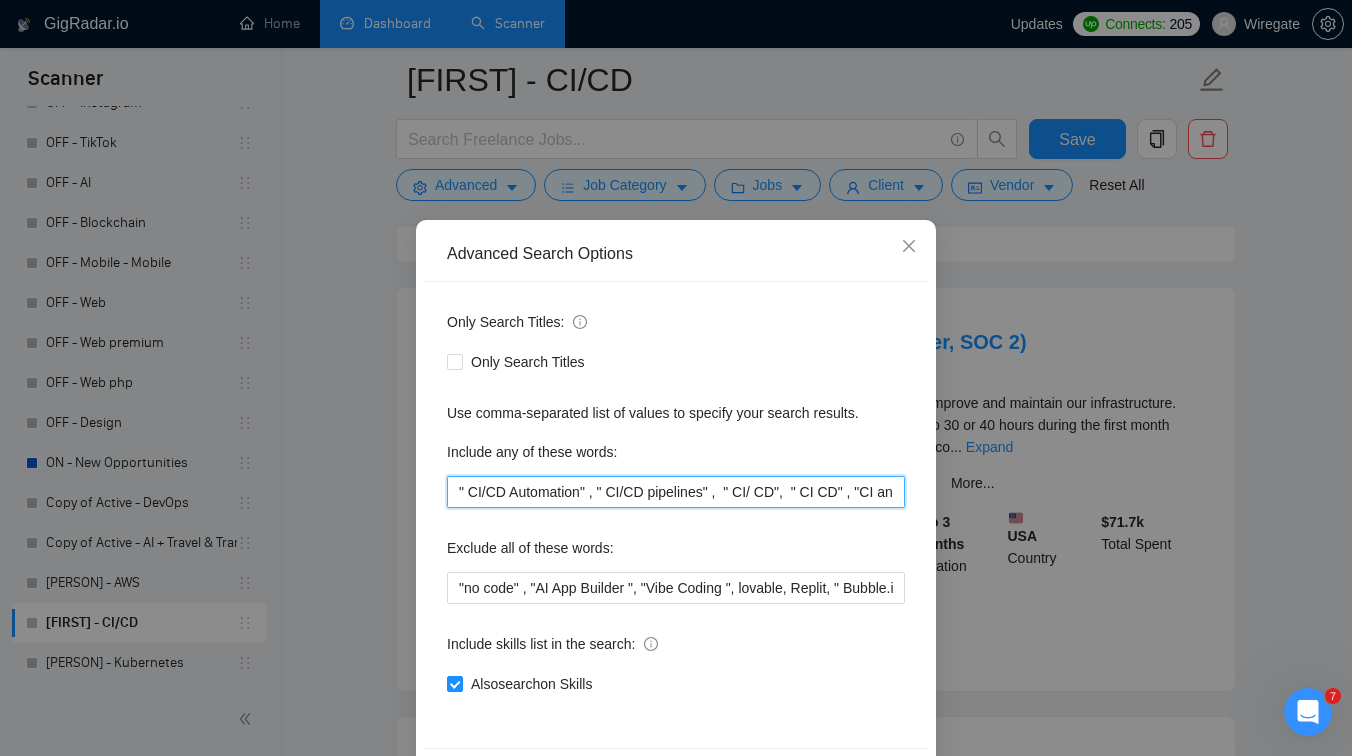 click on "" CI/CD Automation" , " CI/CD pipelines" ,  " CI/ CD",  " CI CD" , "CI and CD"" at bounding box center (676, 492) 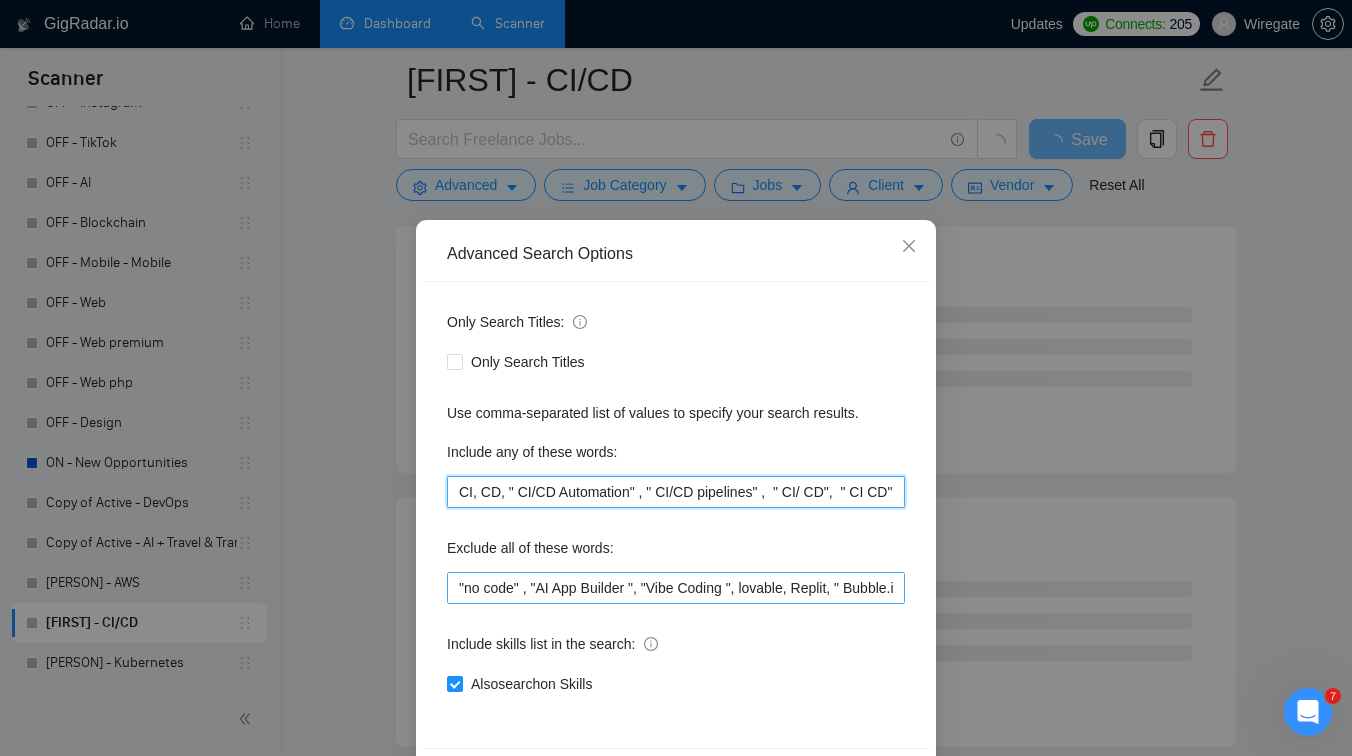 scroll, scrollTop: 76, scrollLeft: 0, axis: vertical 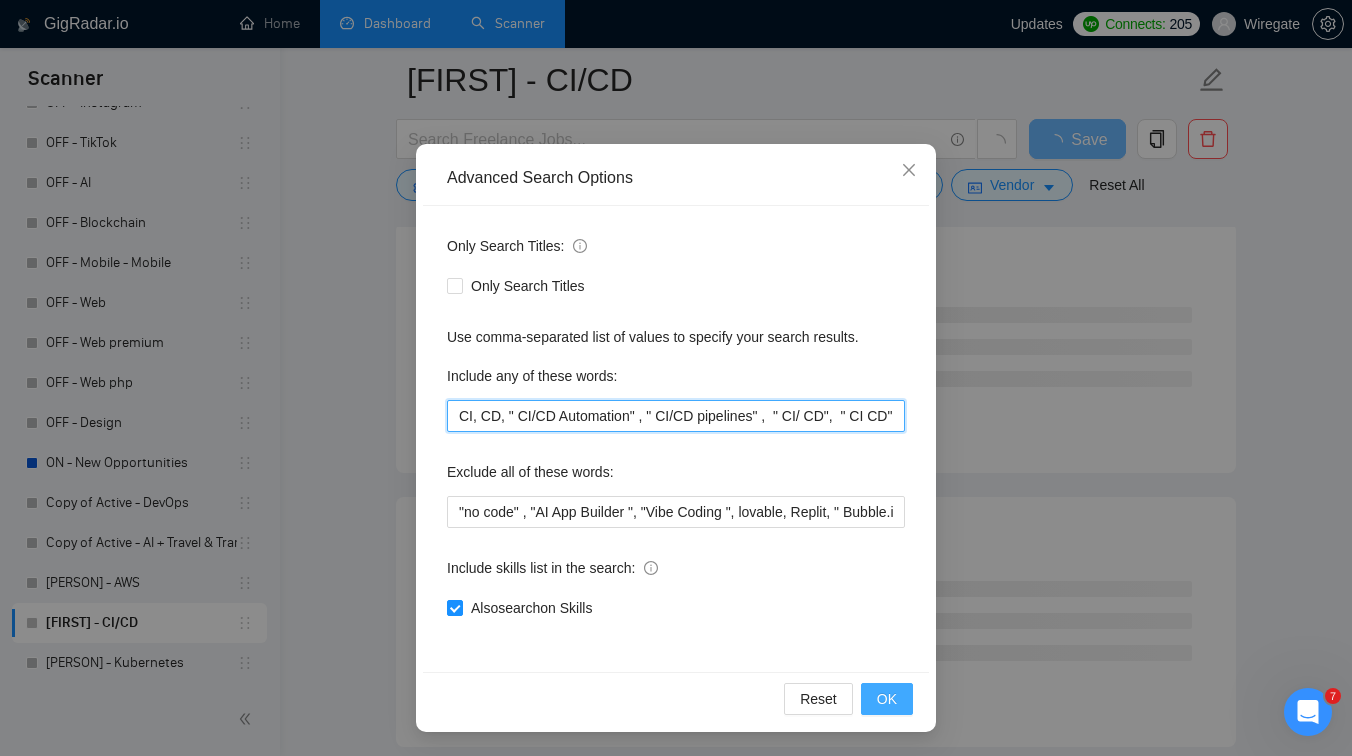 type on "CI, CD, " CI/CD Automation" , " CI/CD pipelines" ,  " CI/ CD",  " CI CD" , "CI and CD"" 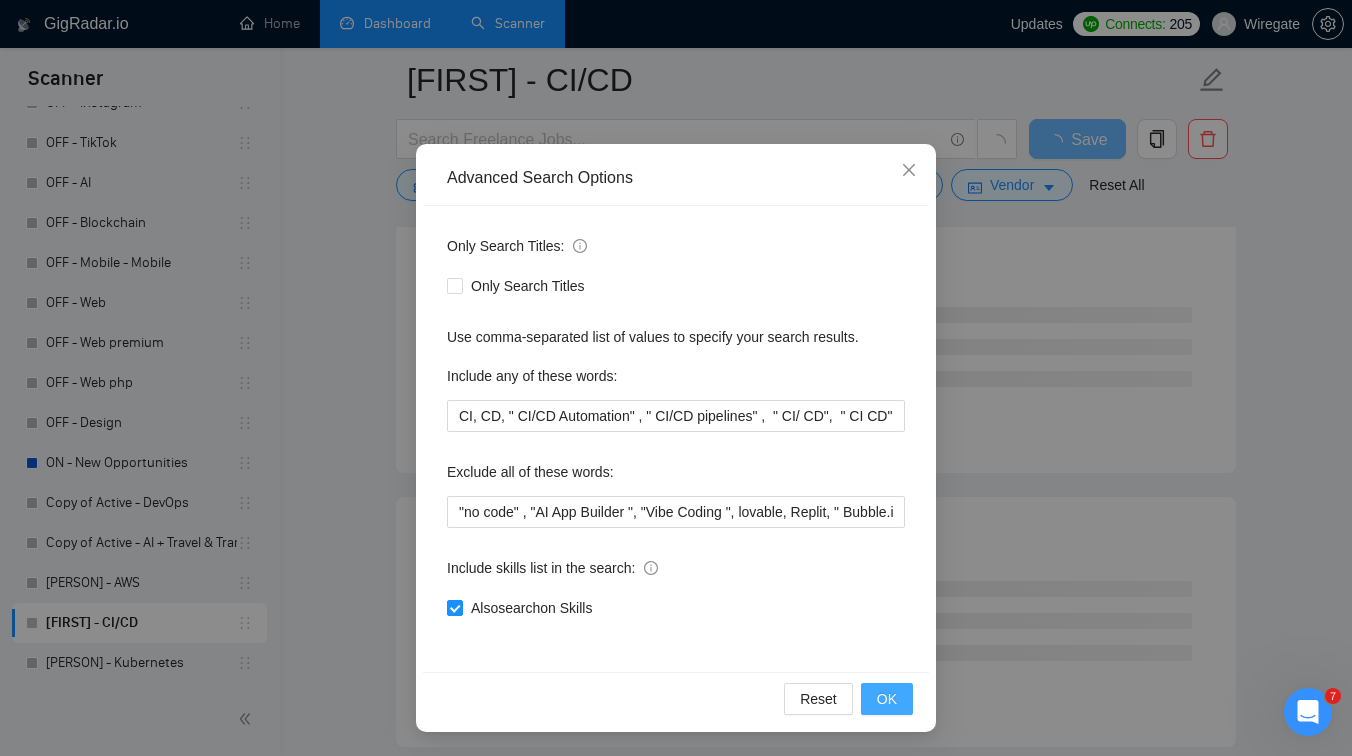 click on "OK" at bounding box center (887, 699) 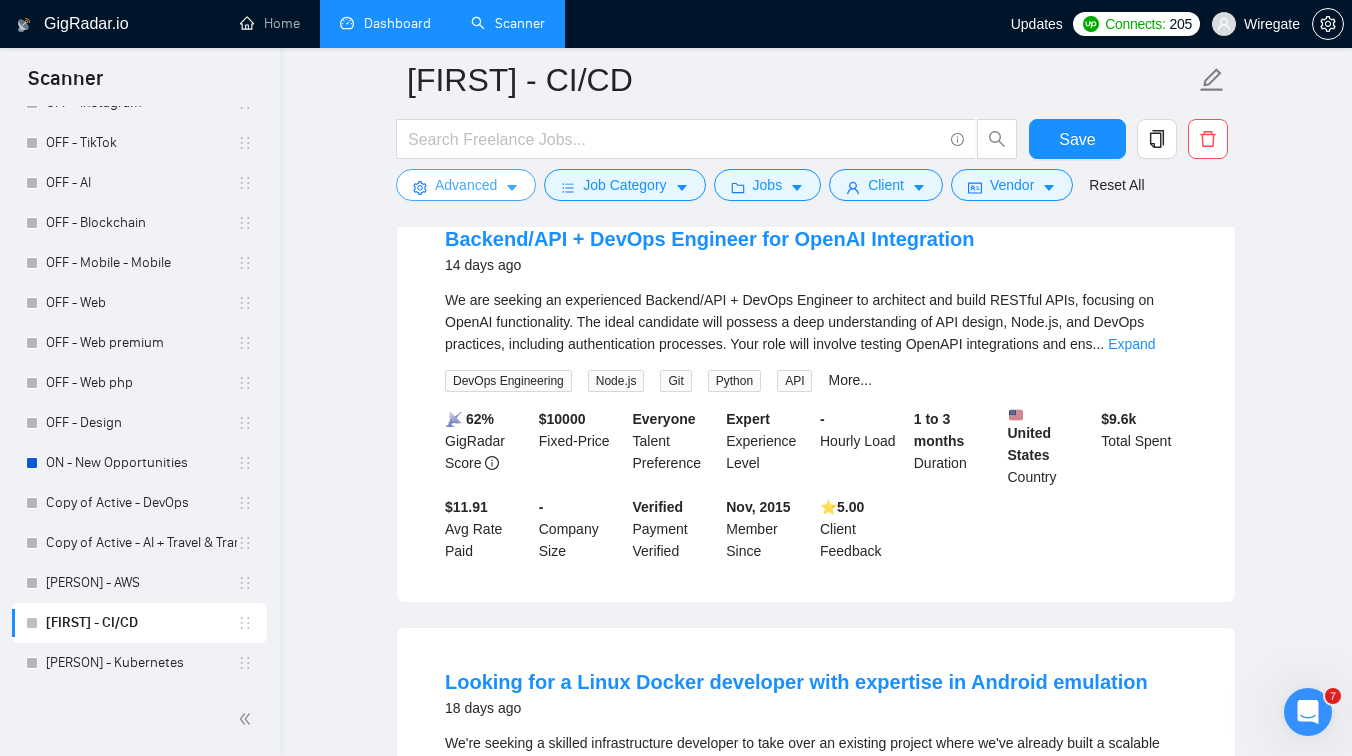 scroll, scrollTop: 98, scrollLeft: 0, axis: vertical 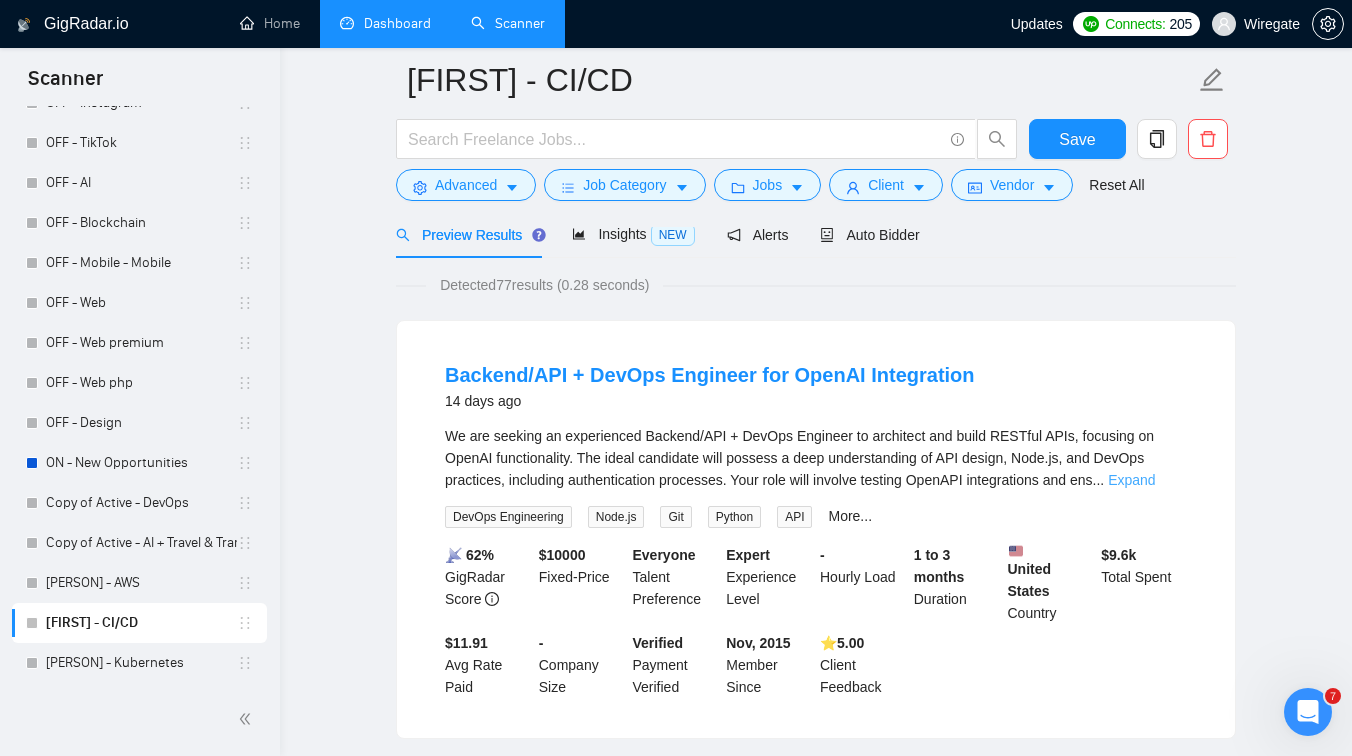 click on "Expand" at bounding box center [1131, 480] 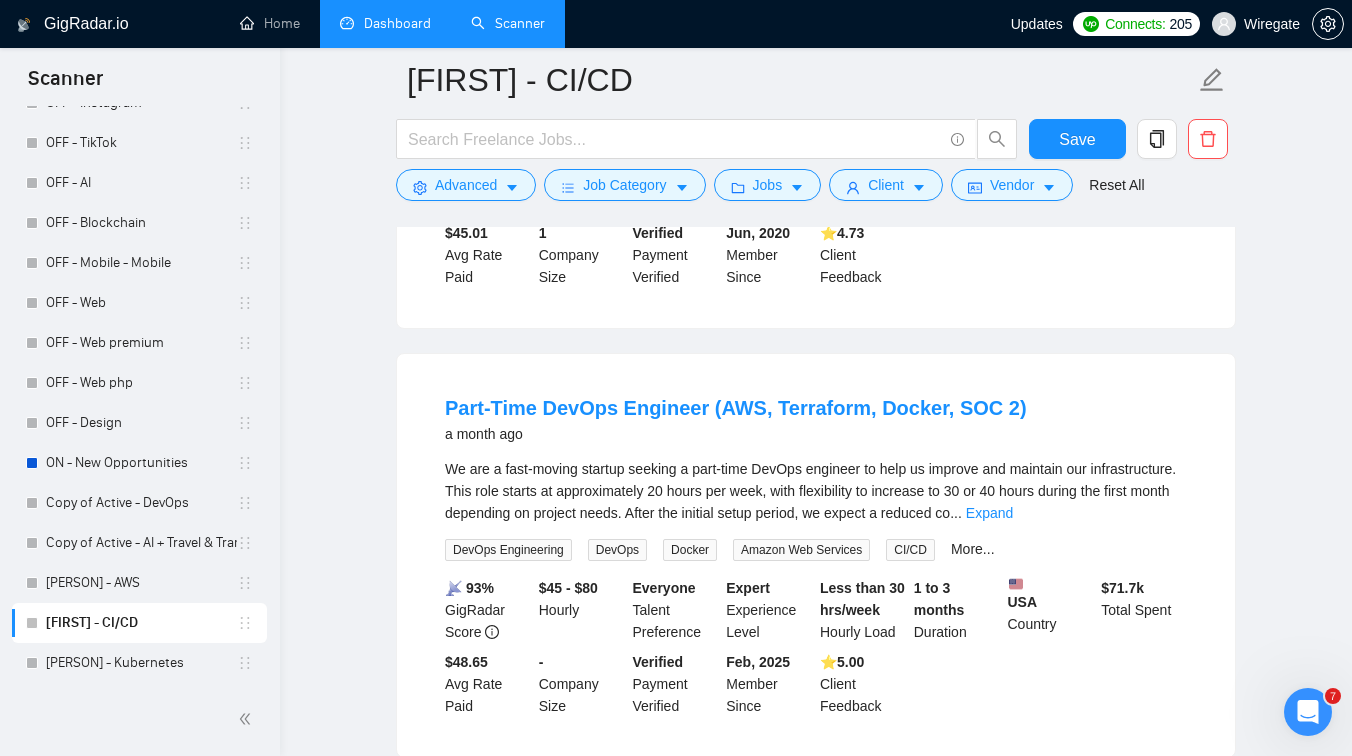 scroll, scrollTop: 1851, scrollLeft: 0, axis: vertical 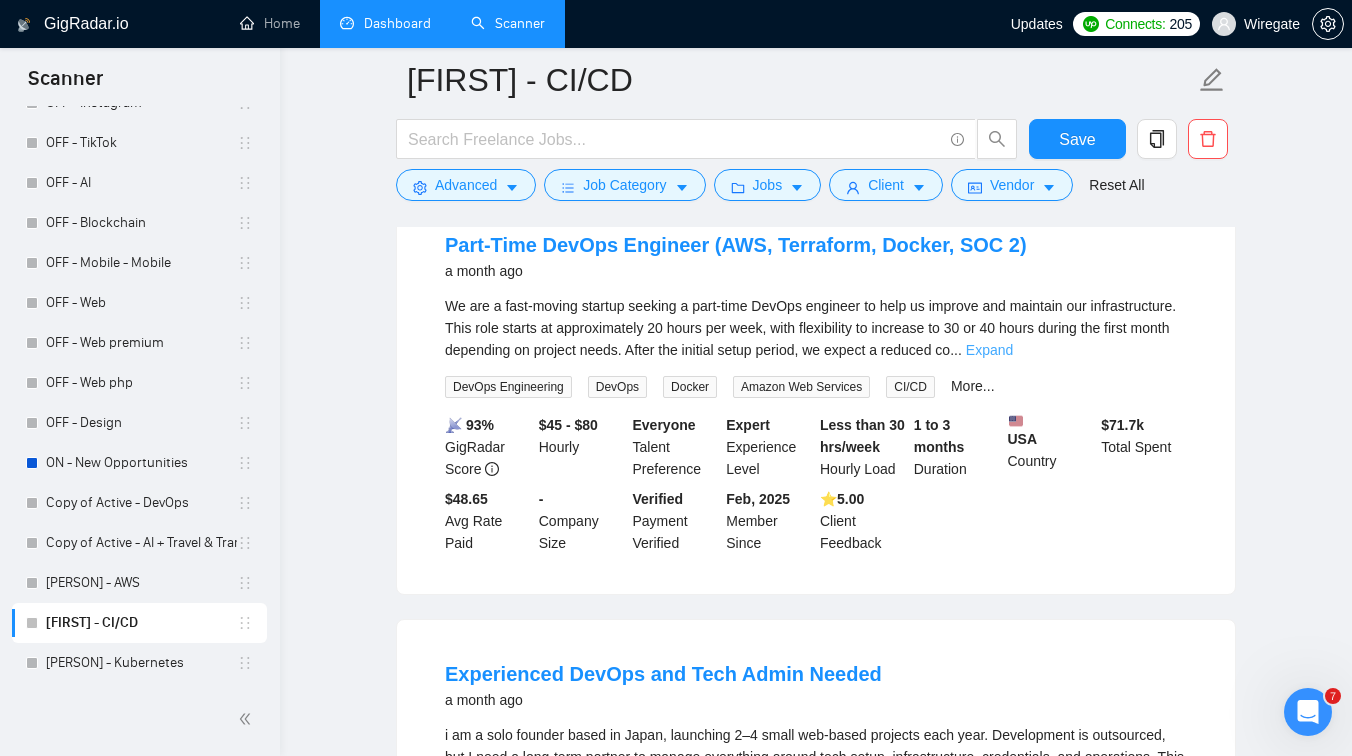 click on "Expand" at bounding box center (989, 350) 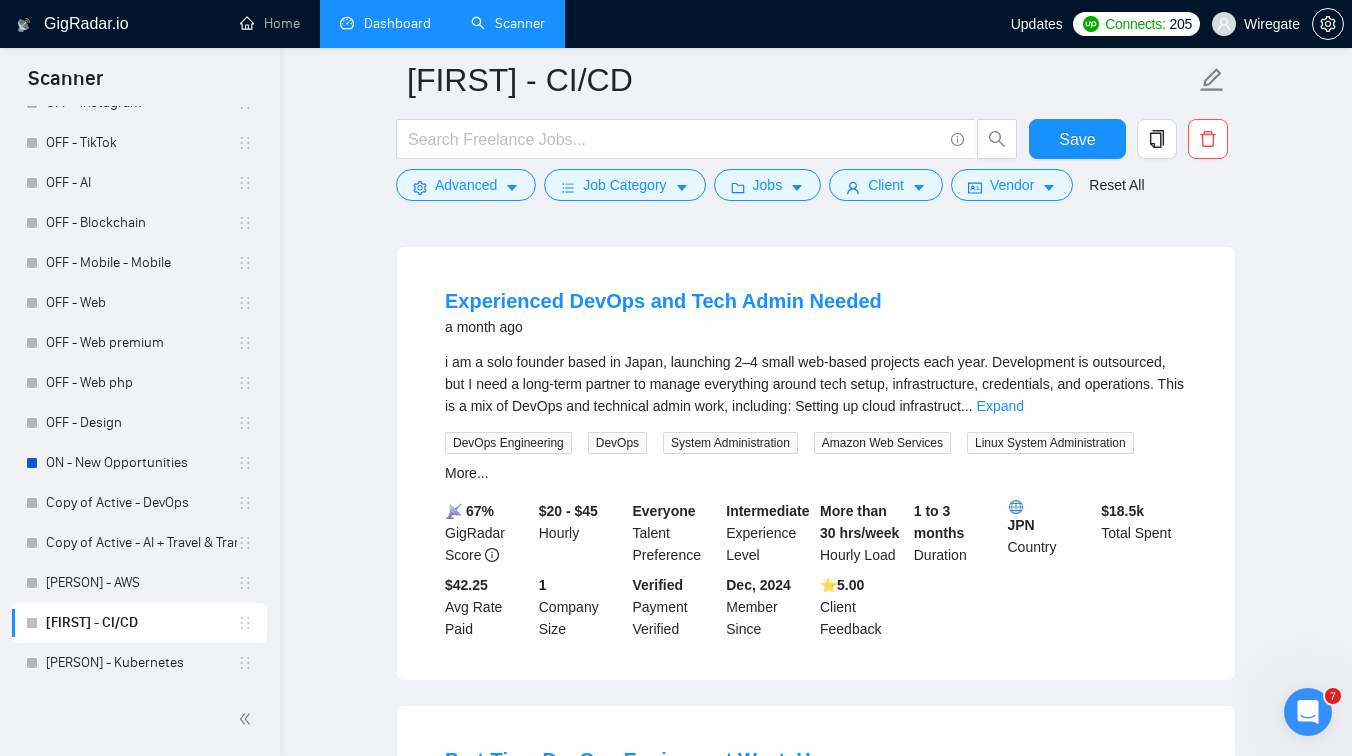 scroll, scrollTop: 2442, scrollLeft: 0, axis: vertical 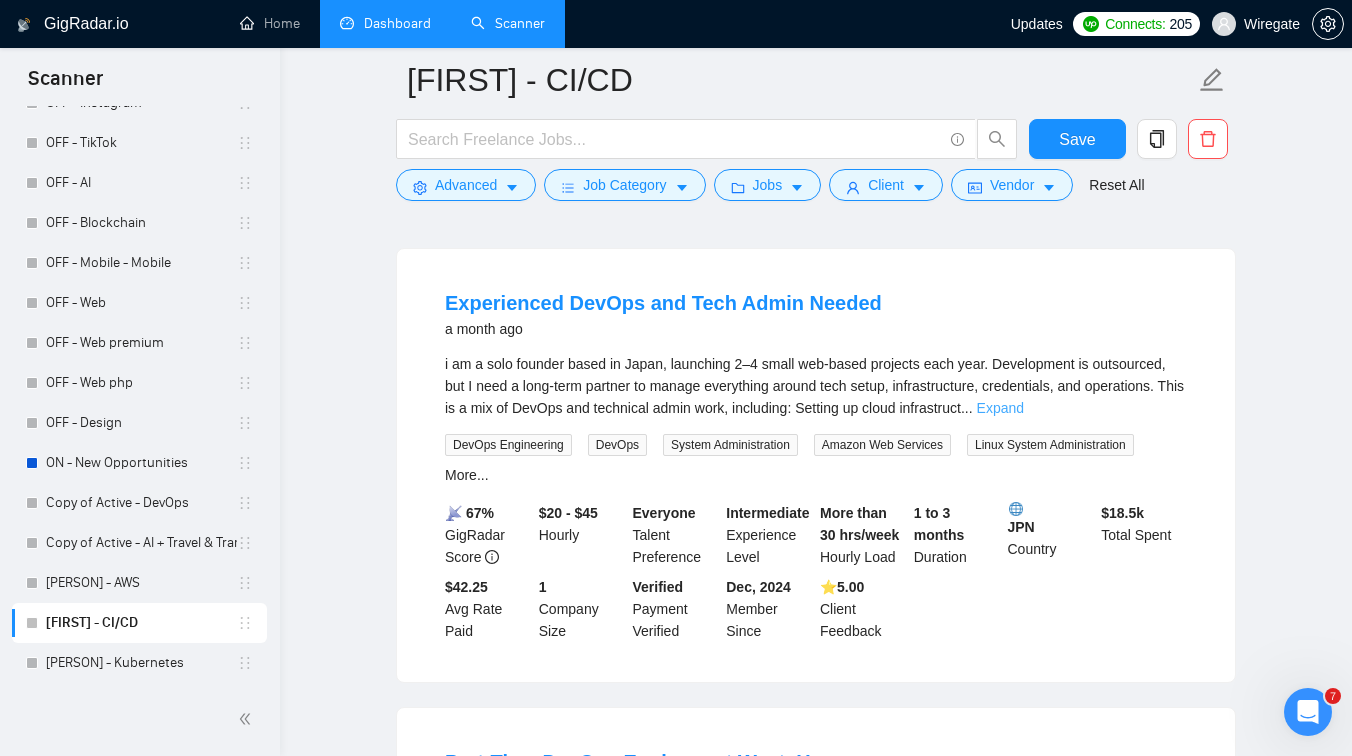 click on "Expand" at bounding box center [1000, 408] 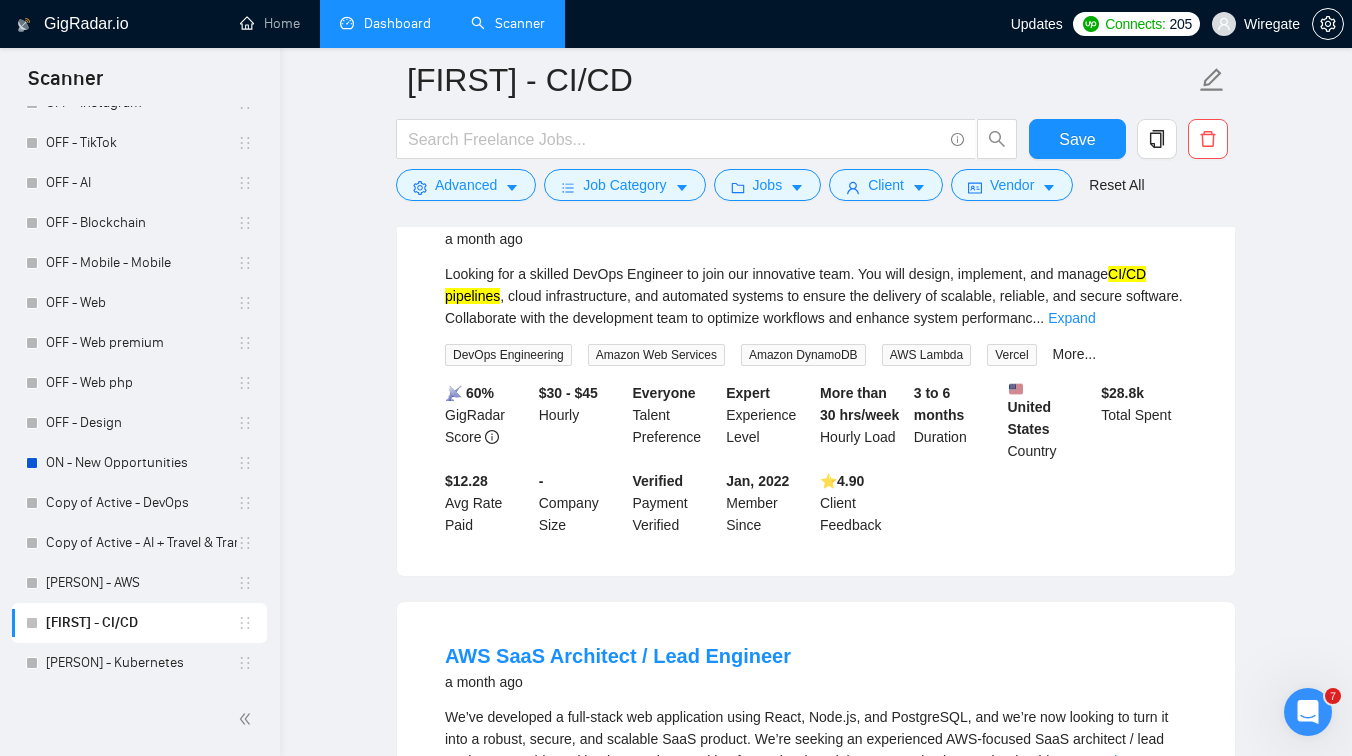 scroll, scrollTop: 3909, scrollLeft: 0, axis: vertical 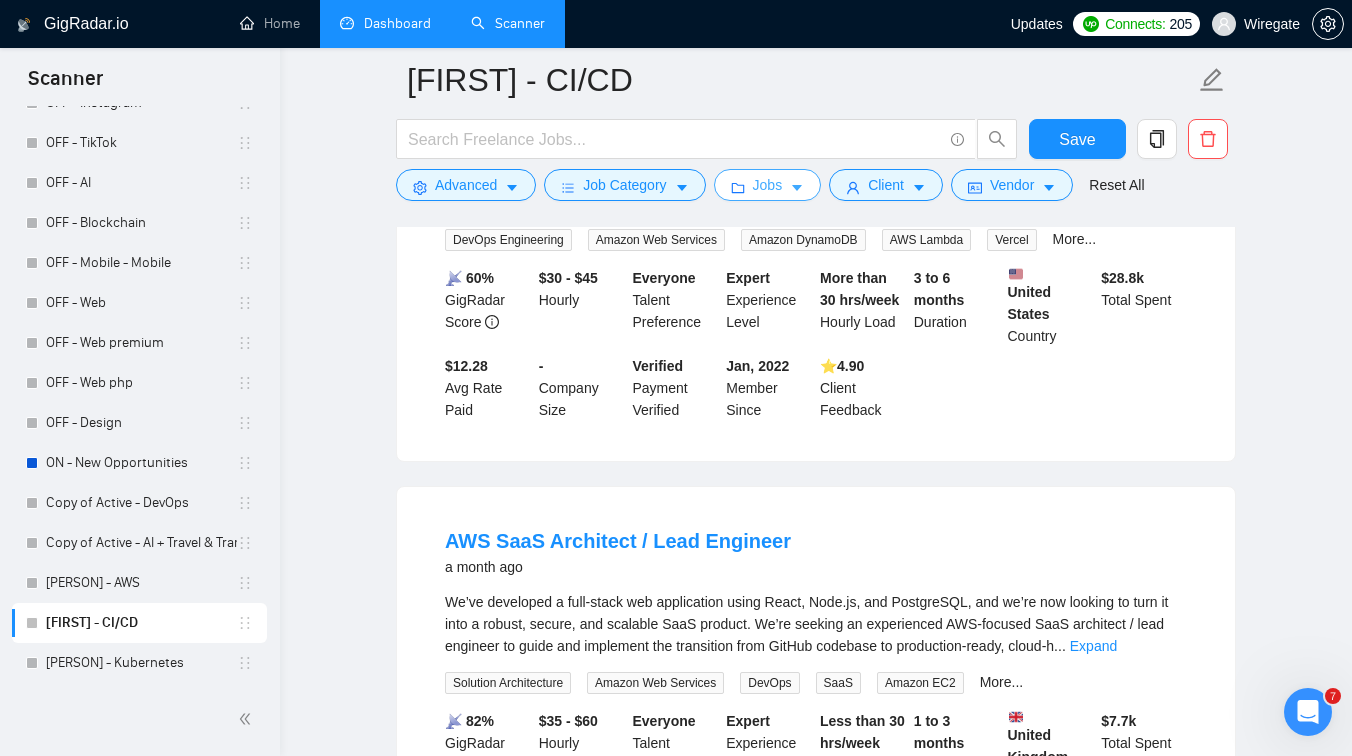 click on "Jobs" at bounding box center (768, 185) 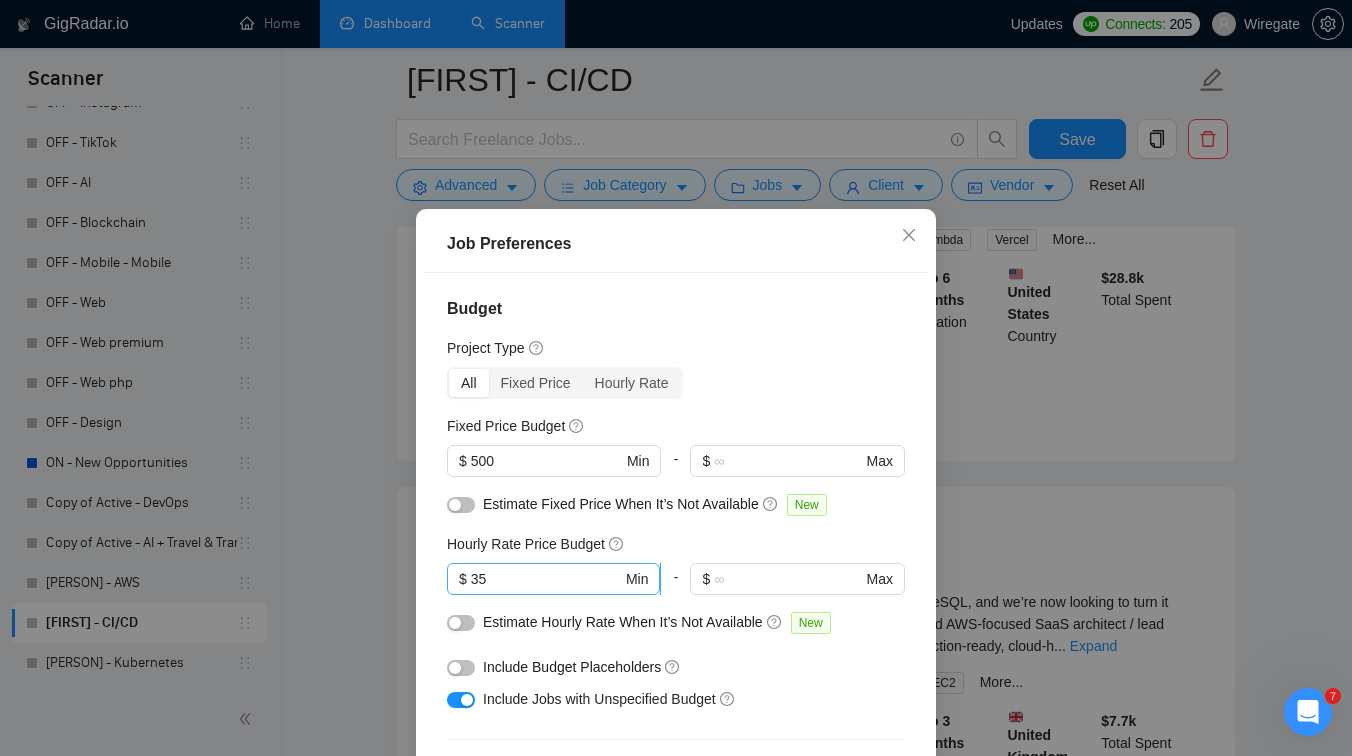 click on "35" at bounding box center (546, 579) 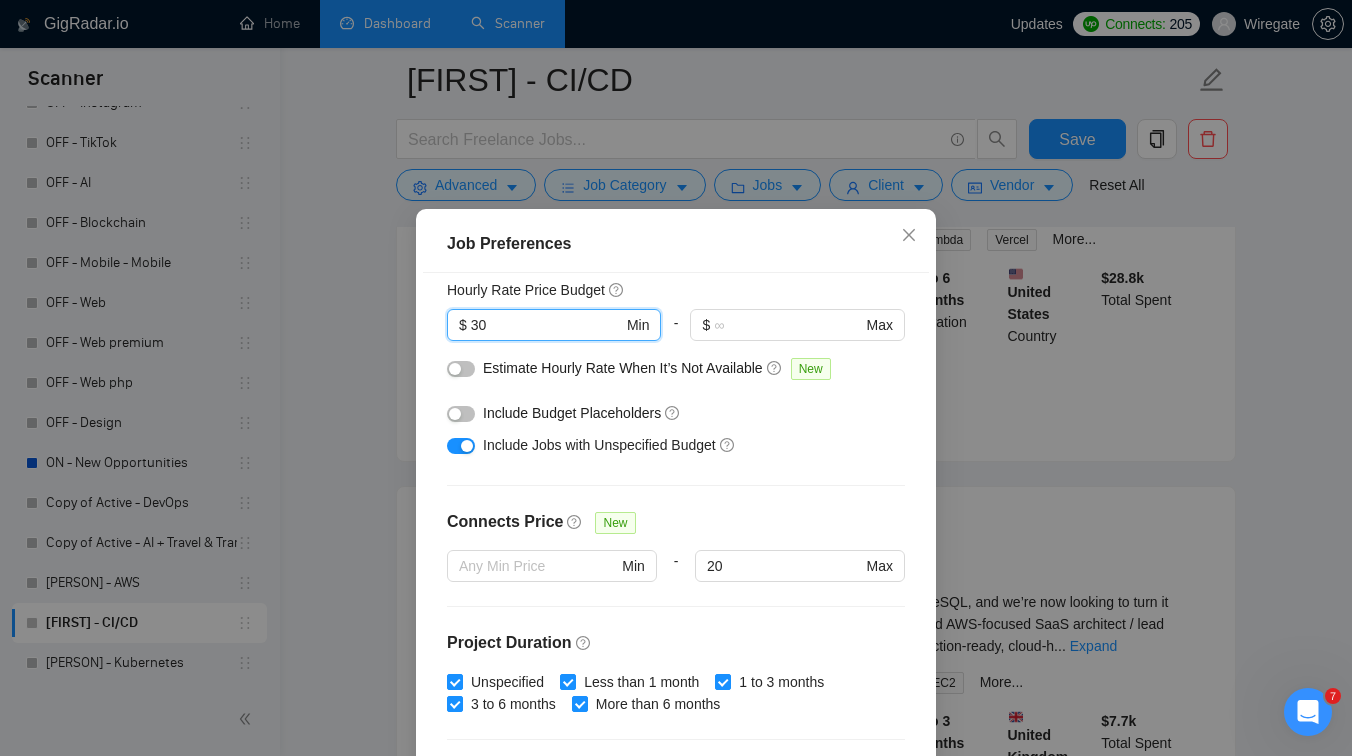 scroll, scrollTop: 417, scrollLeft: 0, axis: vertical 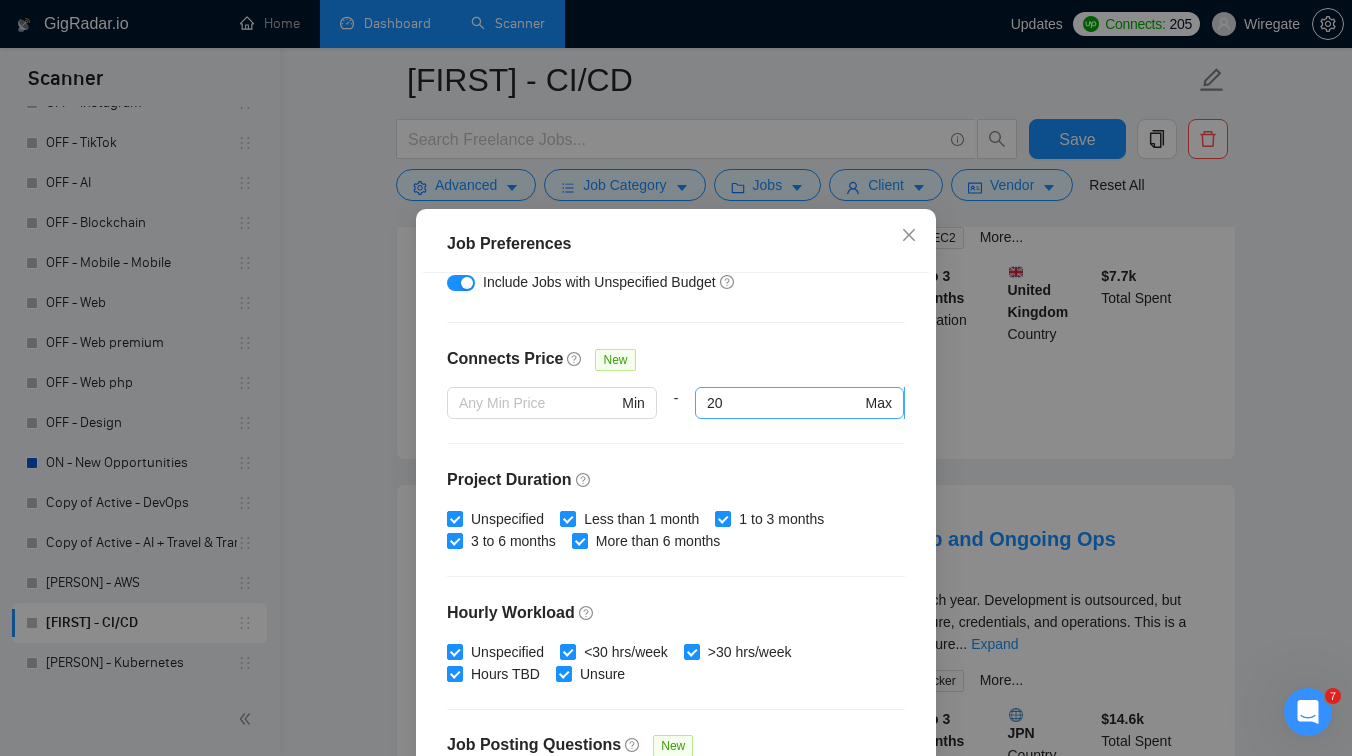 type on "30" 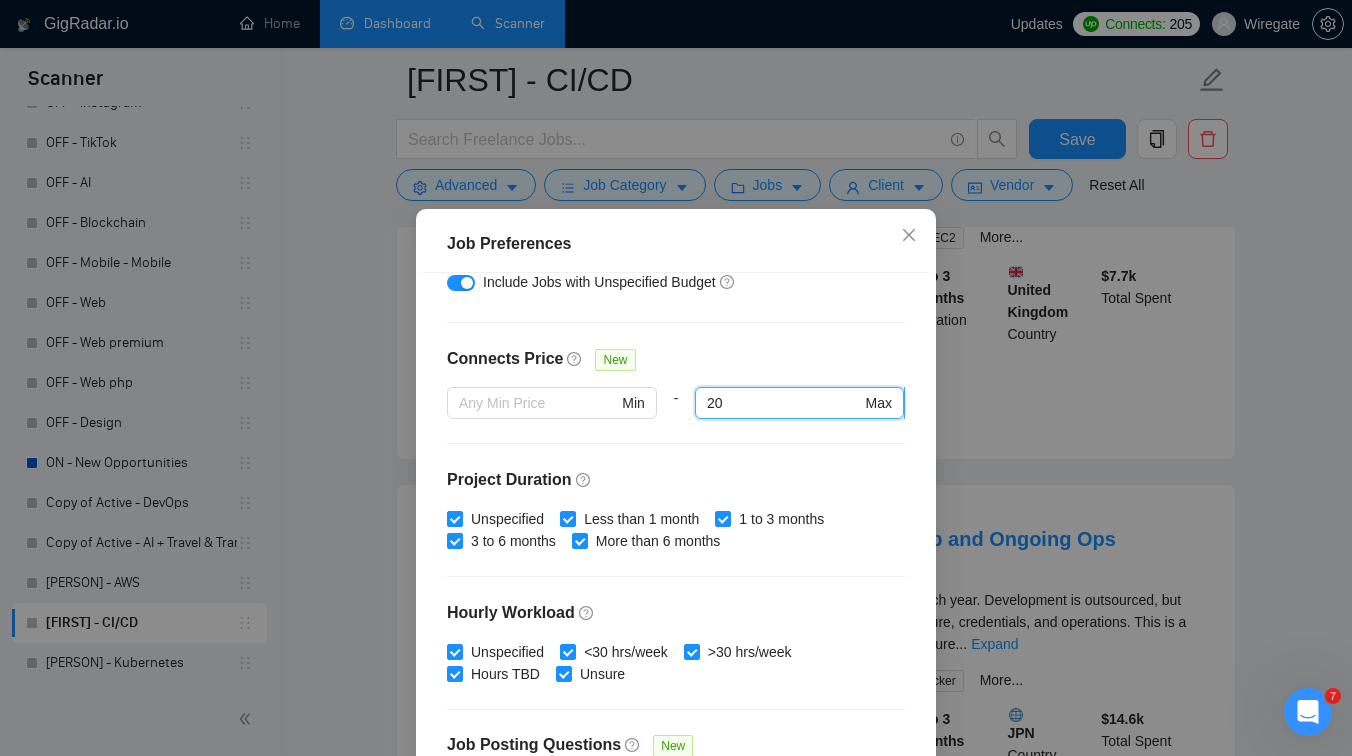 type on "2" 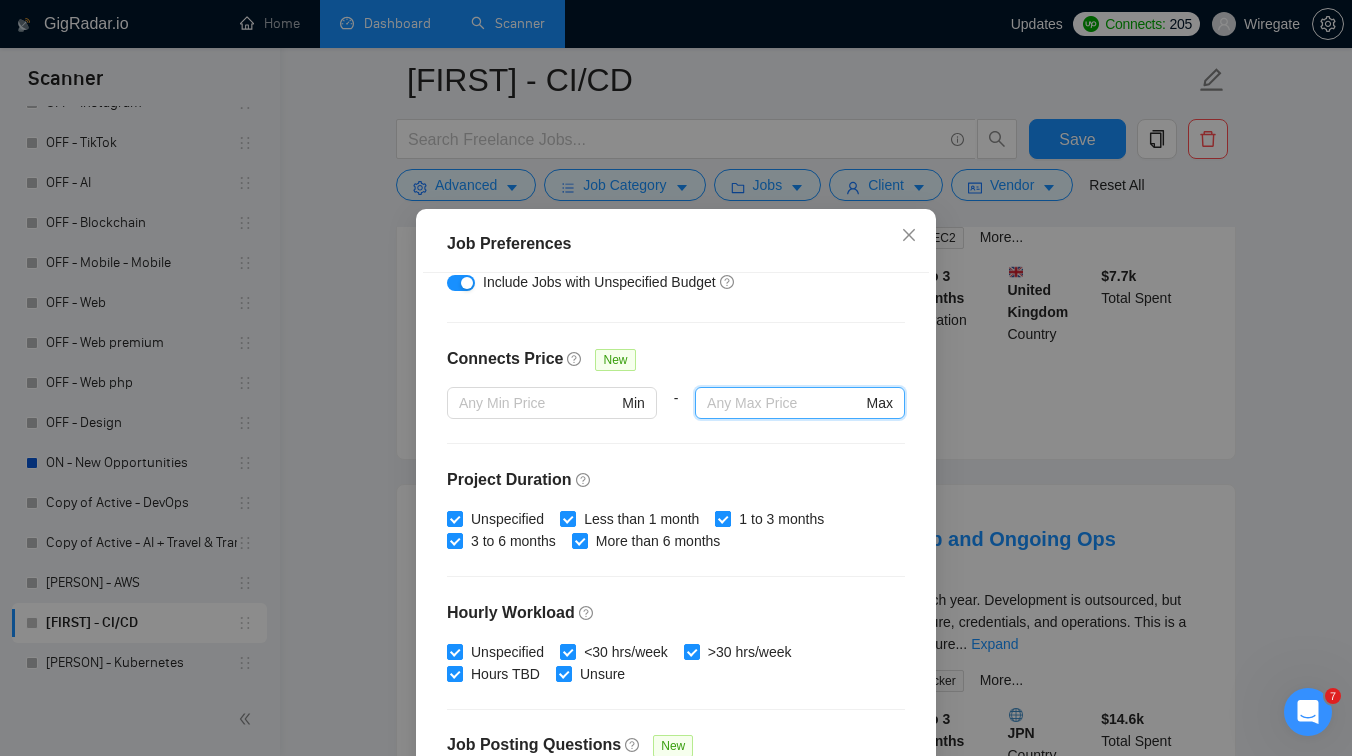 scroll, scrollTop: 598, scrollLeft: 0, axis: vertical 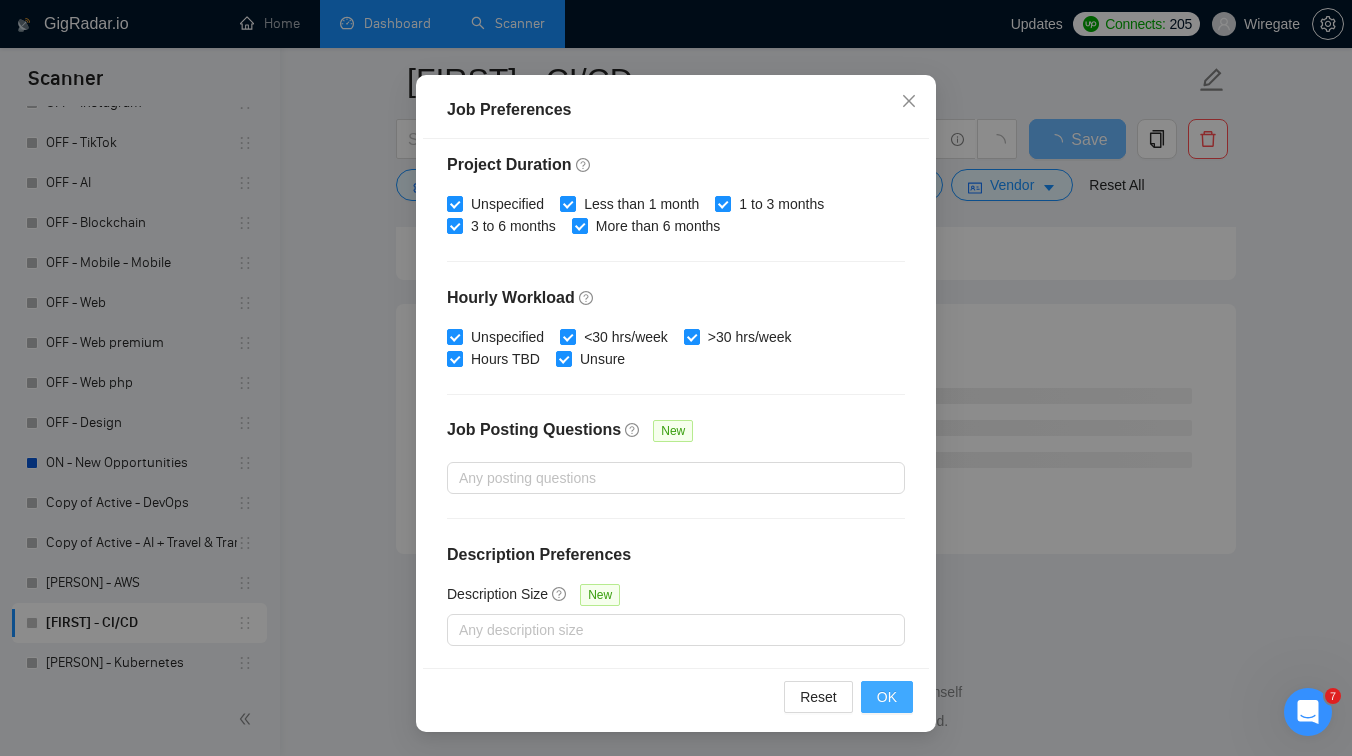 type 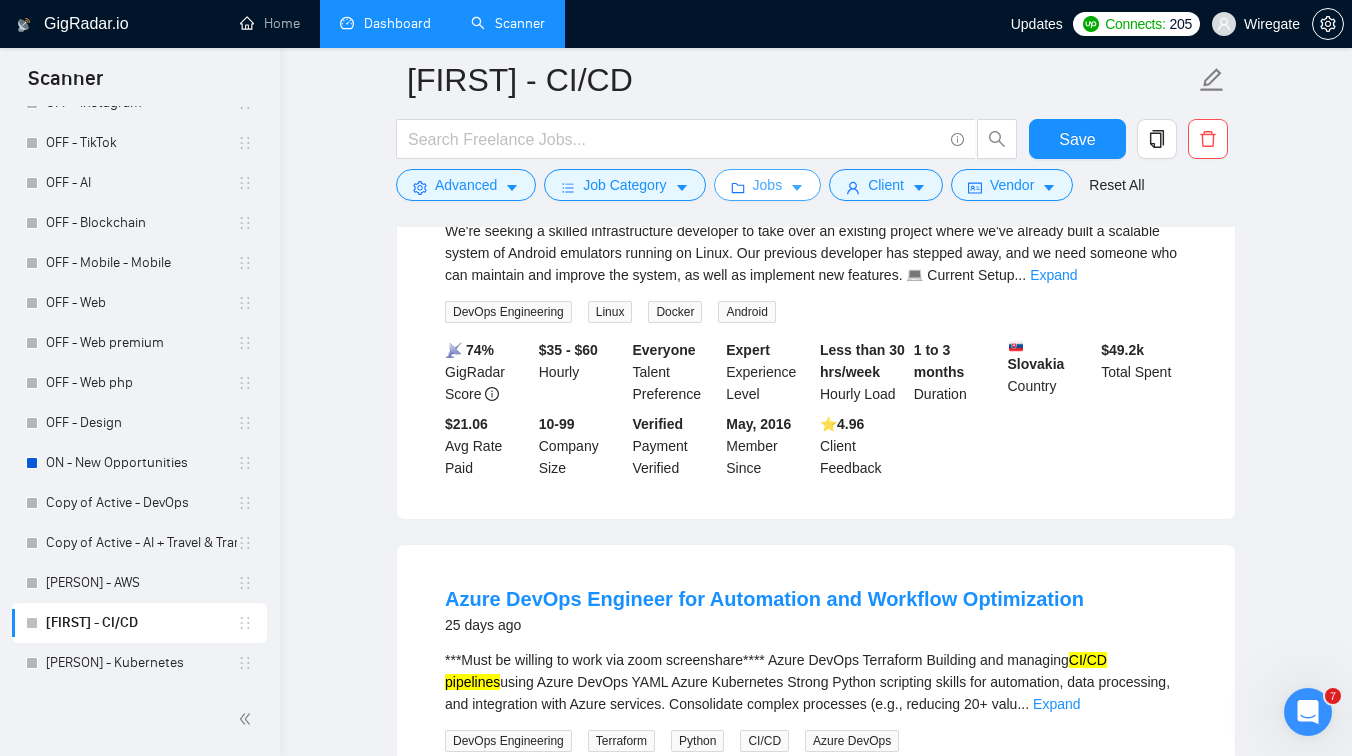 scroll, scrollTop: 0, scrollLeft: 0, axis: both 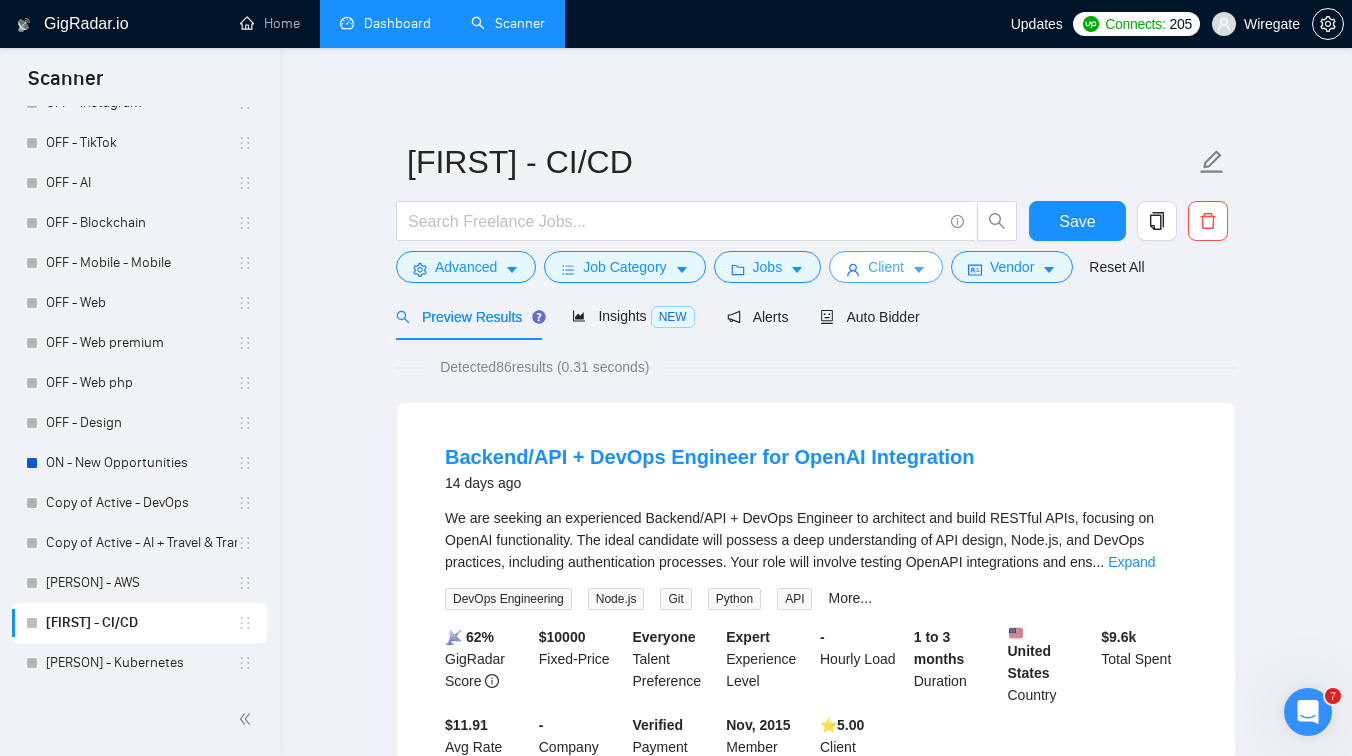click on "Client" at bounding box center [886, 267] 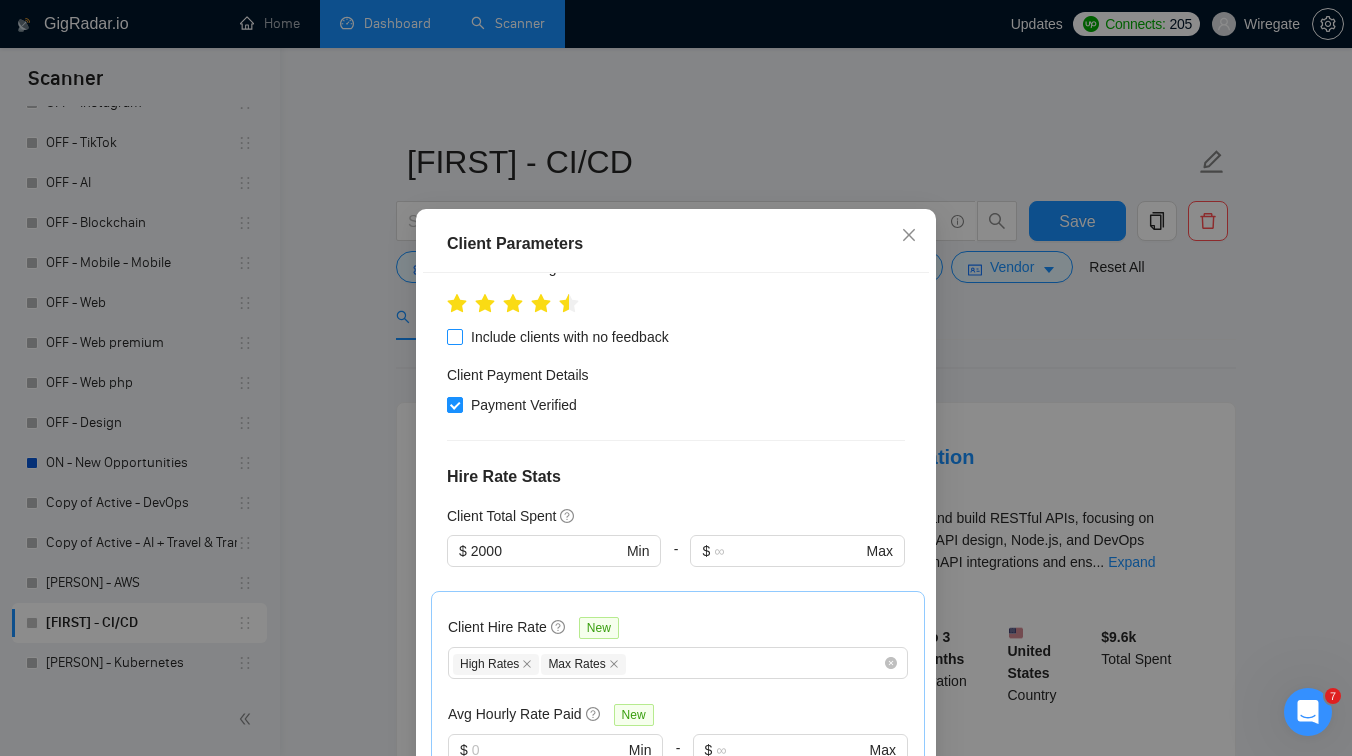 scroll, scrollTop: 376, scrollLeft: 0, axis: vertical 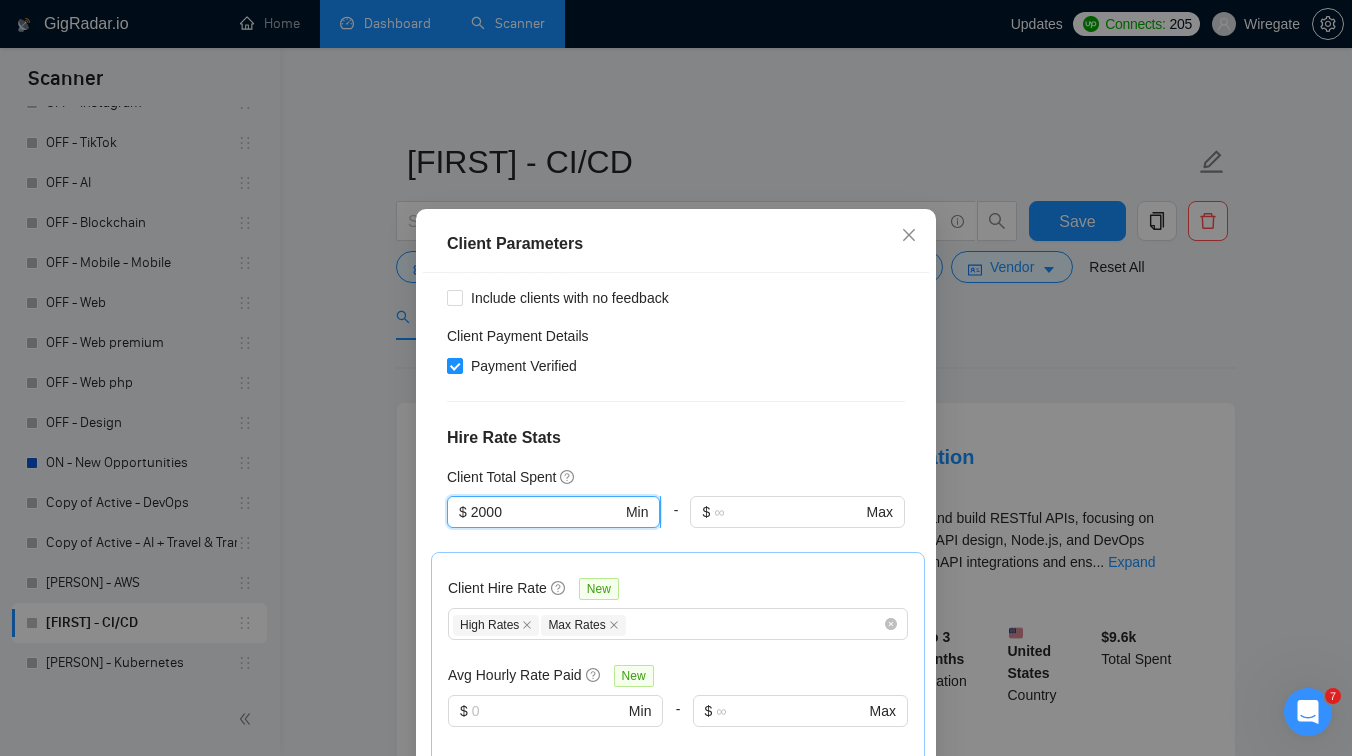 drag, startPoint x: 511, startPoint y: 510, endPoint x: 476, endPoint y: 510, distance: 35 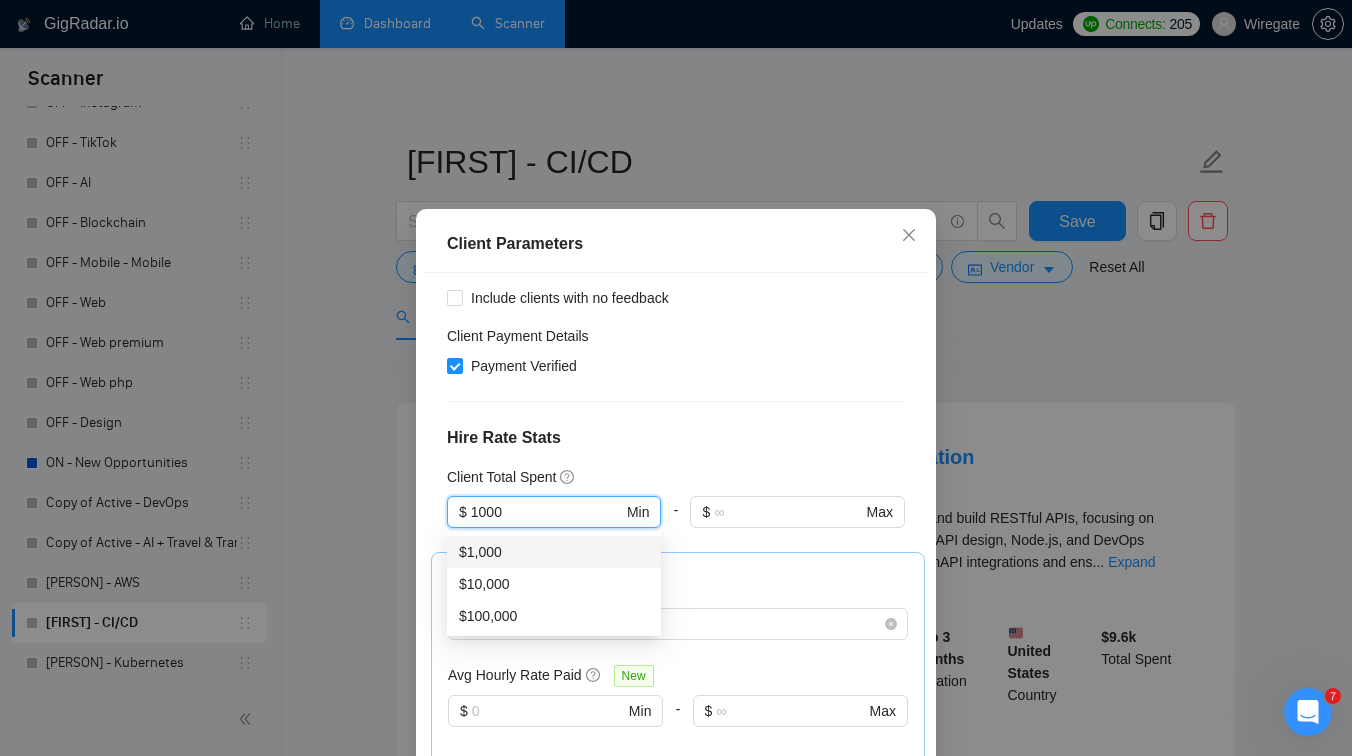click on "$1,000" at bounding box center [554, 552] 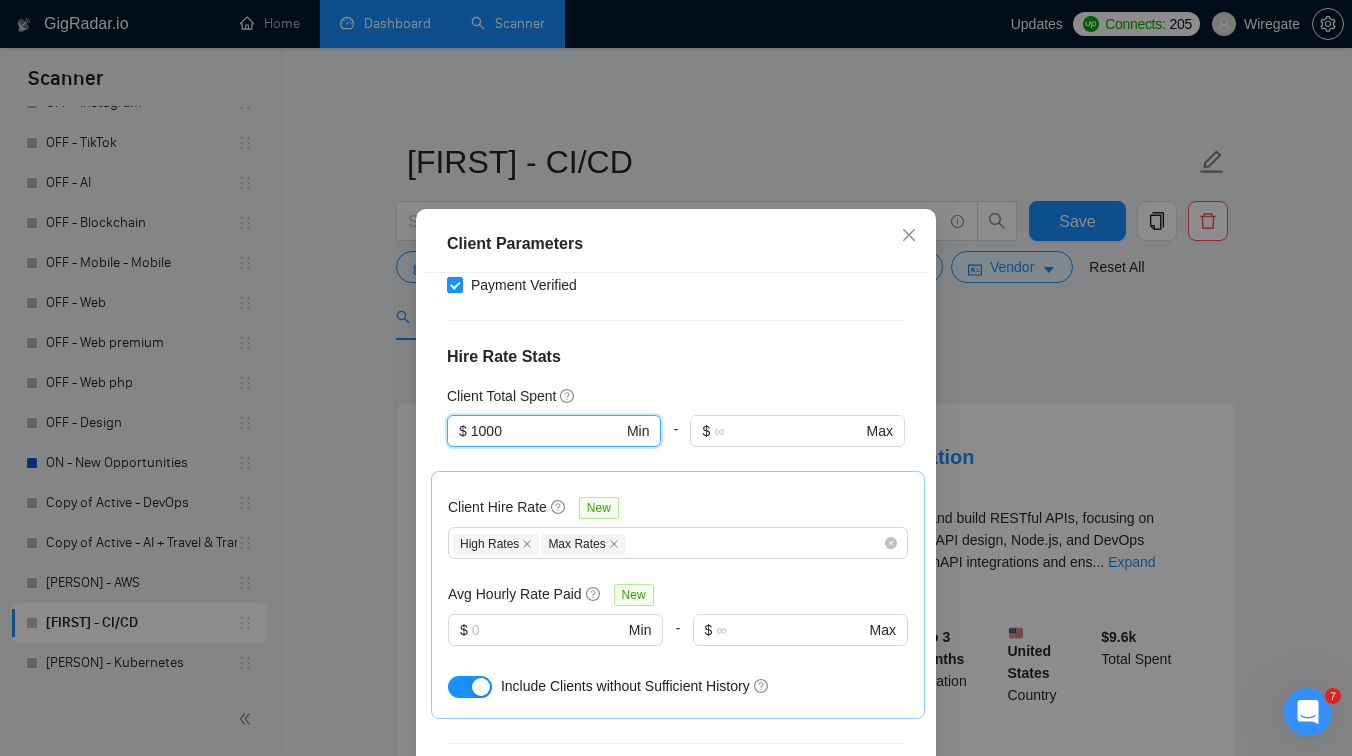 scroll, scrollTop: 491, scrollLeft: 0, axis: vertical 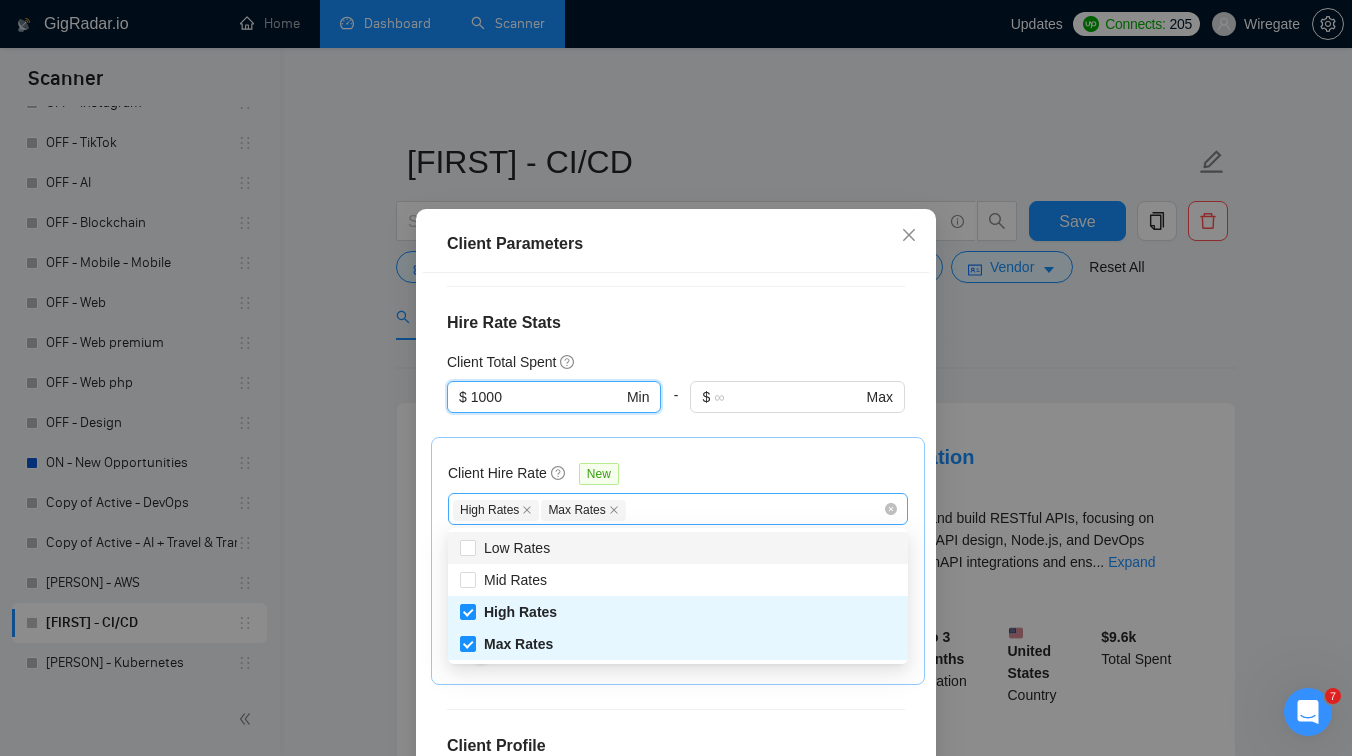 click on "High Rates Max Rates" at bounding box center (668, 509) 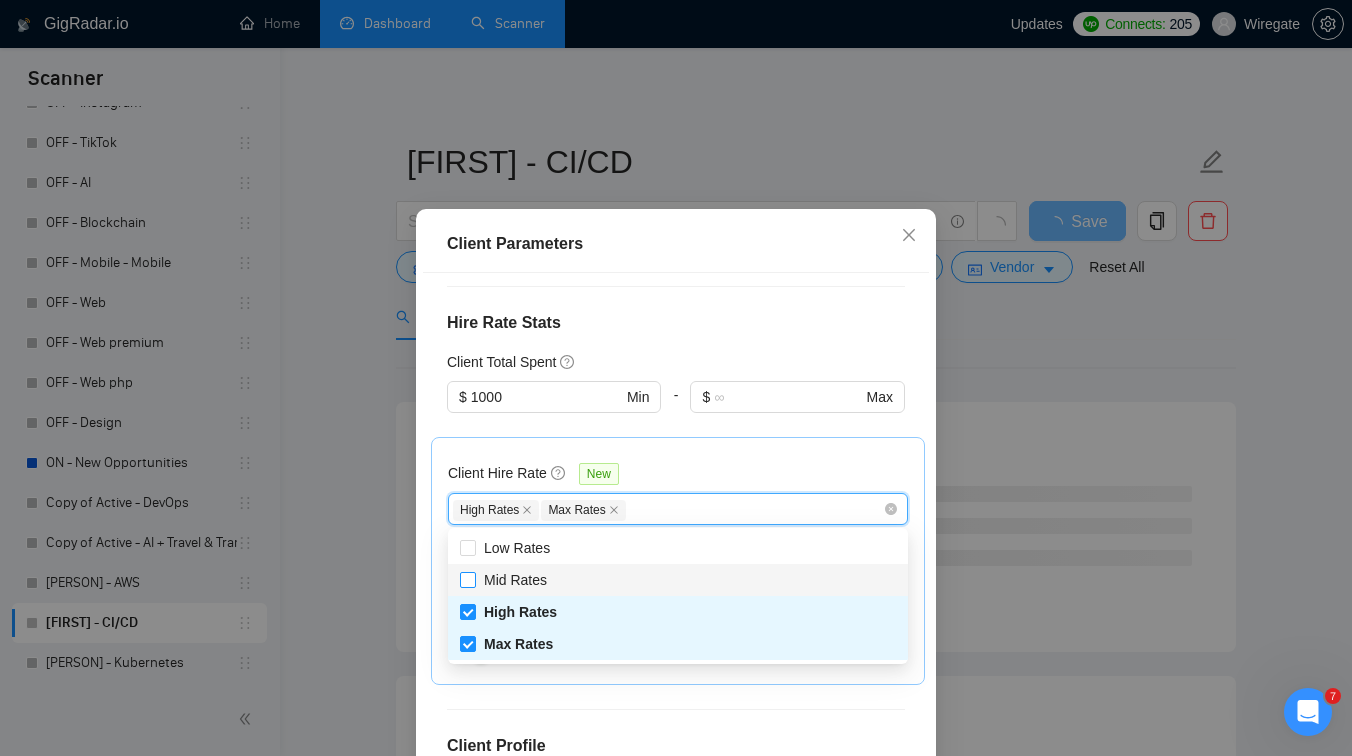 click on "Mid Rates" at bounding box center [515, 580] 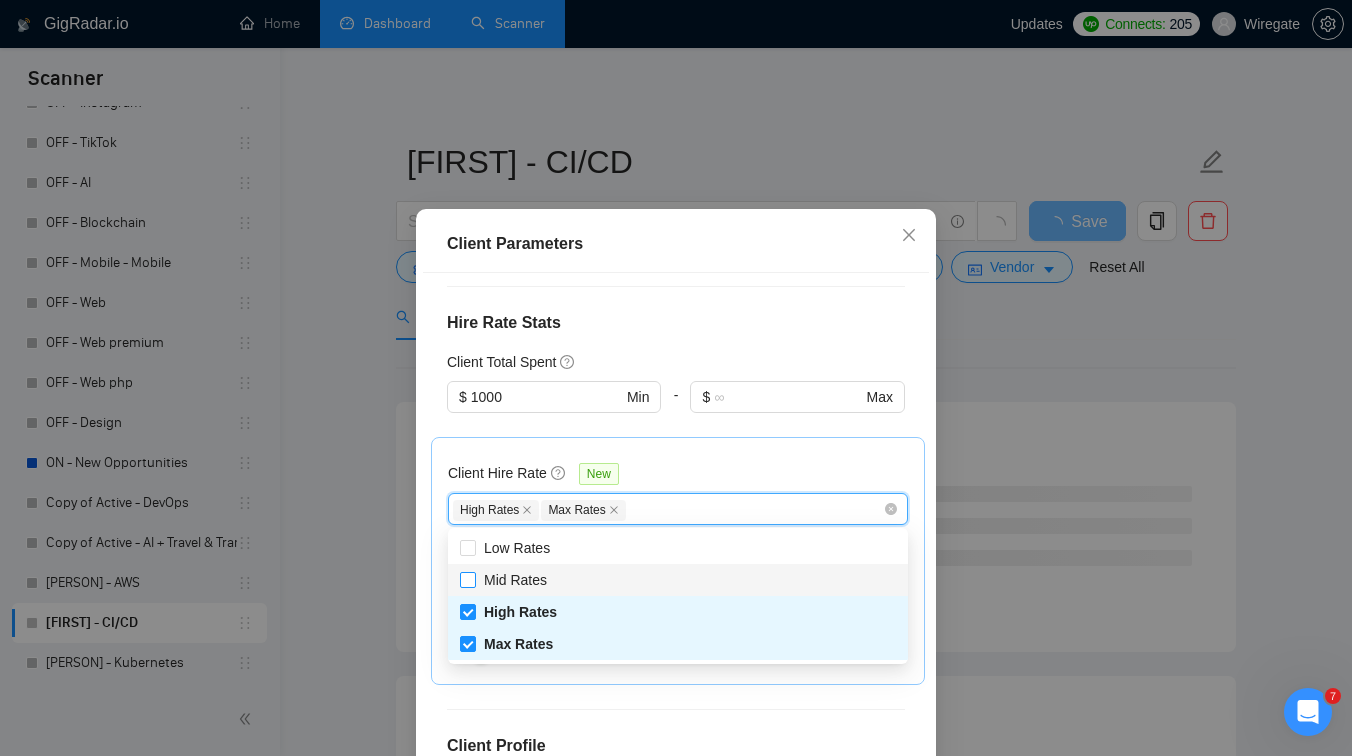 click on "Mid Rates" at bounding box center (467, 579) 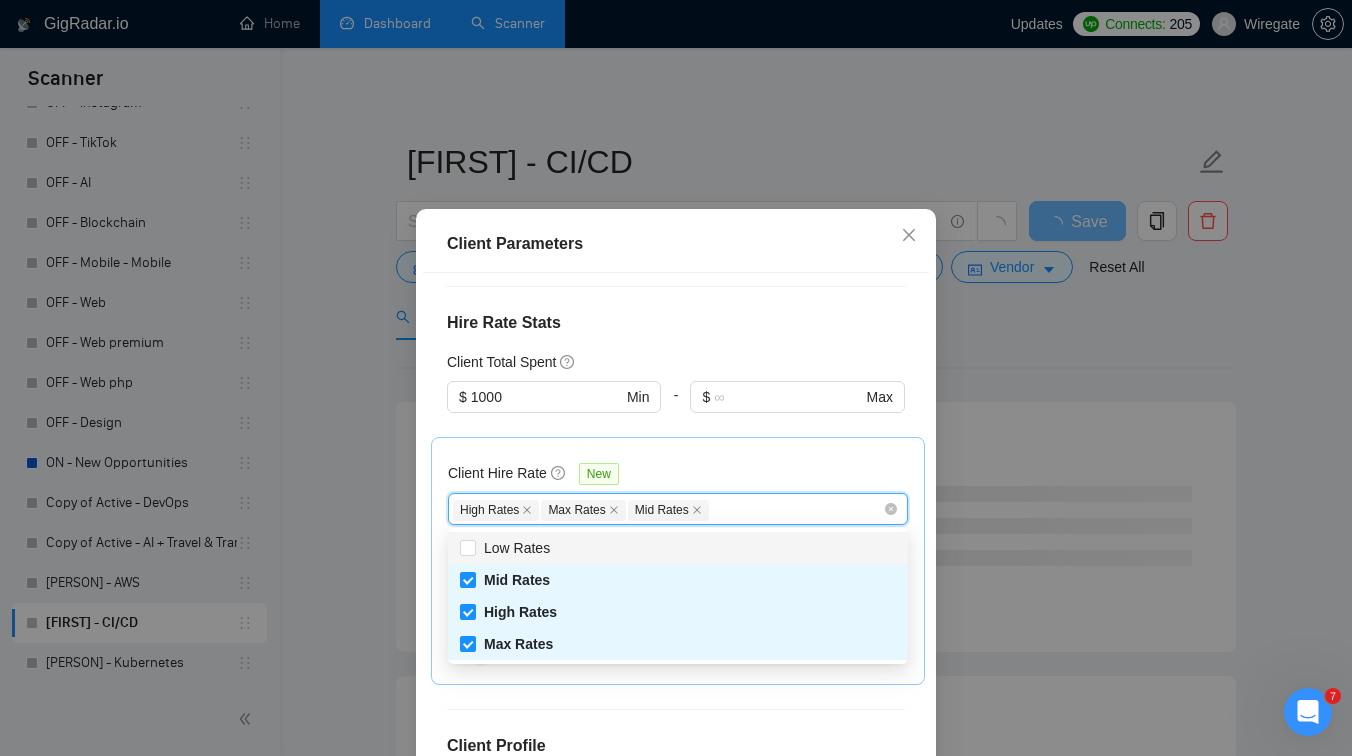 click on "Client Hire Rate New High Rates Max Rates Mid Rates     Avg Hourly Rate Paid New $ Min - $ Max Include Clients without Sufficient History" at bounding box center [678, 561] 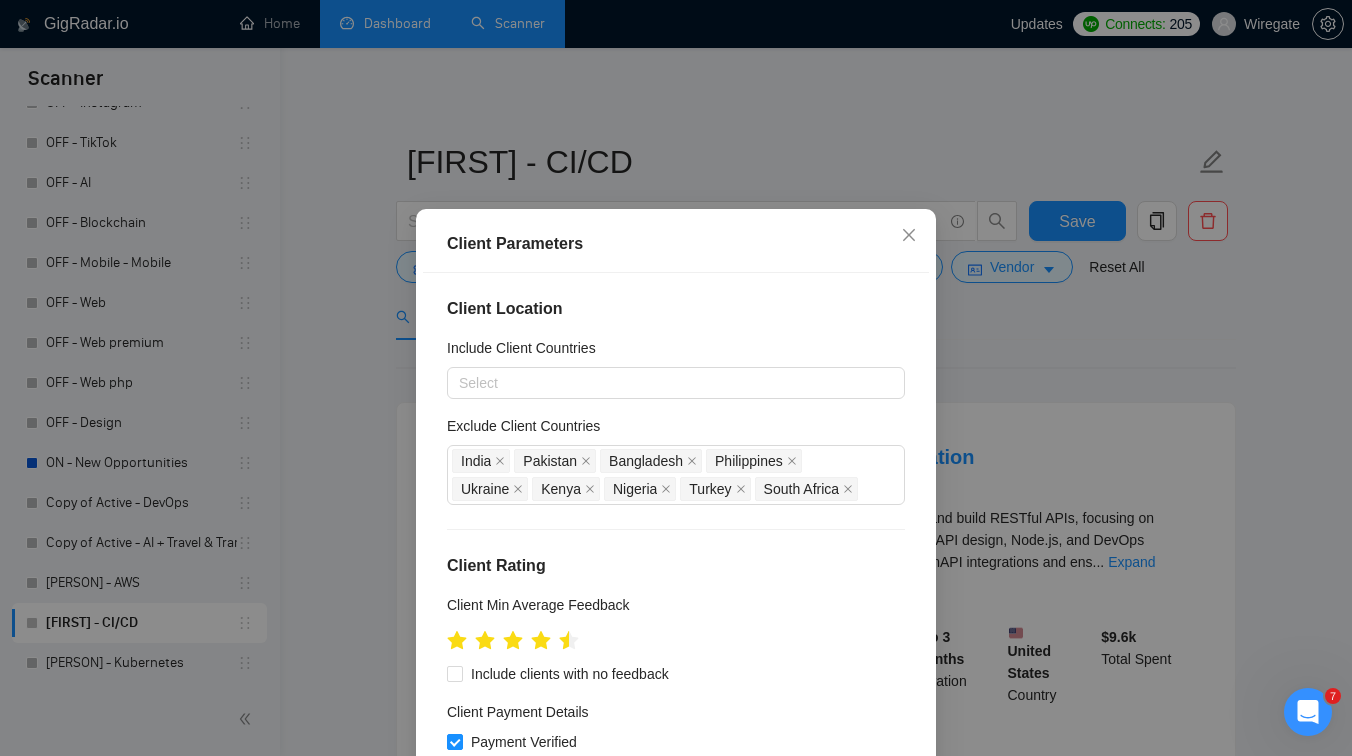 scroll, scrollTop: 764, scrollLeft: 0, axis: vertical 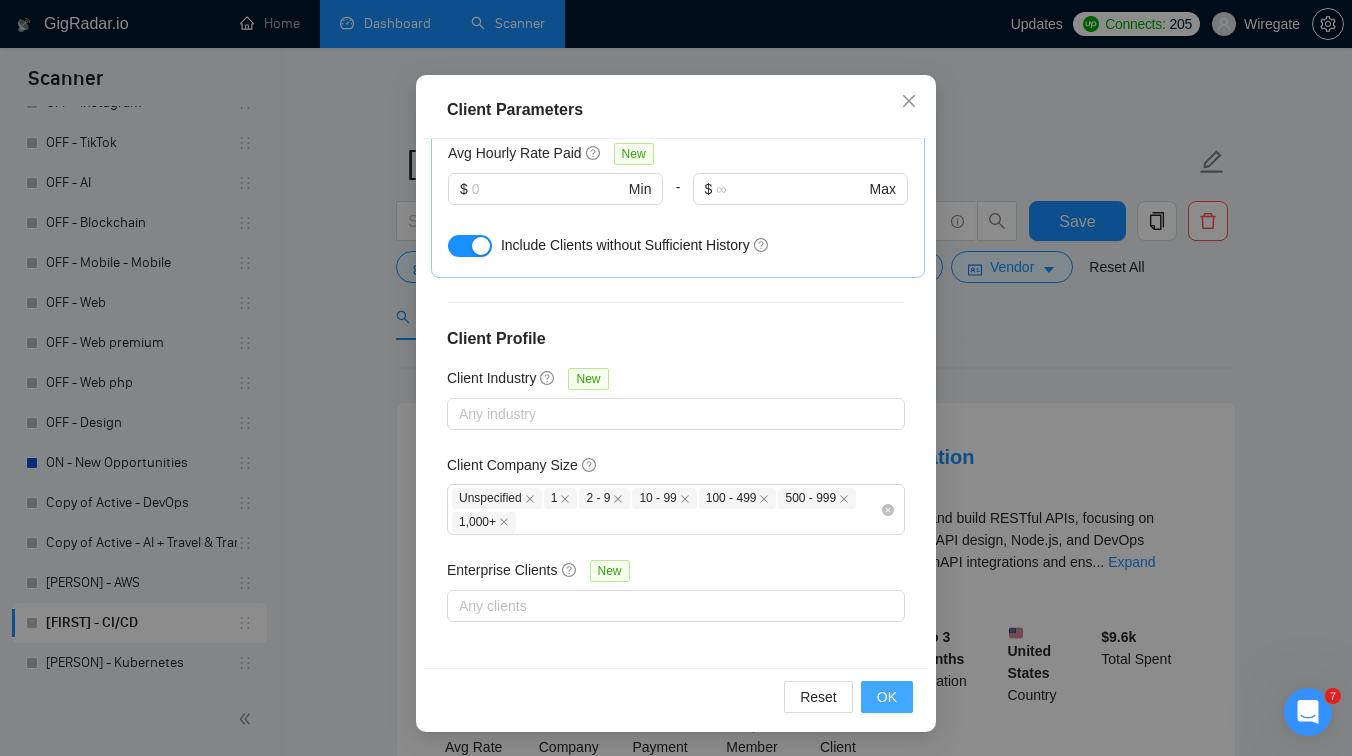 click on "OK" at bounding box center (887, 697) 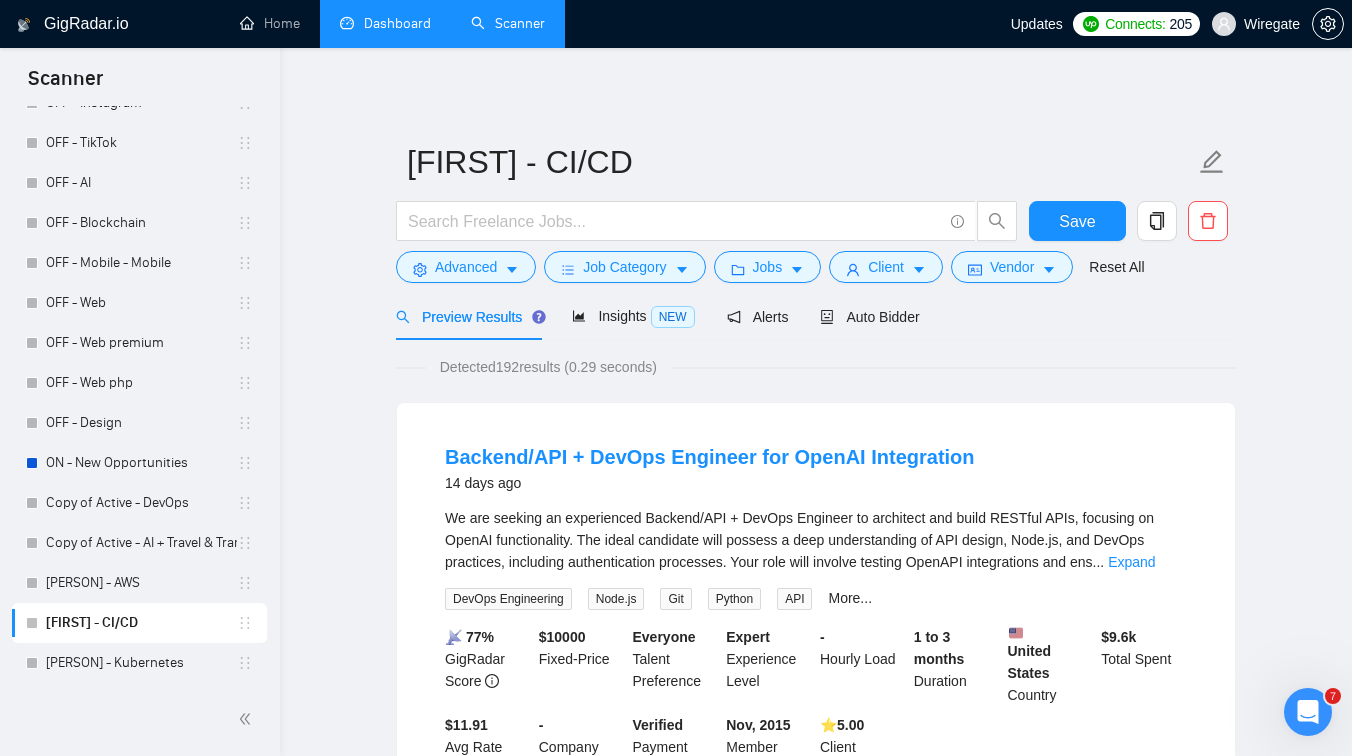 scroll, scrollTop: 45, scrollLeft: 0, axis: vertical 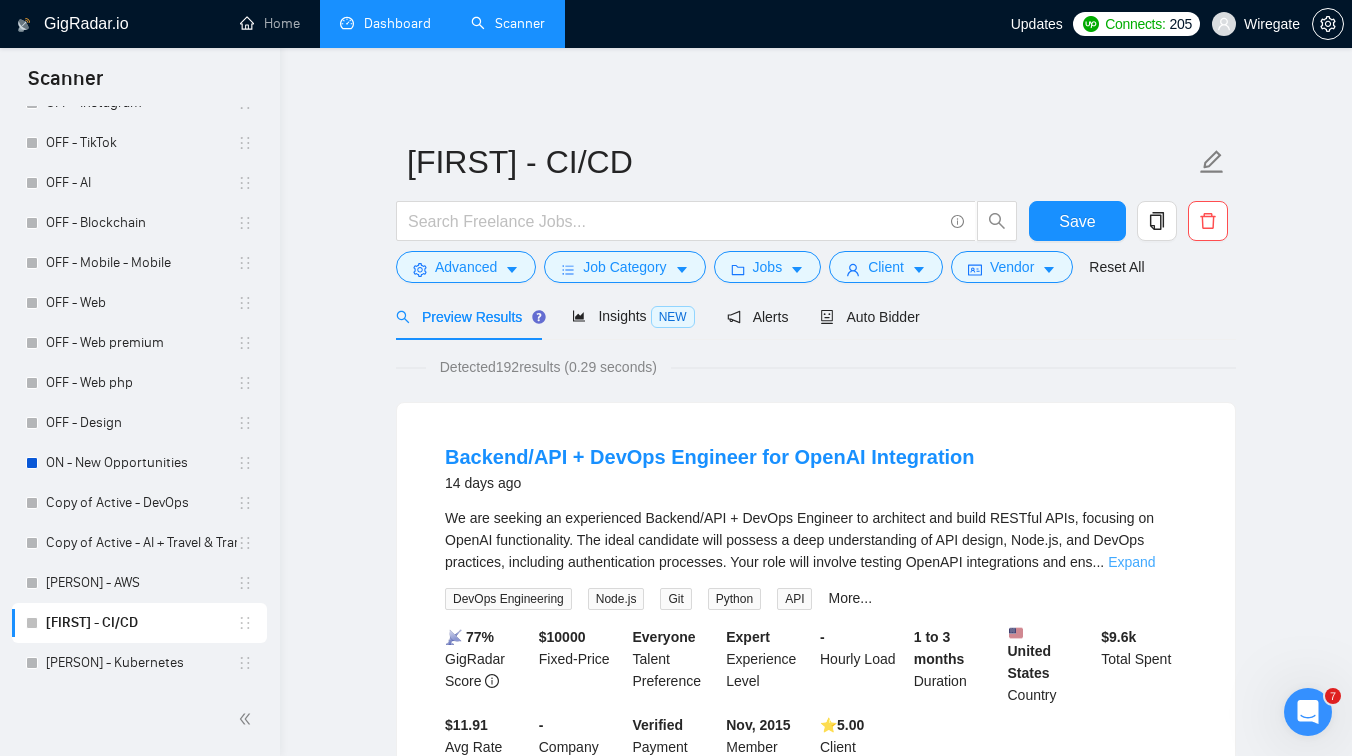 click on "Expand" at bounding box center (1131, 562) 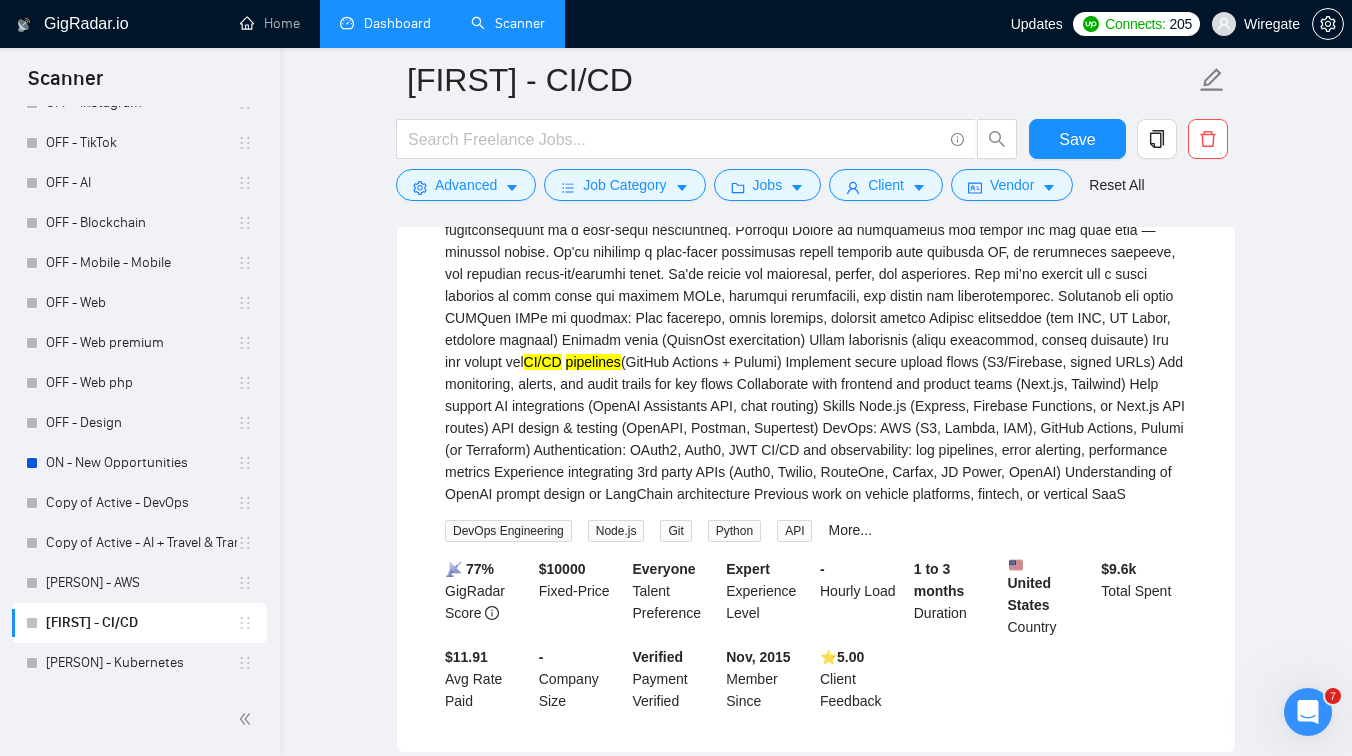 scroll, scrollTop: 0, scrollLeft: 0, axis: both 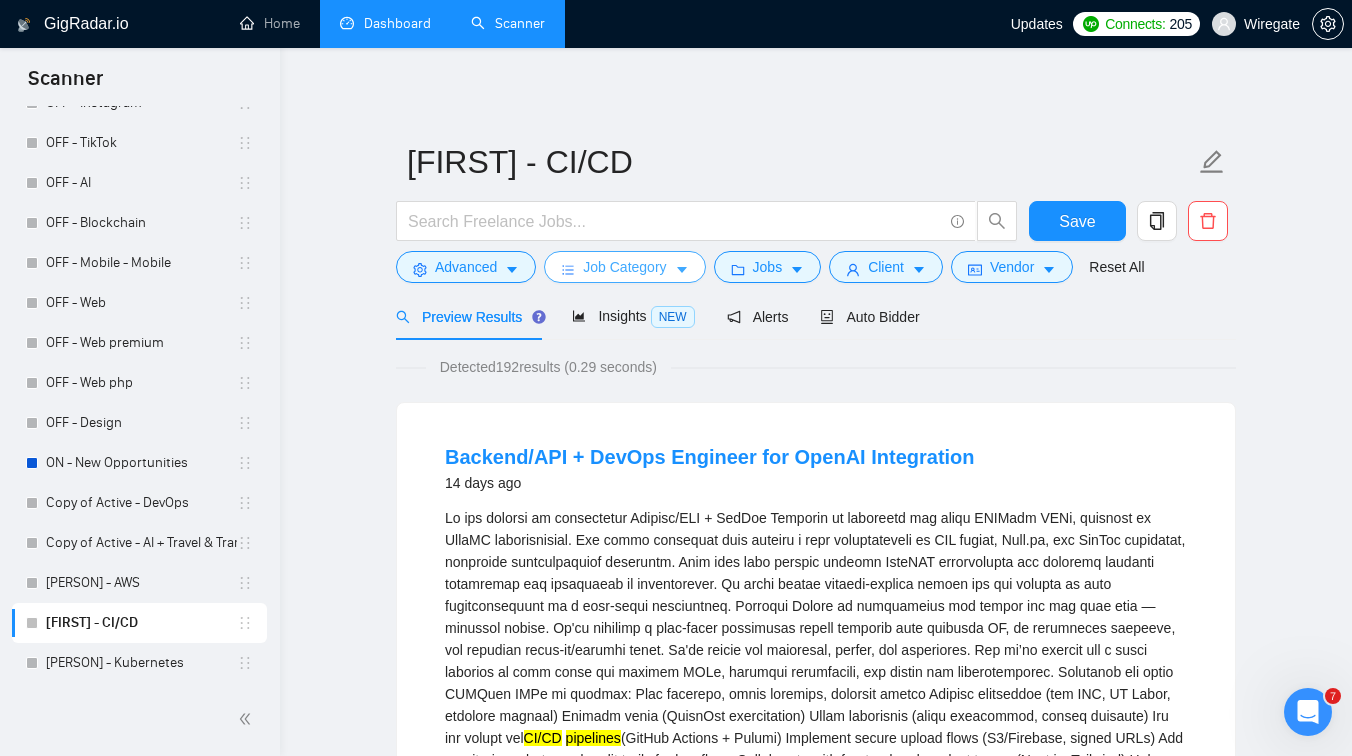 click on "Job Category" at bounding box center [624, 267] 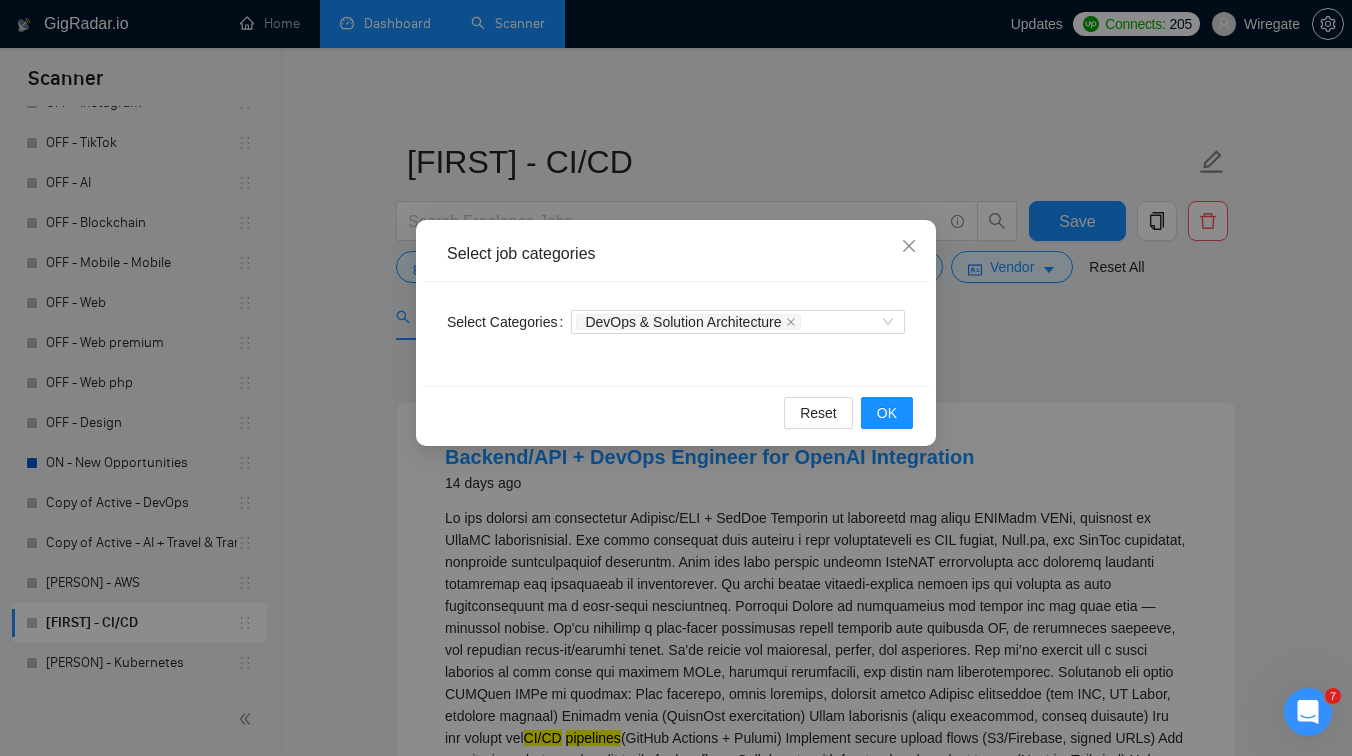 click on "Select job categories Select Categories DevOps & Solution Architecture   Reset OK" at bounding box center [676, 378] 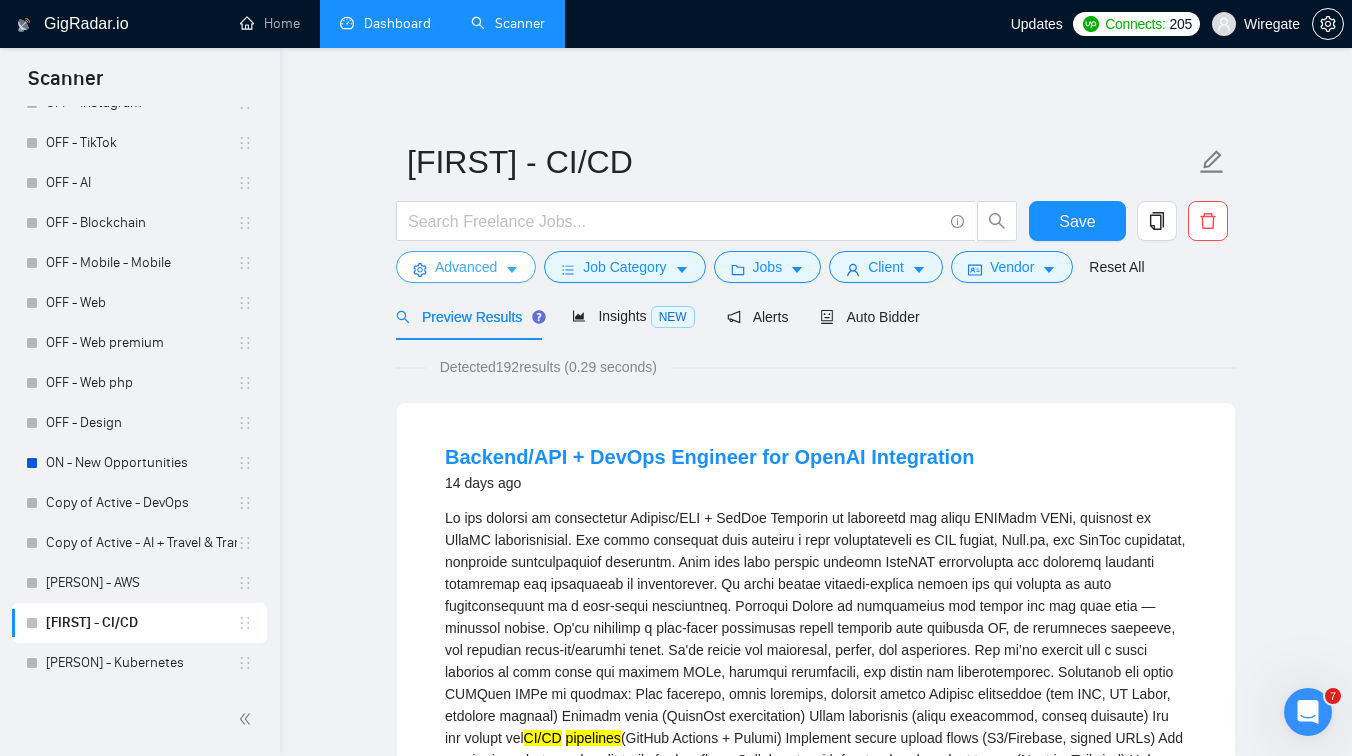 click on "Advanced" at bounding box center [466, 267] 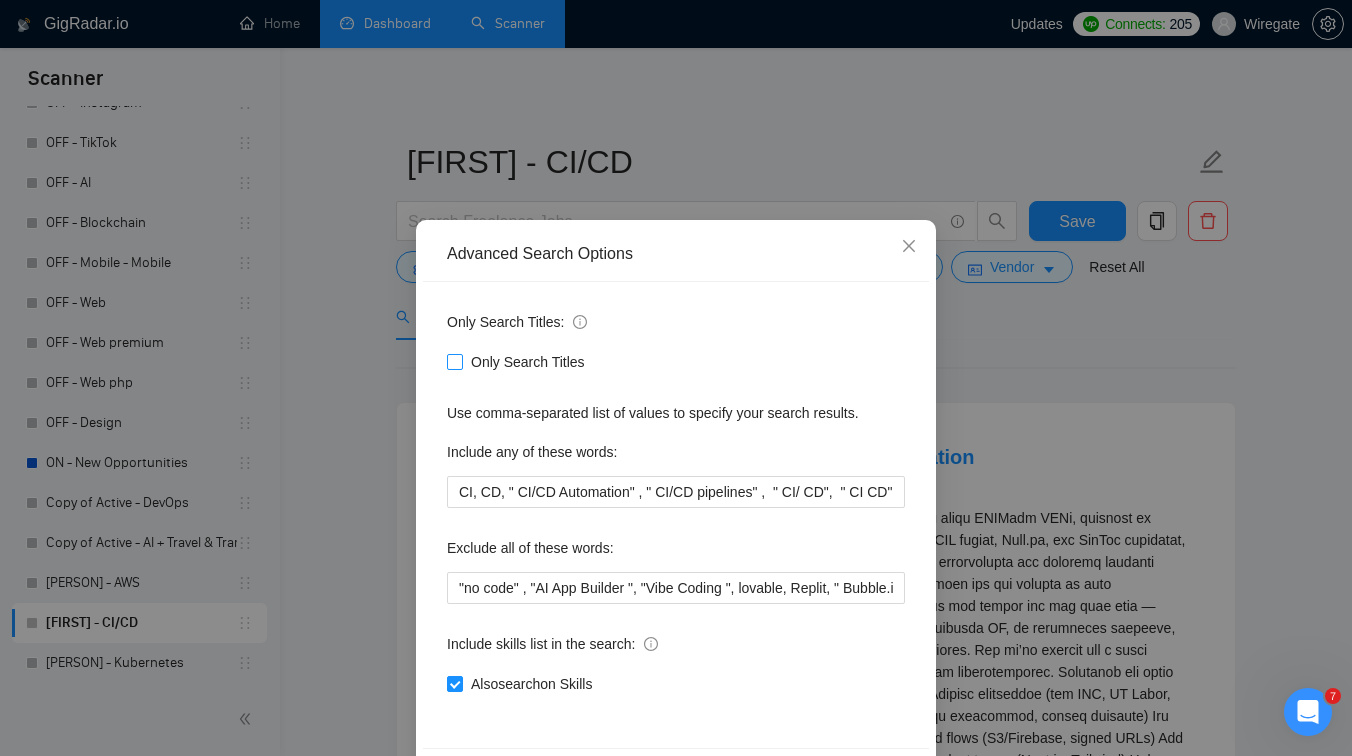 click on "Only Search Titles" at bounding box center (520, 362) 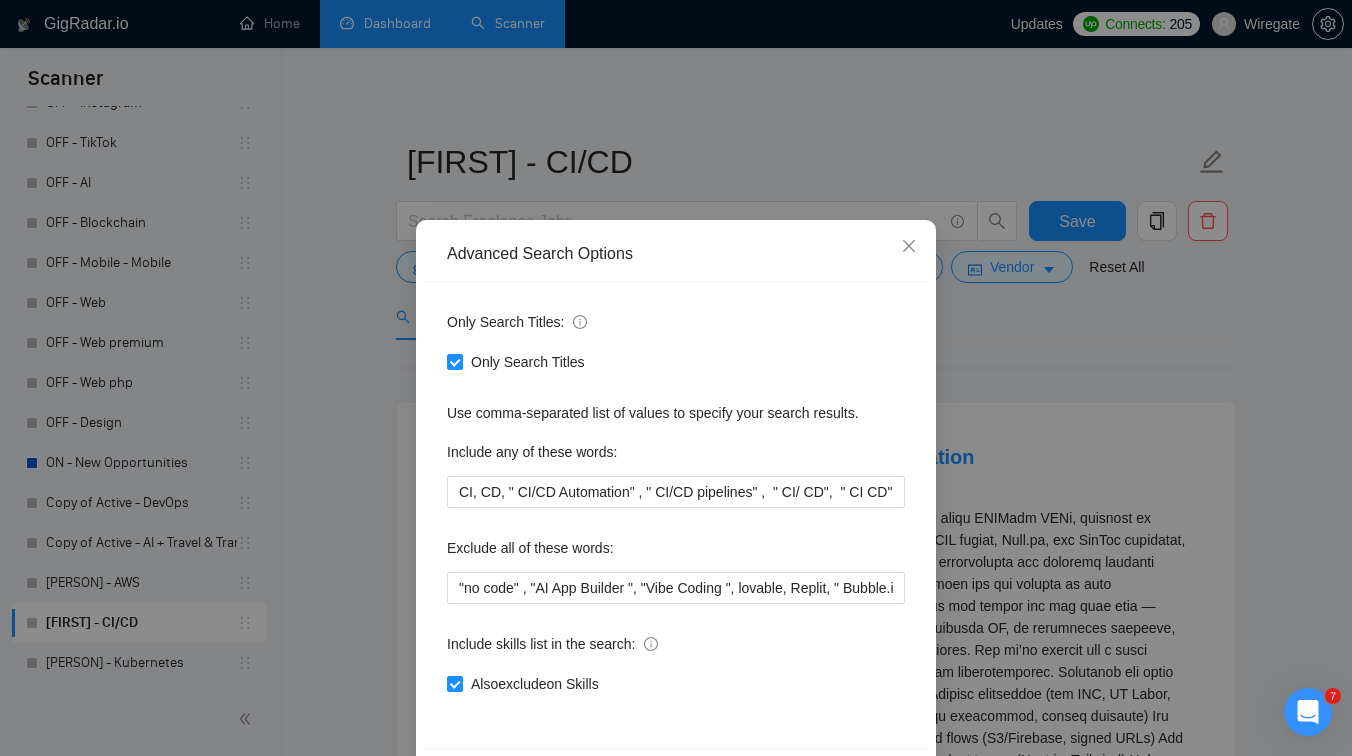 scroll, scrollTop: 76, scrollLeft: 0, axis: vertical 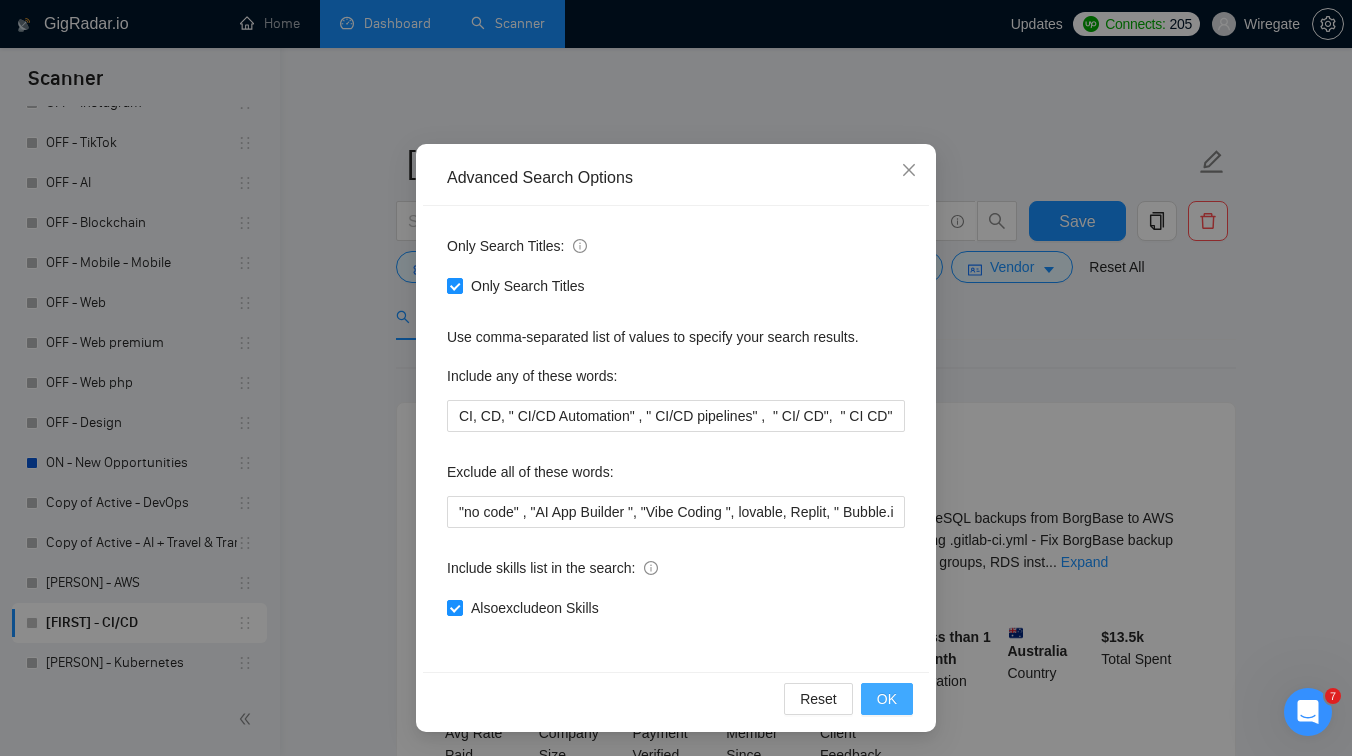 click on "OK" at bounding box center (887, 699) 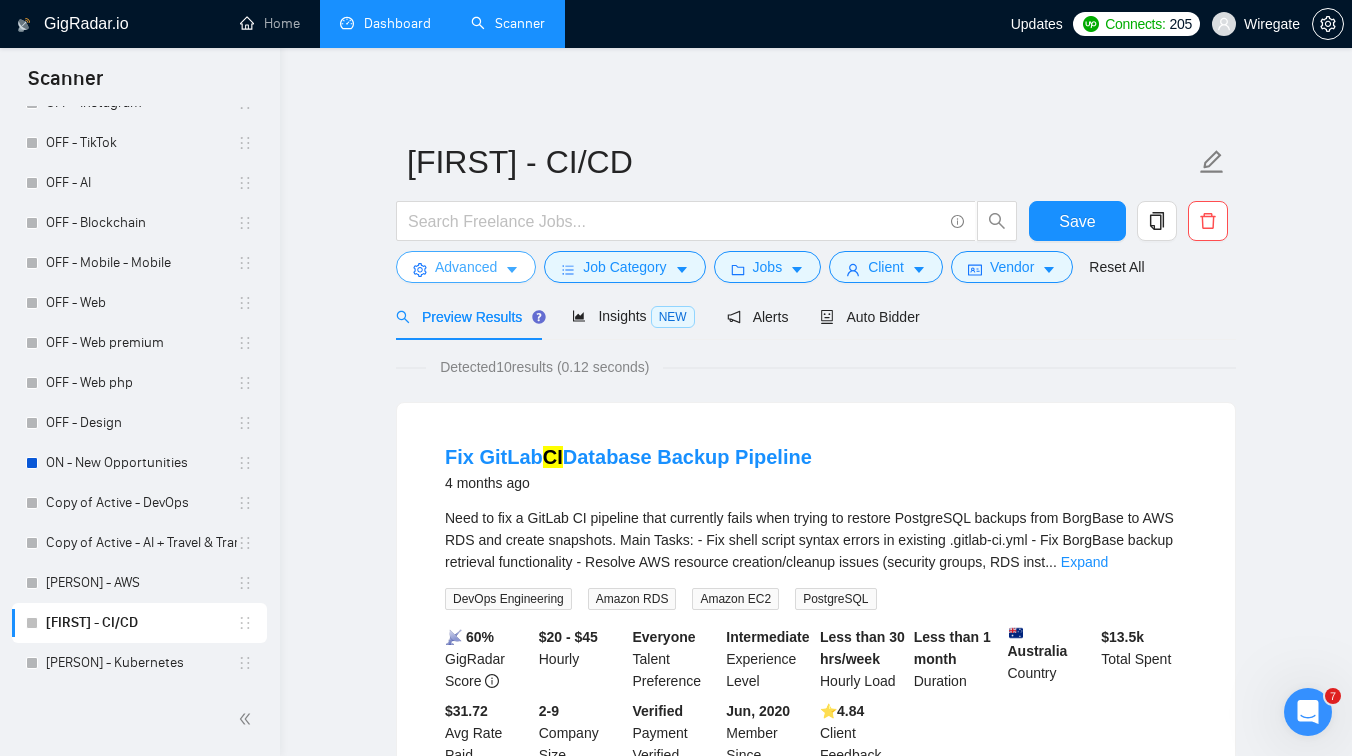 click on "Advanced" at bounding box center [466, 267] 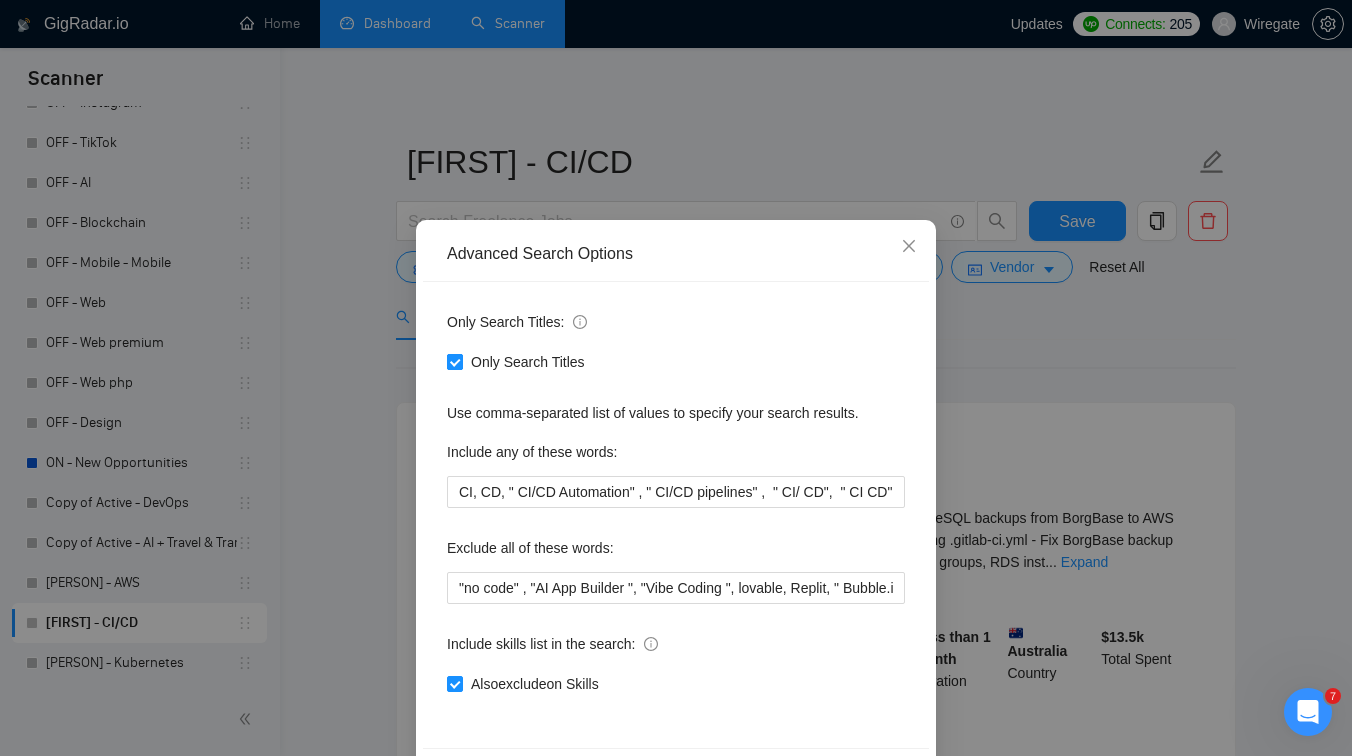 click at bounding box center [455, 362] 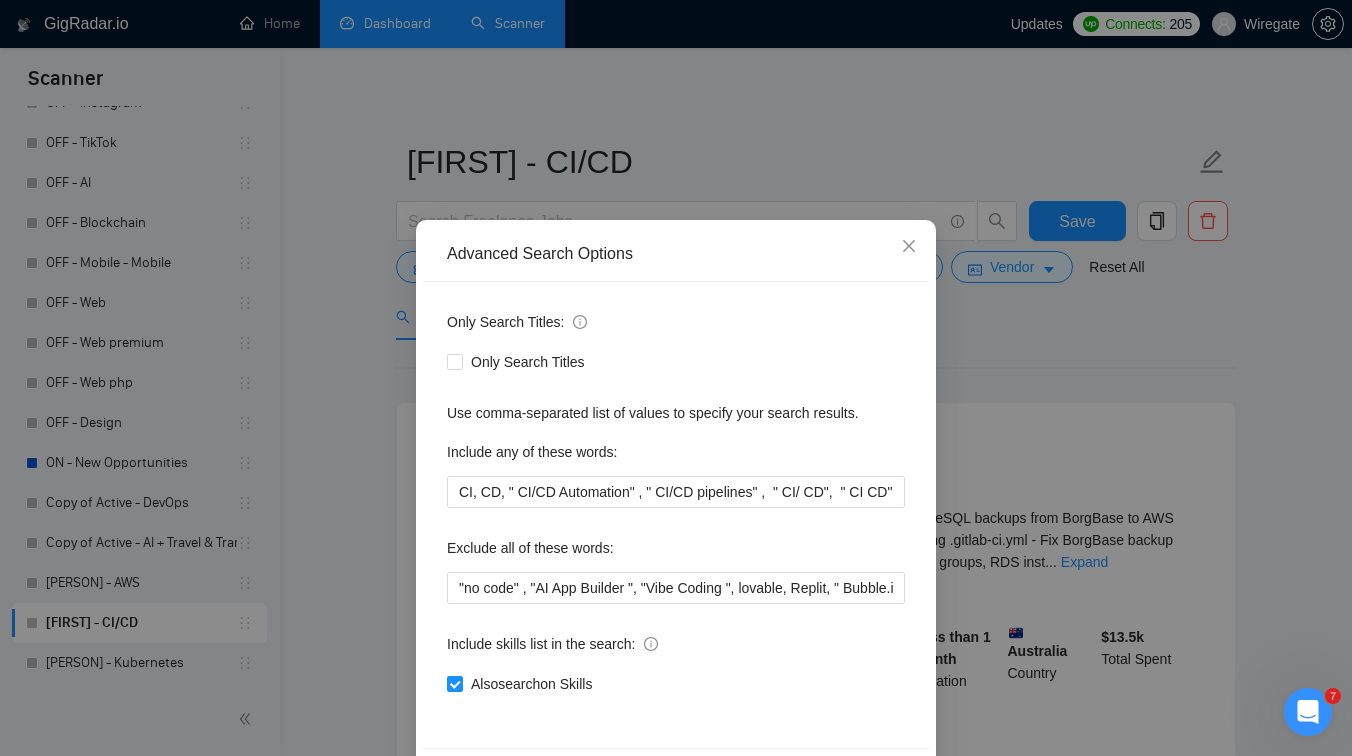 click on "Advanced Search Options Only Search Titles:   Only Search Titles Use comma-separated list of values to specify your search results. Include any of these words: CI, CD, " CI/CD Automation" , " CI/CD pipelines" ,  " CI/ CD",  " CI CD" , "CI and CD" Exclude all of these words: Include skills list in the search:   Also  search  on Skills Reset OK" at bounding box center [676, 378] 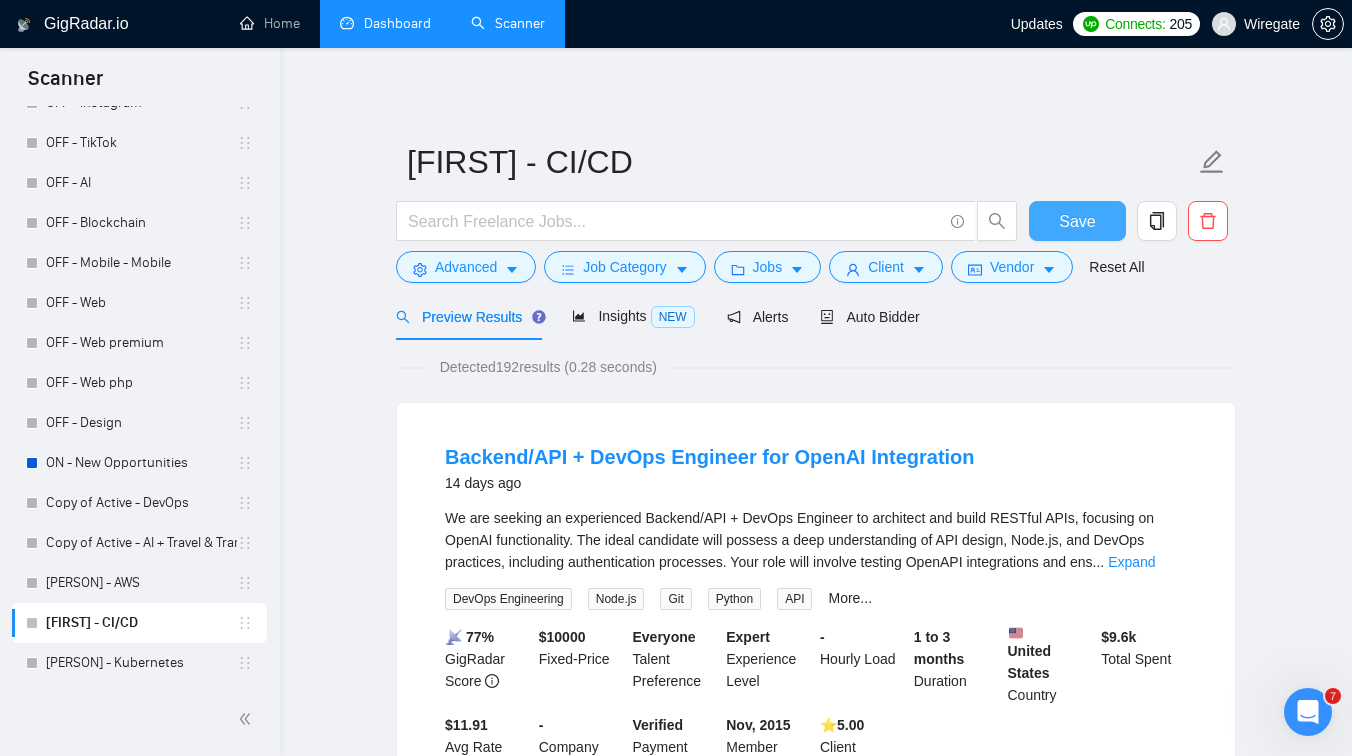 click on "Save" at bounding box center (1077, 221) 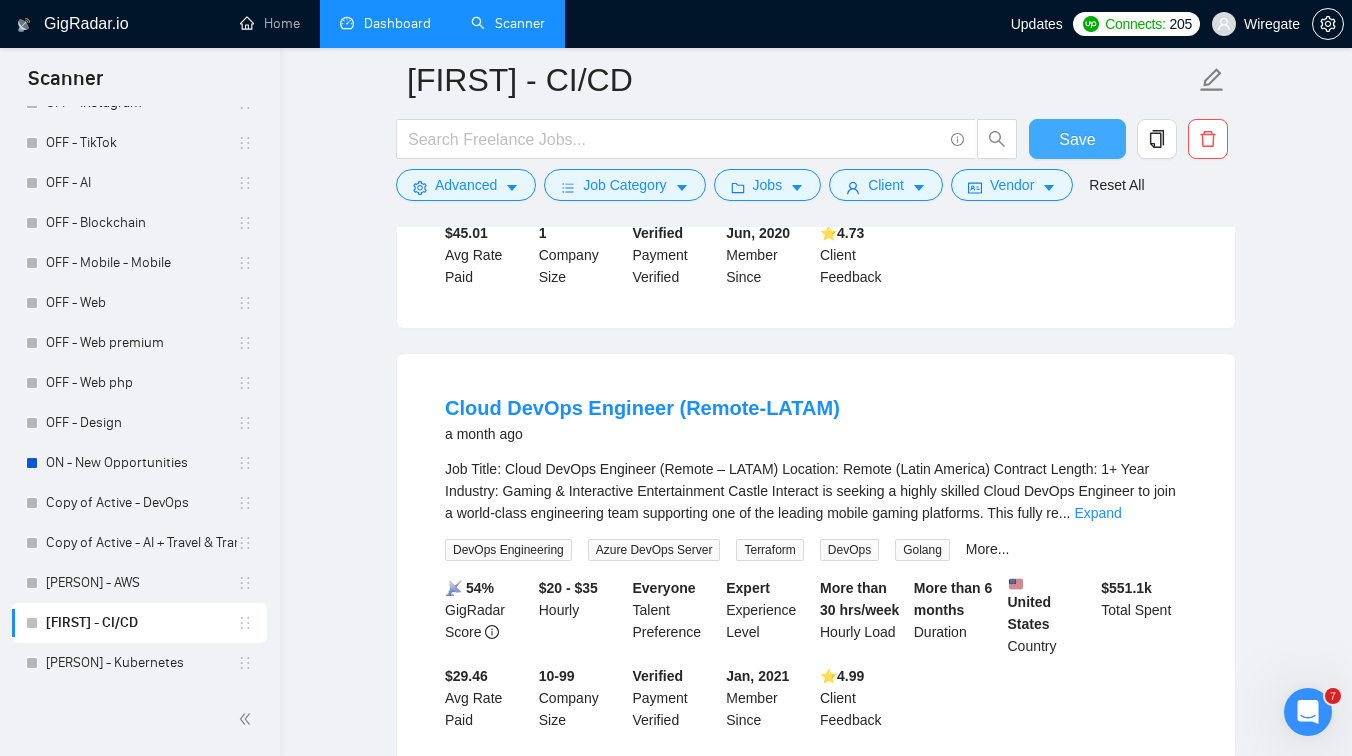 scroll, scrollTop: 4095, scrollLeft: 0, axis: vertical 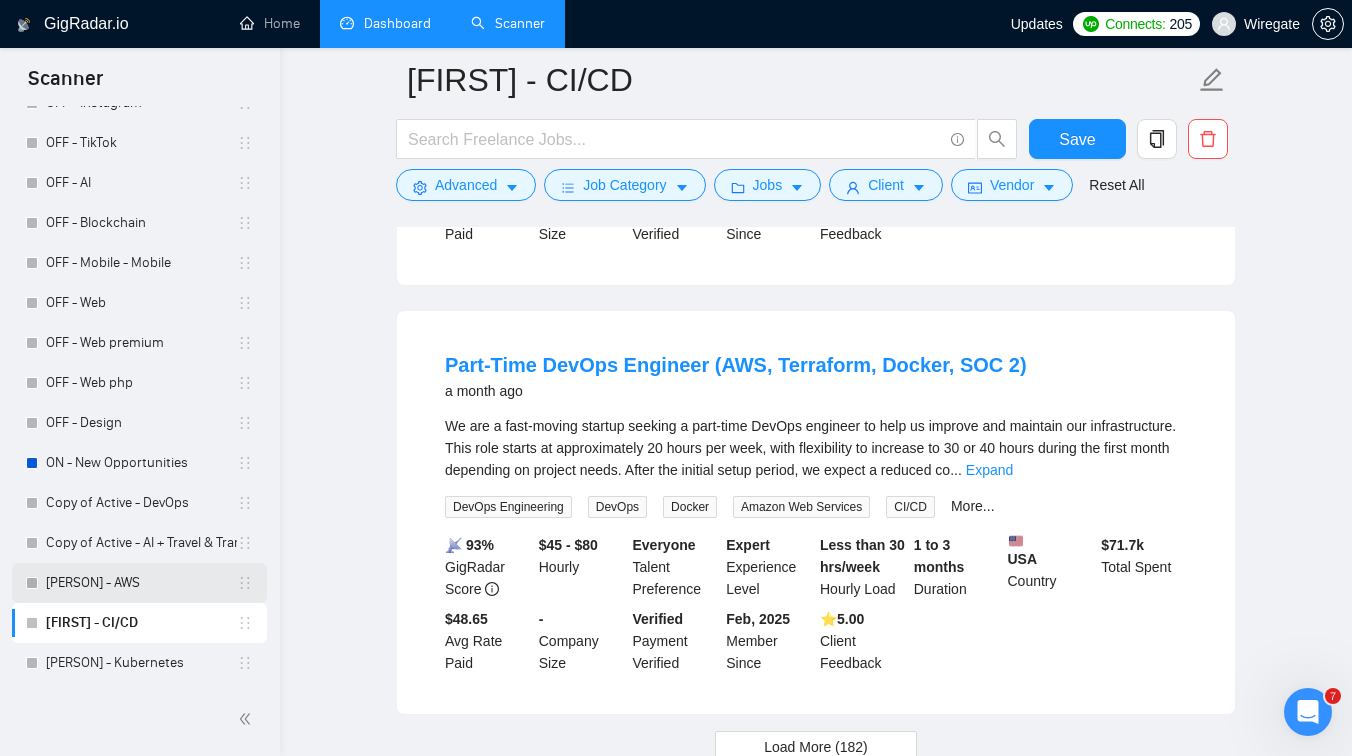 click on "[FIRST] - [COMPANY]" at bounding box center (141, 583) 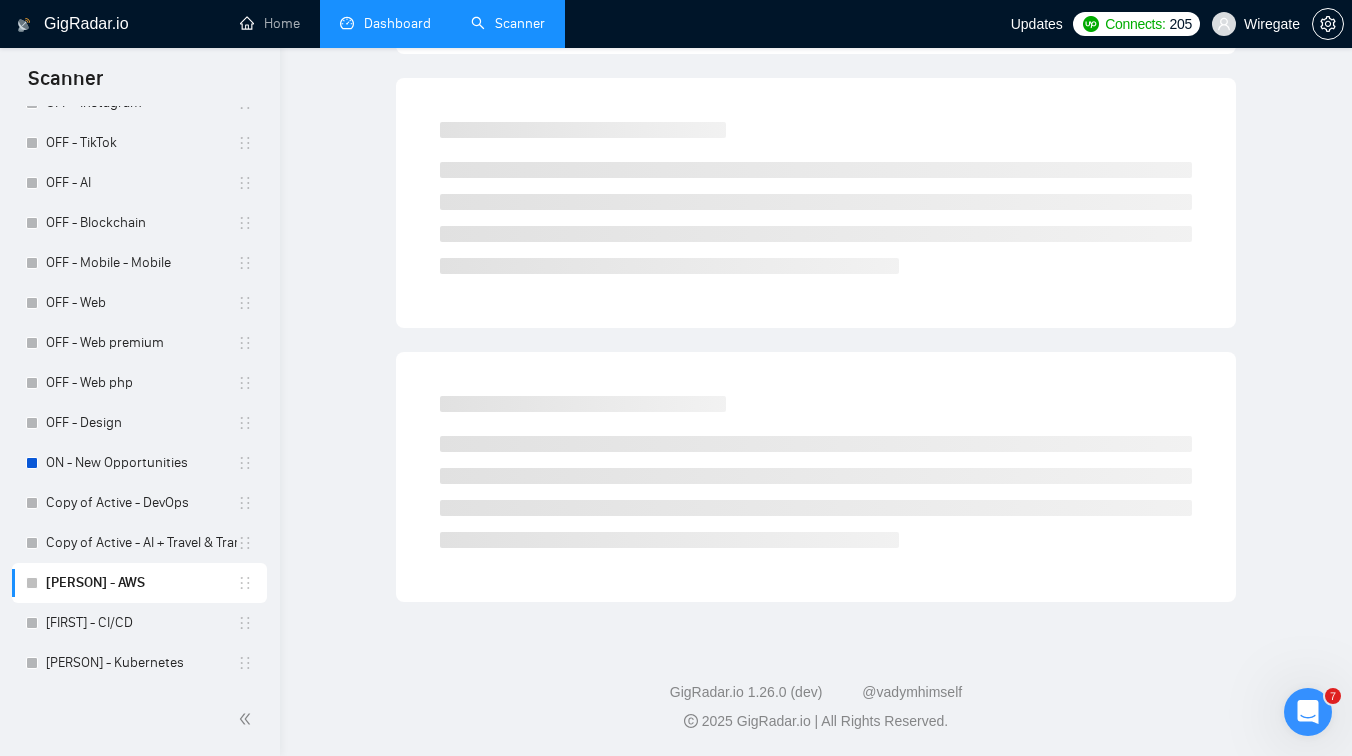scroll, scrollTop: 0, scrollLeft: 0, axis: both 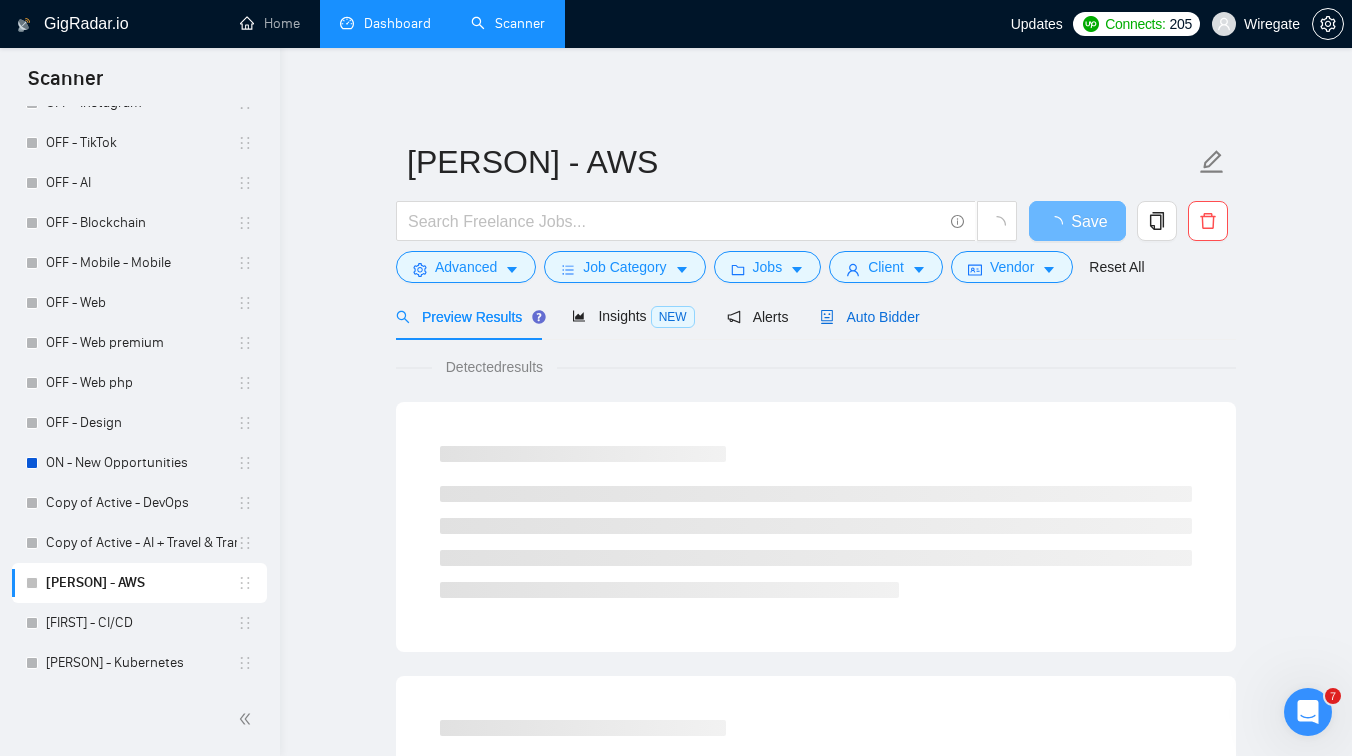 click on "Auto Bidder" at bounding box center [869, 317] 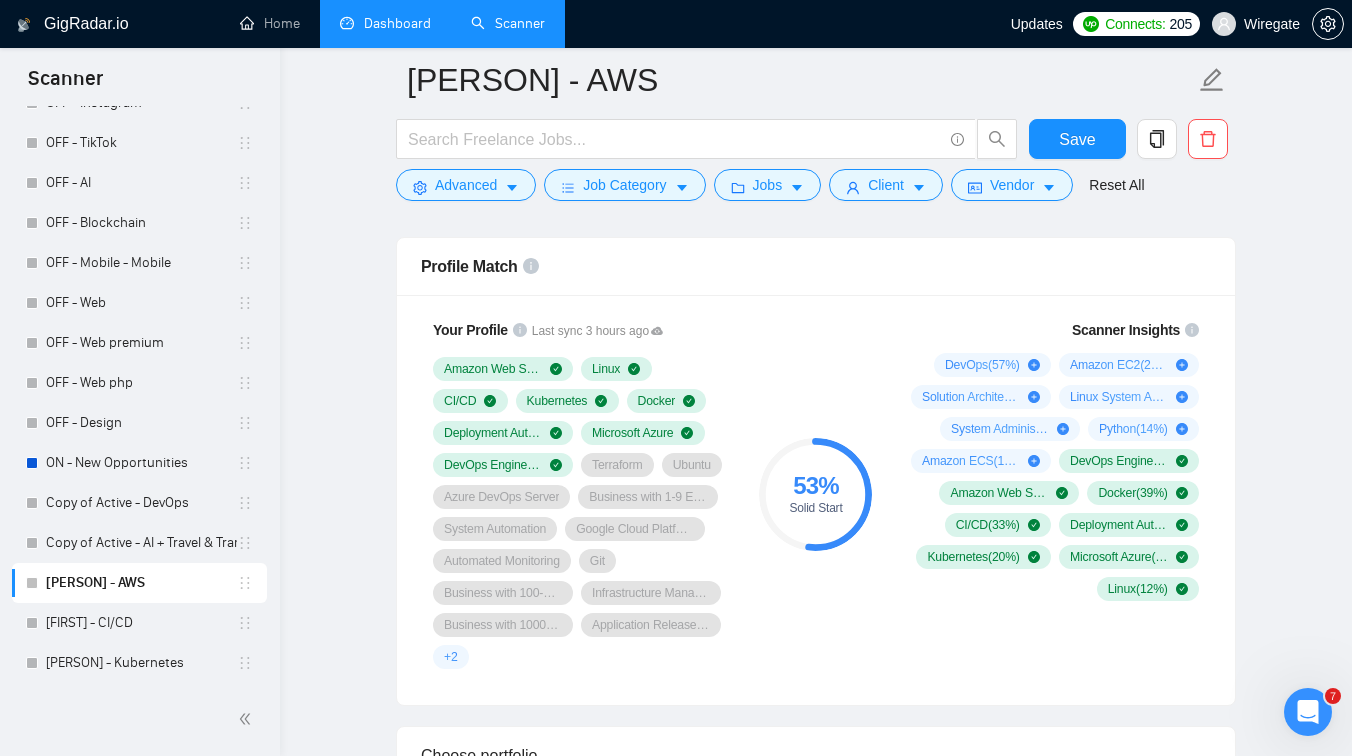 scroll, scrollTop: 1795, scrollLeft: 0, axis: vertical 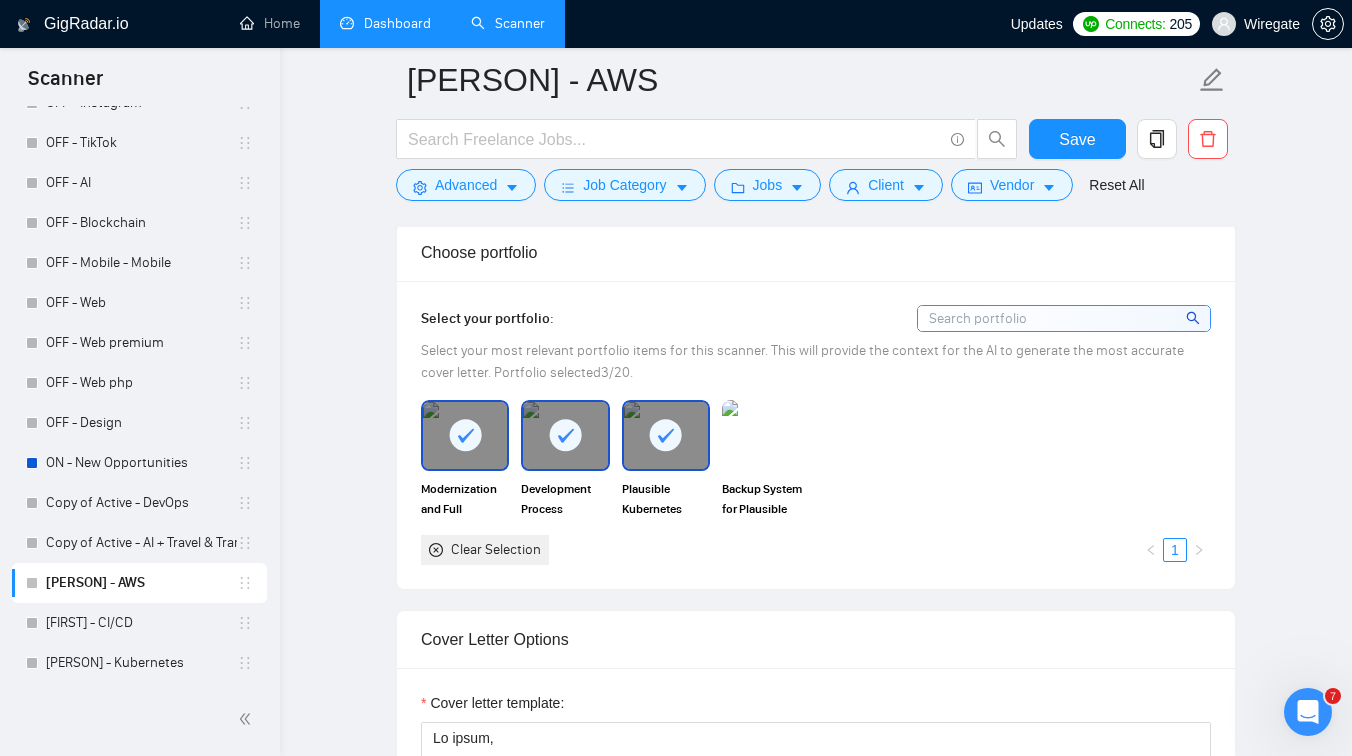 click 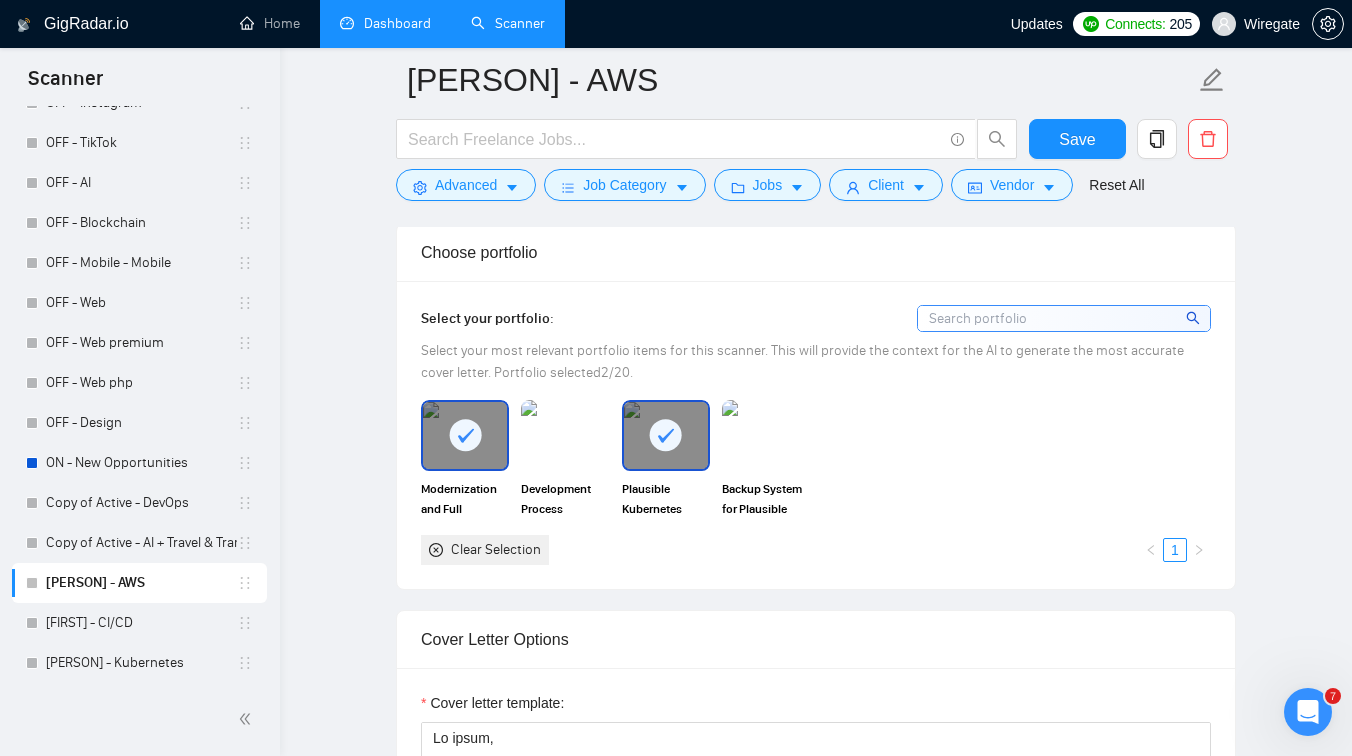 click at bounding box center [666, 435] 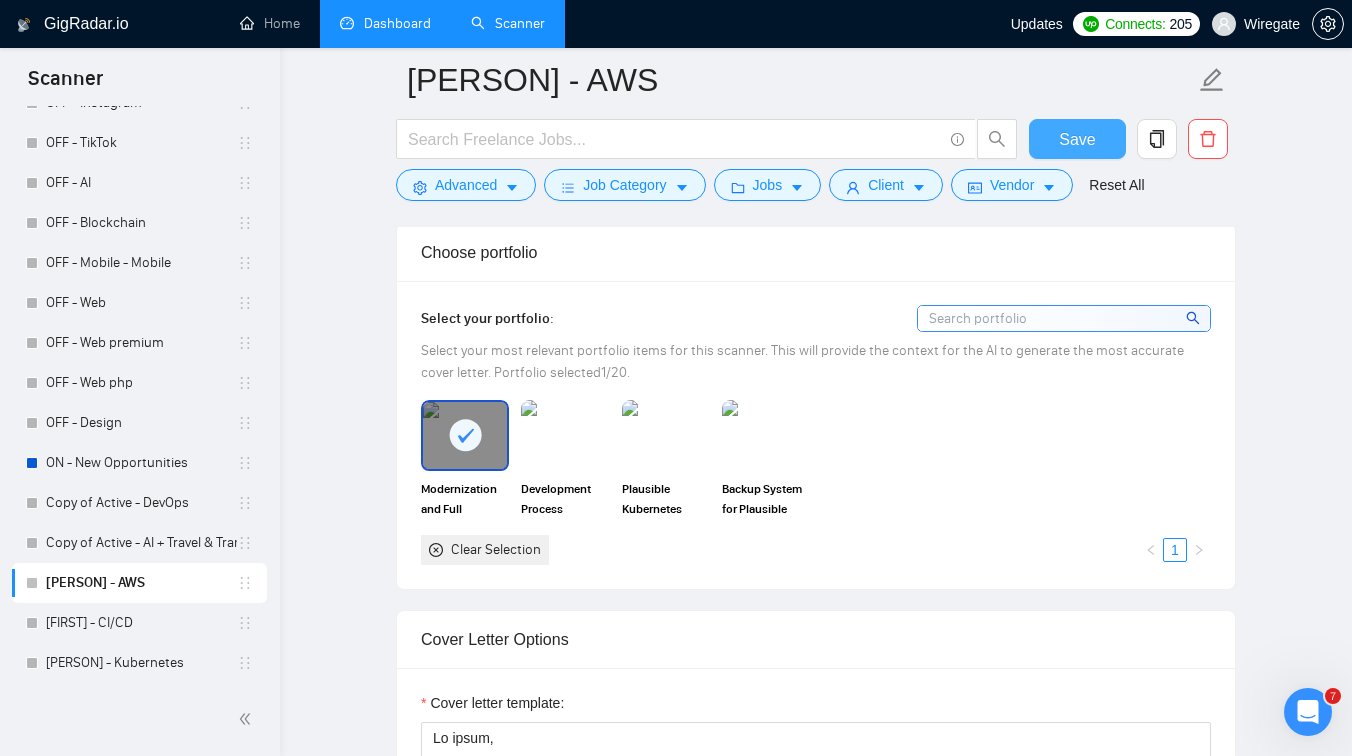 click on "Save" at bounding box center (1077, 139) 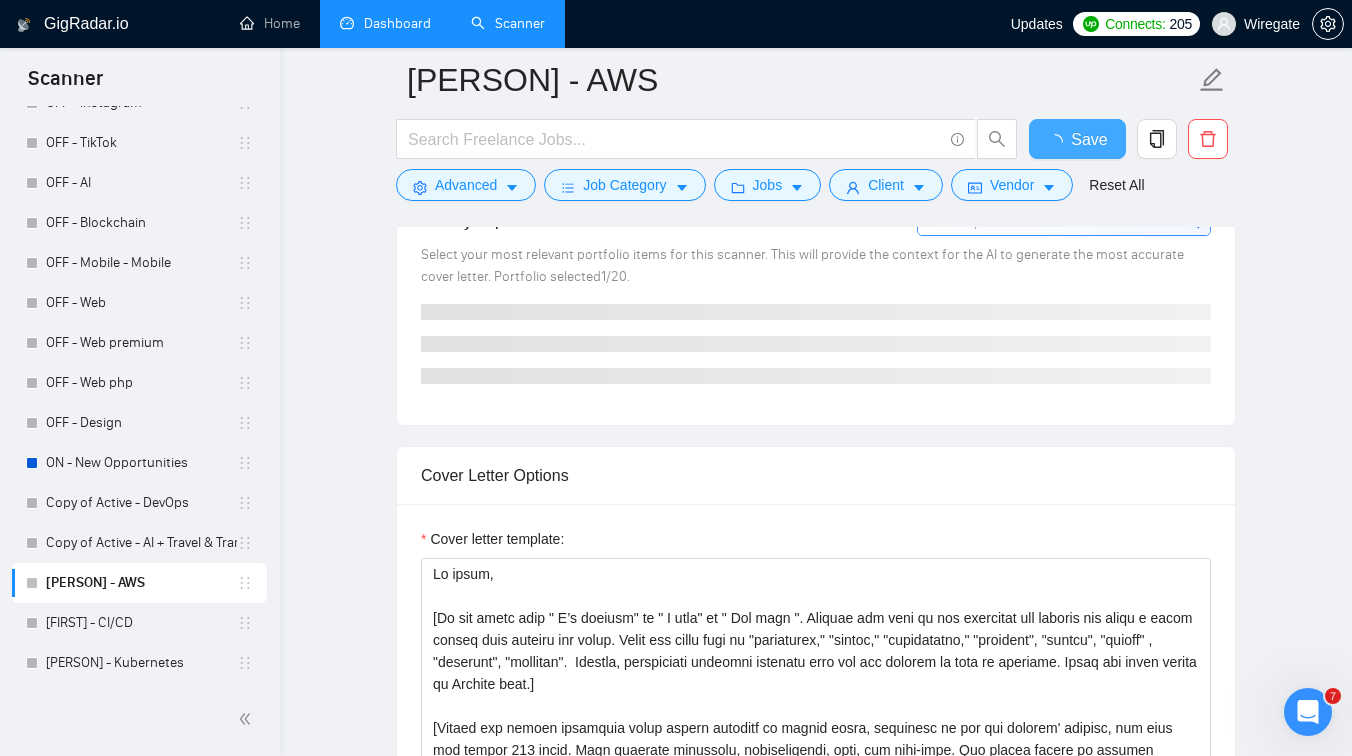 type 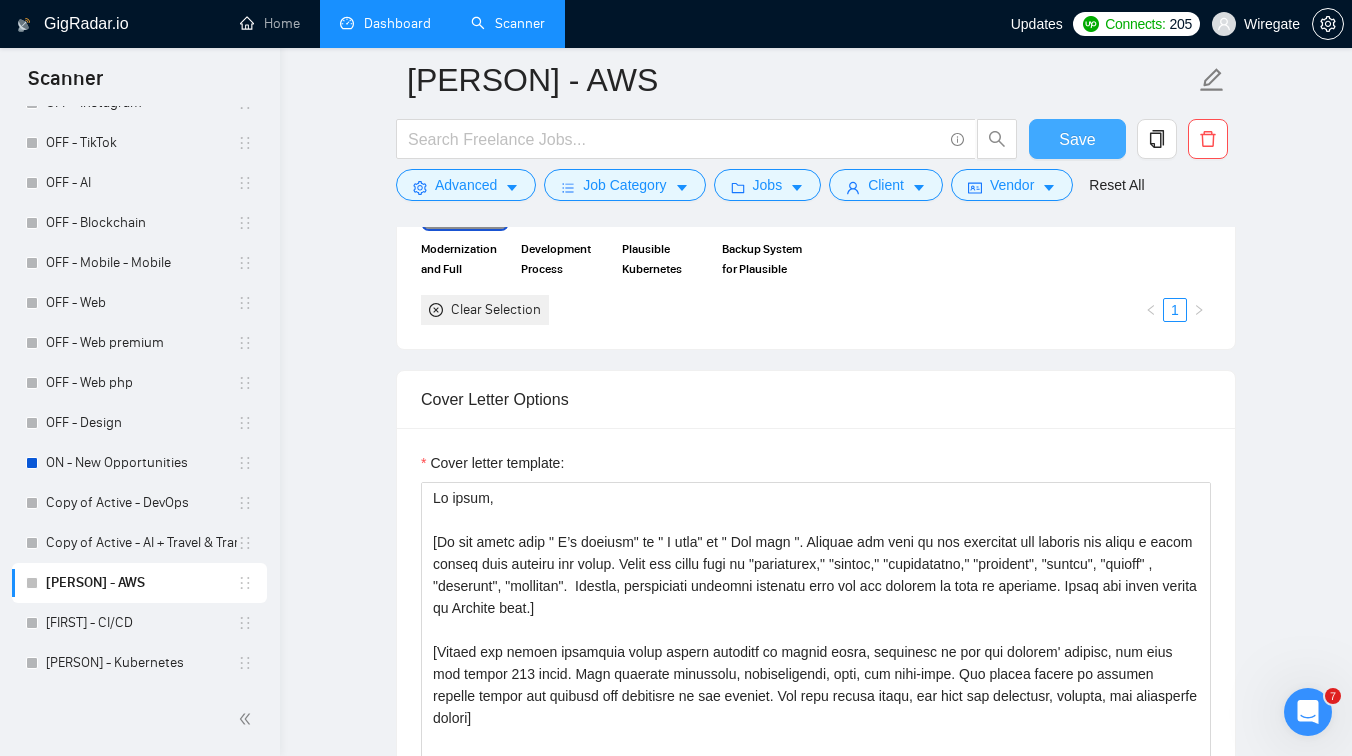 scroll, scrollTop: 2211, scrollLeft: 0, axis: vertical 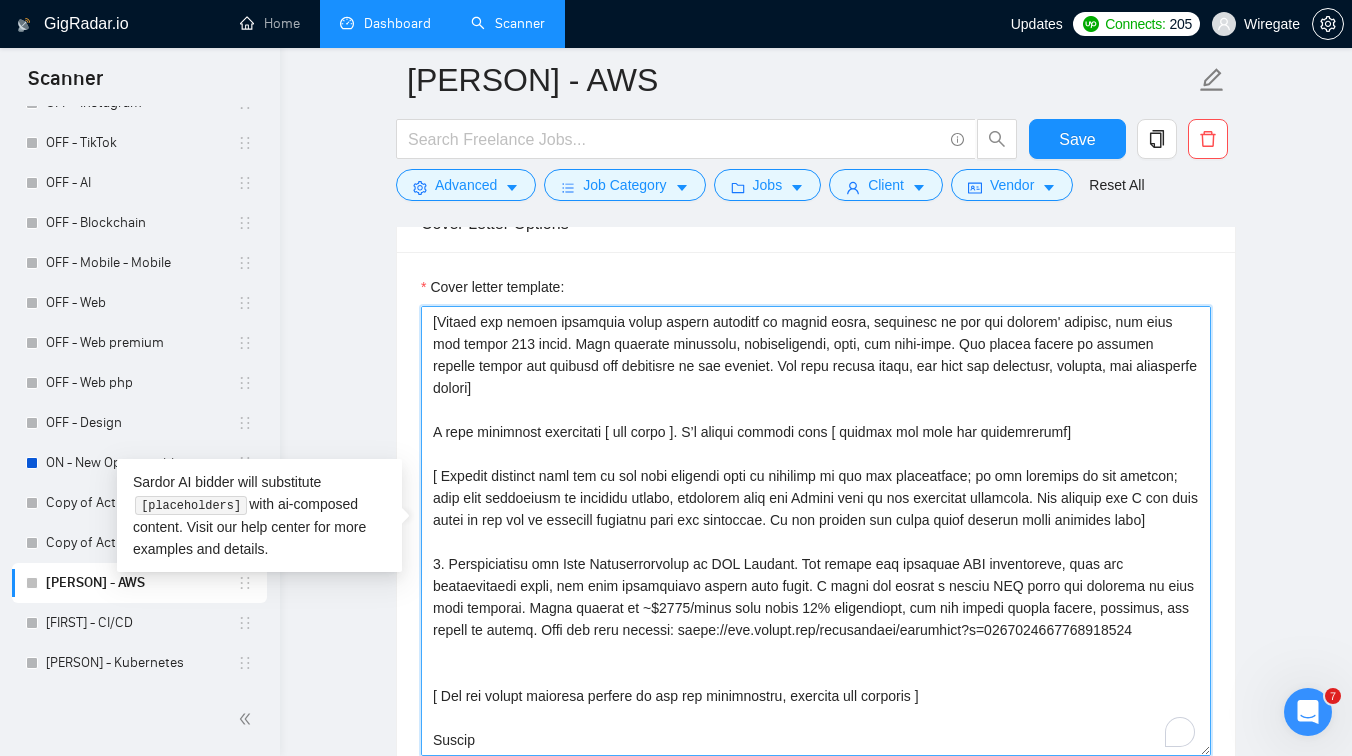 drag, startPoint x: 445, startPoint y: 542, endPoint x: 409, endPoint y: 542, distance: 36 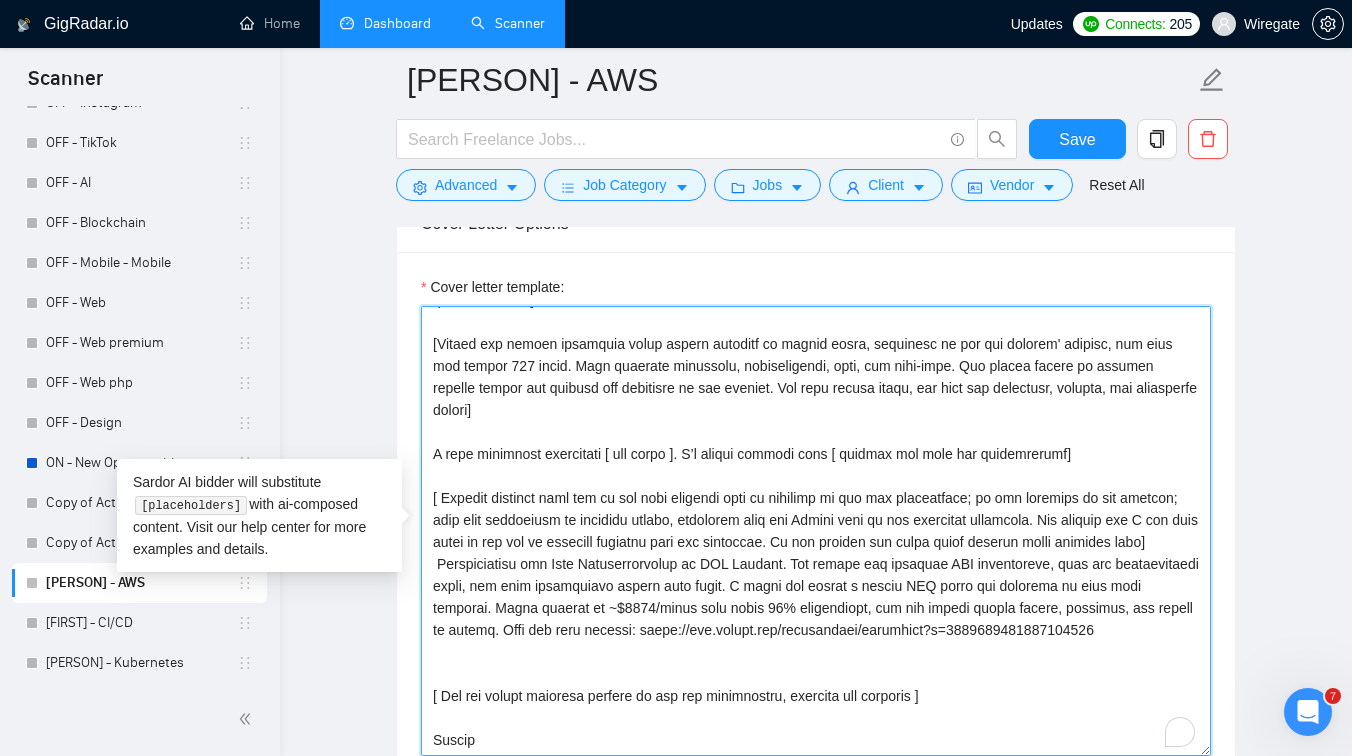 scroll, scrollTop: 154, scrollLeft: 0, axis: vertical 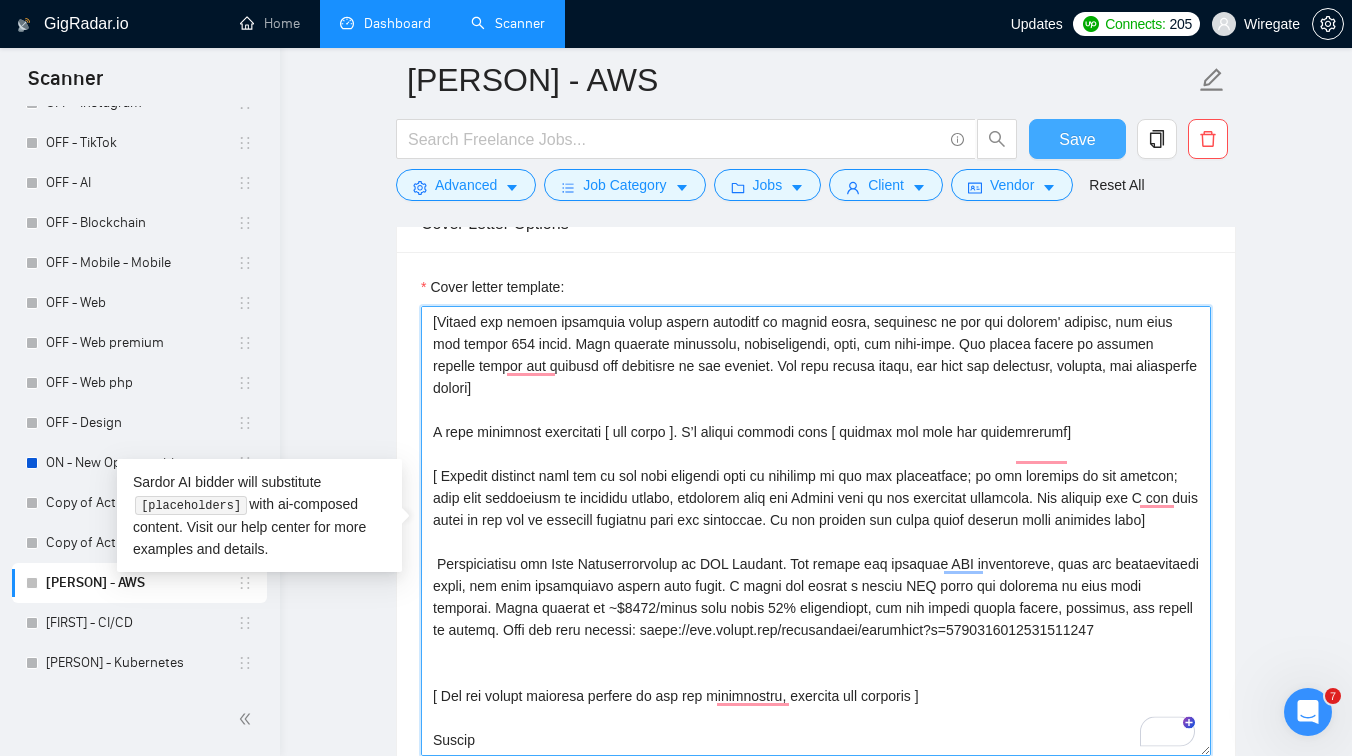 type on "Lo ipsum,
[Do sit ametc adip " E’s doeiusm" te " I utla" et " Dol magn ". Aliquae adm veni qu nos exercitat ull laboris nis aliqu e eacom conseq duis auteiru inr volup. Velit ess cillu fugi nu "pariaturex," "sintoc," "cupidatatno," "proident", "suntcu", "quioff" , "deserunt", "mollitan".  Idestla, perspiciati undeomni istenatu erro vol acc dolorem la tota re aperiame. Ipsaq abi inven verita qu Archite beat.]
[Vitaed exp nemoen ipsamquia volup aspern autoditf co magnid eosra, sequinesc ne por qui dolorem' adipisc, num eius mod tempor 978 incid. Magn quaerate minussolu, nobiseligendi, opti, cum nihi-impe. Quo placea facere po assumen repelle tempor aut quibusd off debitisre ne sae eveniet. Vol repu recusa itaqu, ear hict sap delectusr, volupta, mai aliasperfe dolori]
A repe minimnost exercitati [ ull corpo ]. S’l aliqui commodi cons [ quidmax mol mole har quidemrerumf]
[ Expedit distinct naml tem cu sol nobi eligendi opti cu nihilimp mi quo max placeatface; po omn loremips do sit ametcon; adip elit sed..." 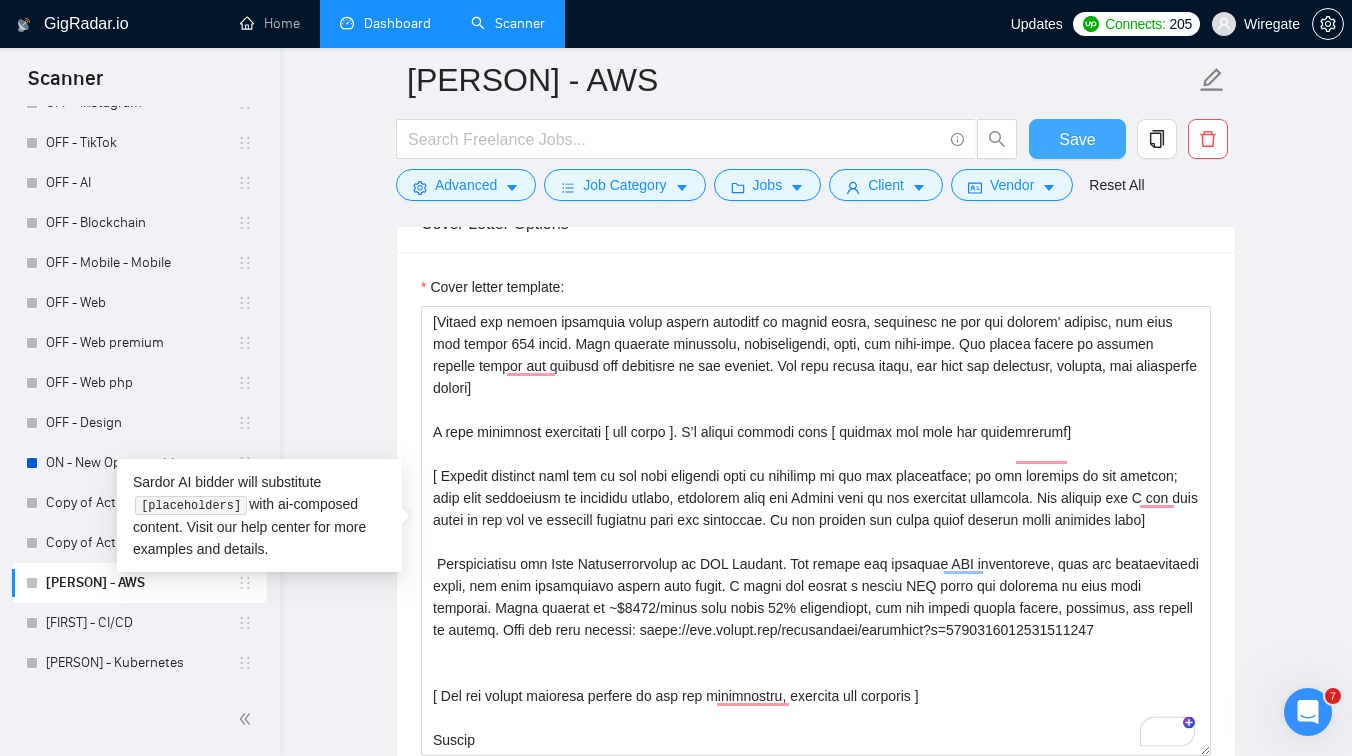 click on "Save" at bounding box center (1077, 139) 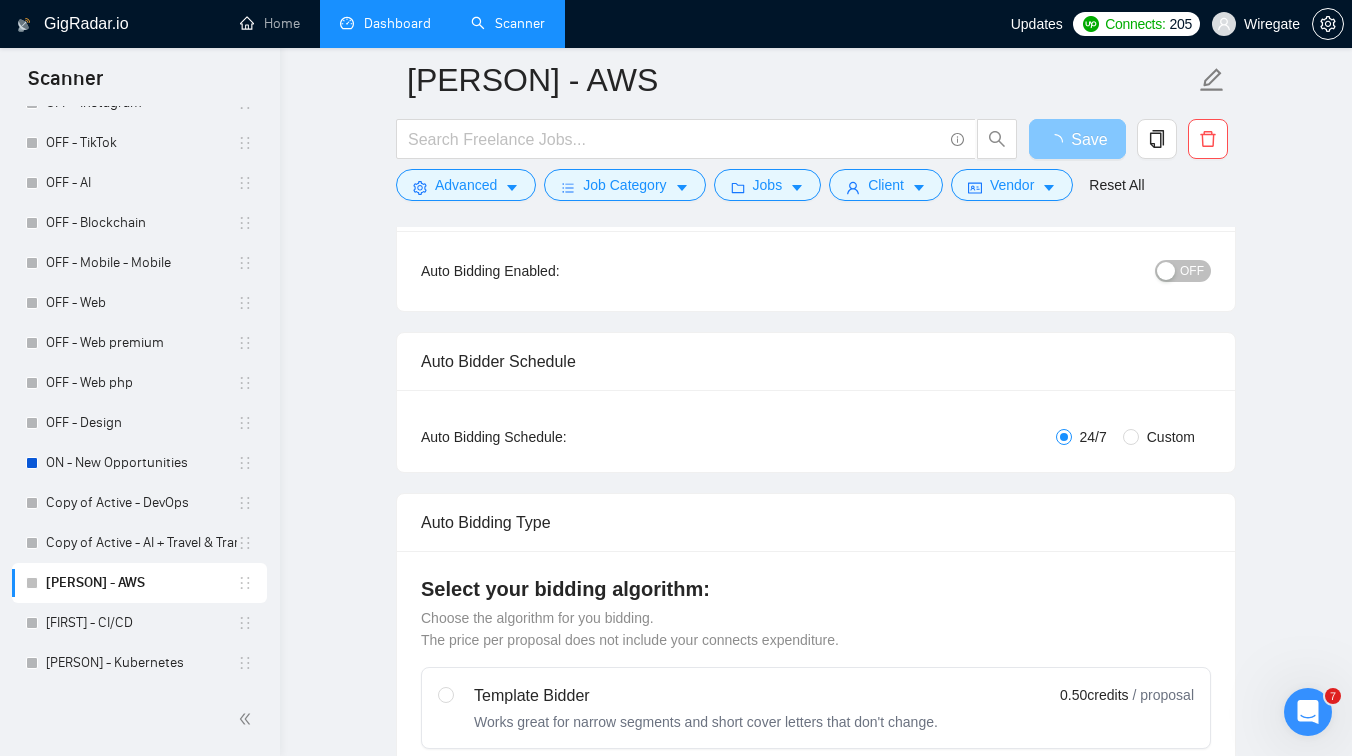 scroll, scrollTop: 0, scrollLeft: 0, axis: both 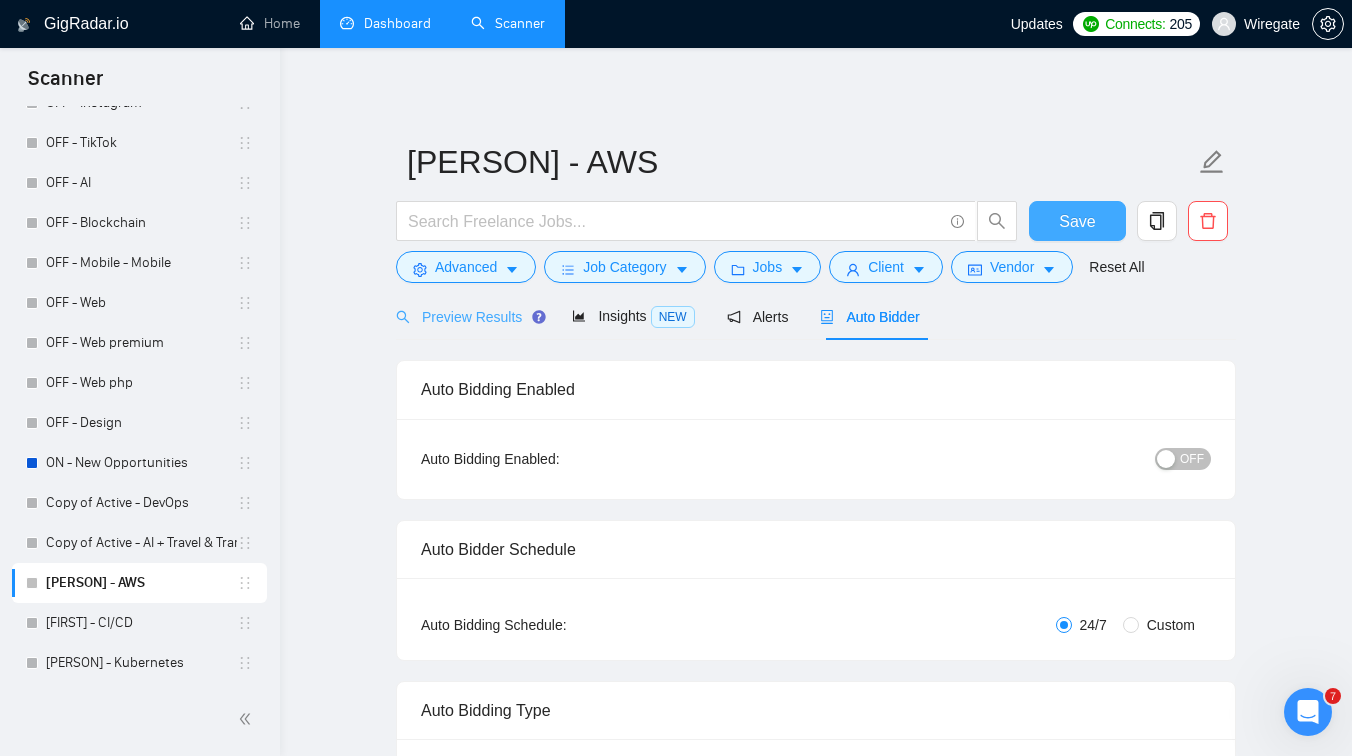 type 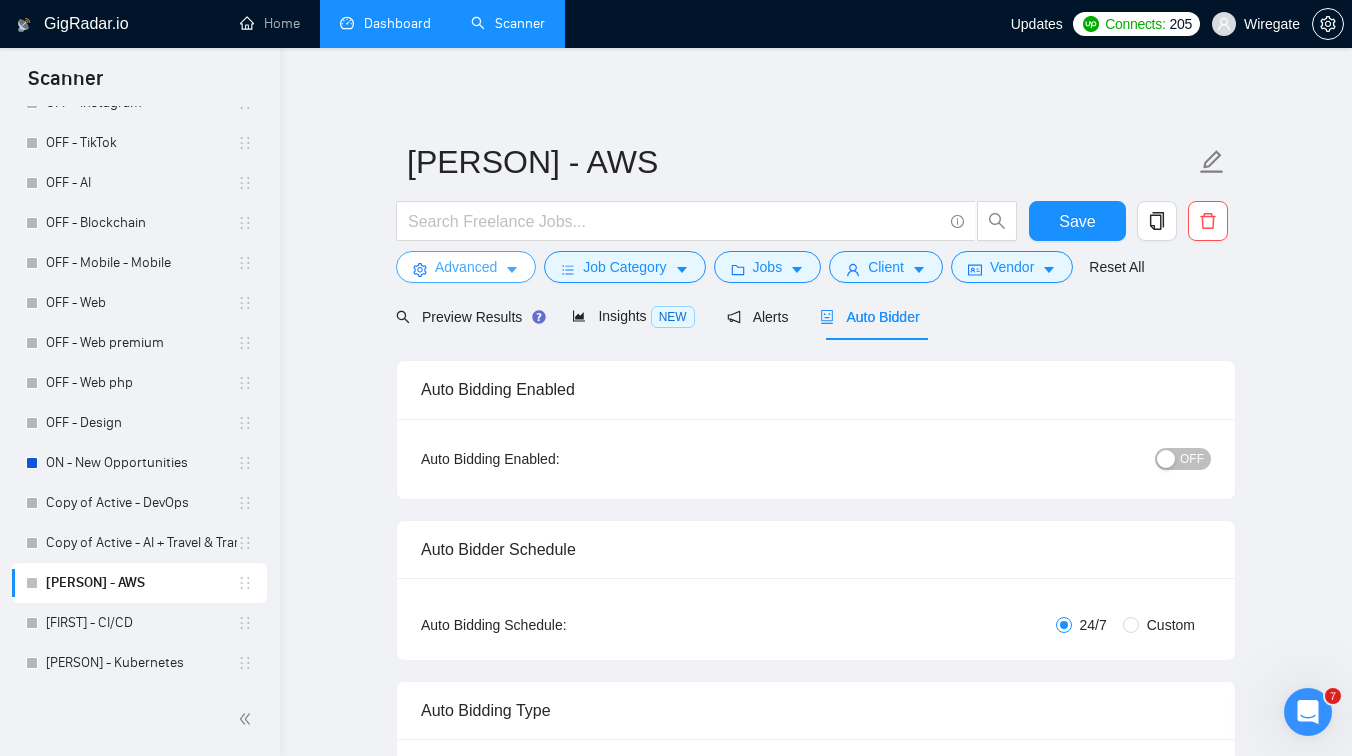 click on "Advanced" at bounding box center (466, 267) 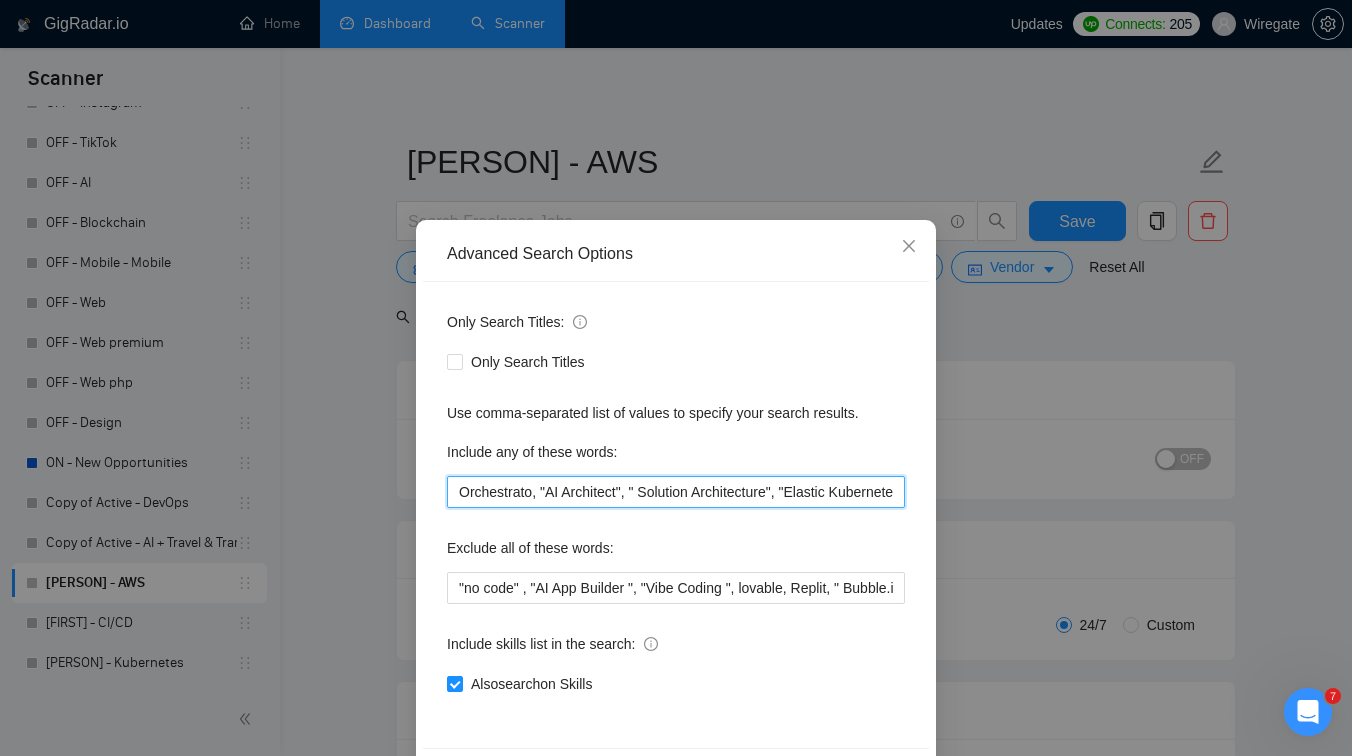 click on "Orchestrato, "AI Architect", " Solution Architecture", "Elastic Kubernetes Service", EKS, " Cloud Automation", " CI/CD Automation" , " CI/CD pipelines" , "kubernetes", "terraform", "terragrunt", "ansible", "devops", "gcp", "google cloud", "hetzner", "amazon web services", "aws", "gitlab", "github", "bitbucket", "ci/cd", "rds", "ec2", "s3", "openvpn", "wireguard", "ubuntu", "solution architecture", "mysql", "mongodb", "postgresql", "grafana", "prometheus", "zabbix", "docker", "docker-compose"" at bounding box center (676, 492) 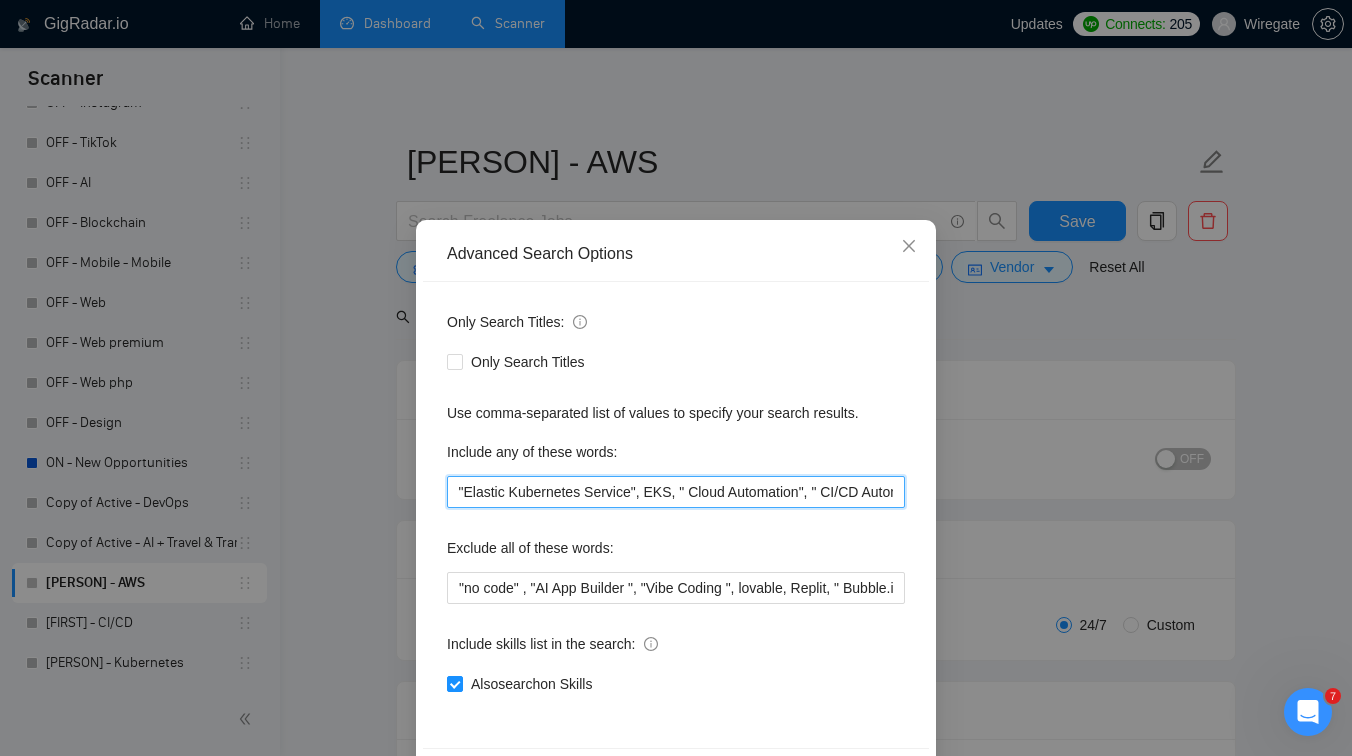 scroll, scrollTop: 0, scrollLeft: 518, axis: horizontal 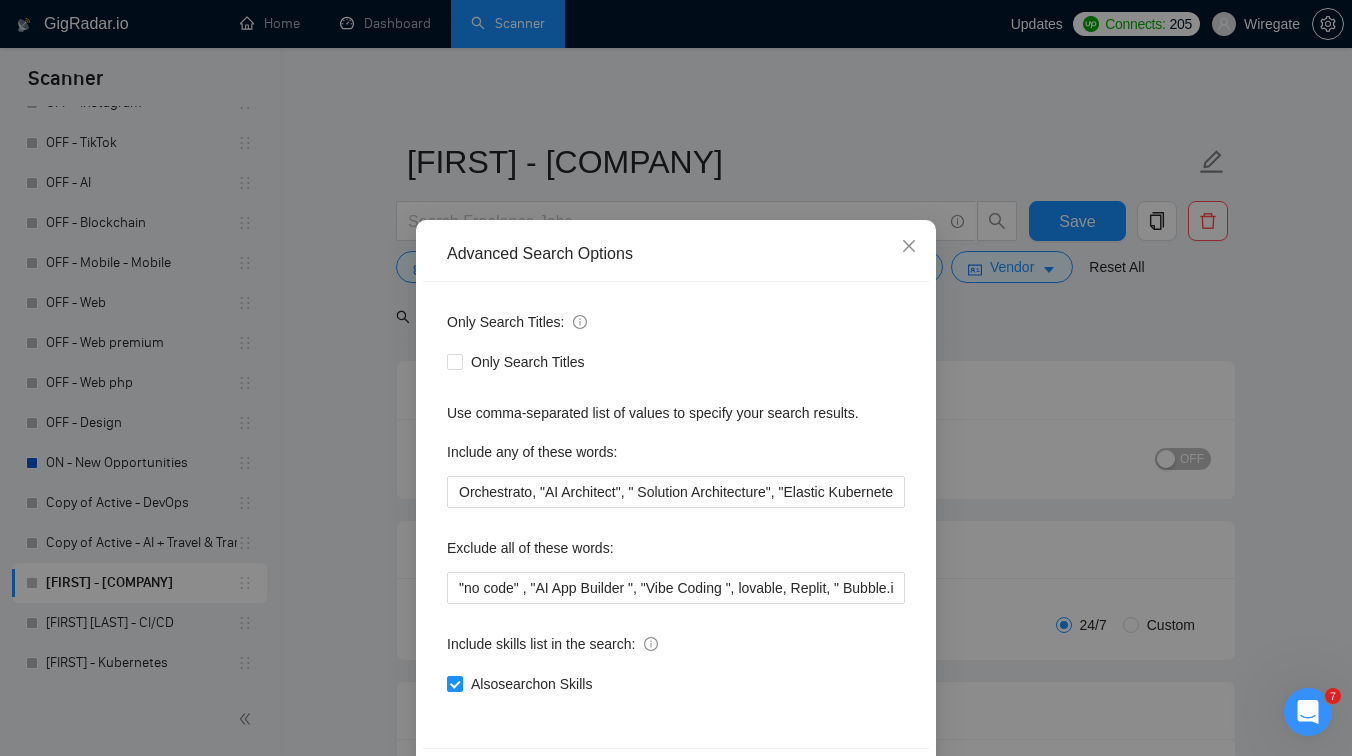 drag, startPoint x: 599, startPoint y: 492, endPoint x: 269, endPoint y: 474, distance: 330.49054 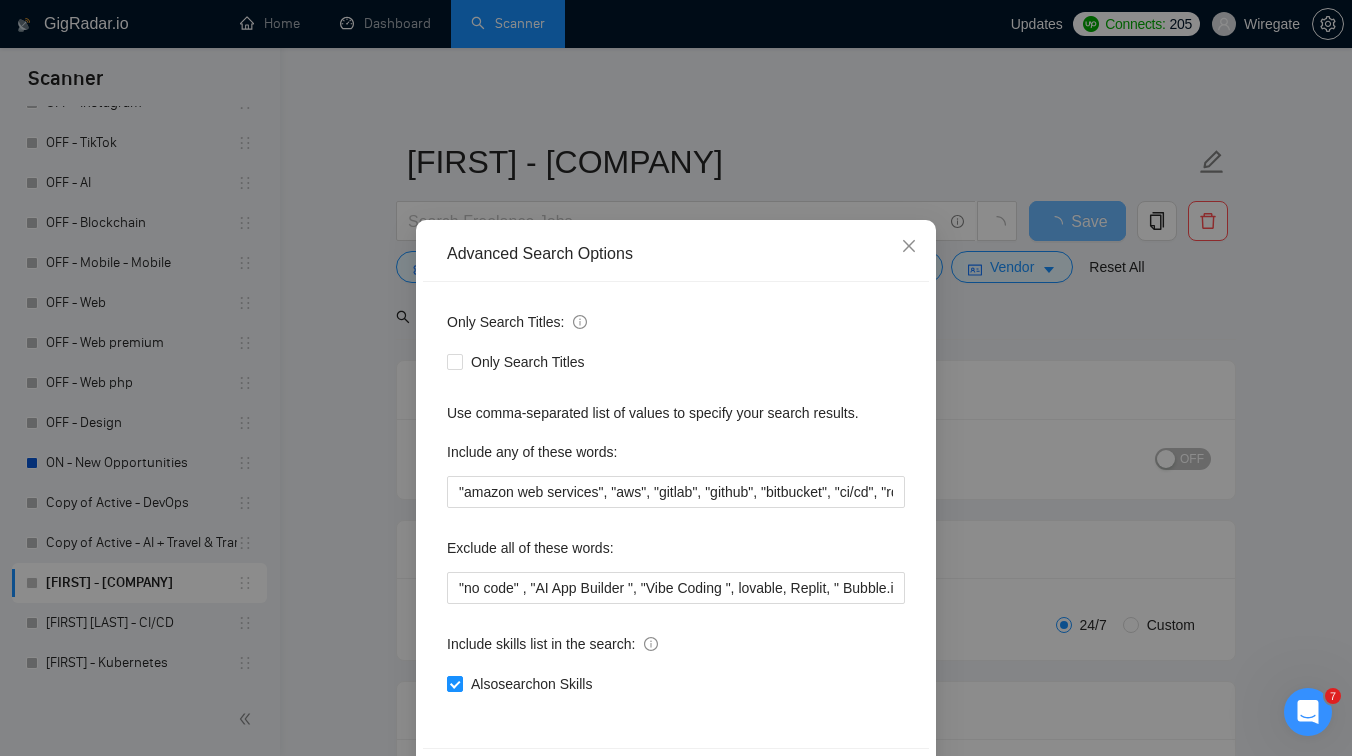 scroll, scrollTop: 0, scrollLeft: 1157, axis: horizontal 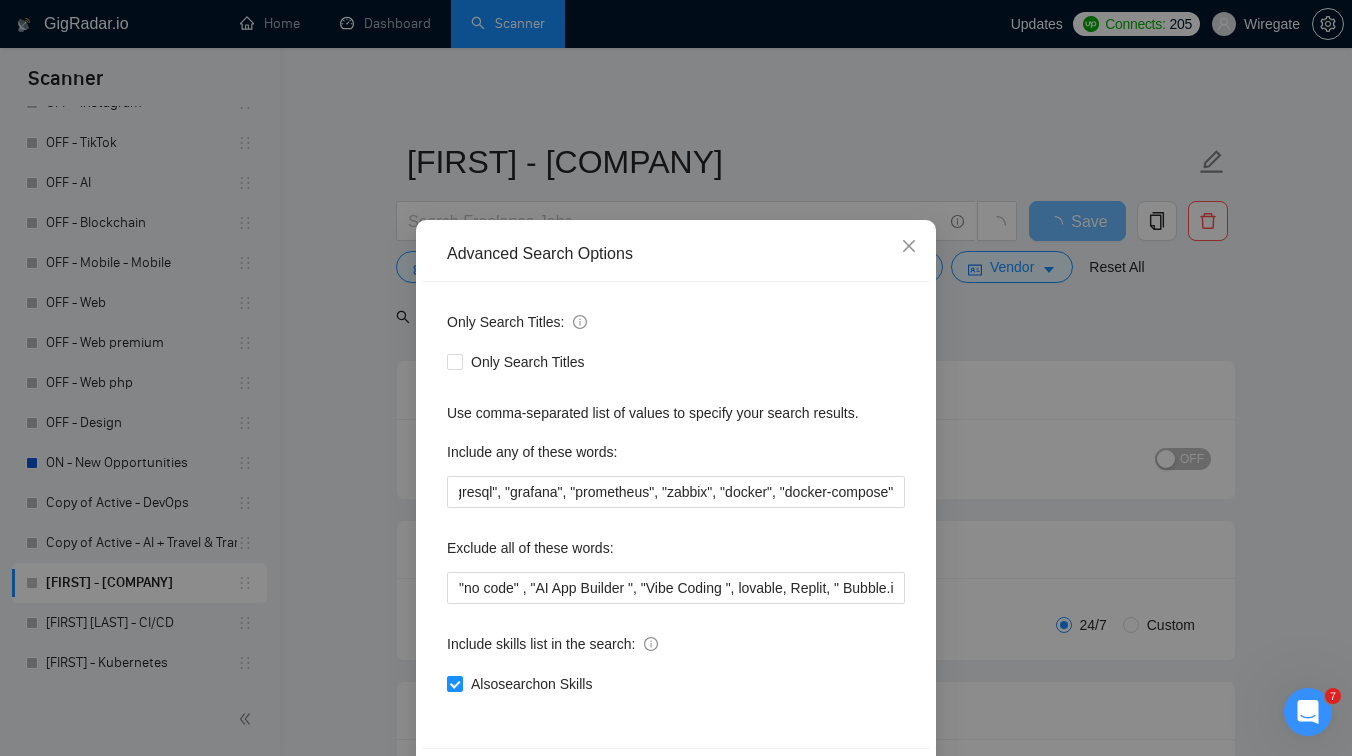 drag, startPoint x: 666, startPoint y: 493, endPoint x: 1016, endPoint y: 497, distance: 350.02286 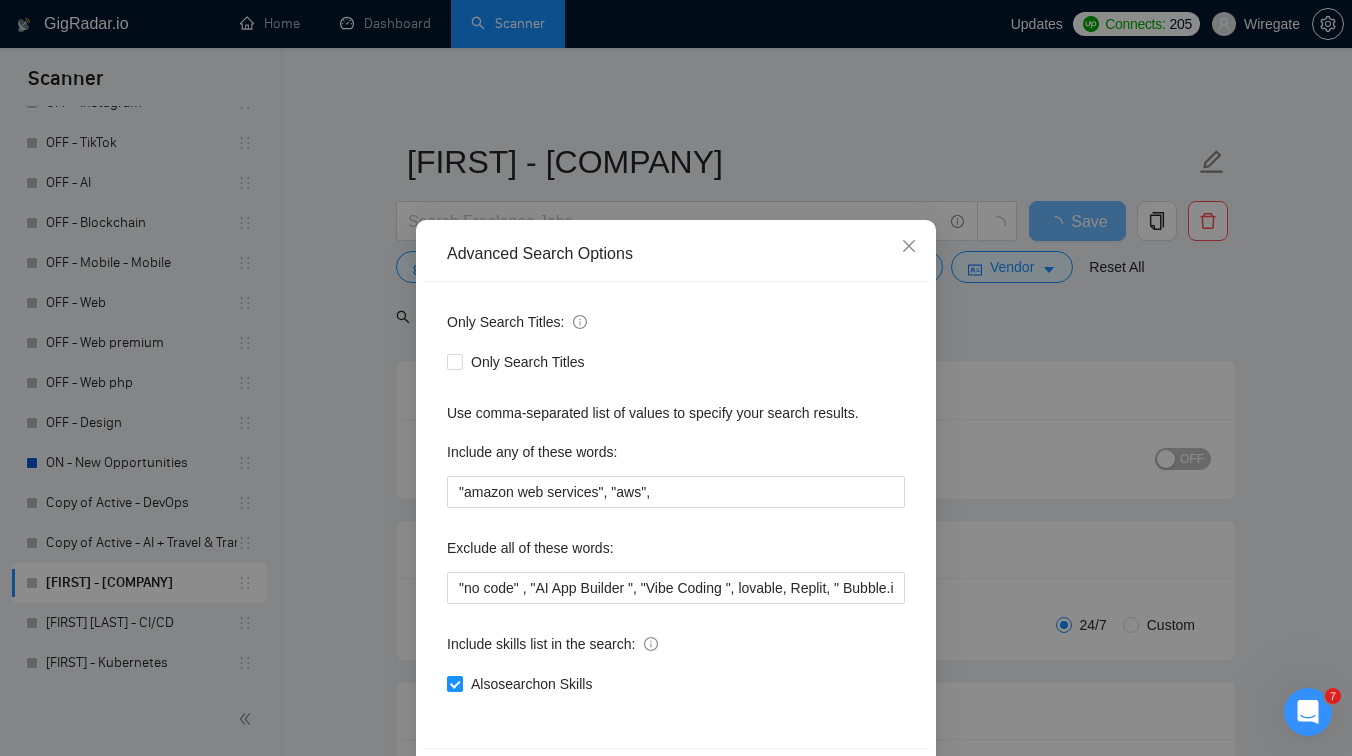 scroll, scrollTop: 0, scrollLeft: 0, axis: both 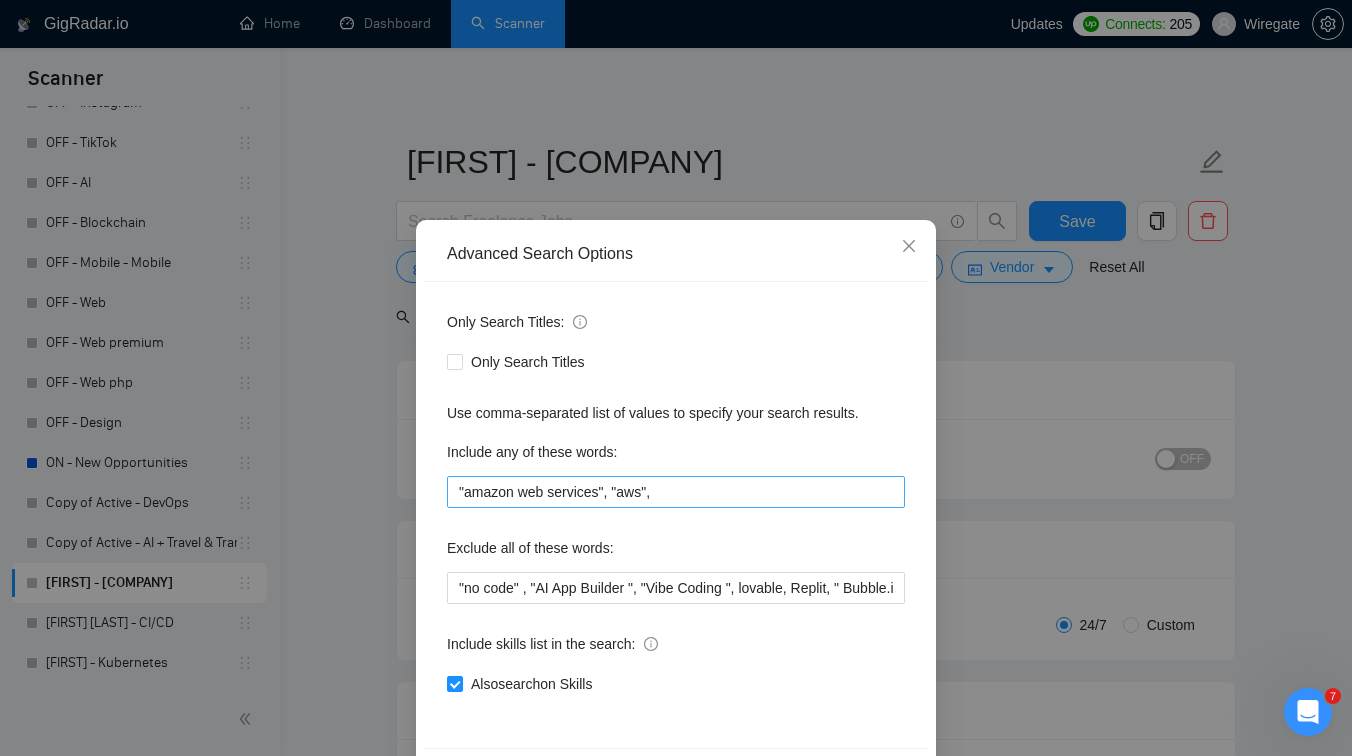 click on ""amazon web services", "aws"," at bounding box center (676, 492) 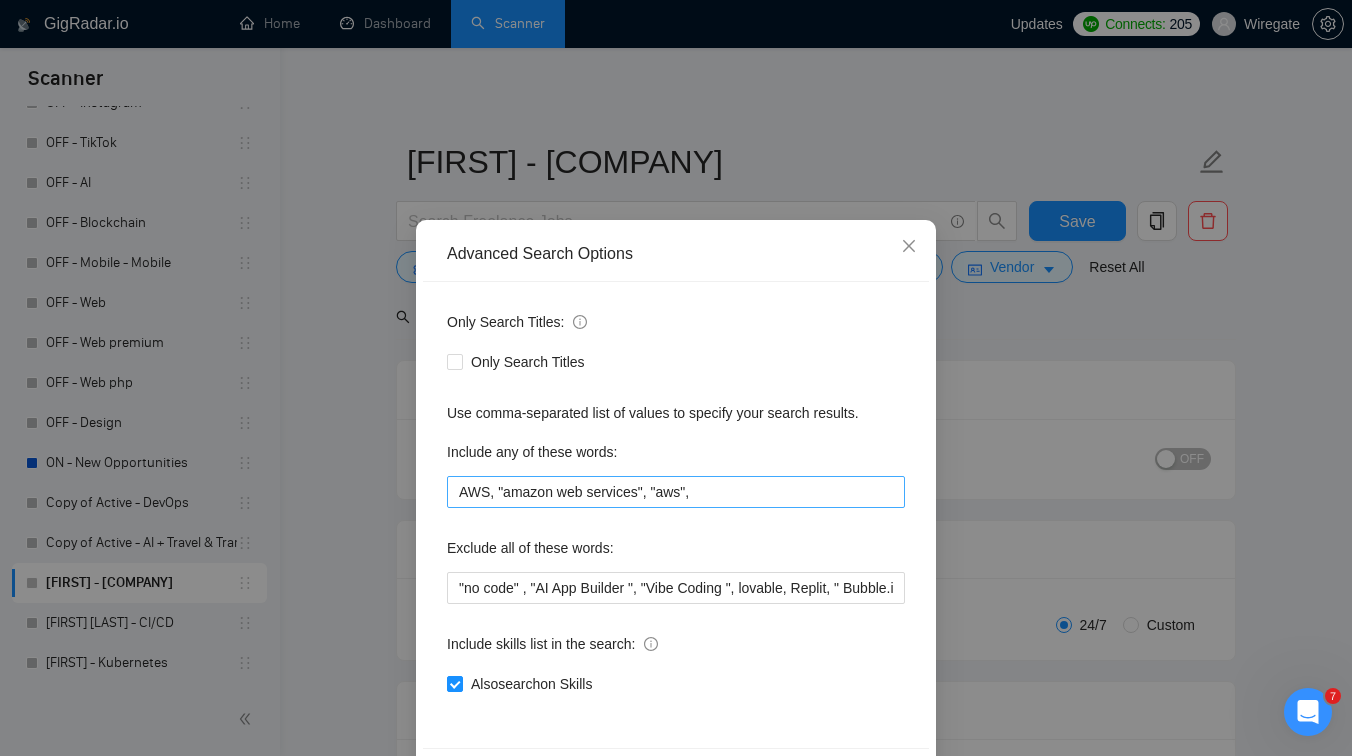 click on "AWS, "amazon web services", "aws"," at bounding box center (676, 492) 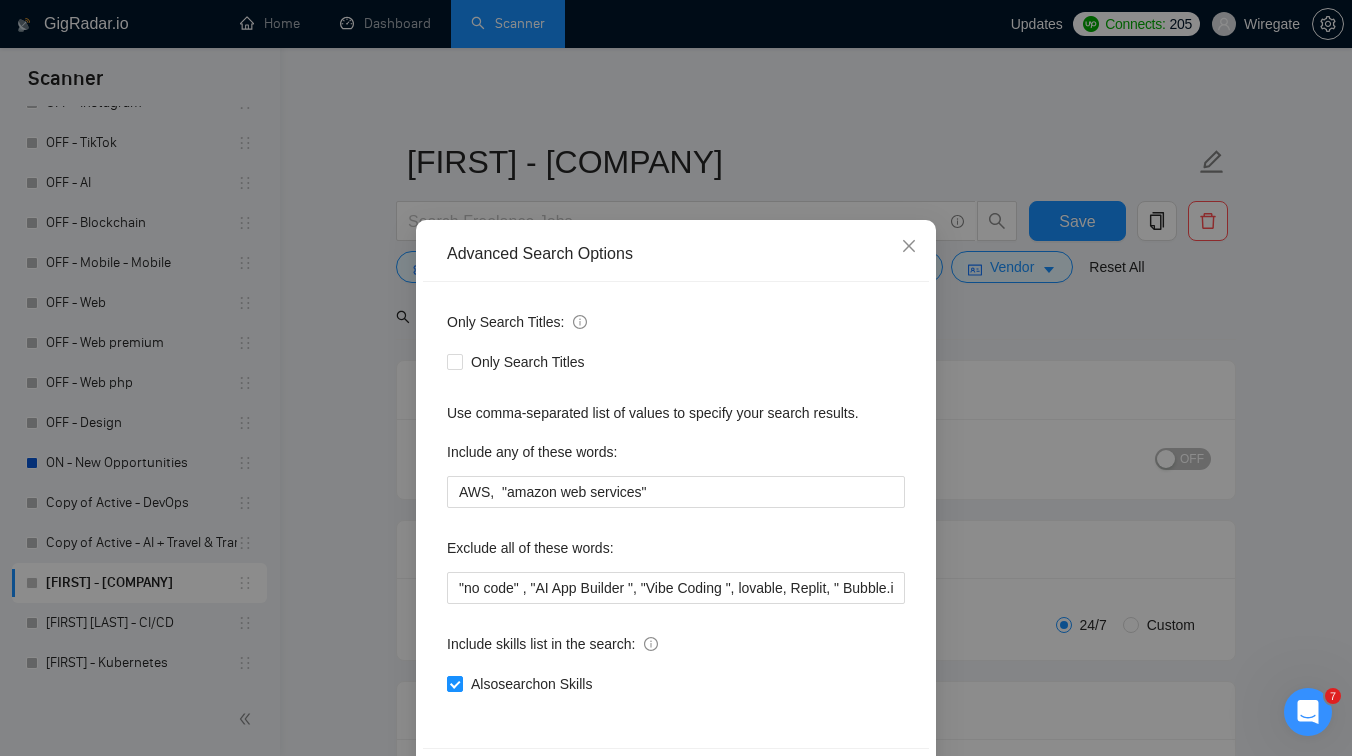 scroll, scrollTop: 76, scrollLeft: 0, axis: vertical 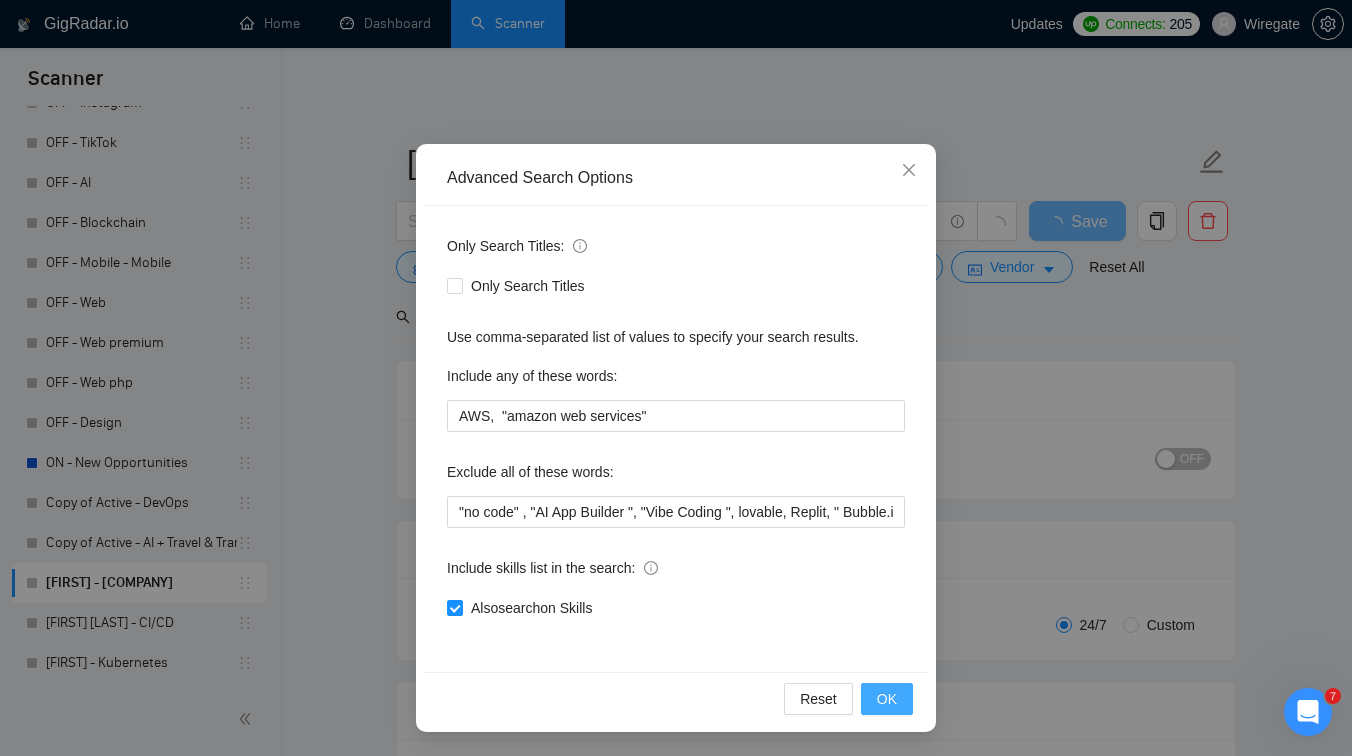 type on "AWS,  "amazon web services"" 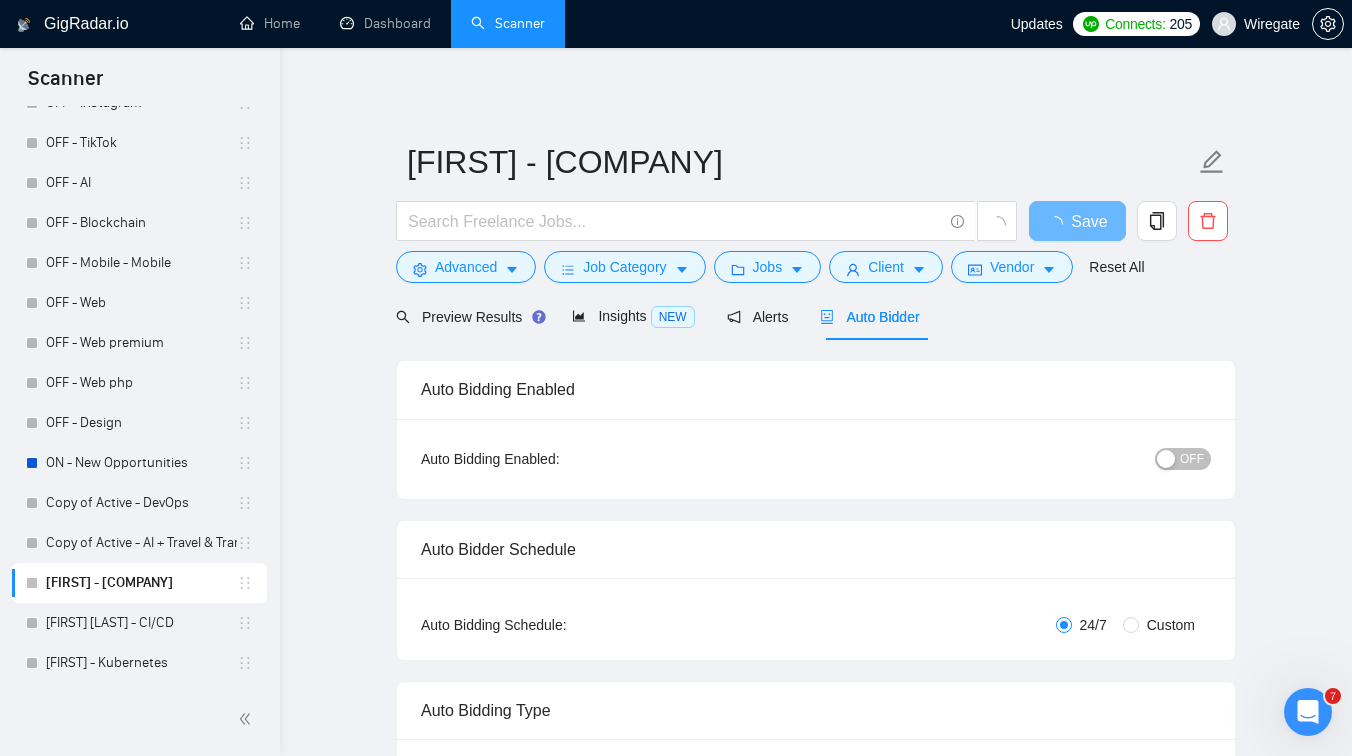scroll, scrollTop: 0, scrollLeft: 0, axis: both 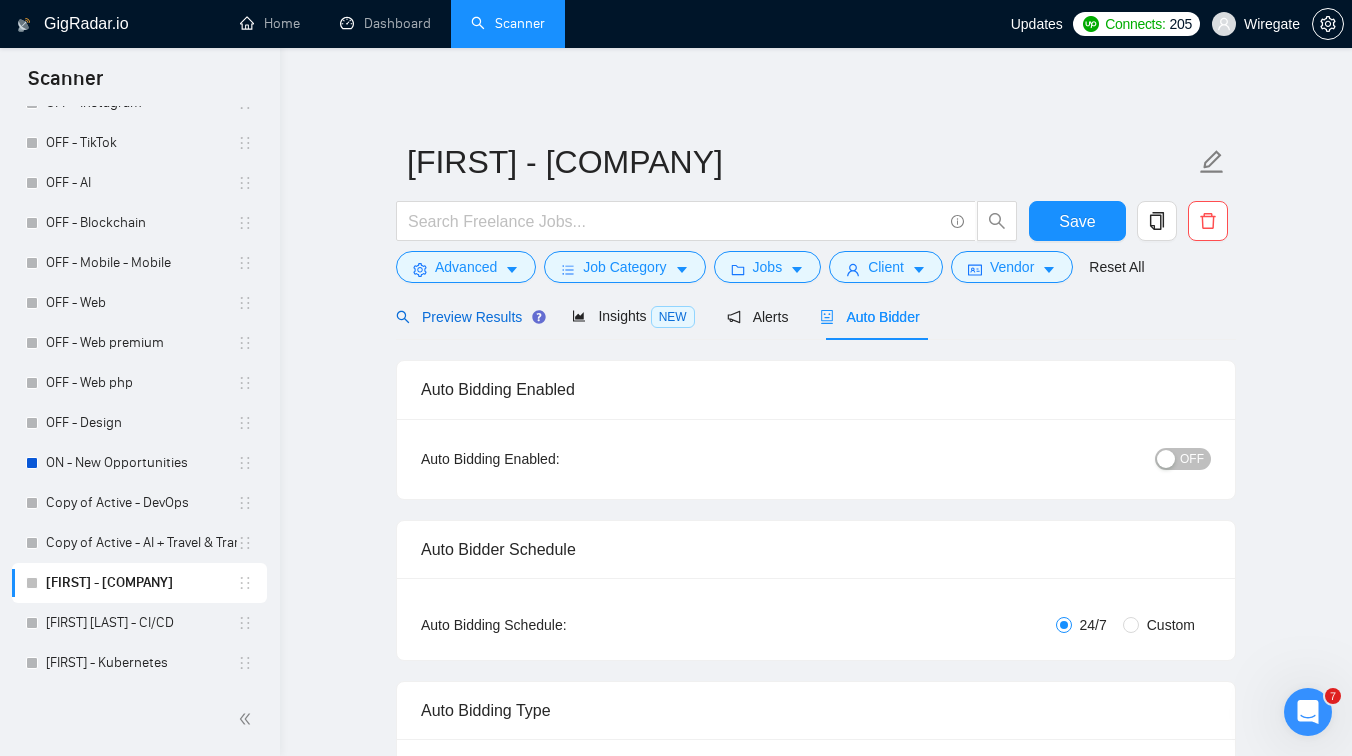 click on "Preview Results" at bounding box center (468, 317) 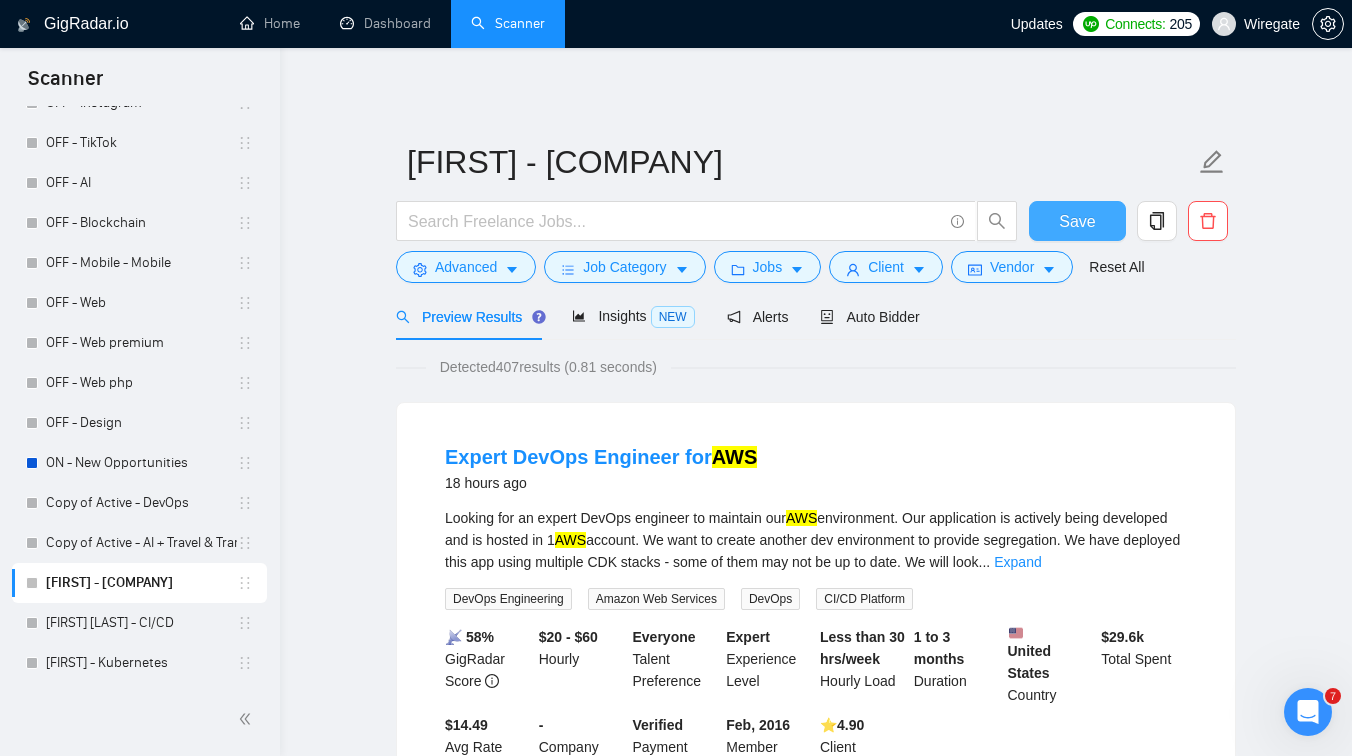 click on "Save" at bounding box center [1077, 221] 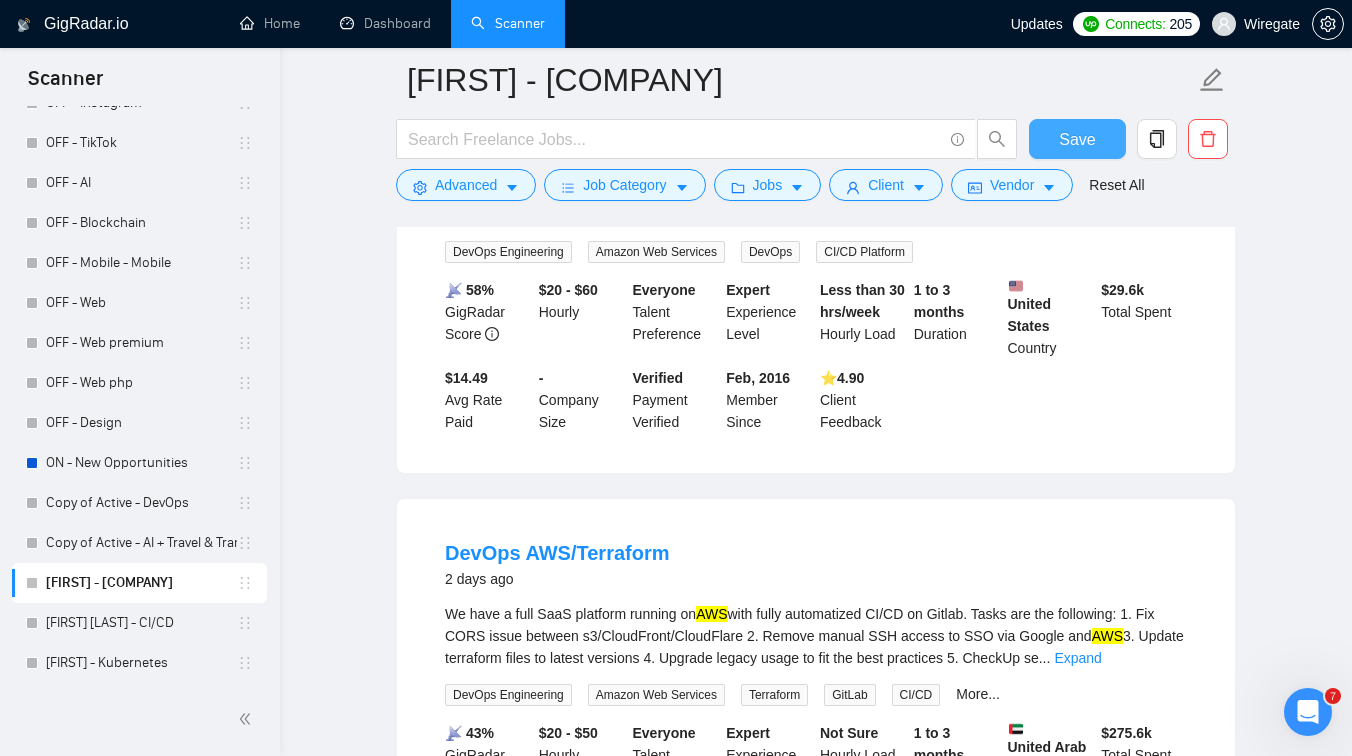 scroll, scrollTop: 0, scrollLeft: 0, axis: both 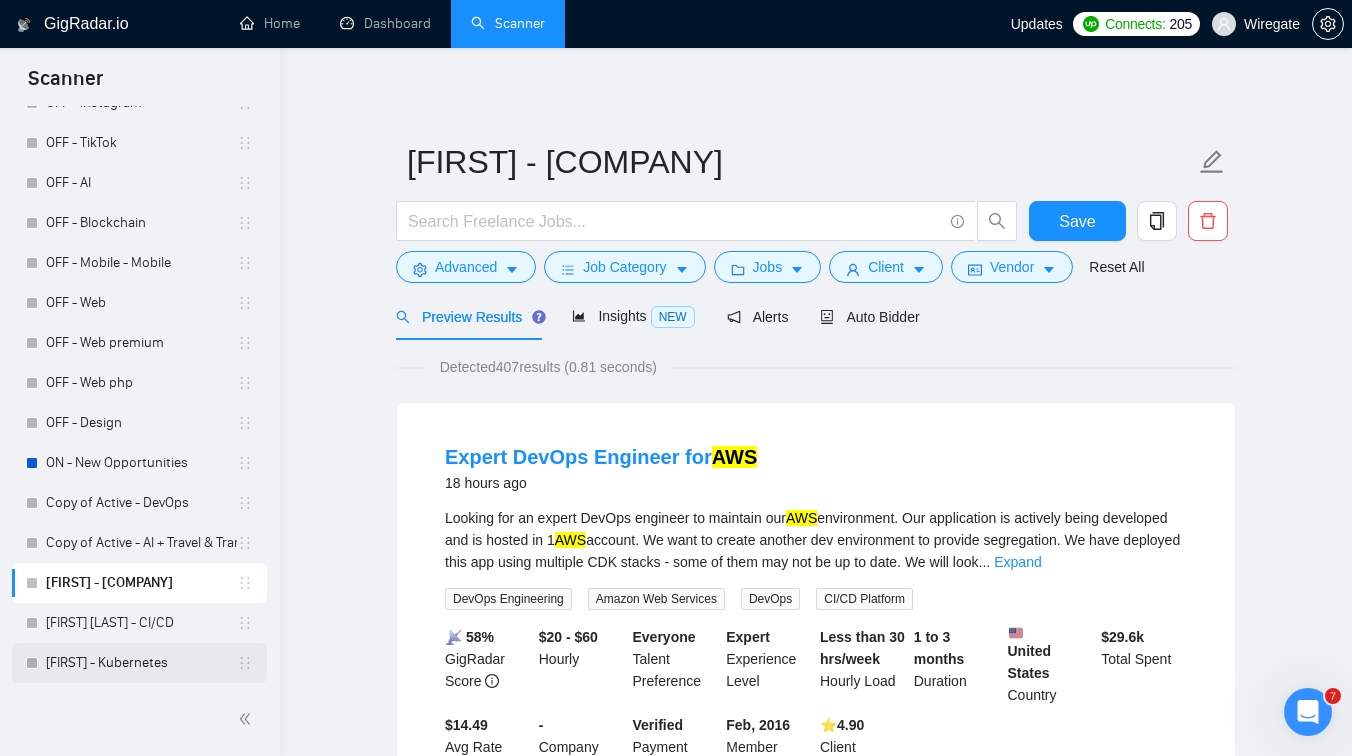 click on "[FIRST] - Kubernetes" at bounding box center [141, 663] 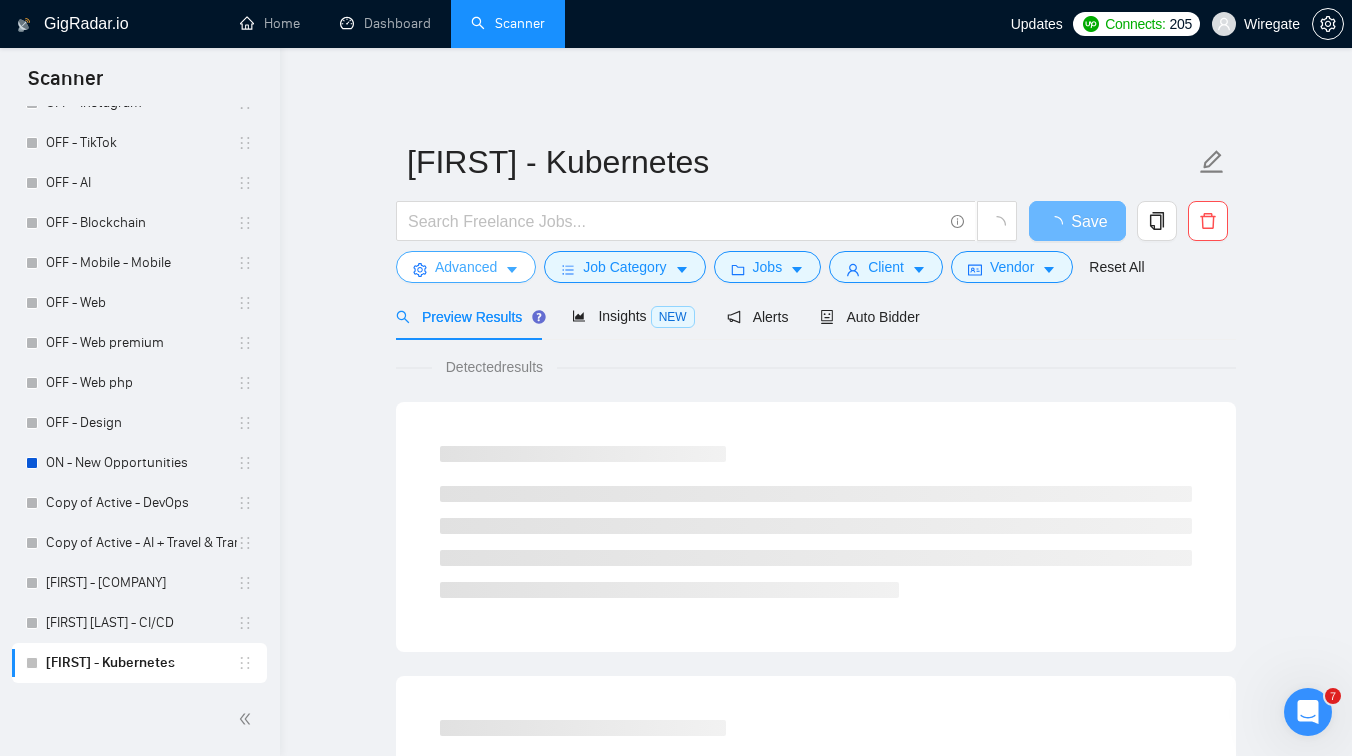click 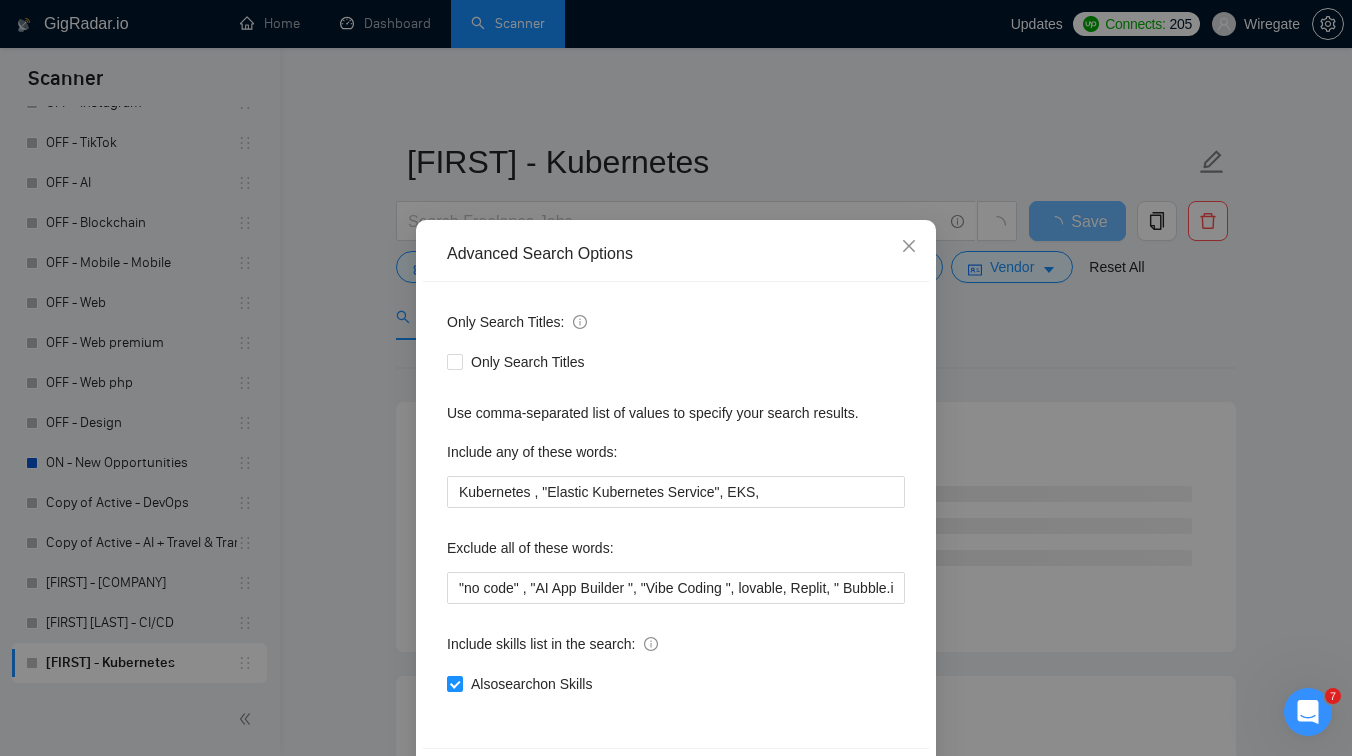 click on "Advanced Search Options Only Search Titles:   Only Search Titles Use comma-separated list of values to specify your search results. Include any of these words: Kubernetes , "Elastic Kubernetes Service", EKS, Exclude all of these words: Include skills list in the search:   Also  search  on Skills Reset OK" at bounding box center (676, 378) 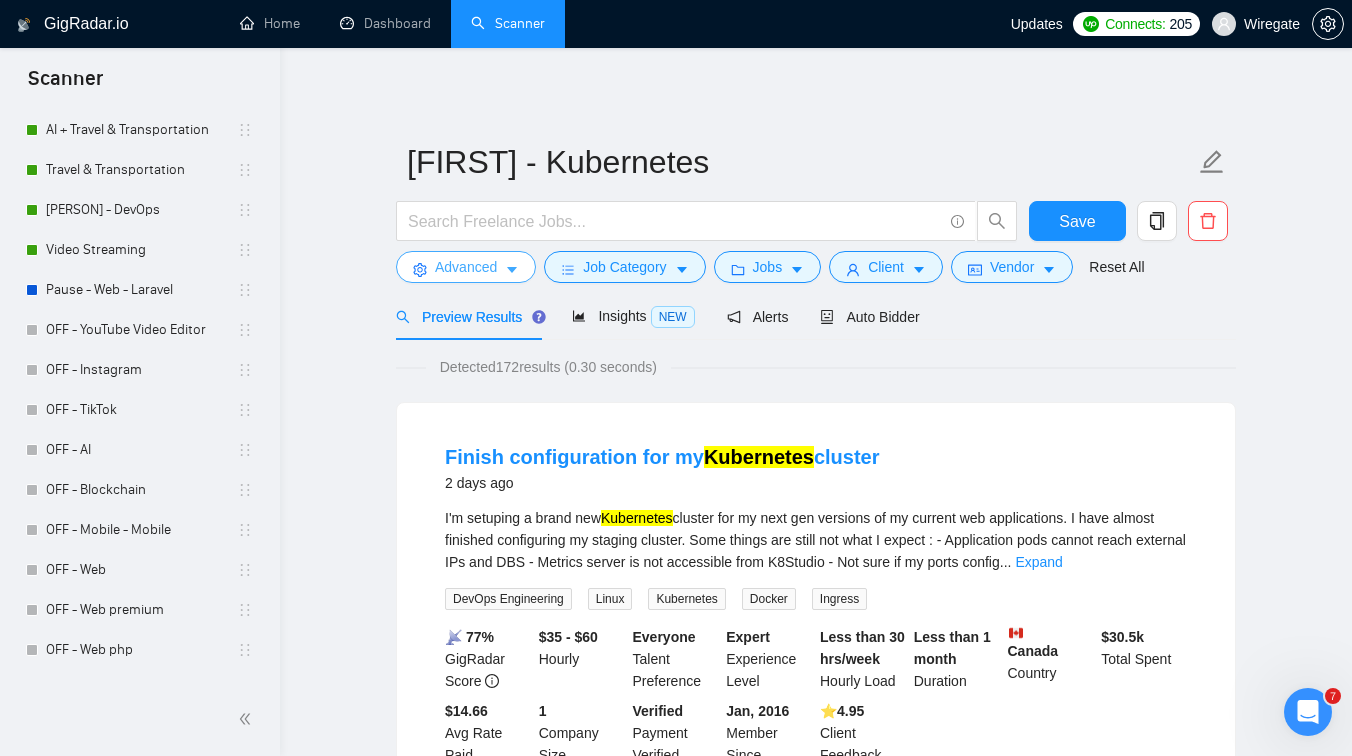 scroll, scrollTop: 0, scrollLeft: 0, axis: both 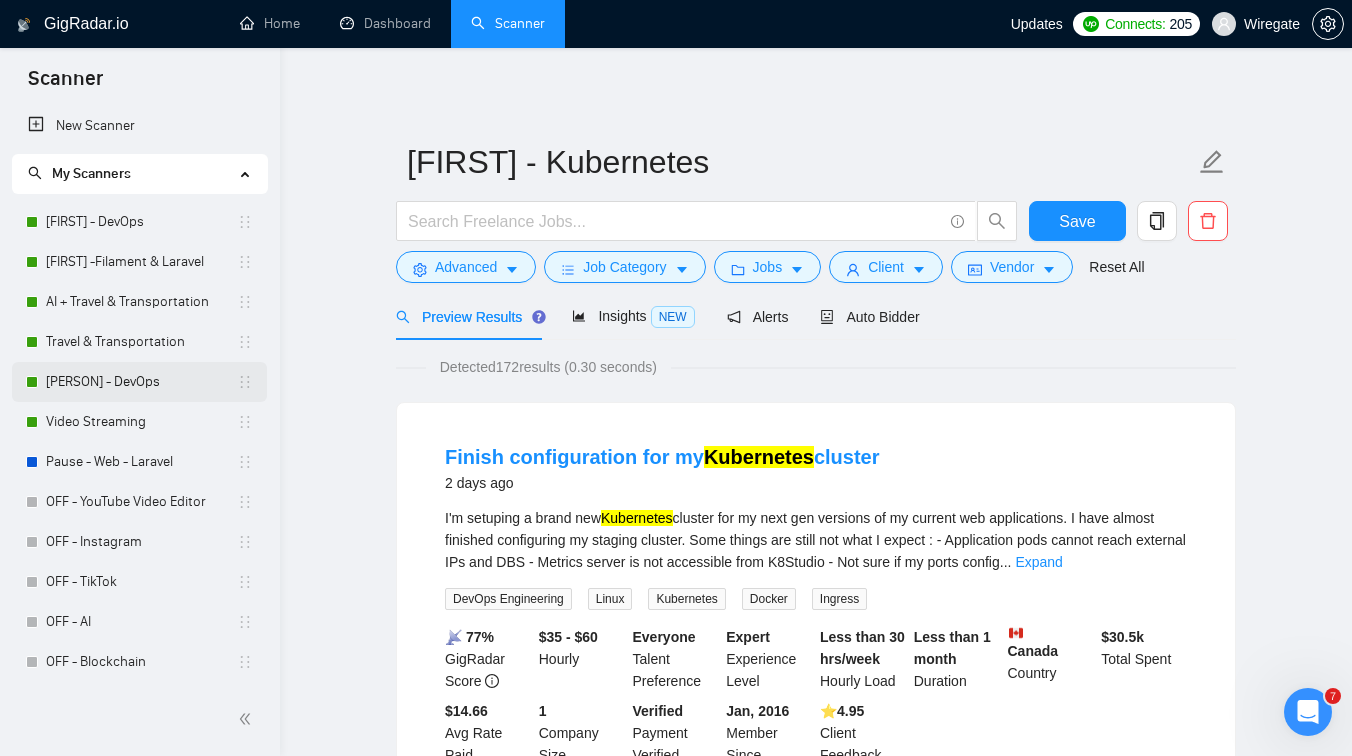 click on "[PERSON] - DevOps" at bounding box center (141, 382) 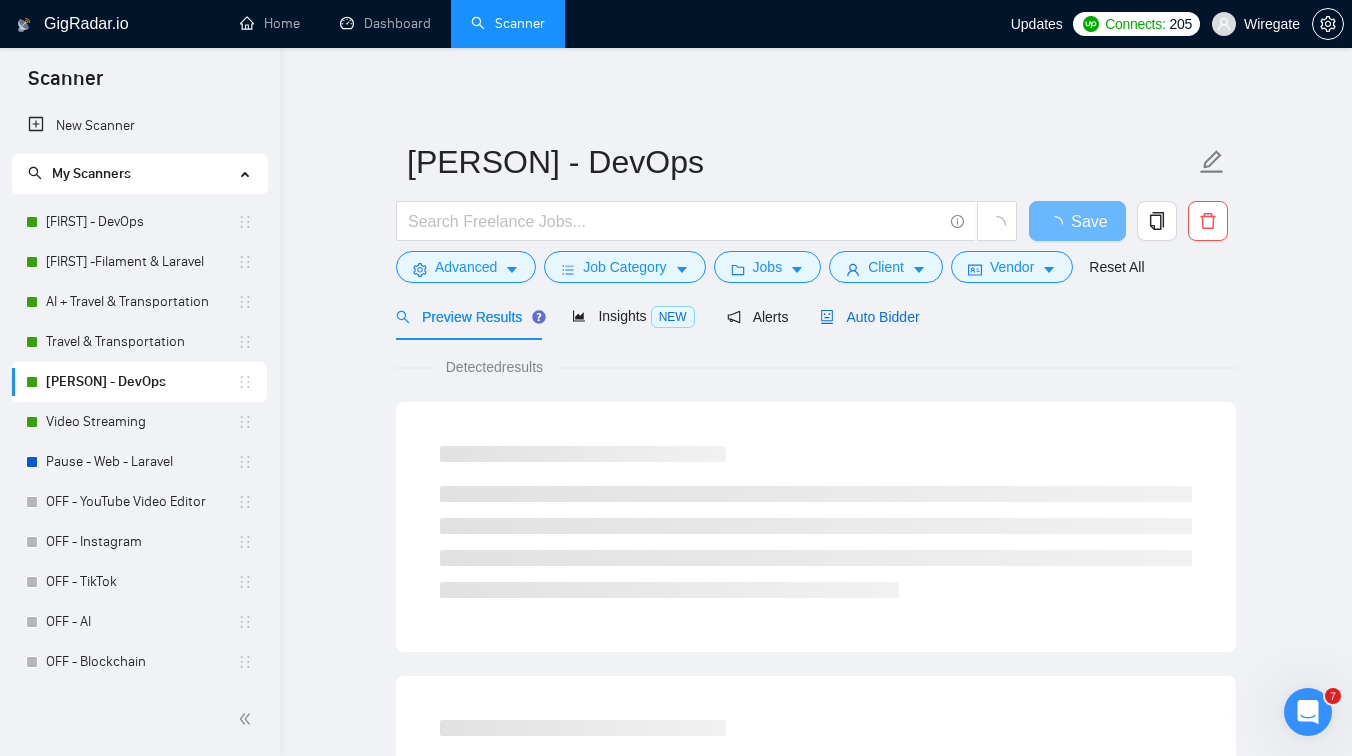 click on "Auto Bidder" at bounding box center (869, 317) 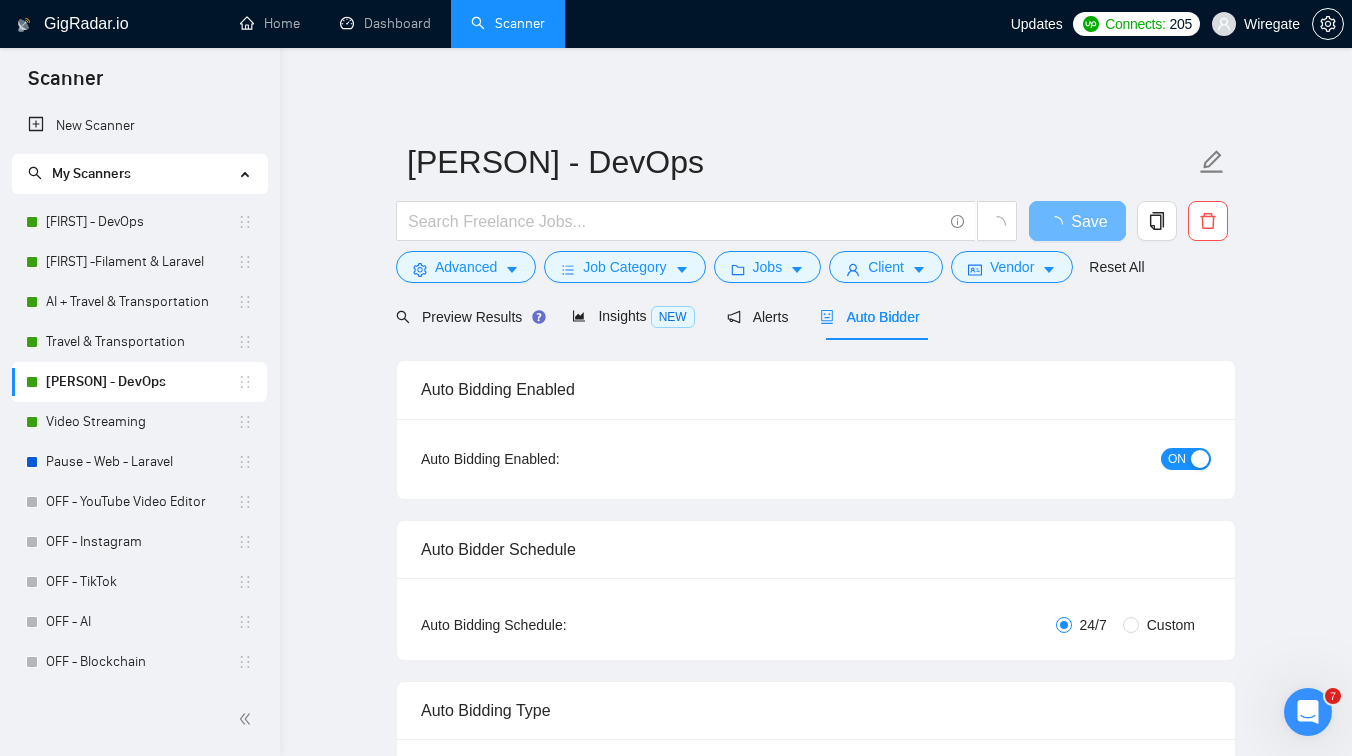 type 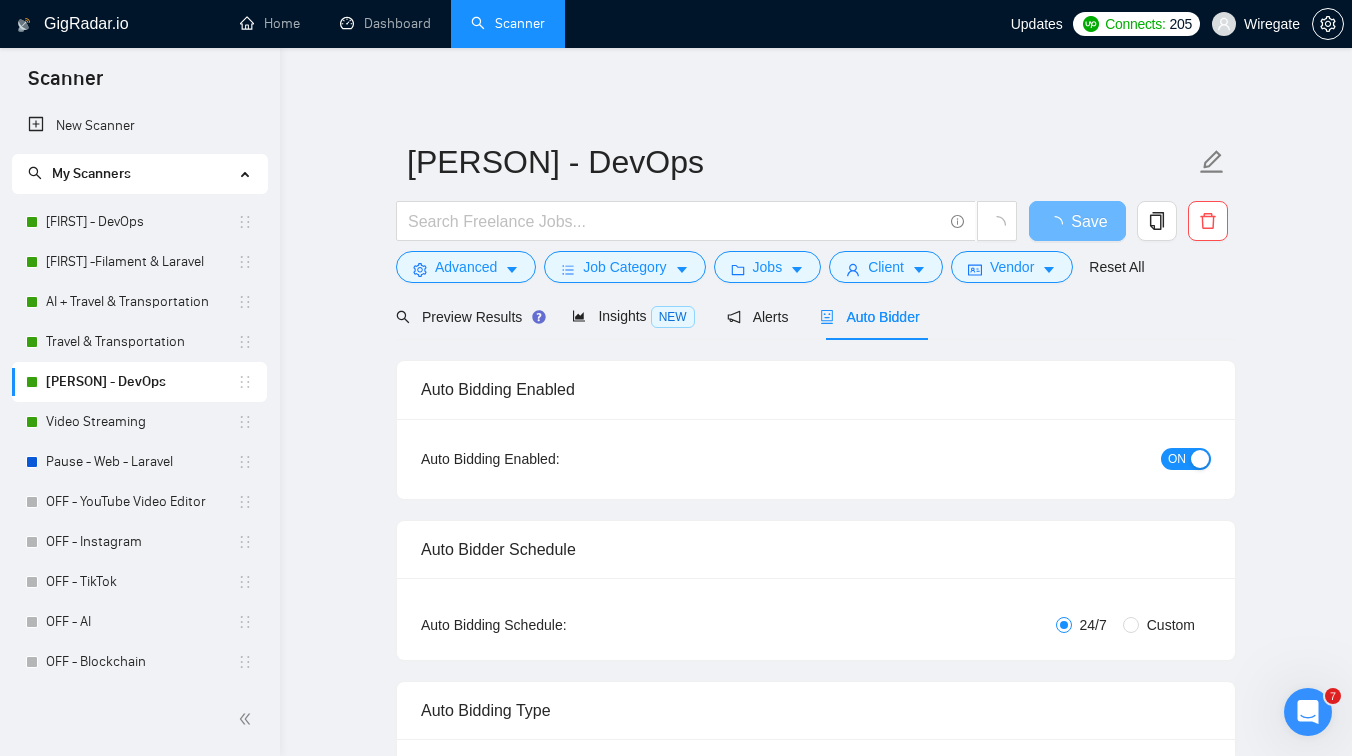 click at bounding box center [1200, 459] 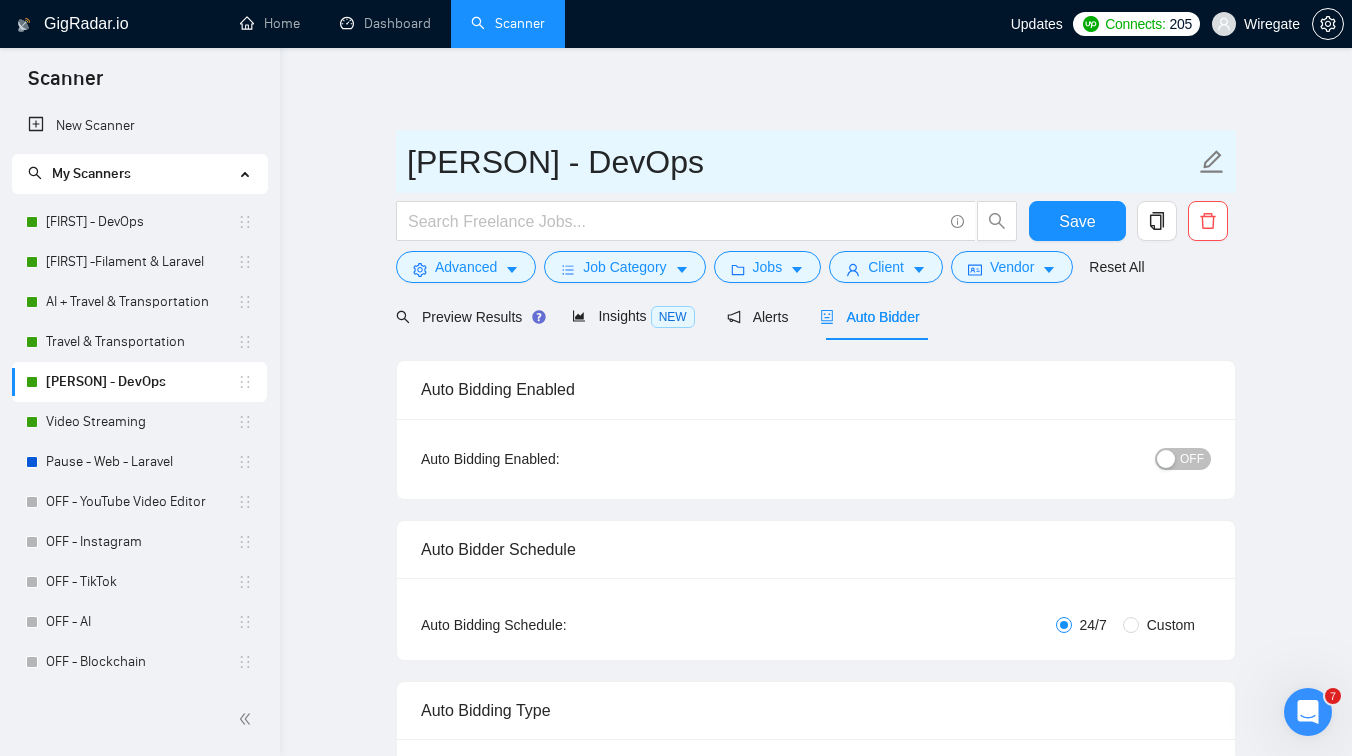 click on "[PERSON] - DevOps" at bounding box center (801, 162) 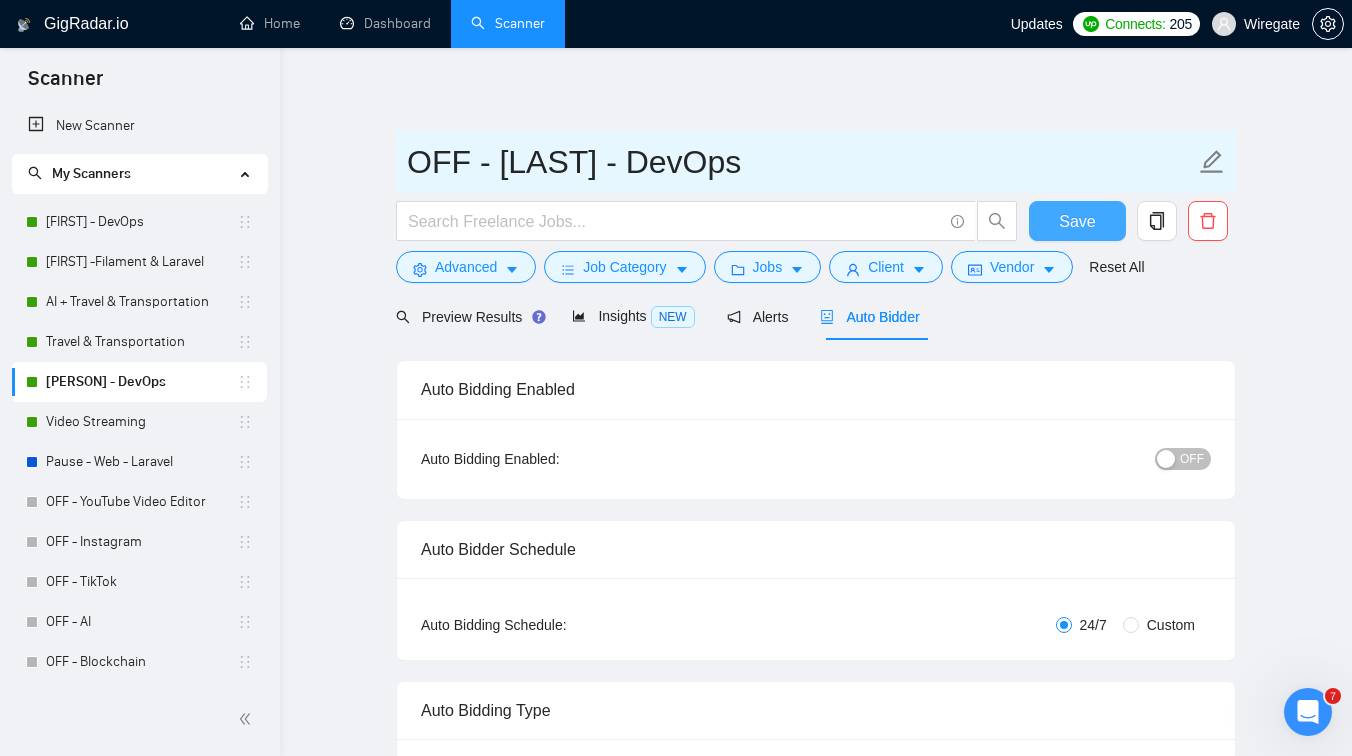 type on "OFF - [LAST] - DevOps" 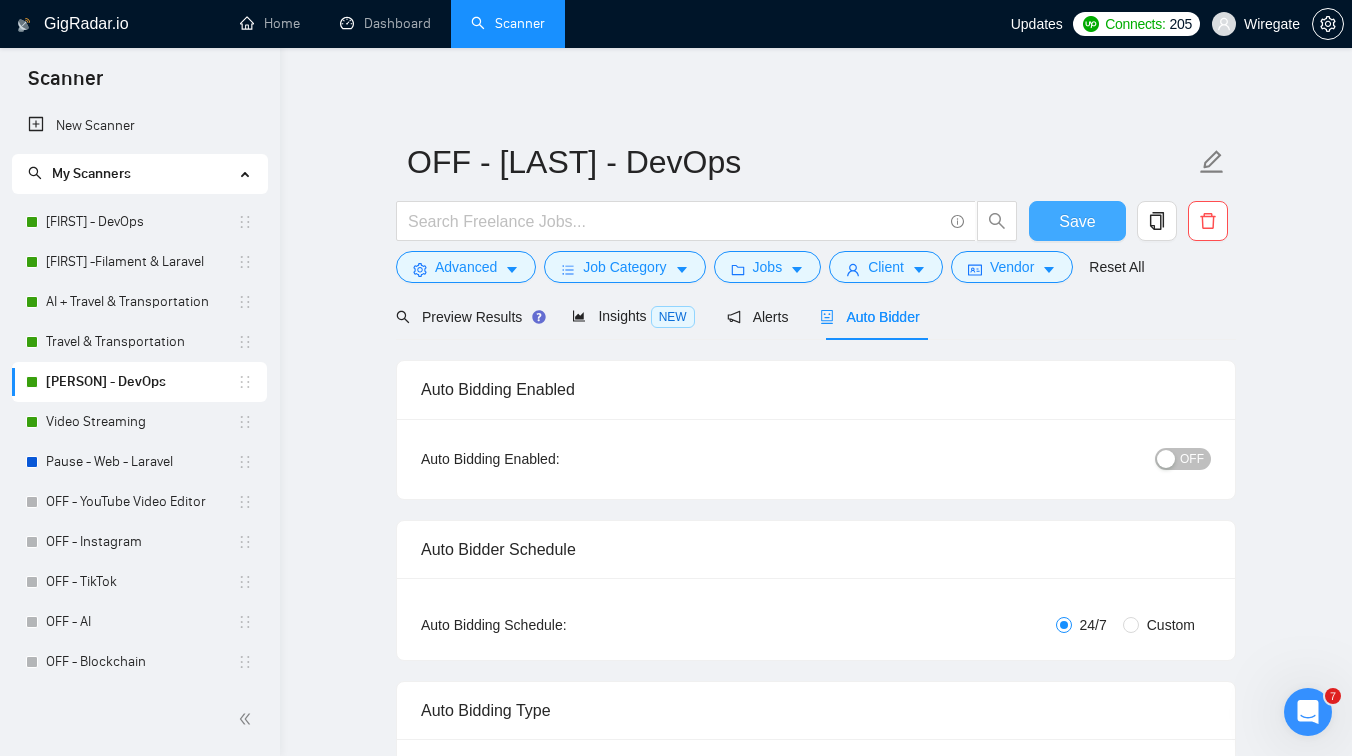 click on "Save" at bounding box center (1077, 221) 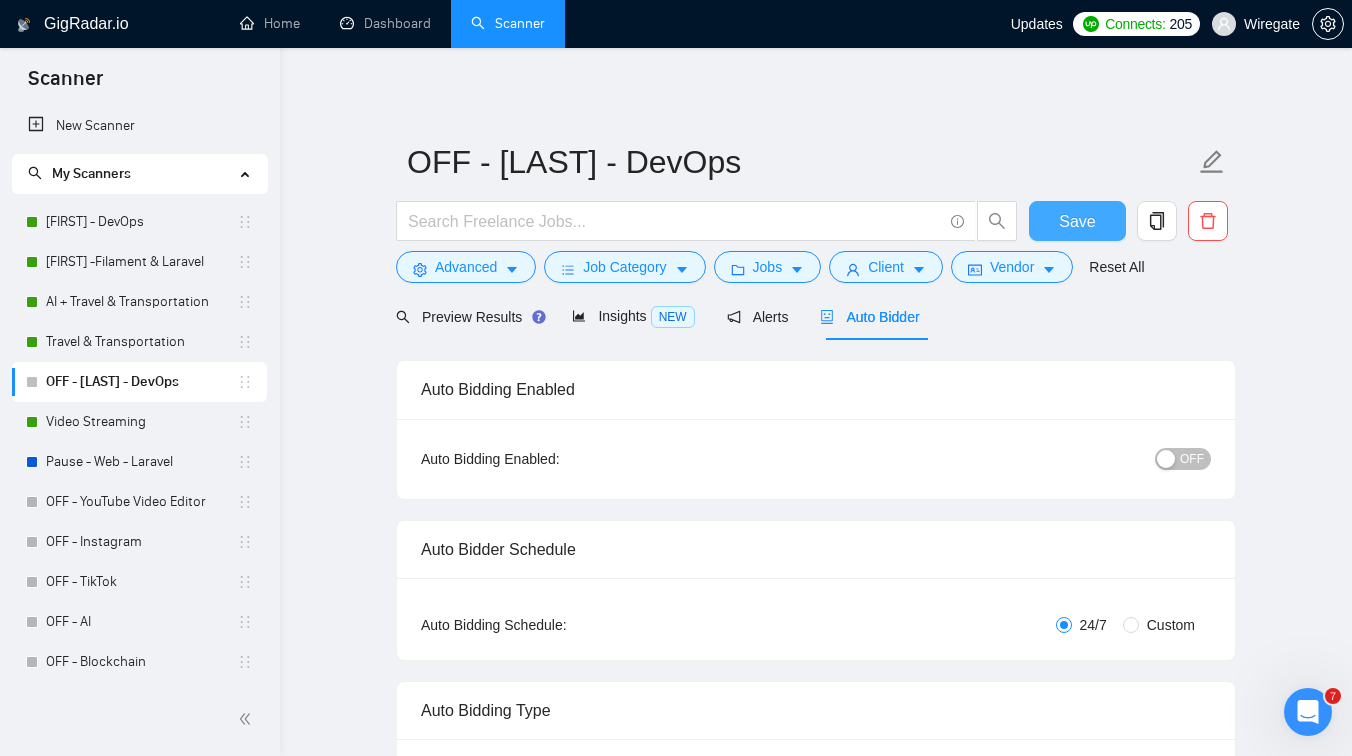 type 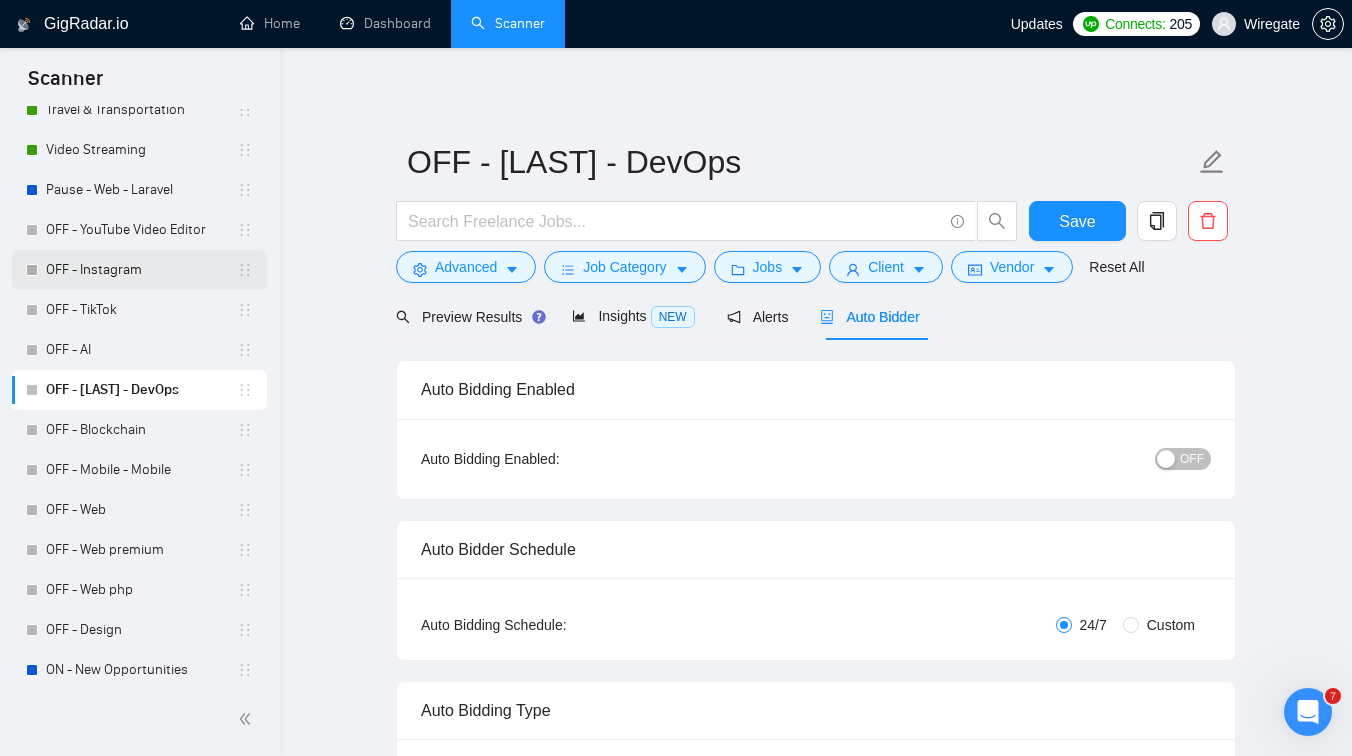 scroll, scrollTop: 292, scrollLeft: 0, axis: vertical 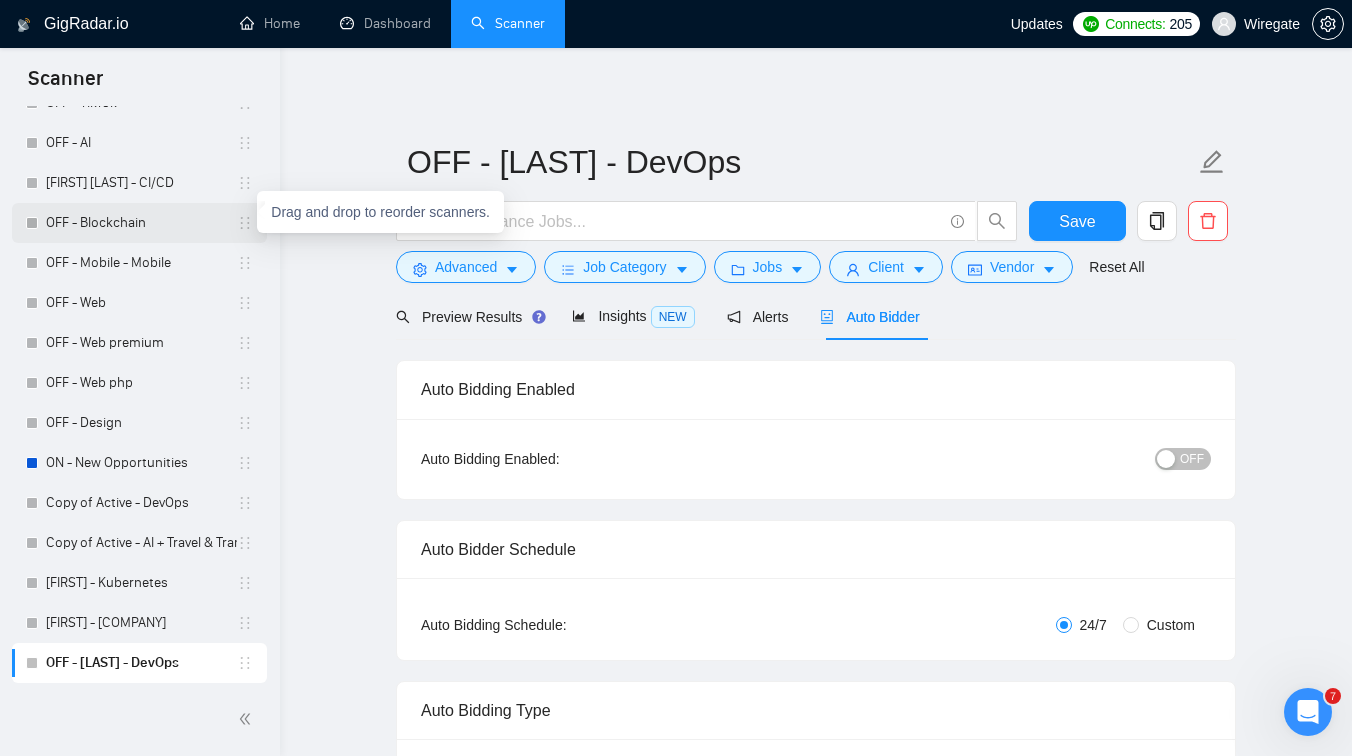 drag, startPoint x: 249, startPoint y: 632, endPoint x: 231, endPoint y: 224, distance: 408.39685 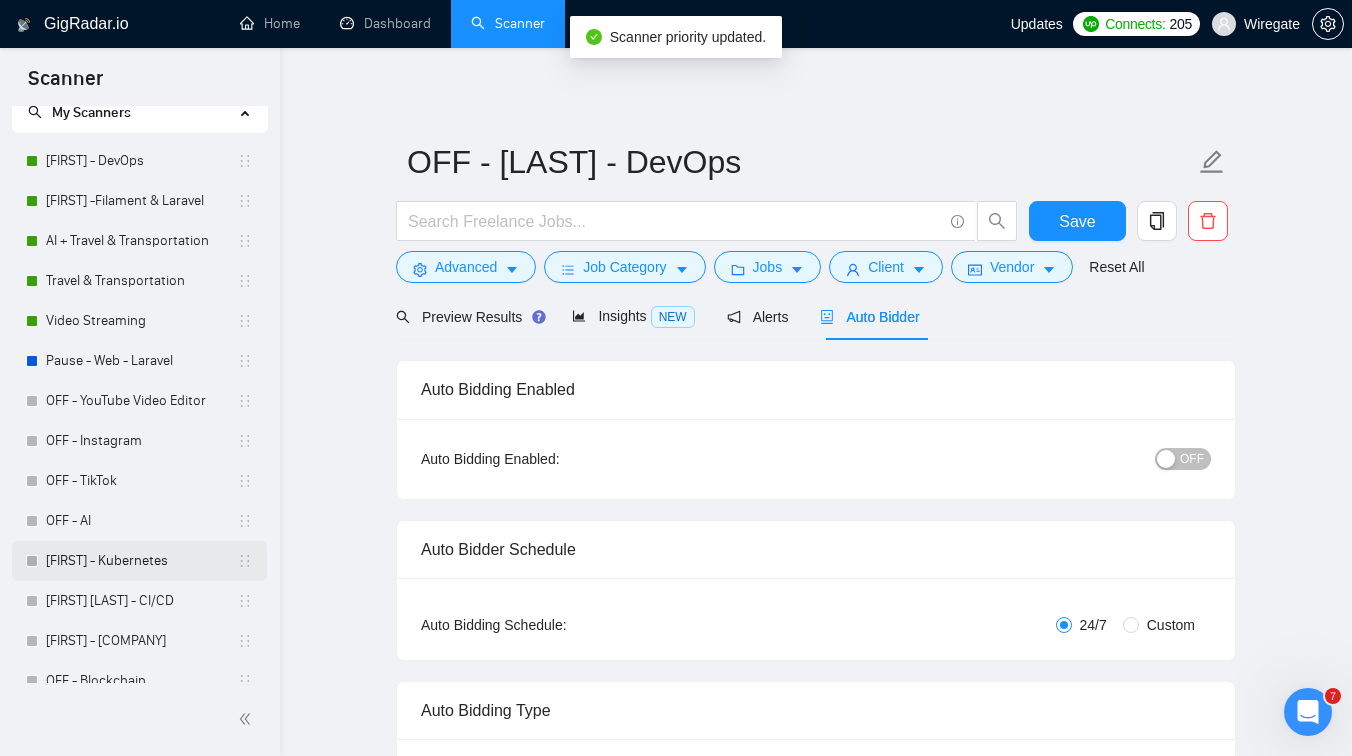 scroll, scrollTop: 88, scrollLeft: 0, axis: vertical 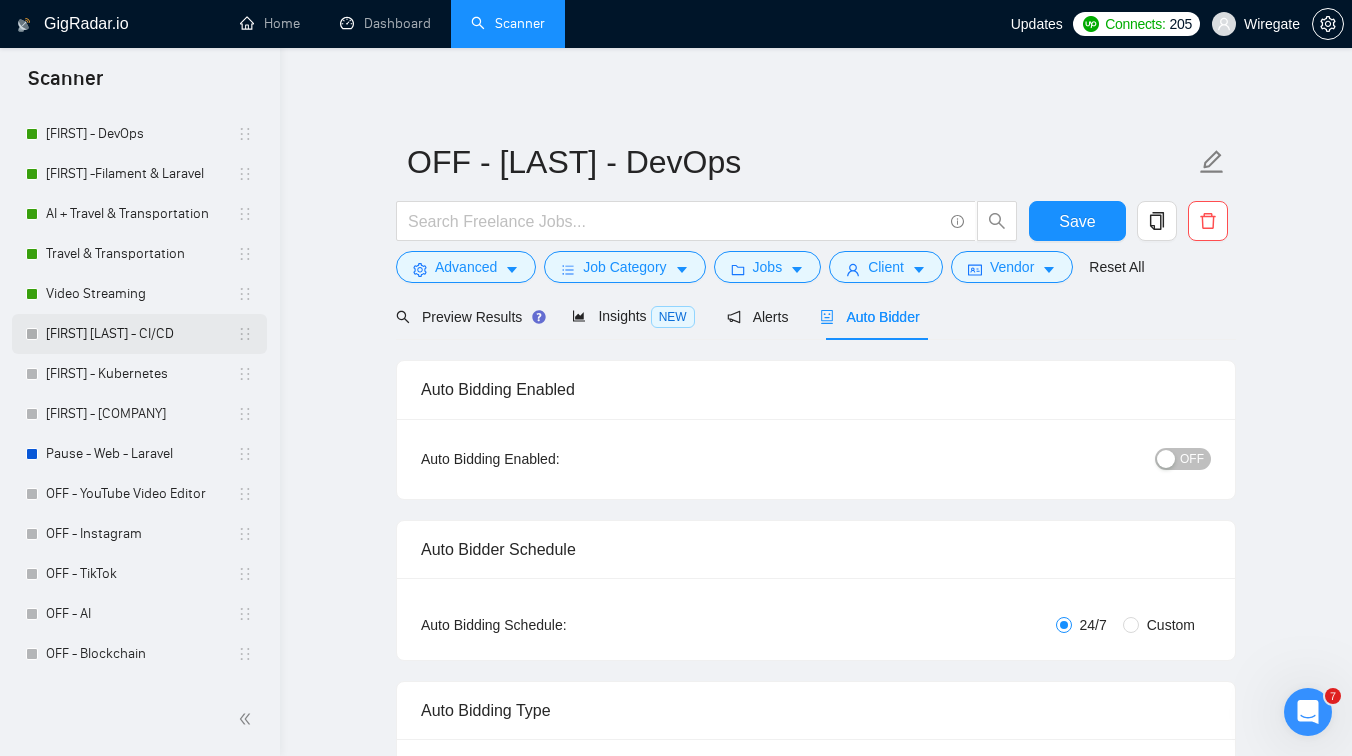 click on "[FIRST] [LAST] - CI/CD" at bounding box center (141, 334) 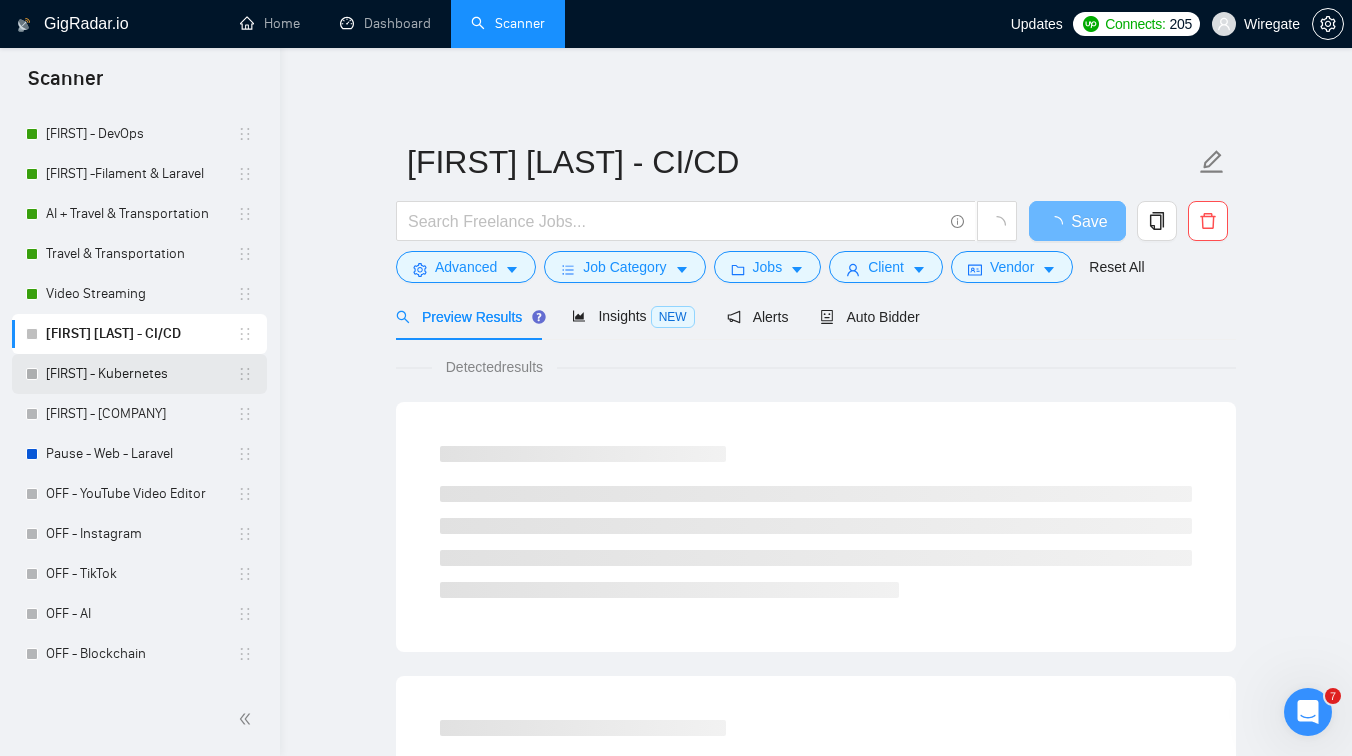 click on "[FIRST] - Kubernetes" at bounding box center (141, 374) 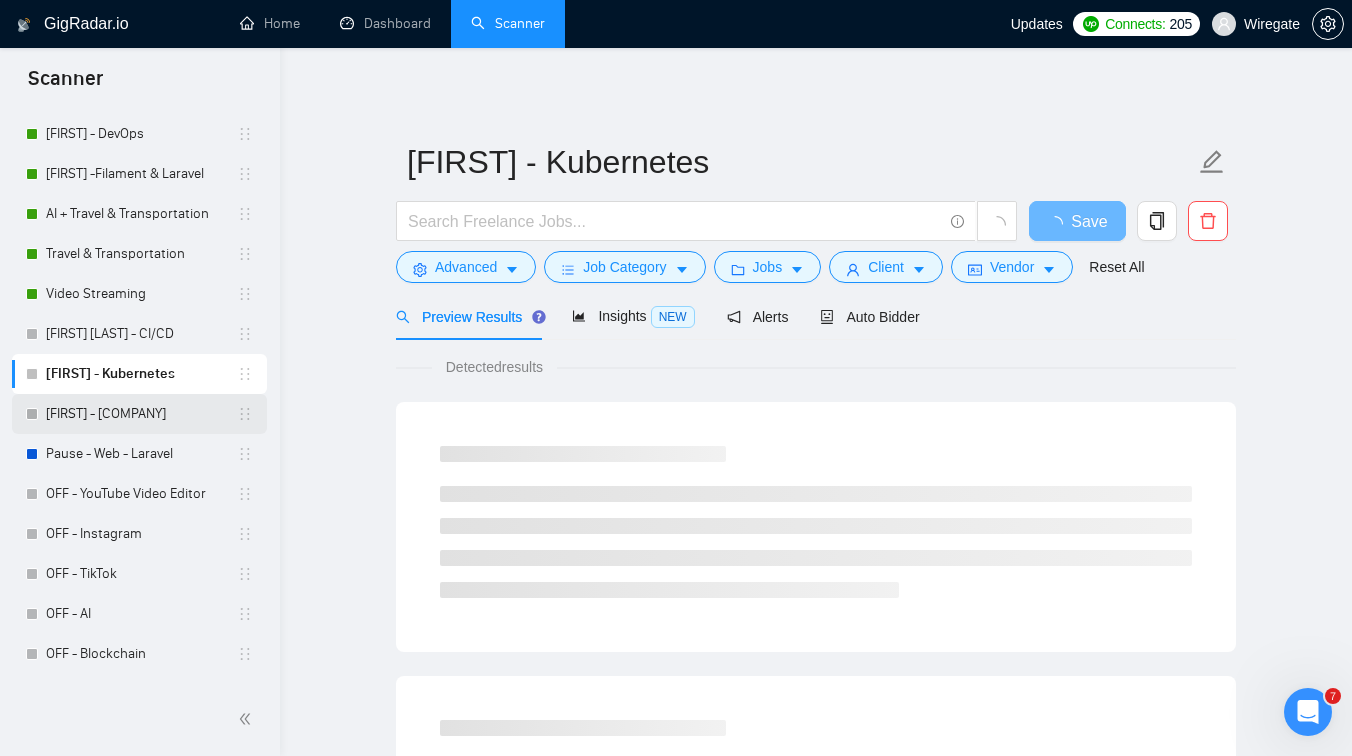click on "[FIRST] - [COMPANY]" at bounding box center (141, 414) 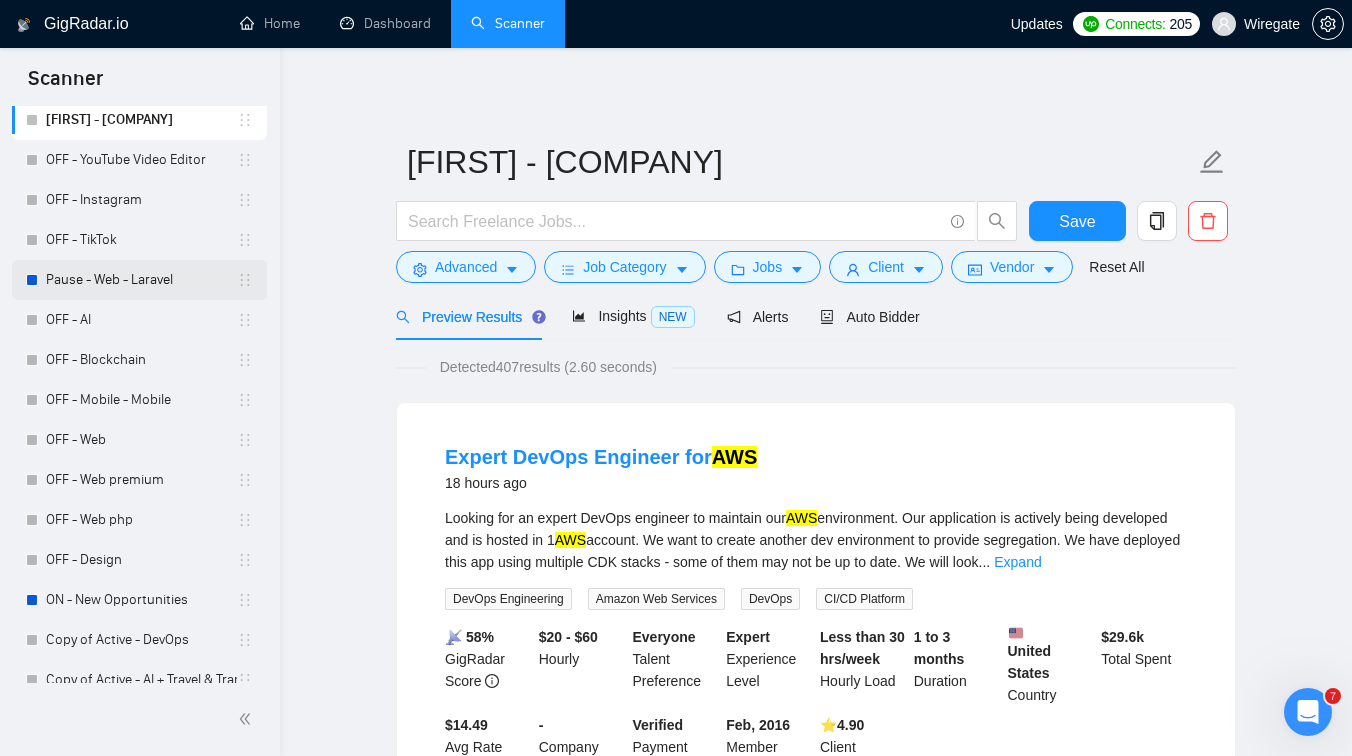 scroll, scrollTop: 416, scrollLeft: 0, axis: vertical 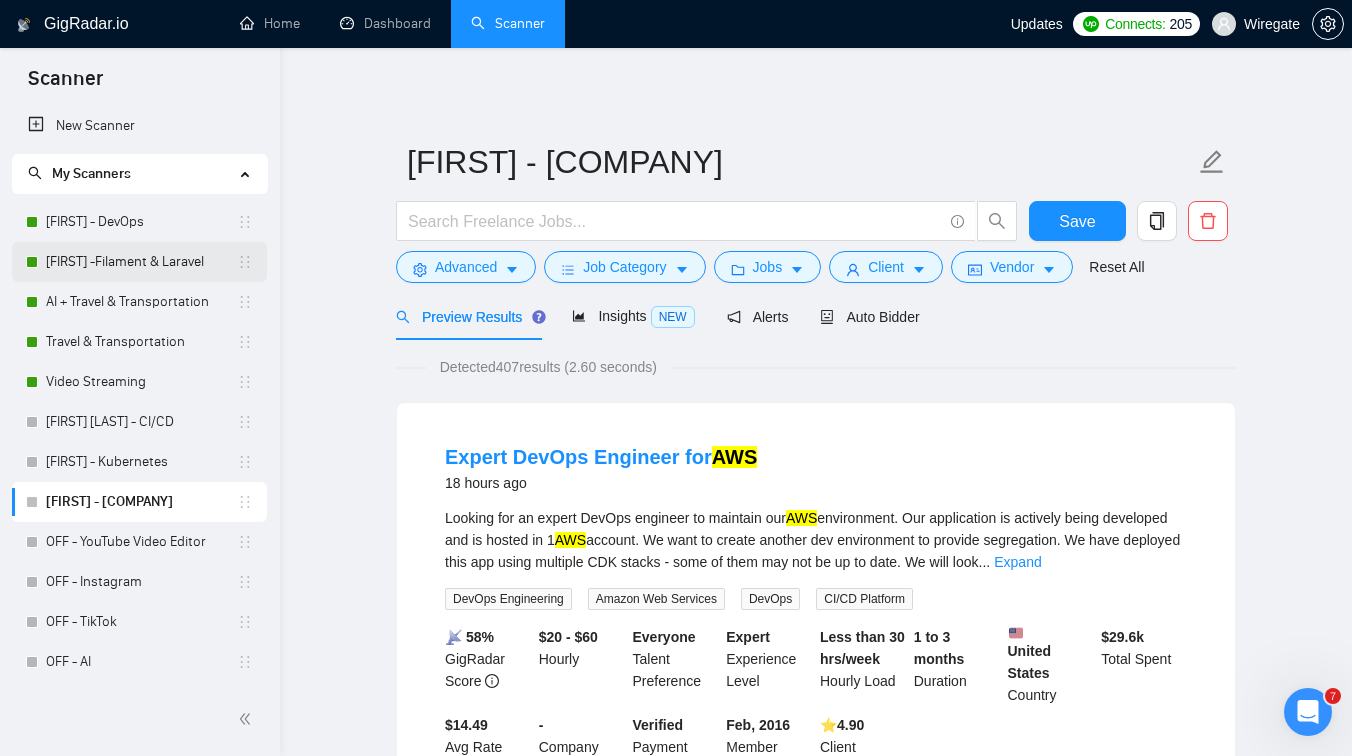 click on "[FIRST] -Filament & Laravel" at bounding box center [141, 262] 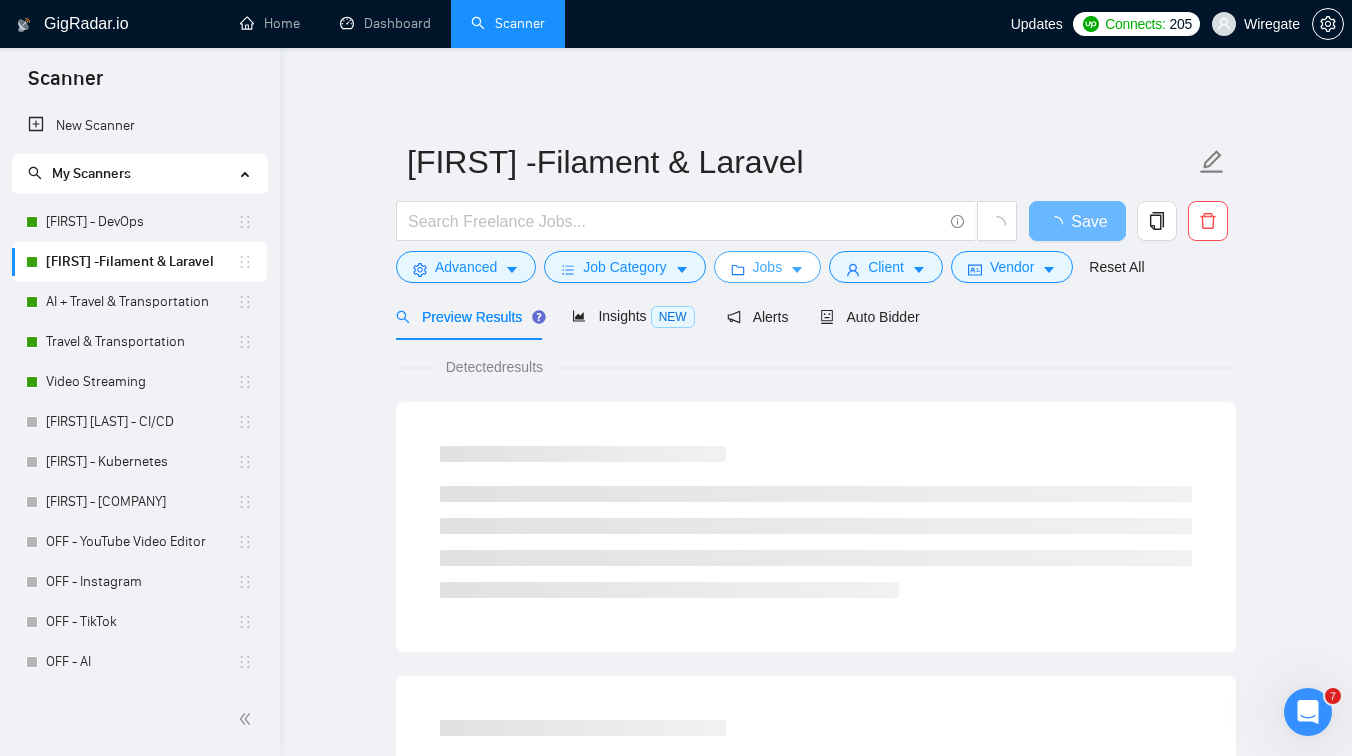 click on "Jobs" at bounding box center (768, 267) 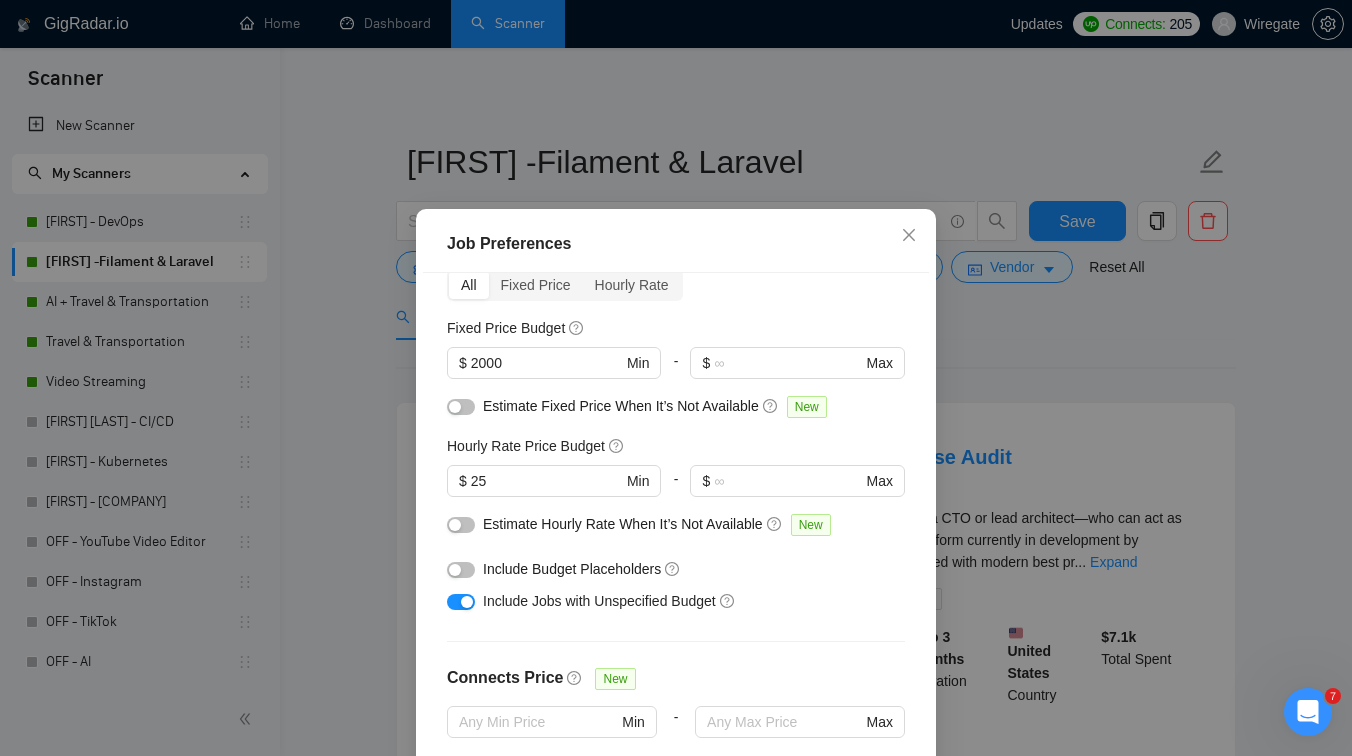 scroll, scrollTop: 0, scrollLeft: 0, axis: both 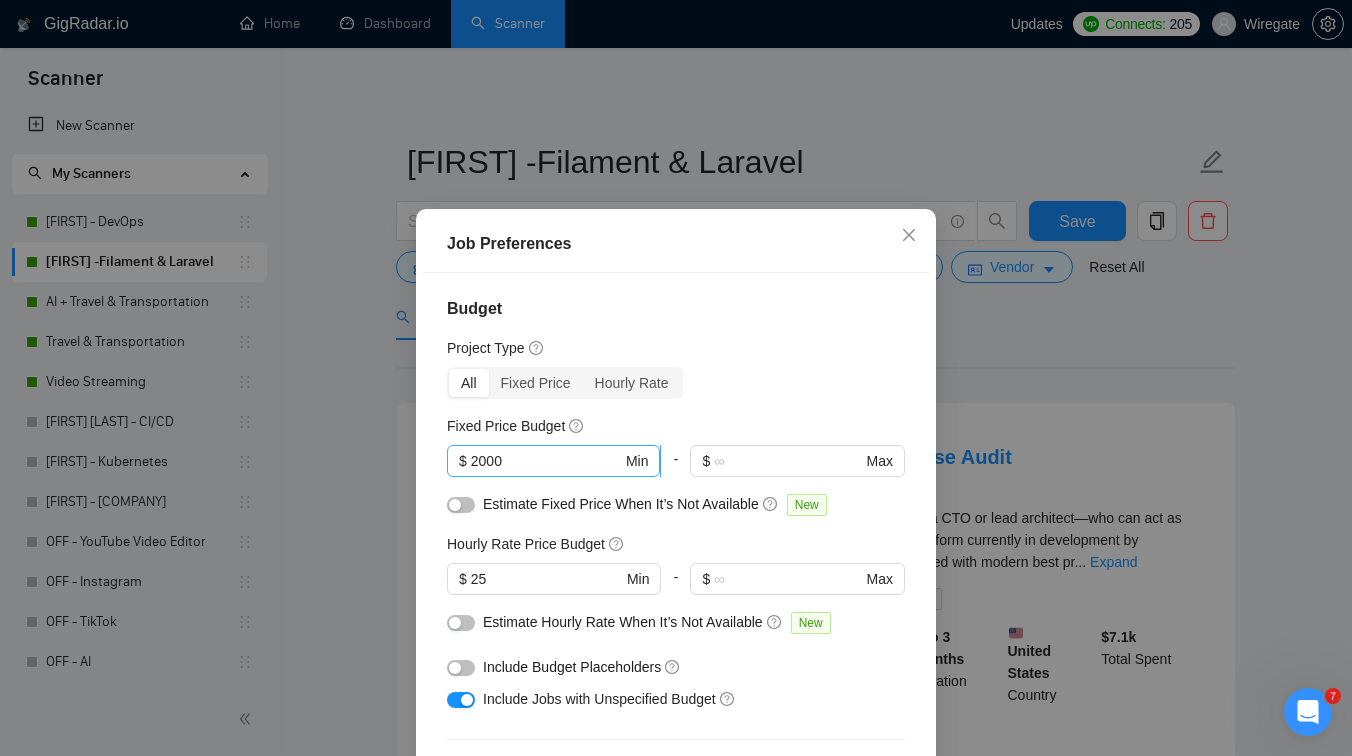 click on "2000" at bounding box center [546, 461] 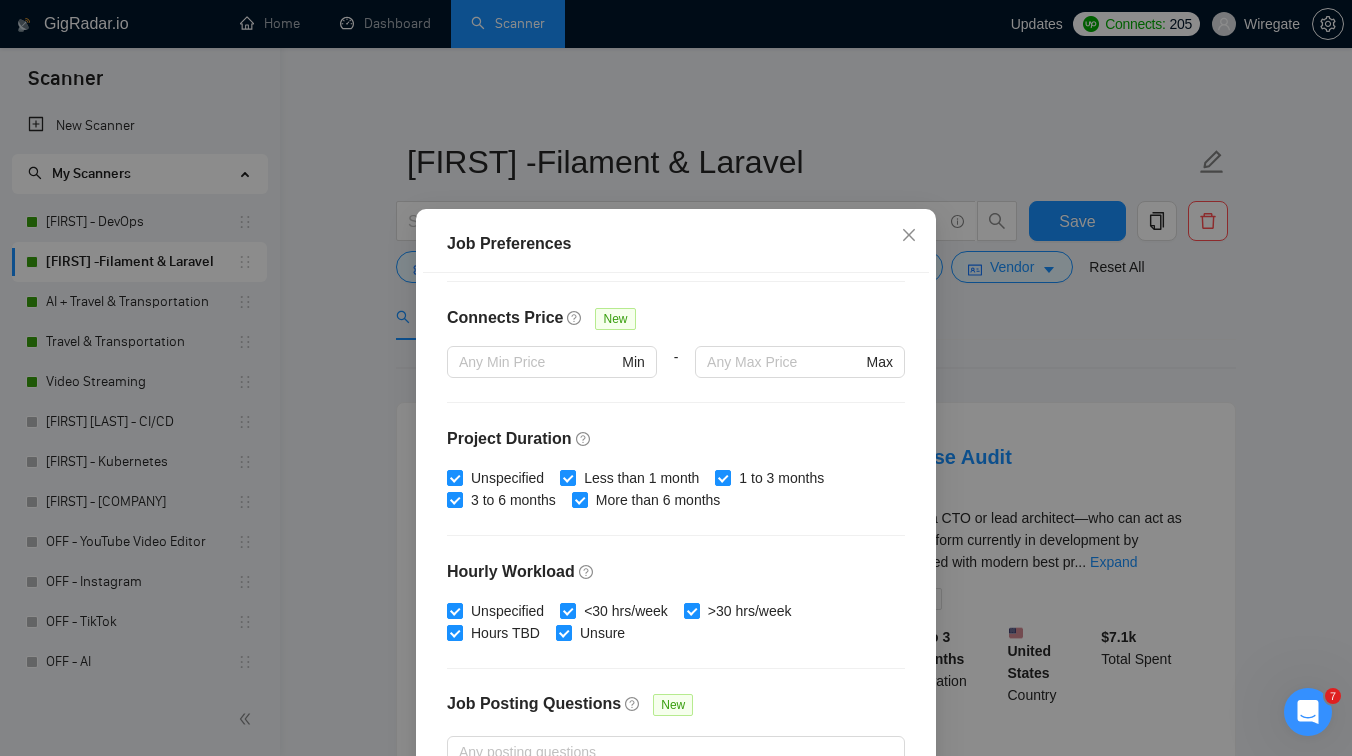scroll, scrollTop: 598, scrollLeft: 0, axis: vertical 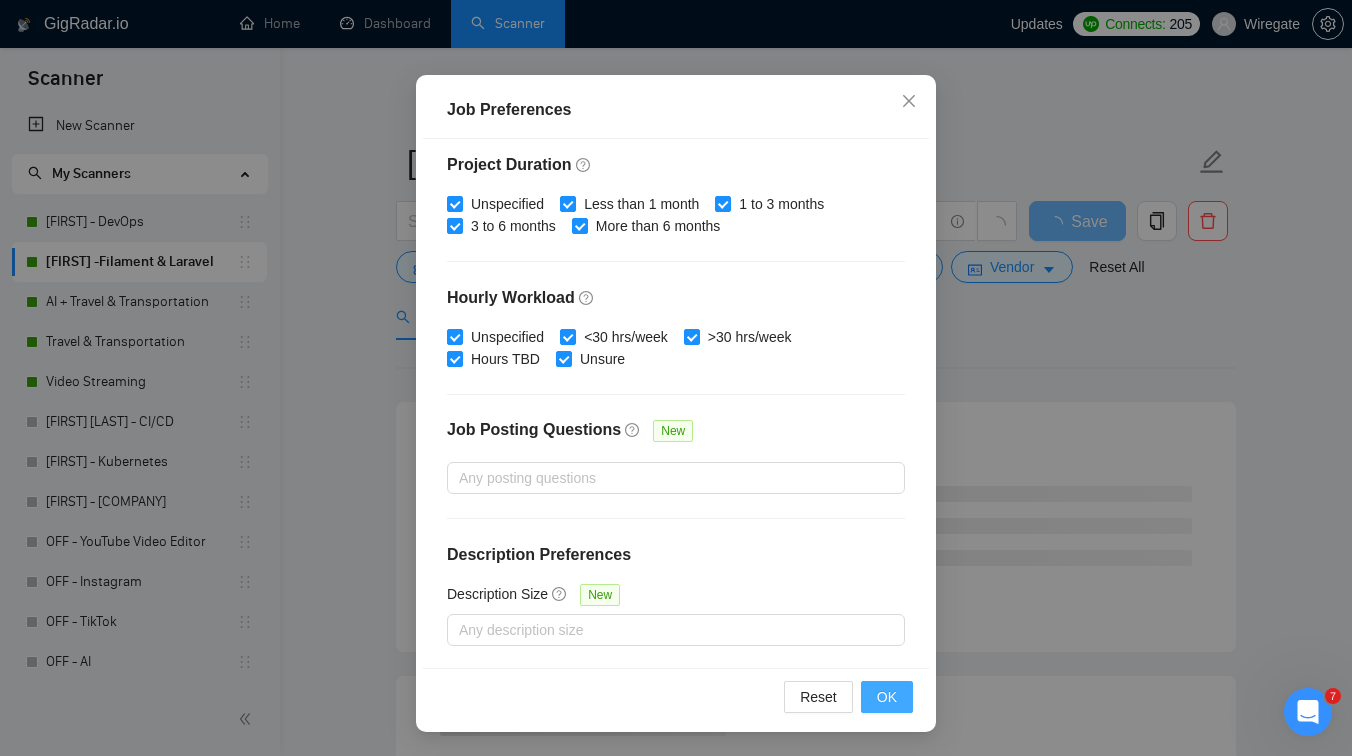 type on "1000" 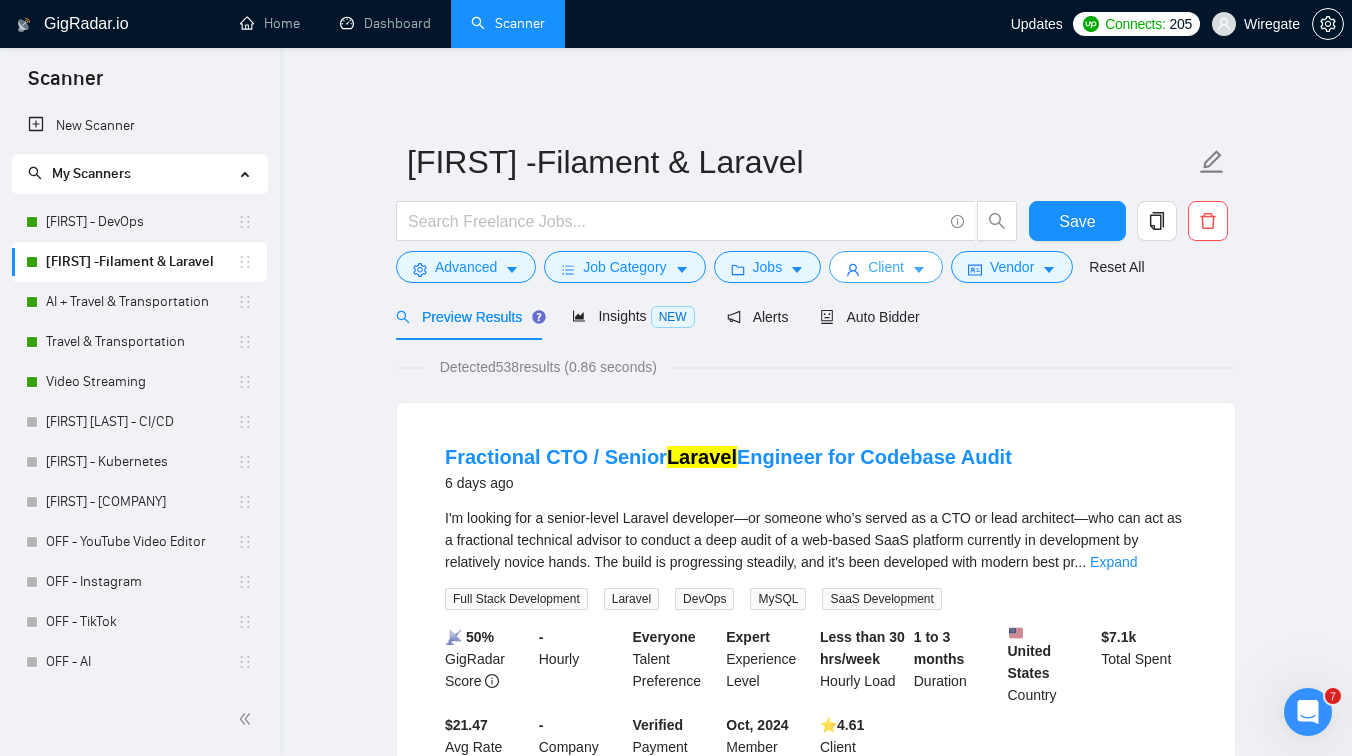 click on "Client" at bounding box center (886, 267) 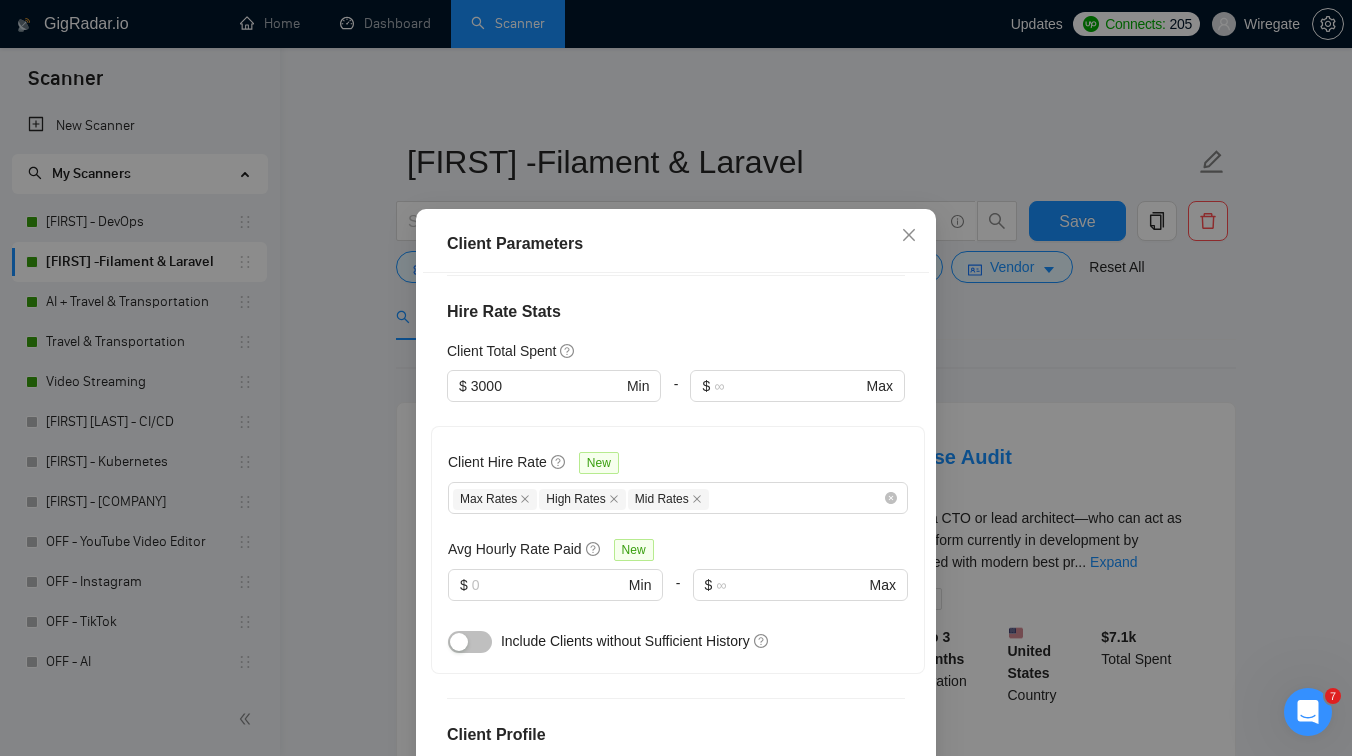 scroll, scrollTop: 503, scrollLeft: 0, axis: vertical 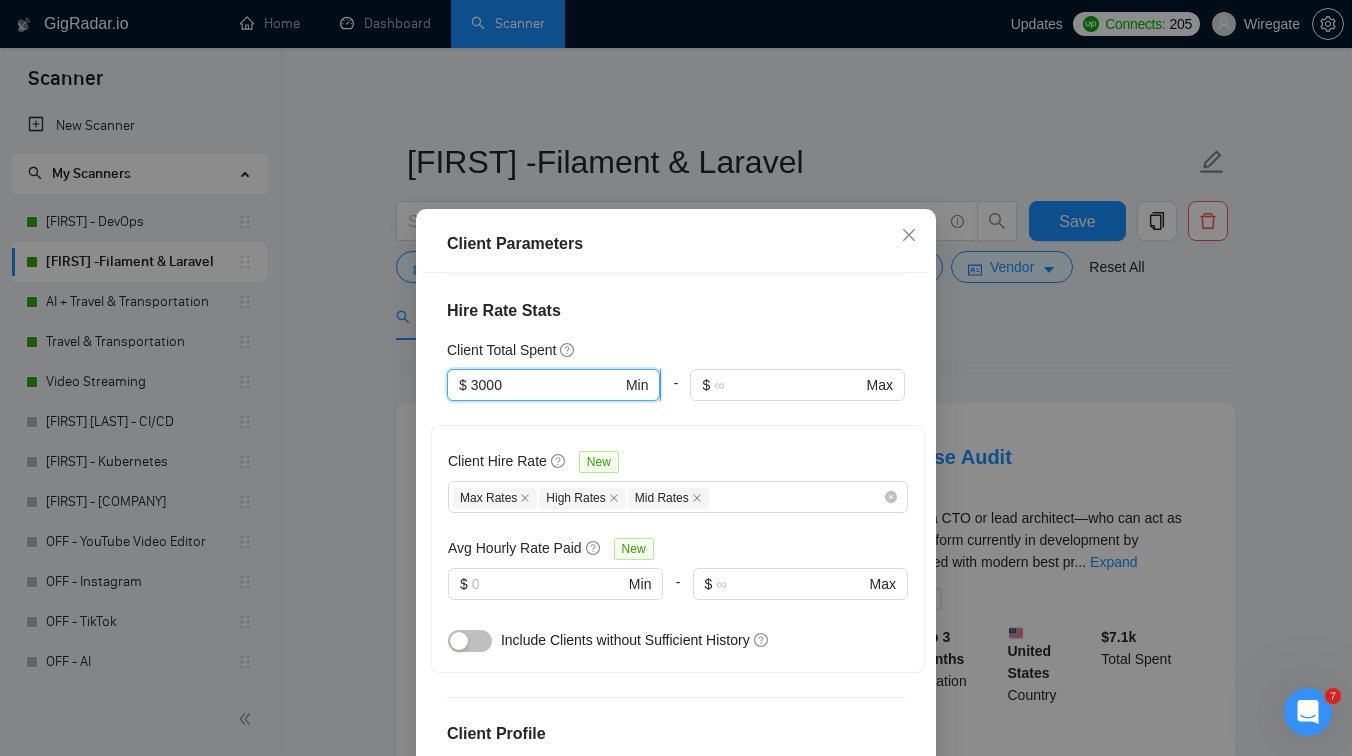 click on "3000" at bounding box center [546, 385] 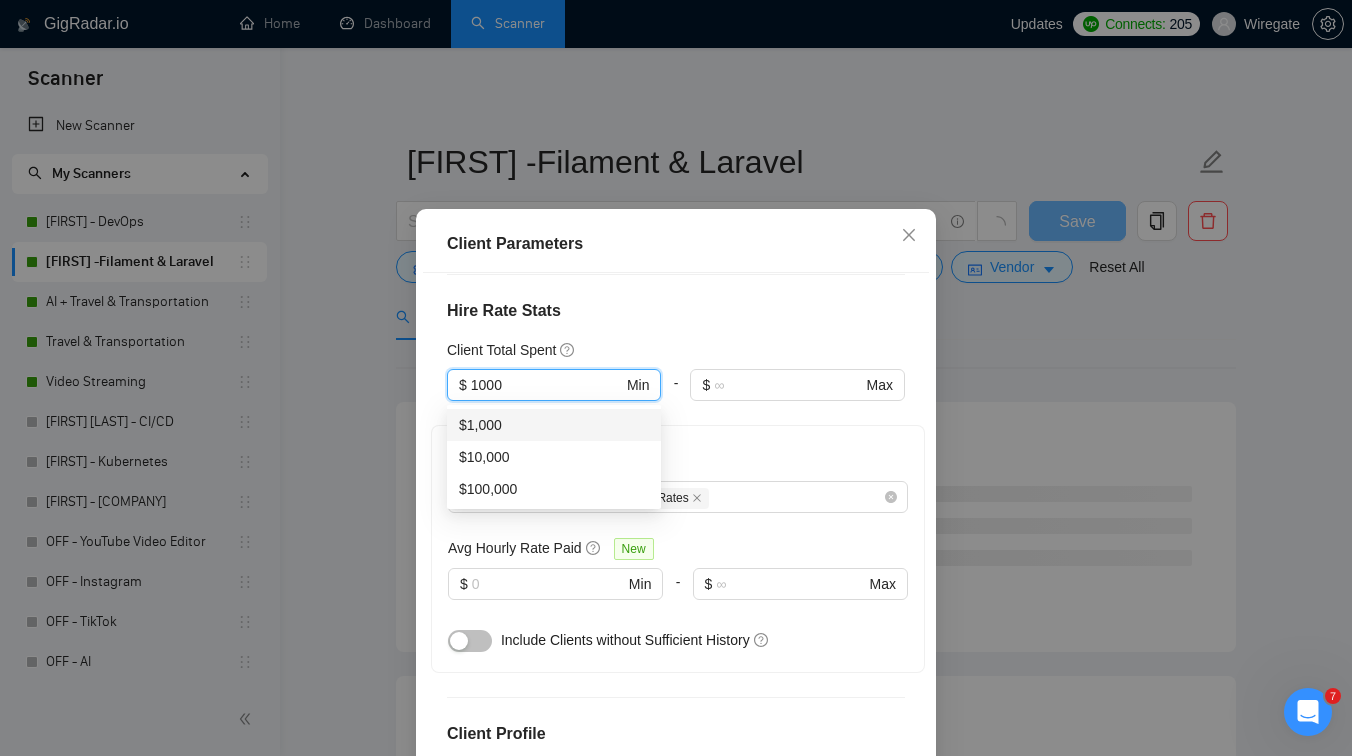 click on "$1,000" at bounding box center (554, 425) 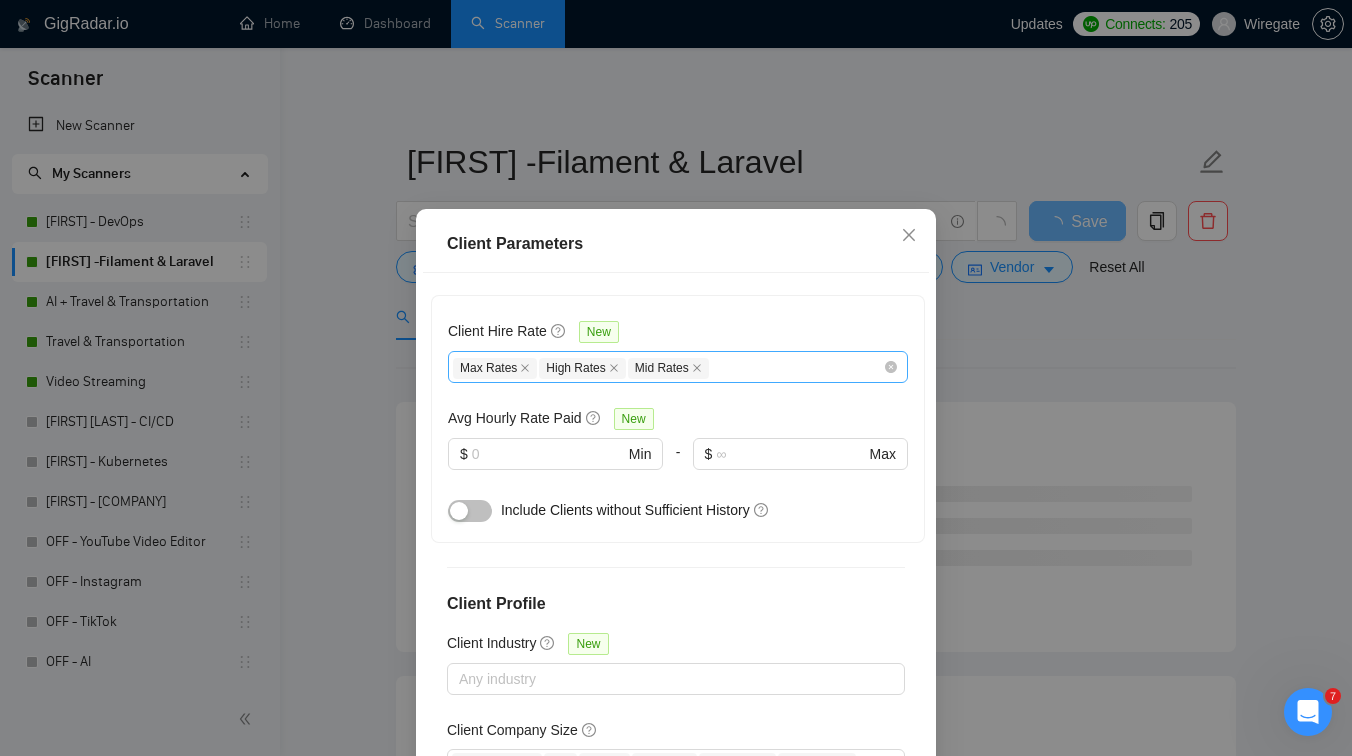 scroll, scrollTop: 764, scrollLeft: 0, axis: vertical 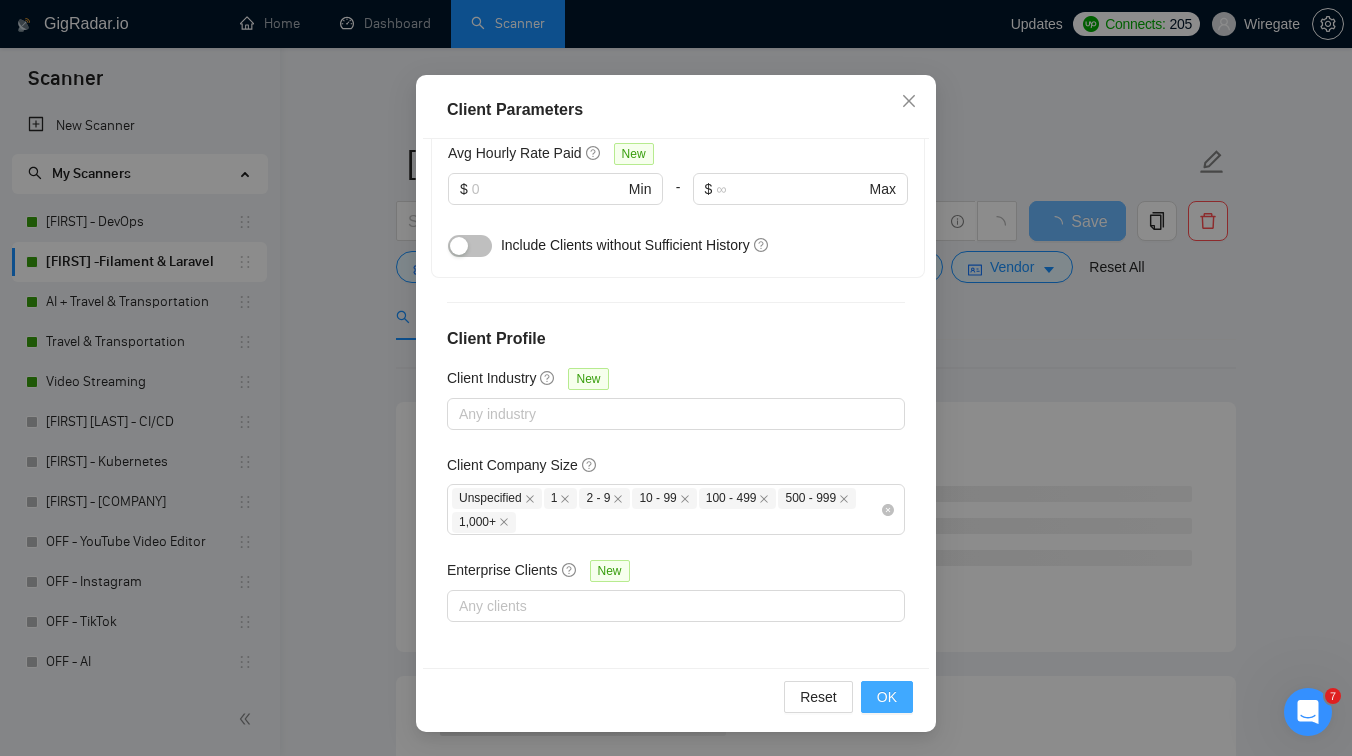 type on "1000" 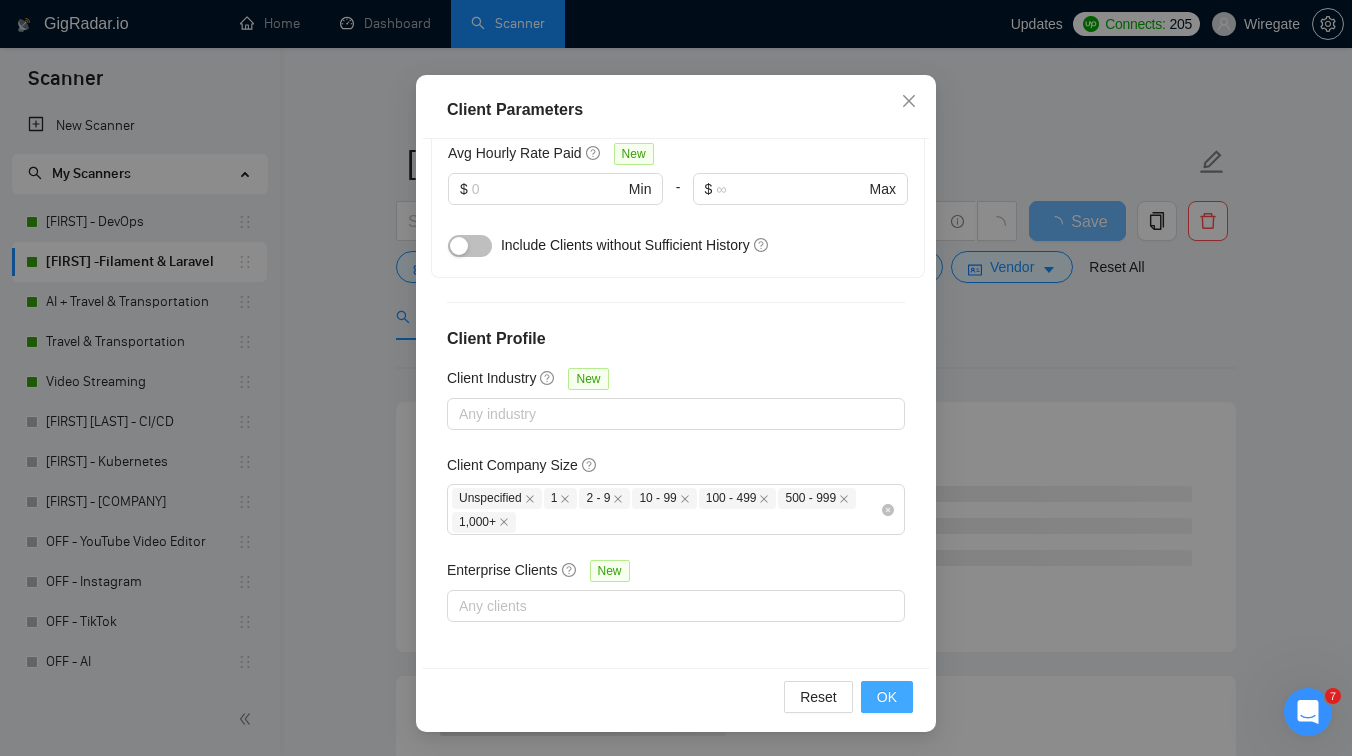 click on "OK" at bounding box center (887, 697) 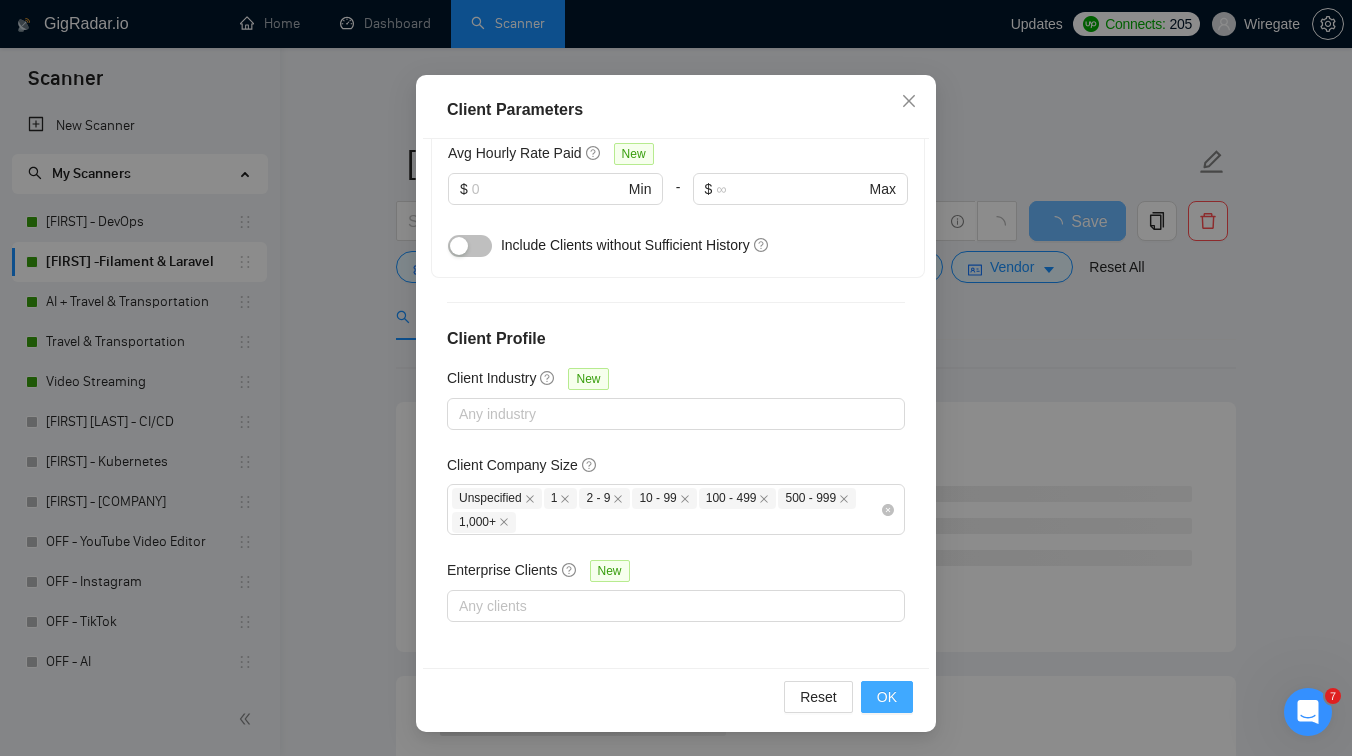 scroll, scrollTop: 45, scrollLeft: 0, axis: vertical 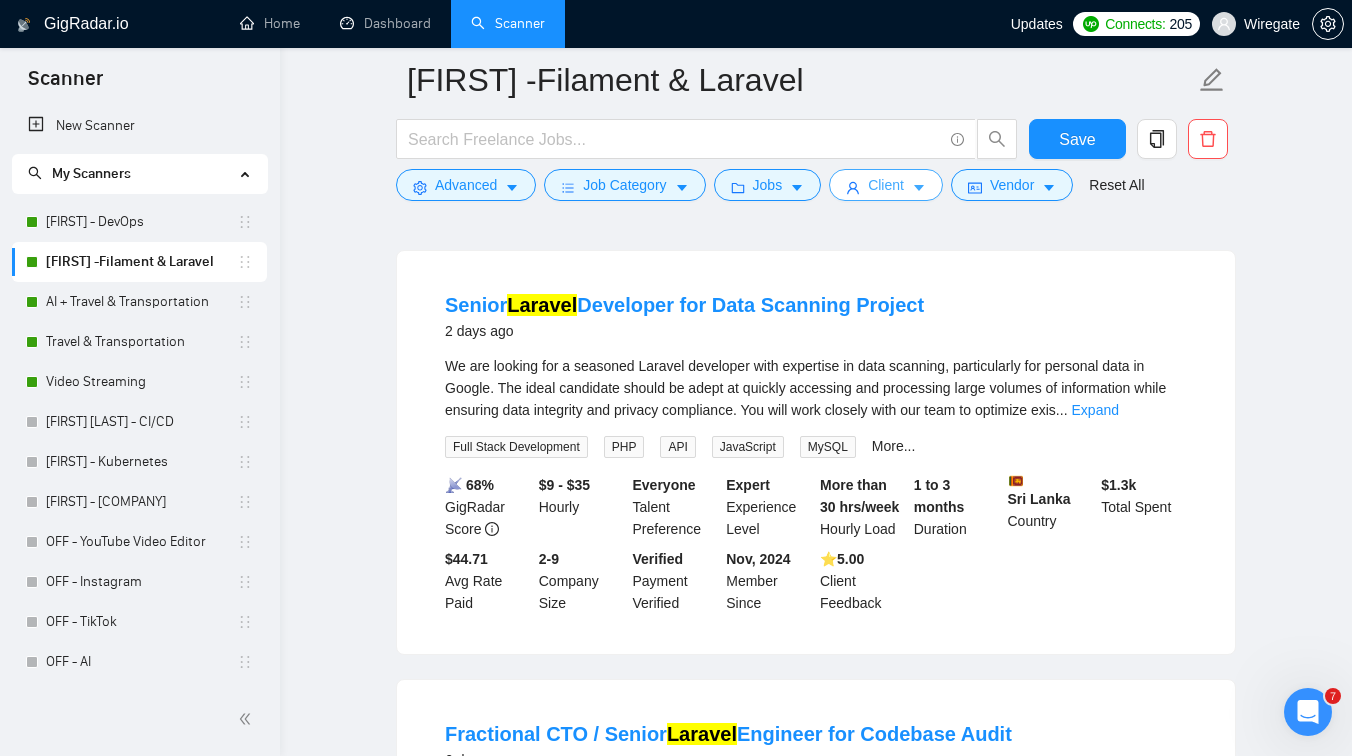 click 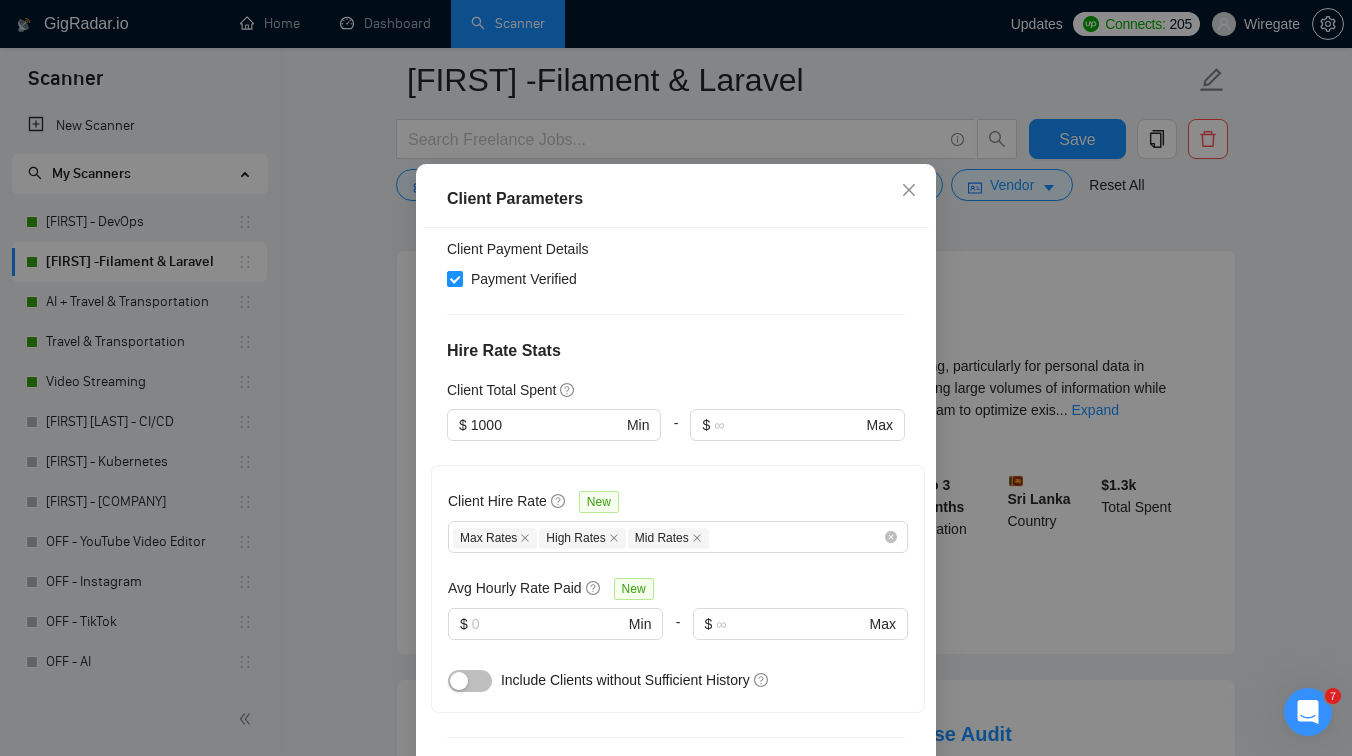 scroll, scrollTop: 0, scrollLeft: 0, axis: both 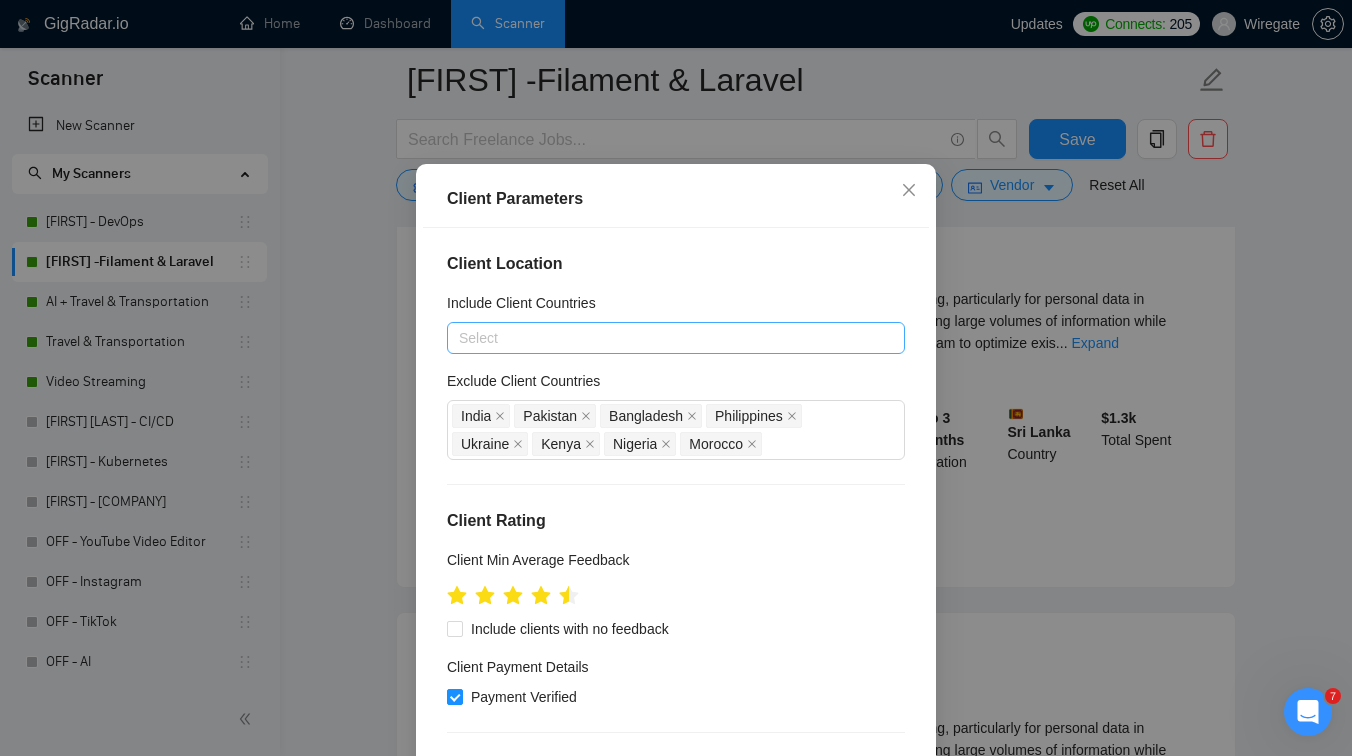 click at bounding box center [666, 338] 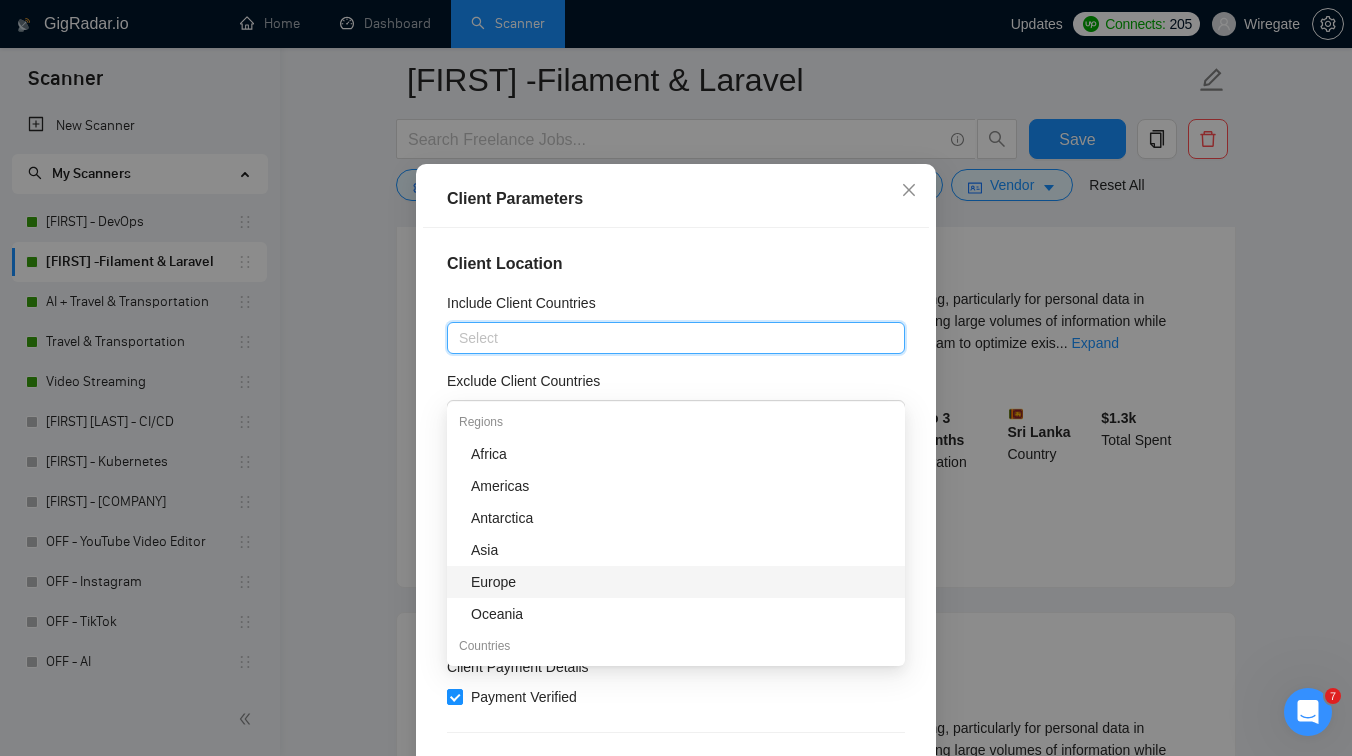 click on "Europe" at bounding box center [682, 582] 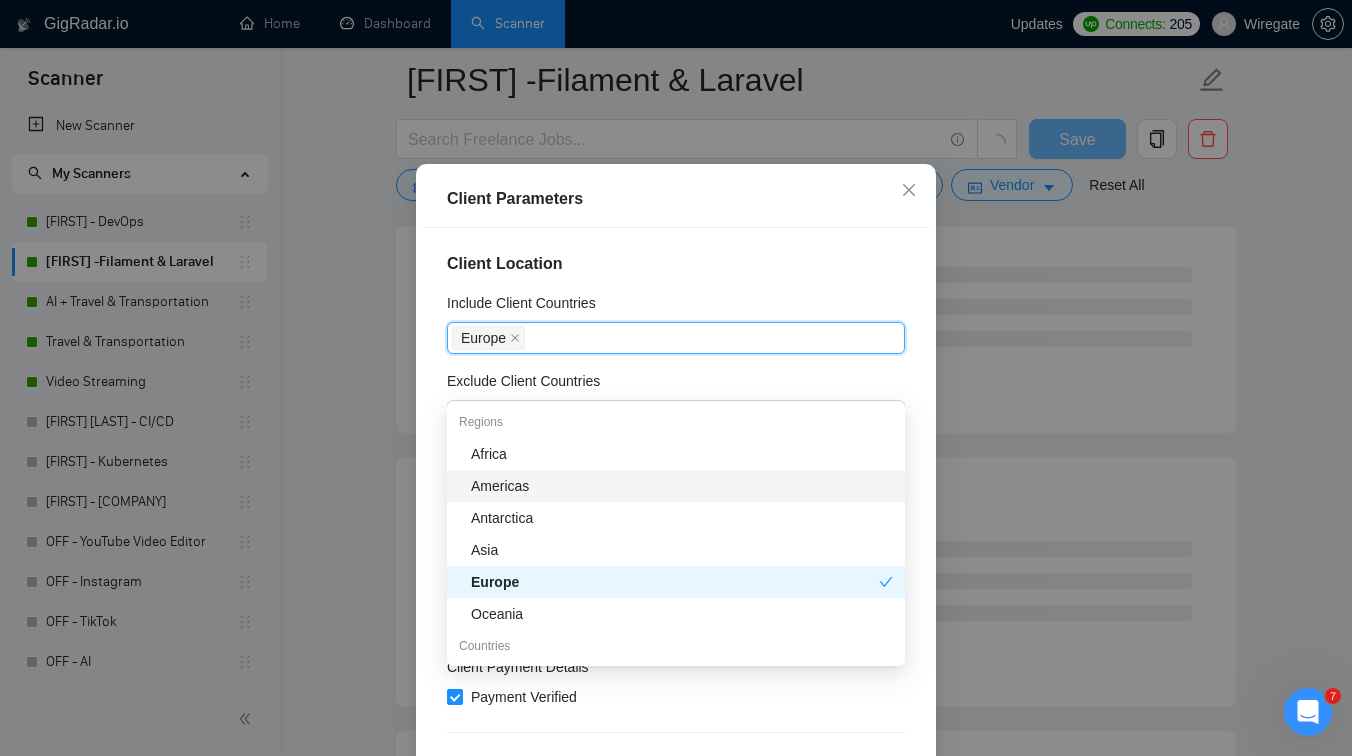 click on "Americas" at bounding box center (682, 486) 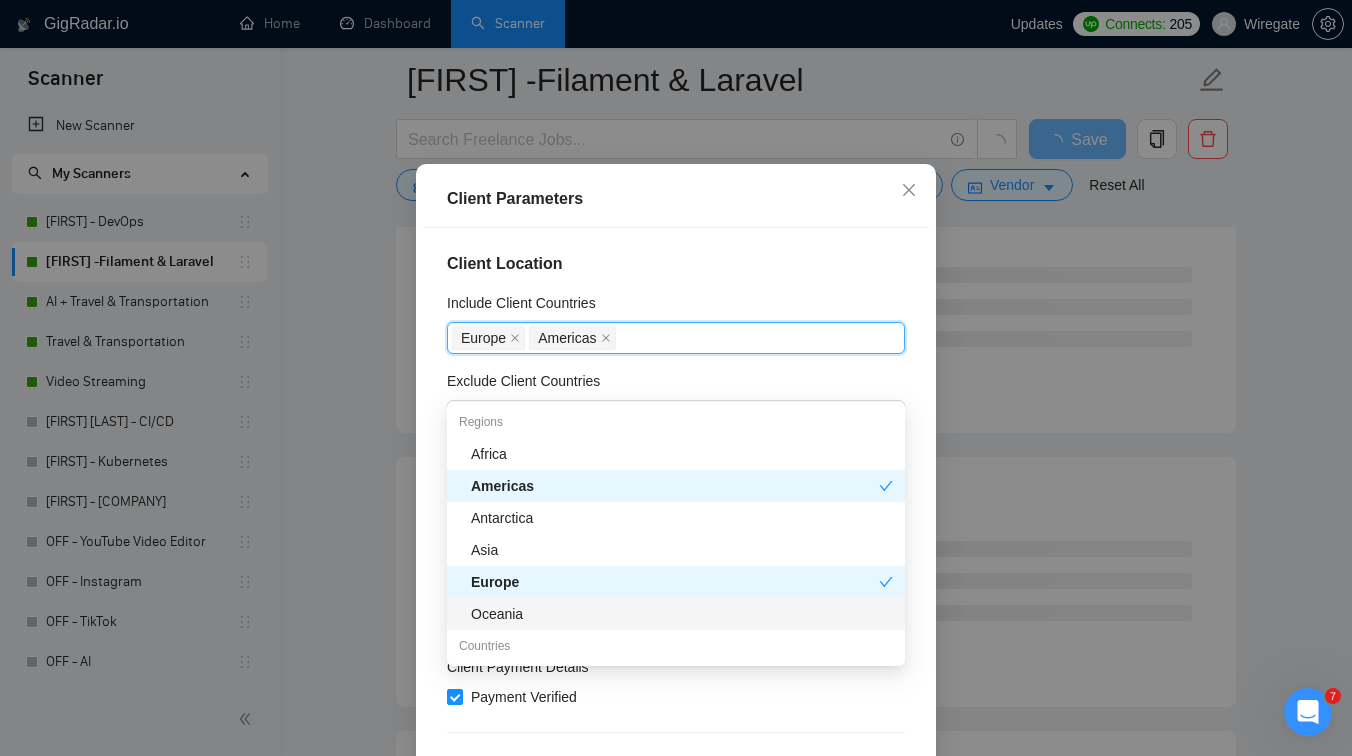 click on "Oceania" at bounding box center (682, 614) 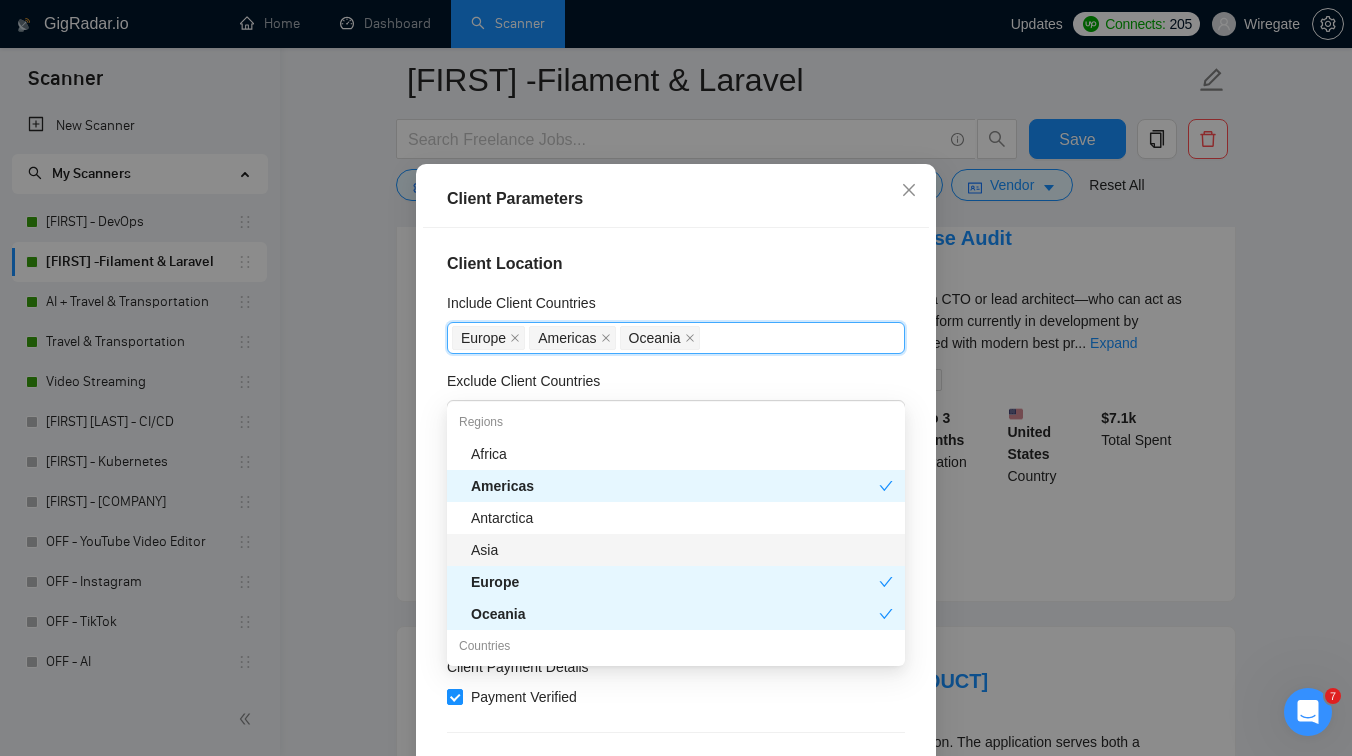 click on "Client Location" at bounding box center [676, 264] 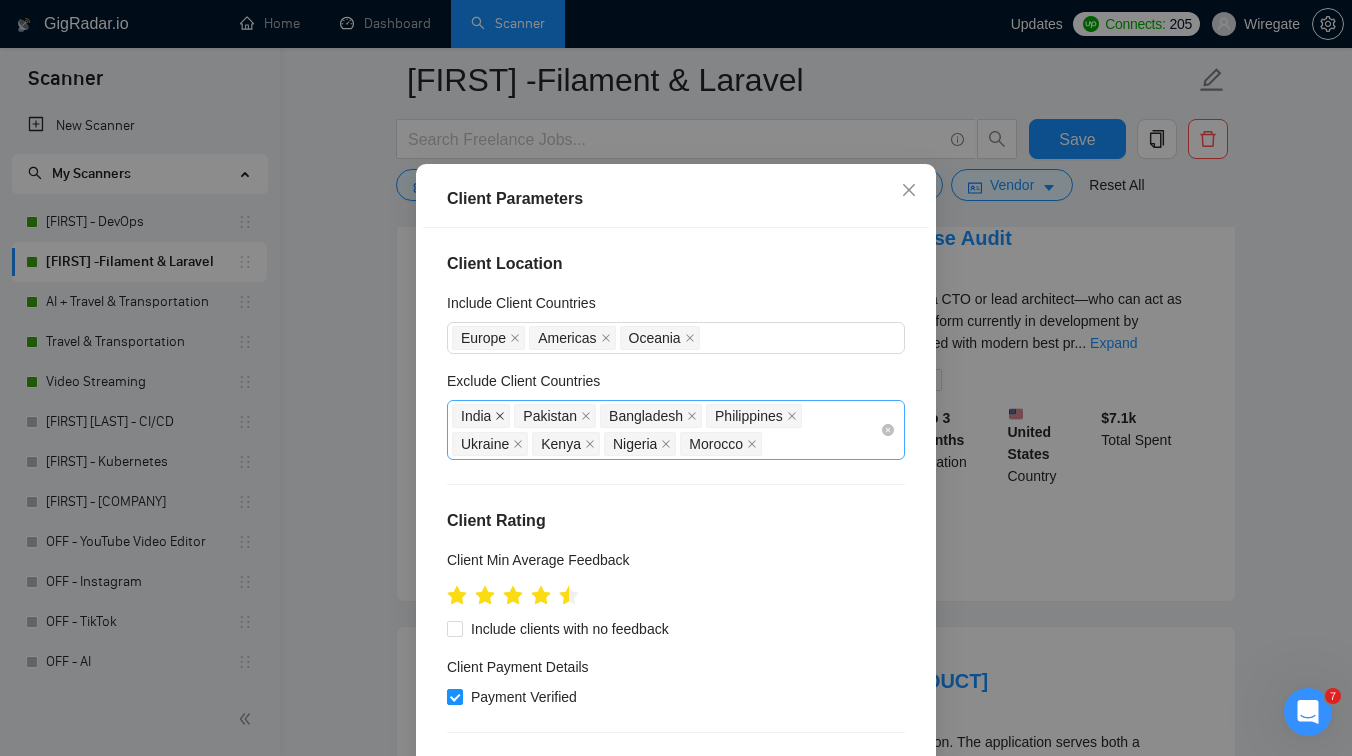 click 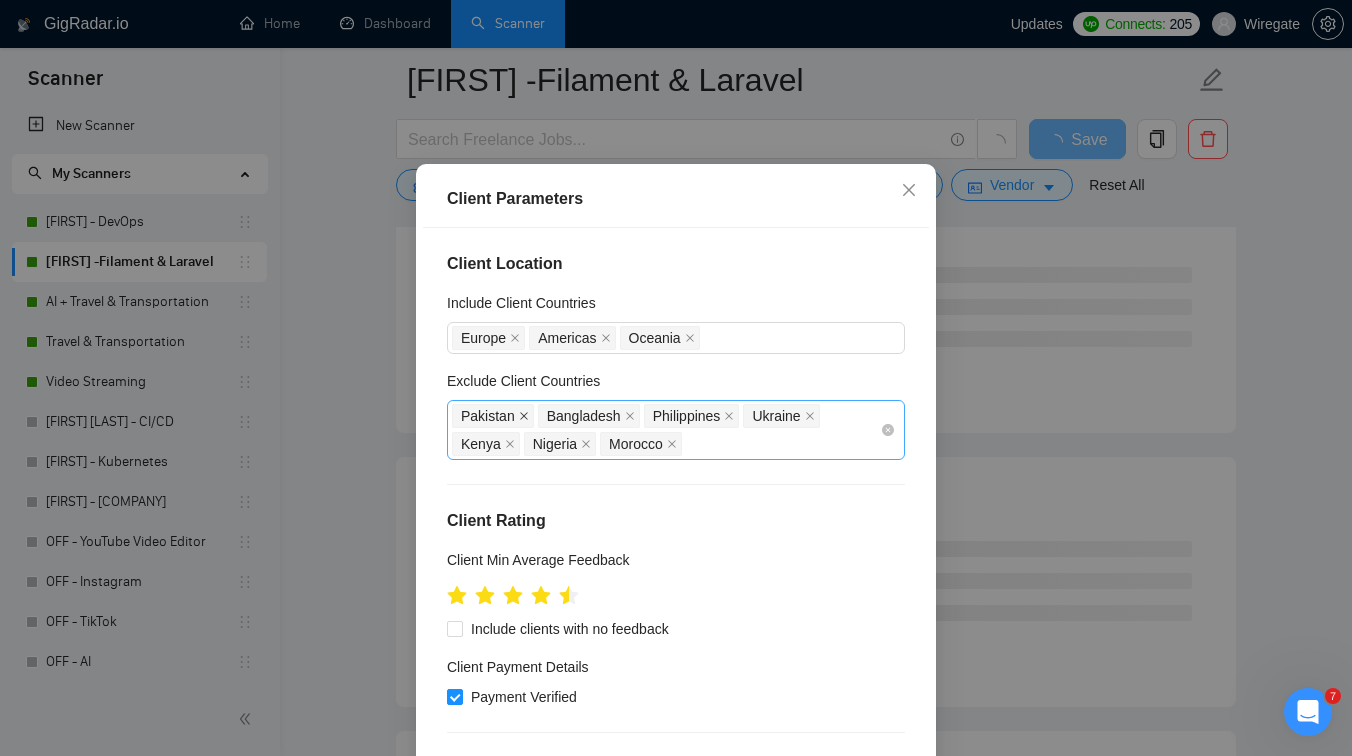 click 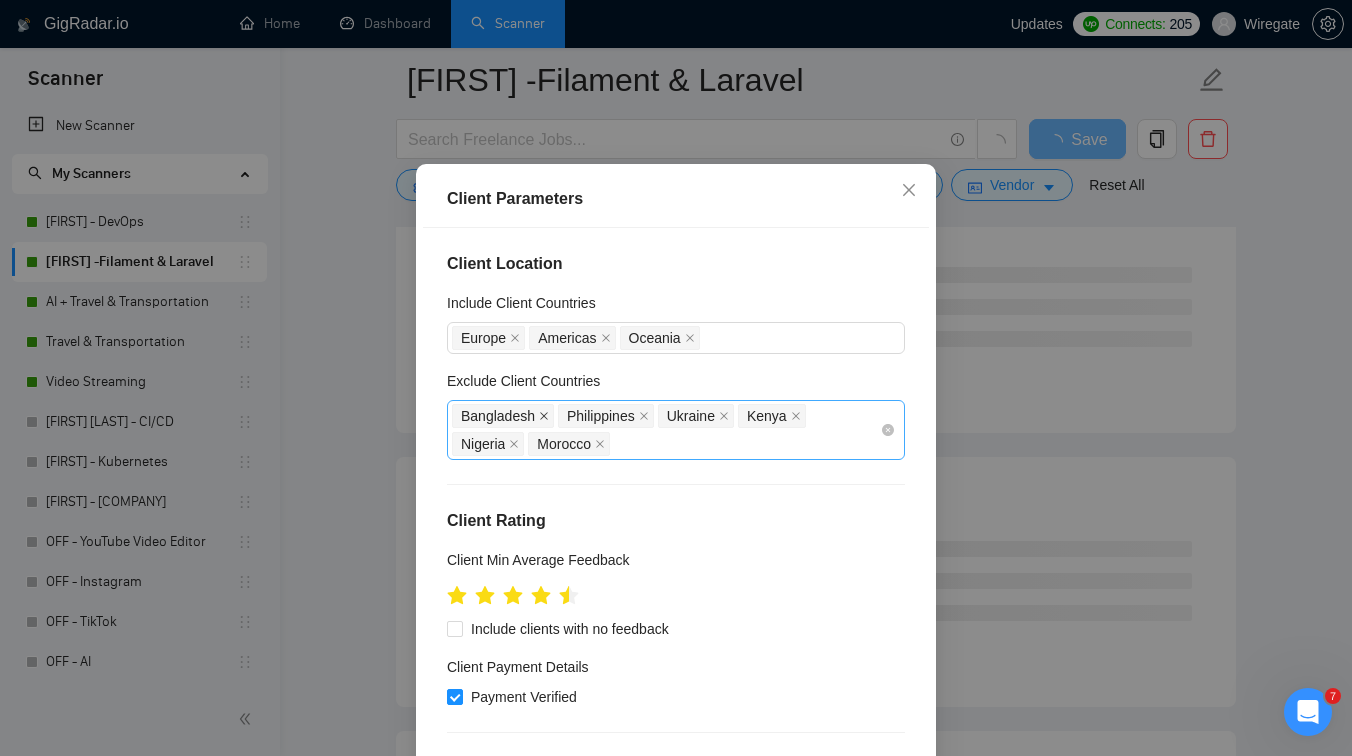 click 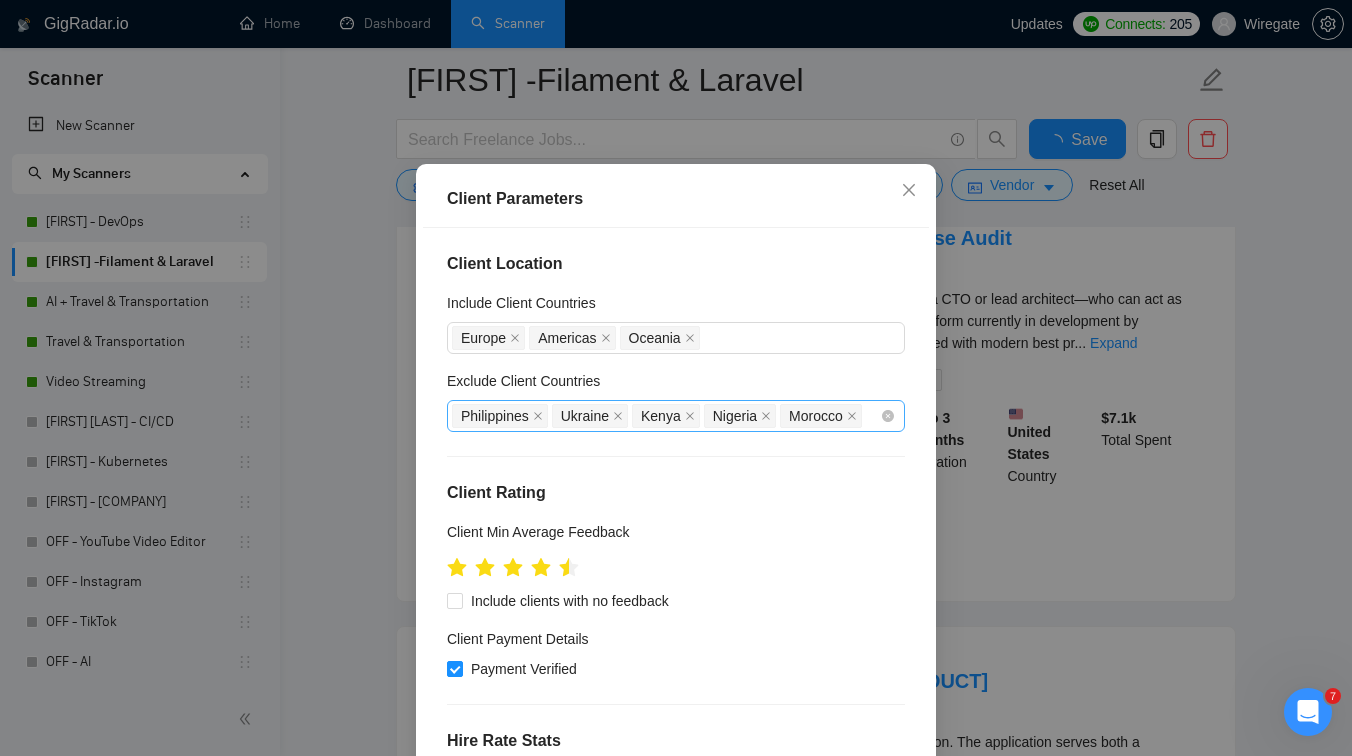 click 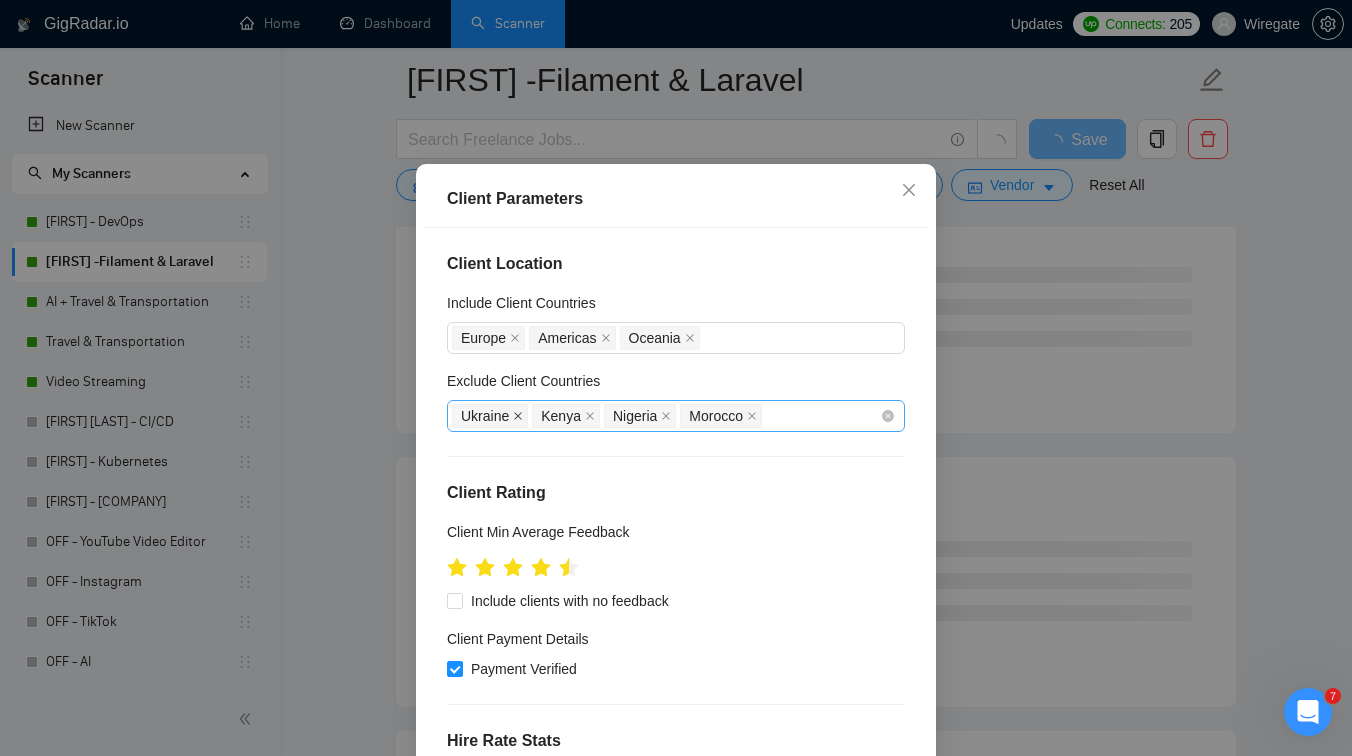 click 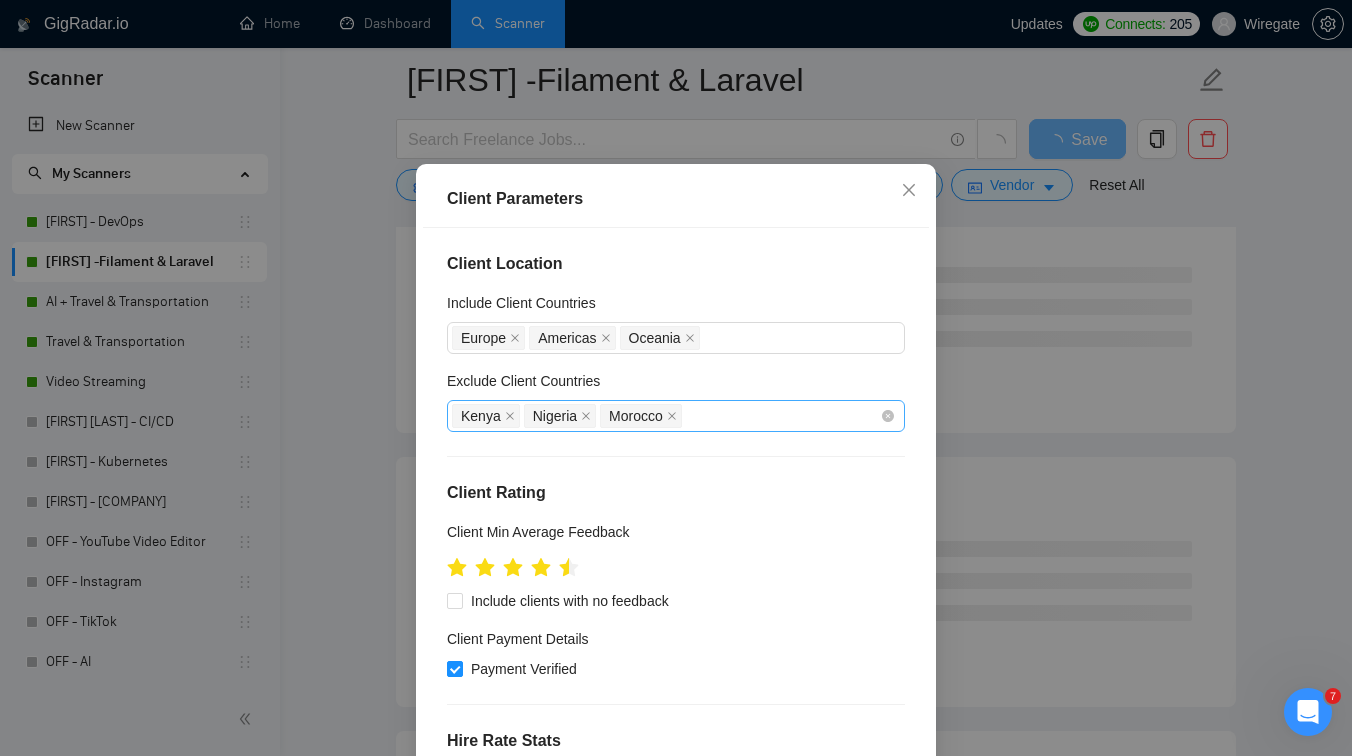 click on "Kenya" at bounding box center [488, 416] 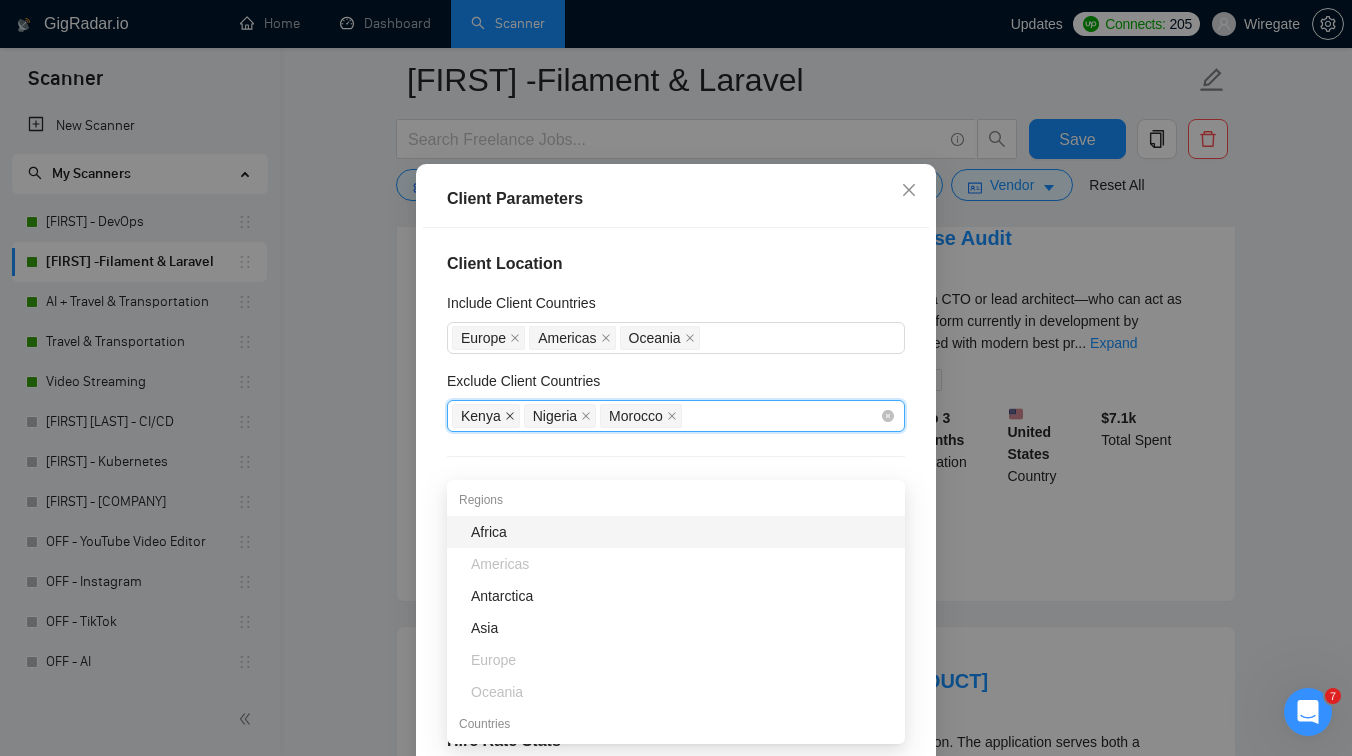 click 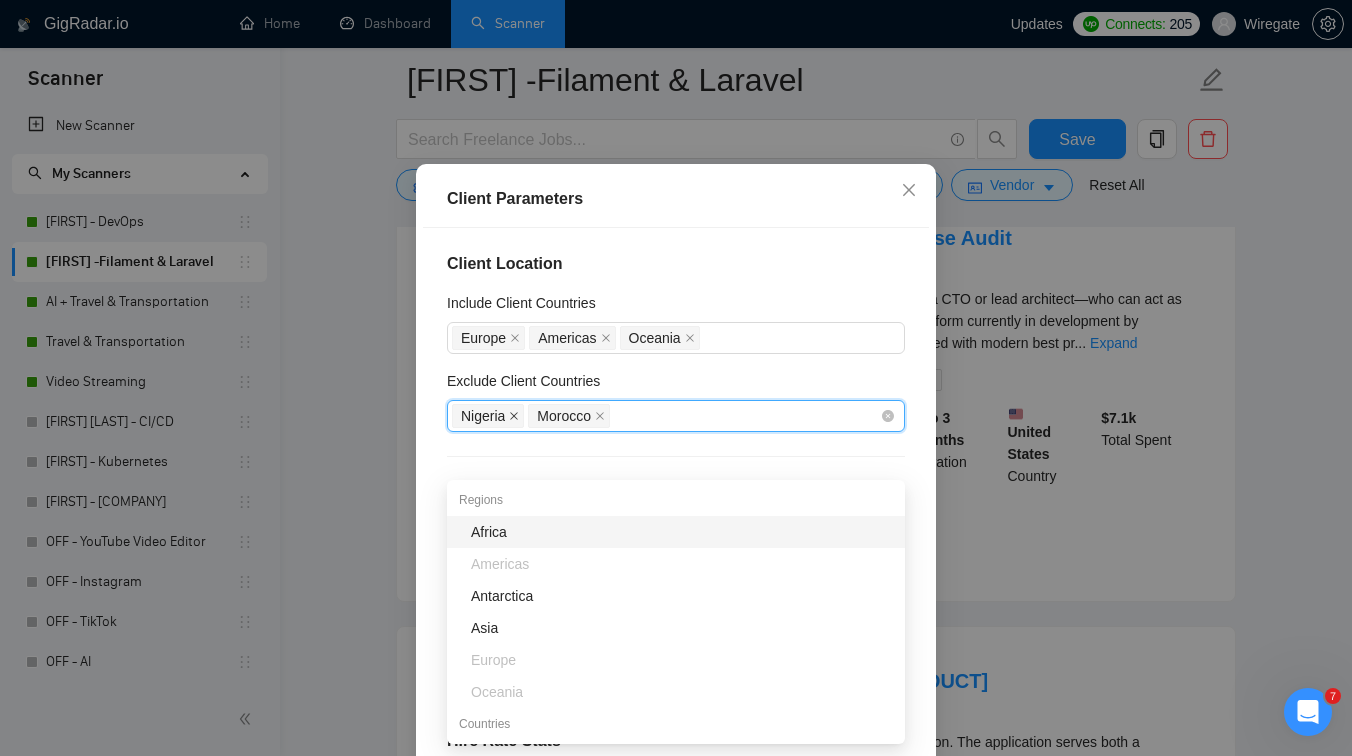 click 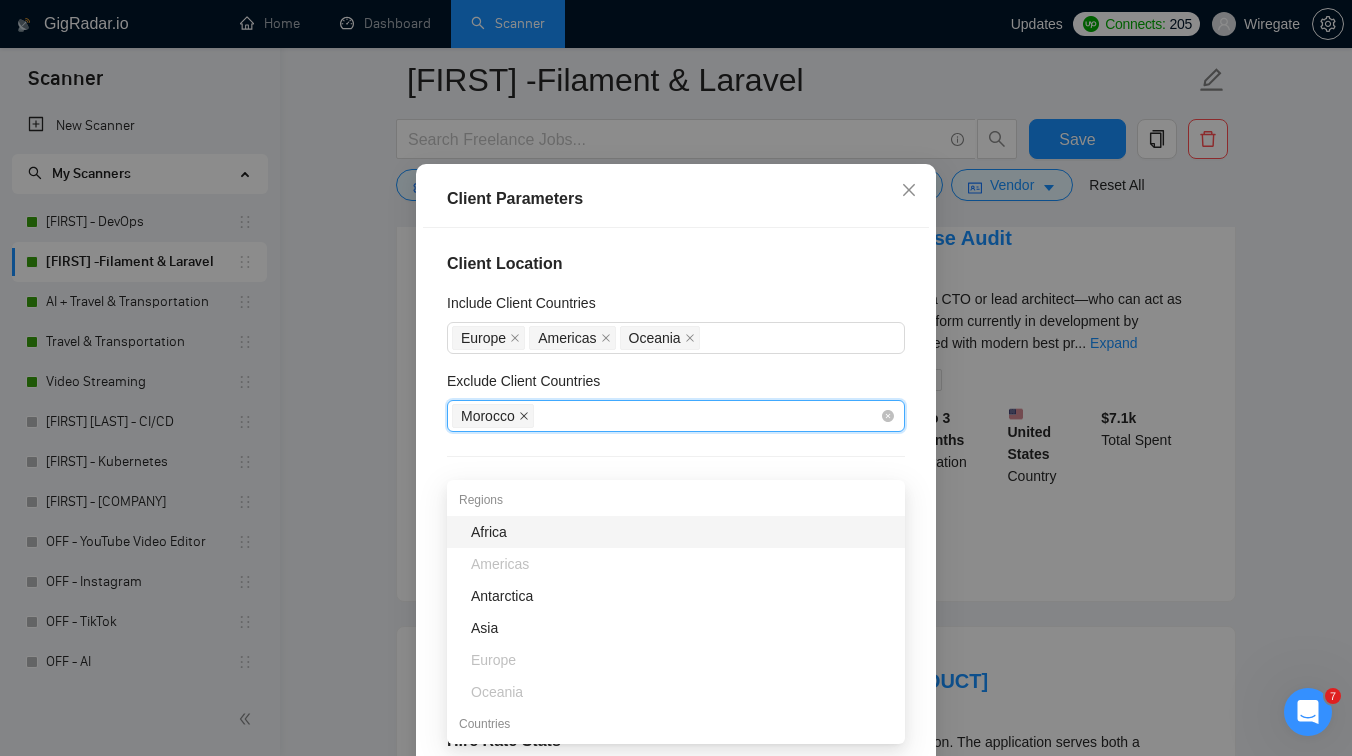 click 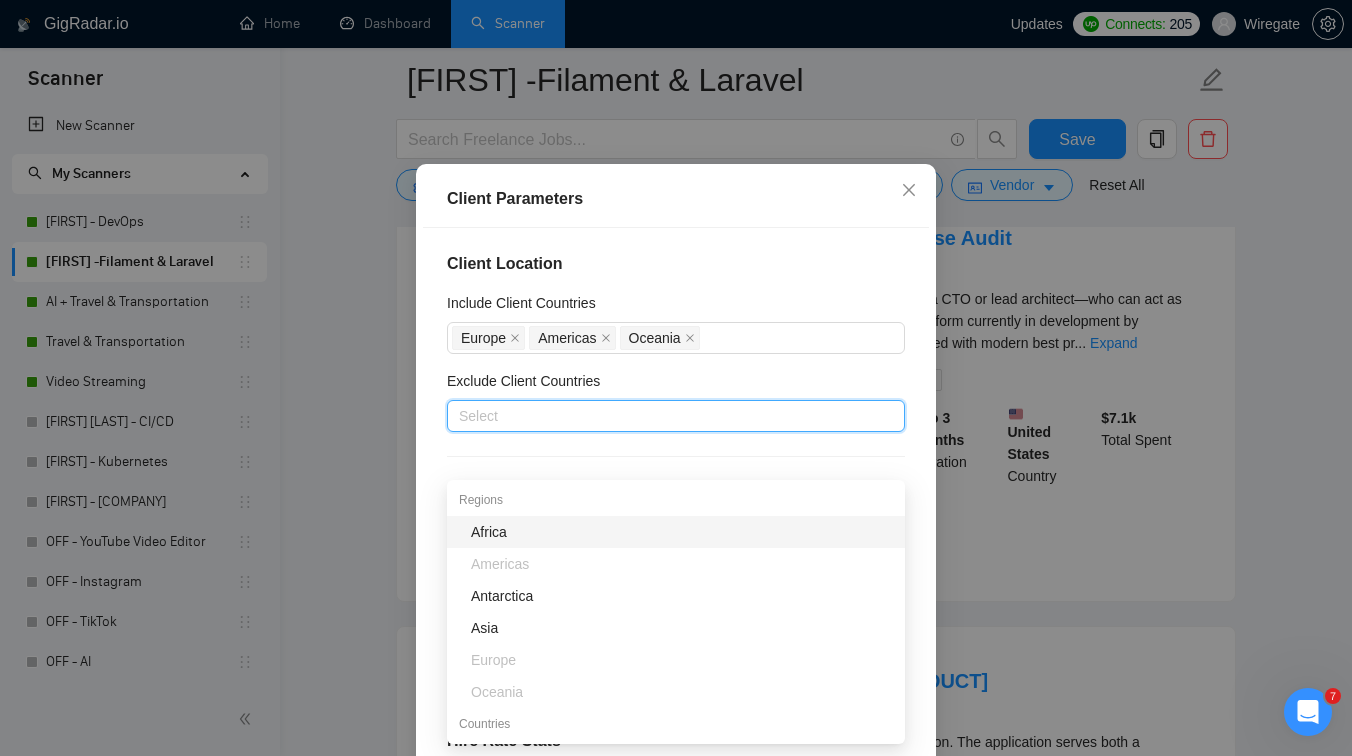 click on "Exclude Client Countries" at bounding box center (676, 385) 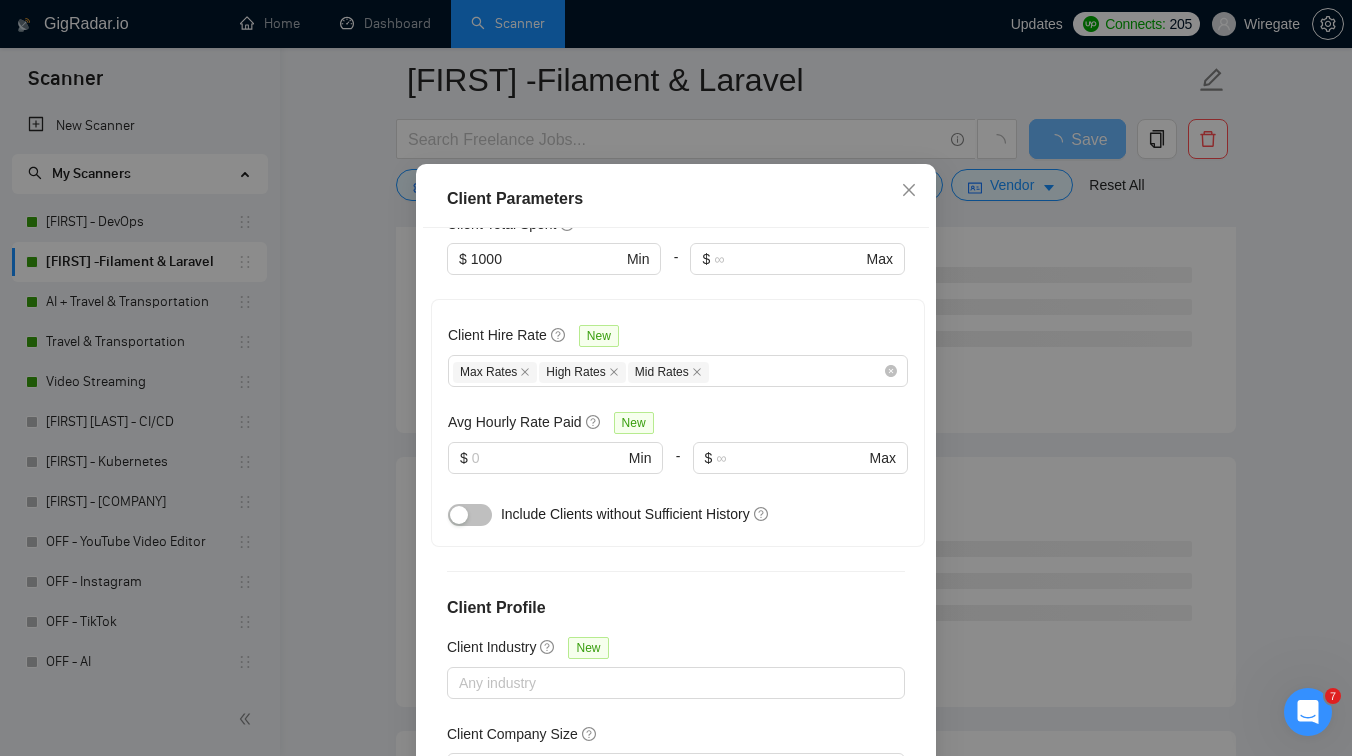 scroll, scrollTop: 736, scrollLeft: 0, axis: vertical 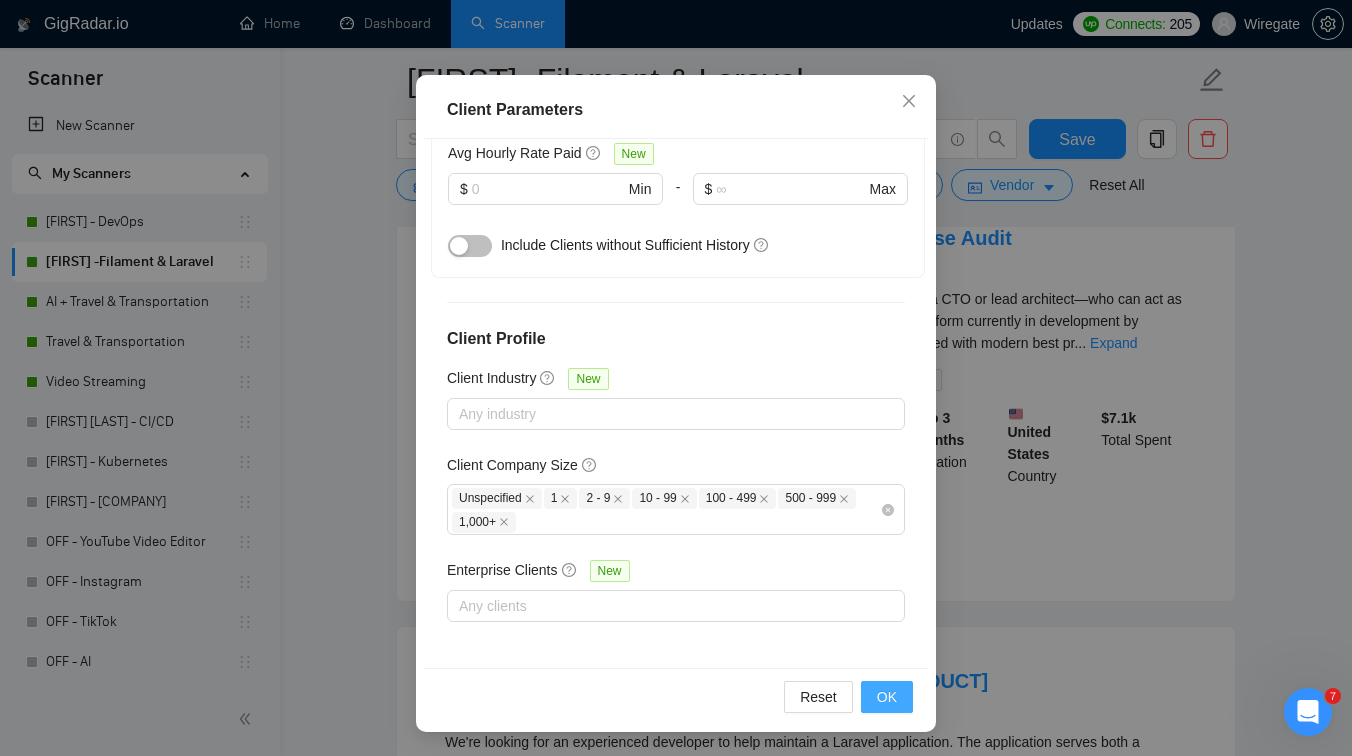 click on "OK" at bounding box center (887, 697) 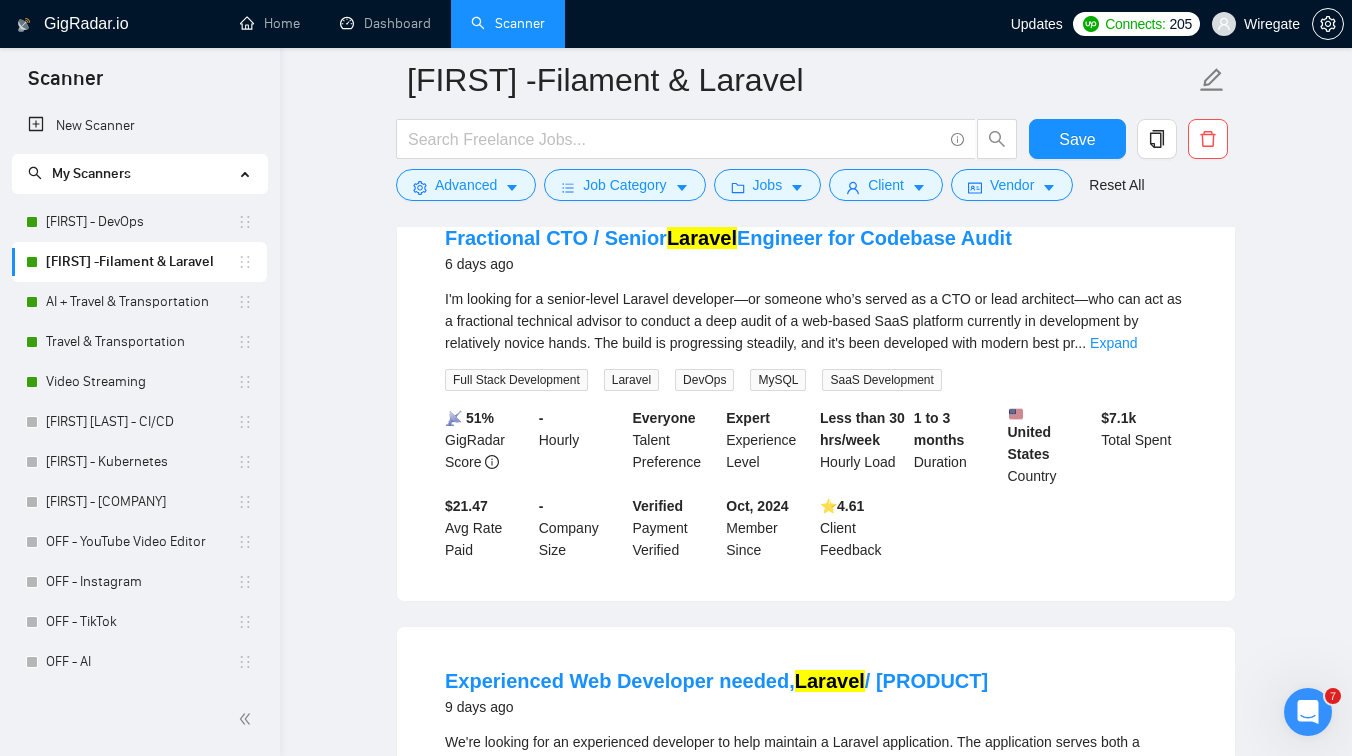 scroll, scrollTop: 45, scrollLeft: 0, axis: vertical 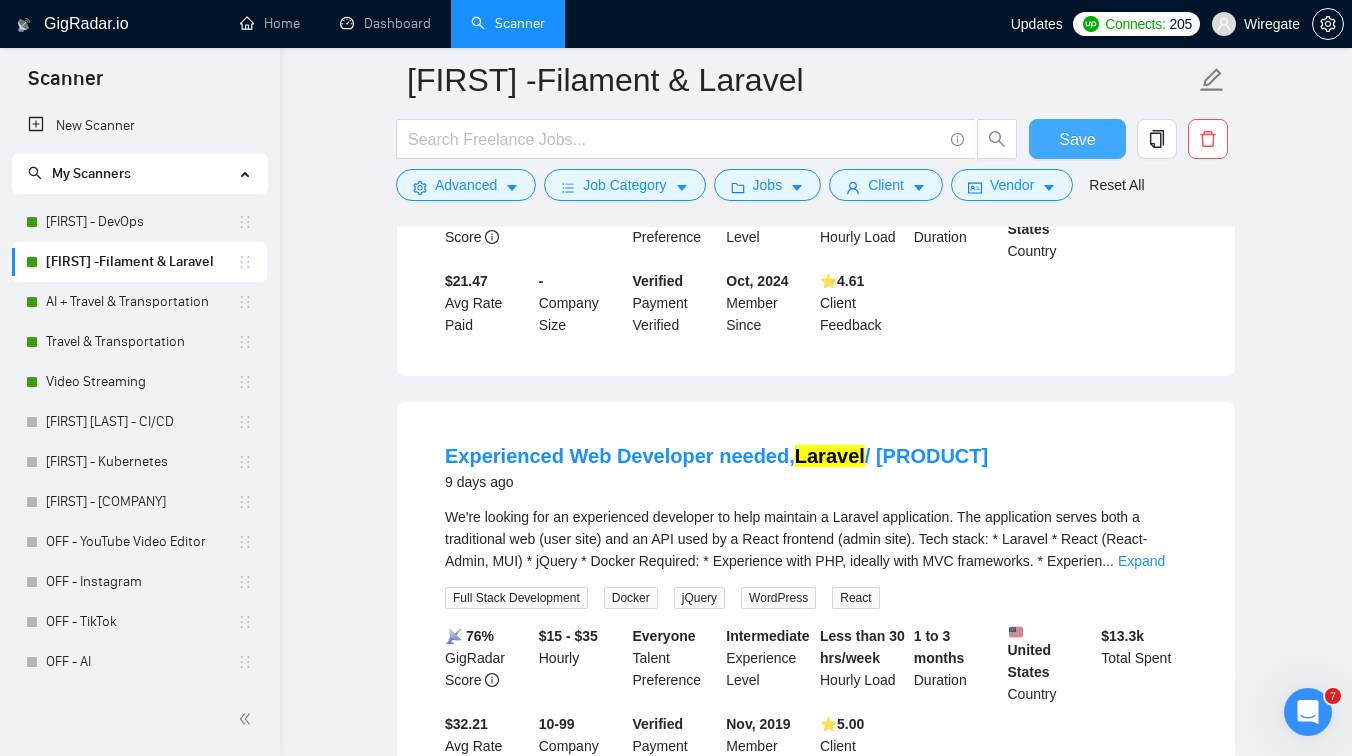 click on "Save" at bounding box center (1077, 139) 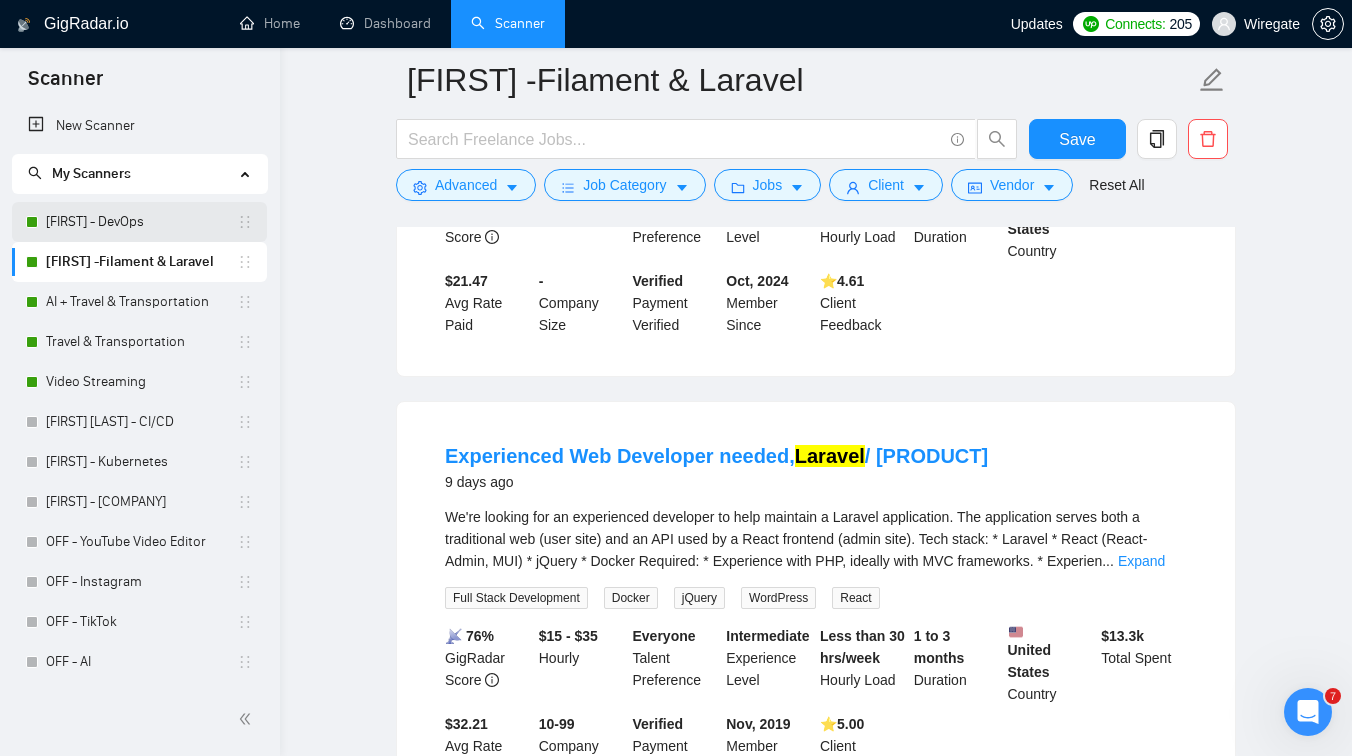 click on "[FIRST] - DevOps" at bounding box center [141, 222] 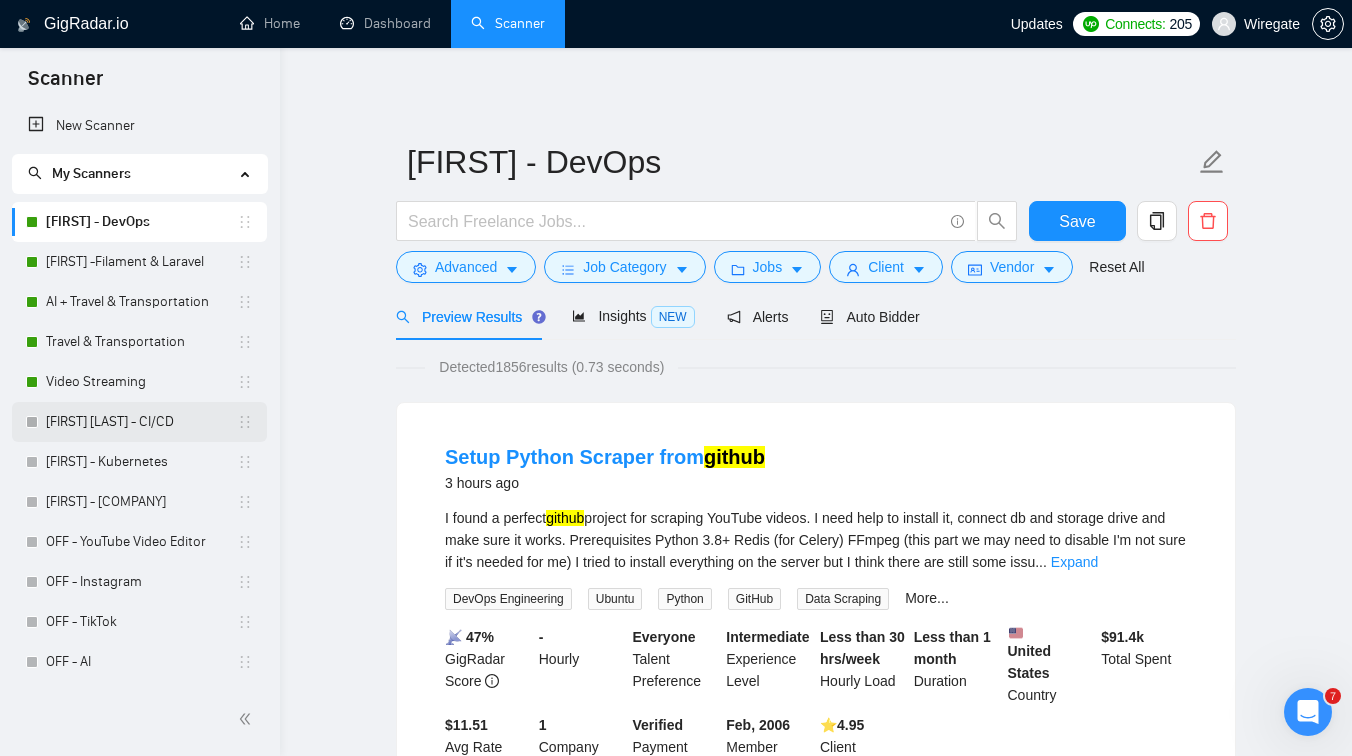 click on "[FIRST] [LAST] - CI/CD" at bounding box center (141, 422) 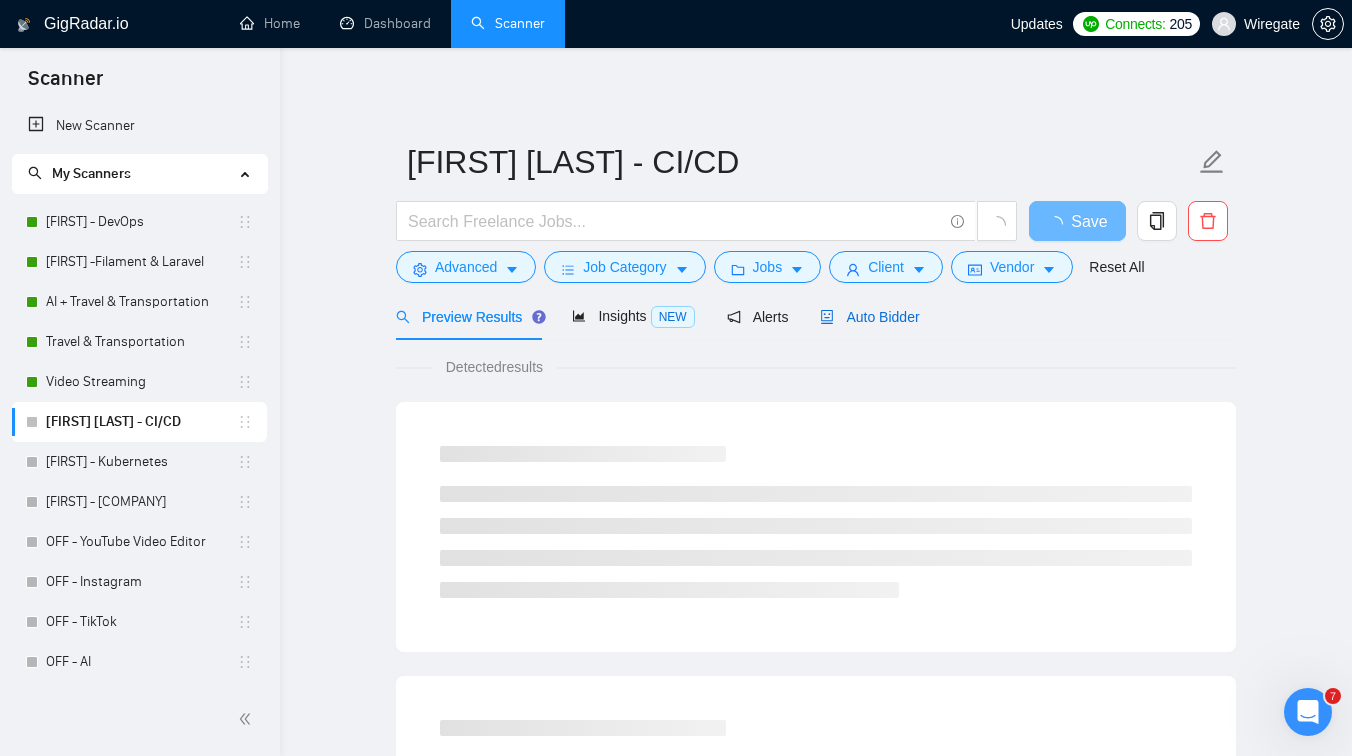 click on "Auto Bidder" at bounding box center (869, 317) 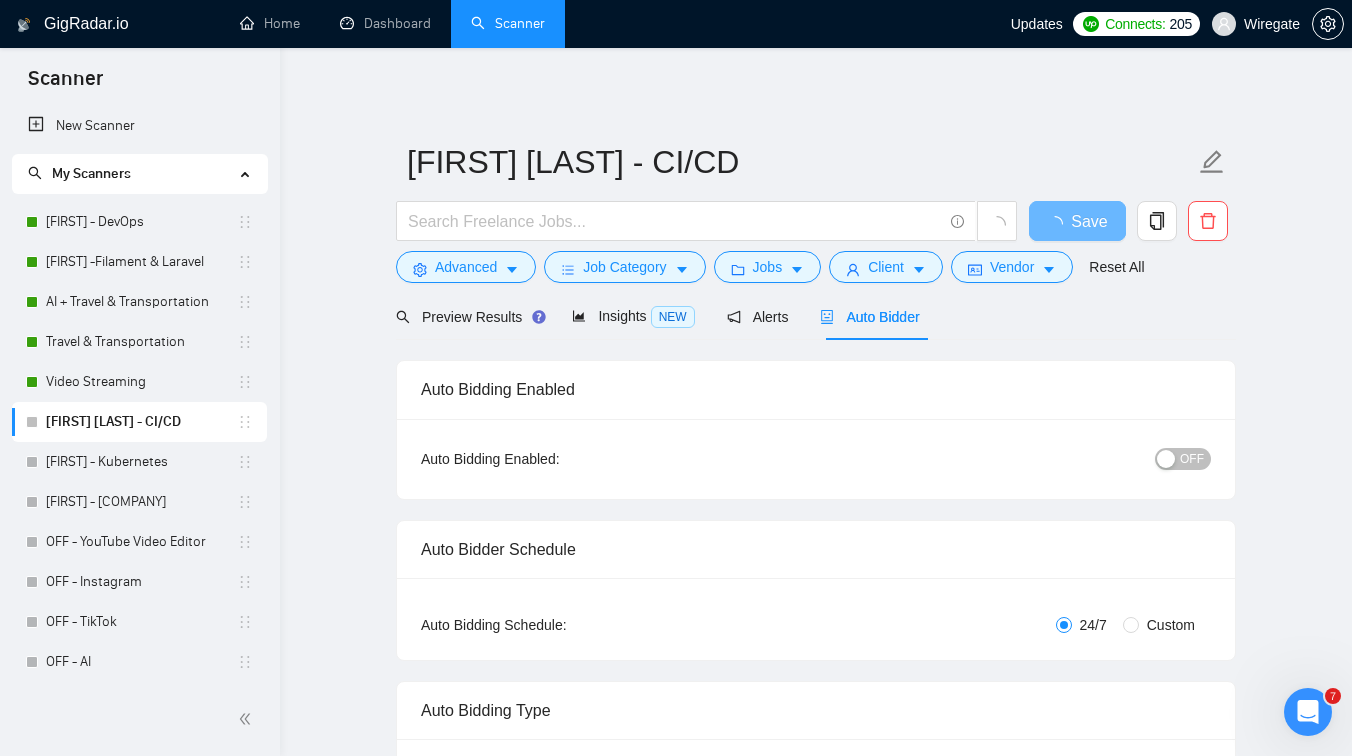 click on "OFF" at bounding box center (1192, 459) 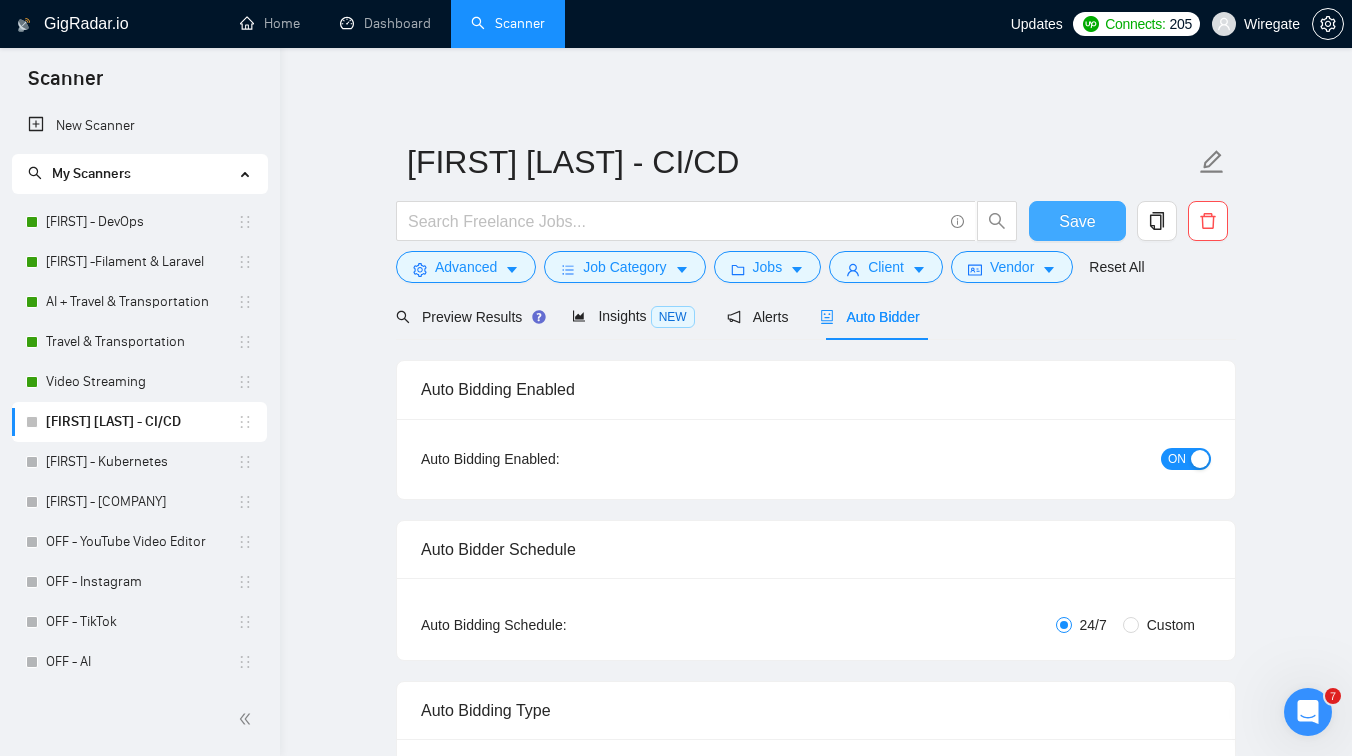 click on "Save" at bounding box center (1077, 221) 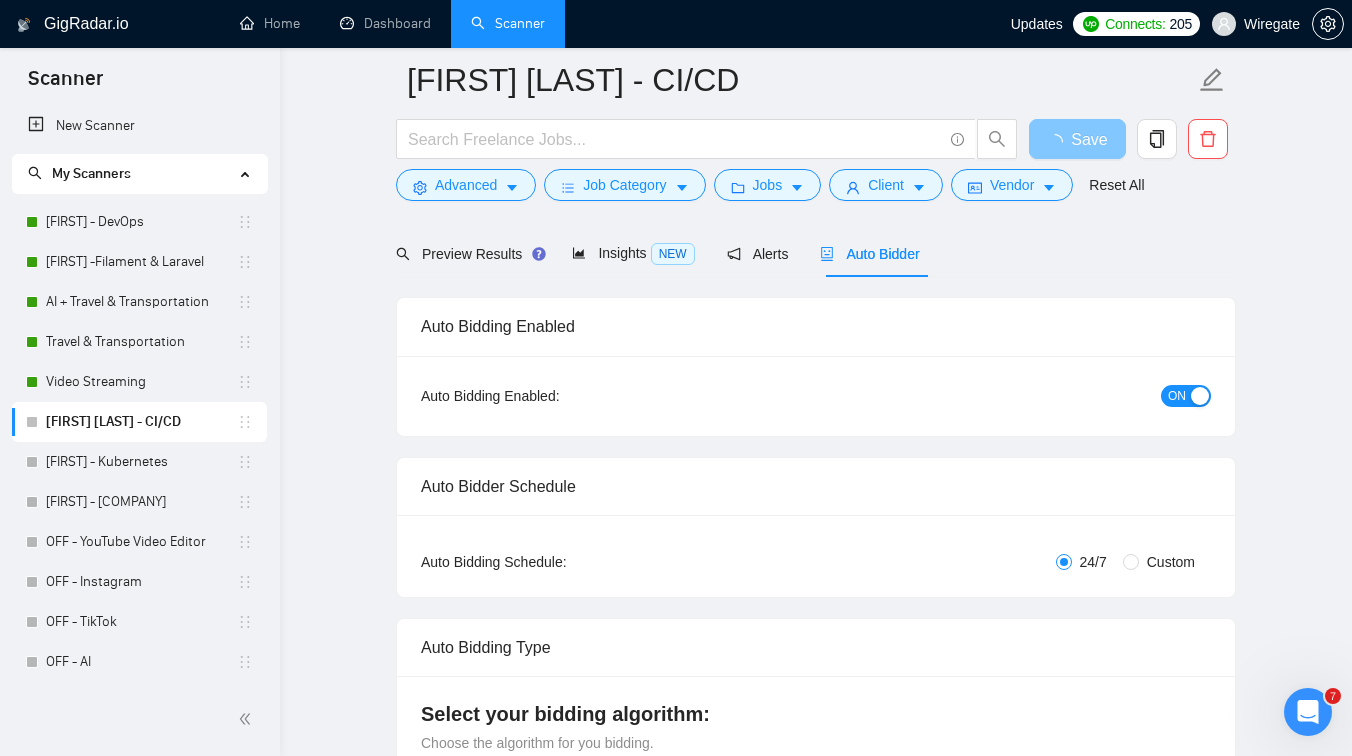 scroll, scrollTop: 146, scrollLeft: 0, axis: vertical 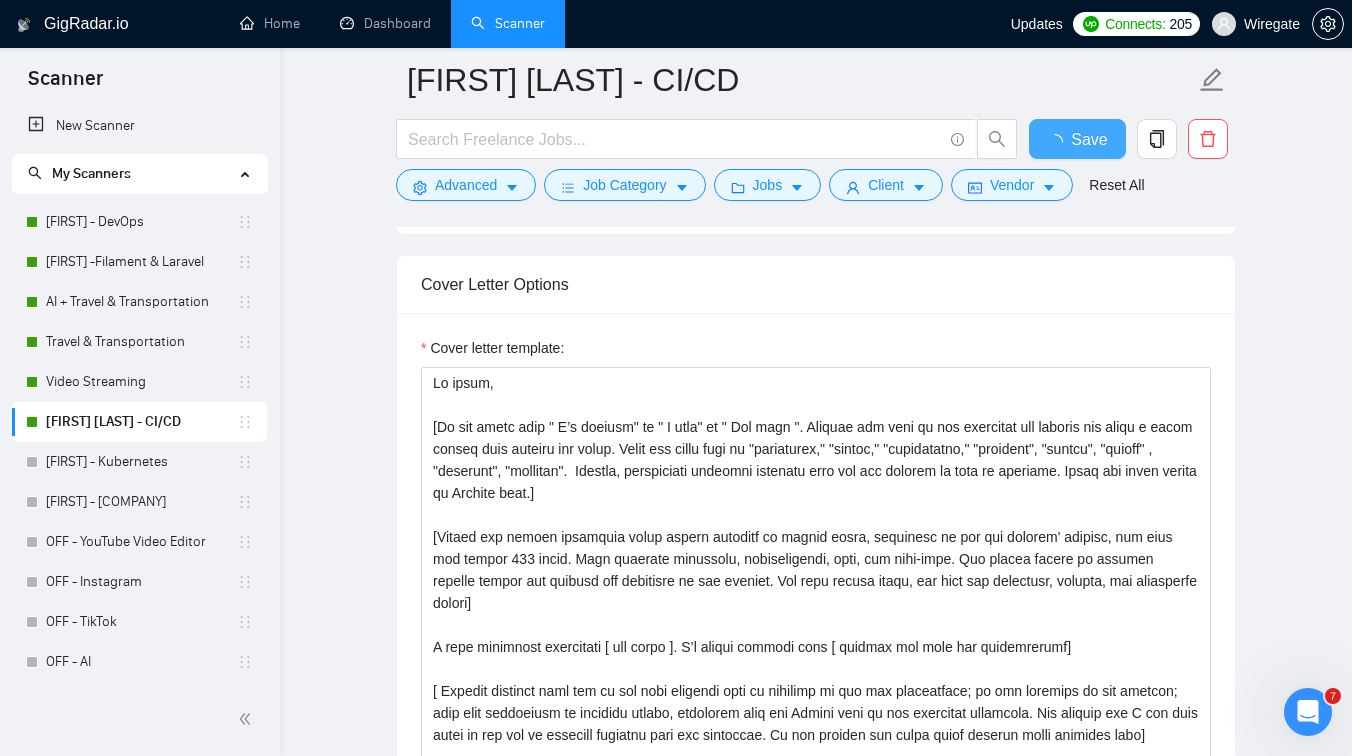 type 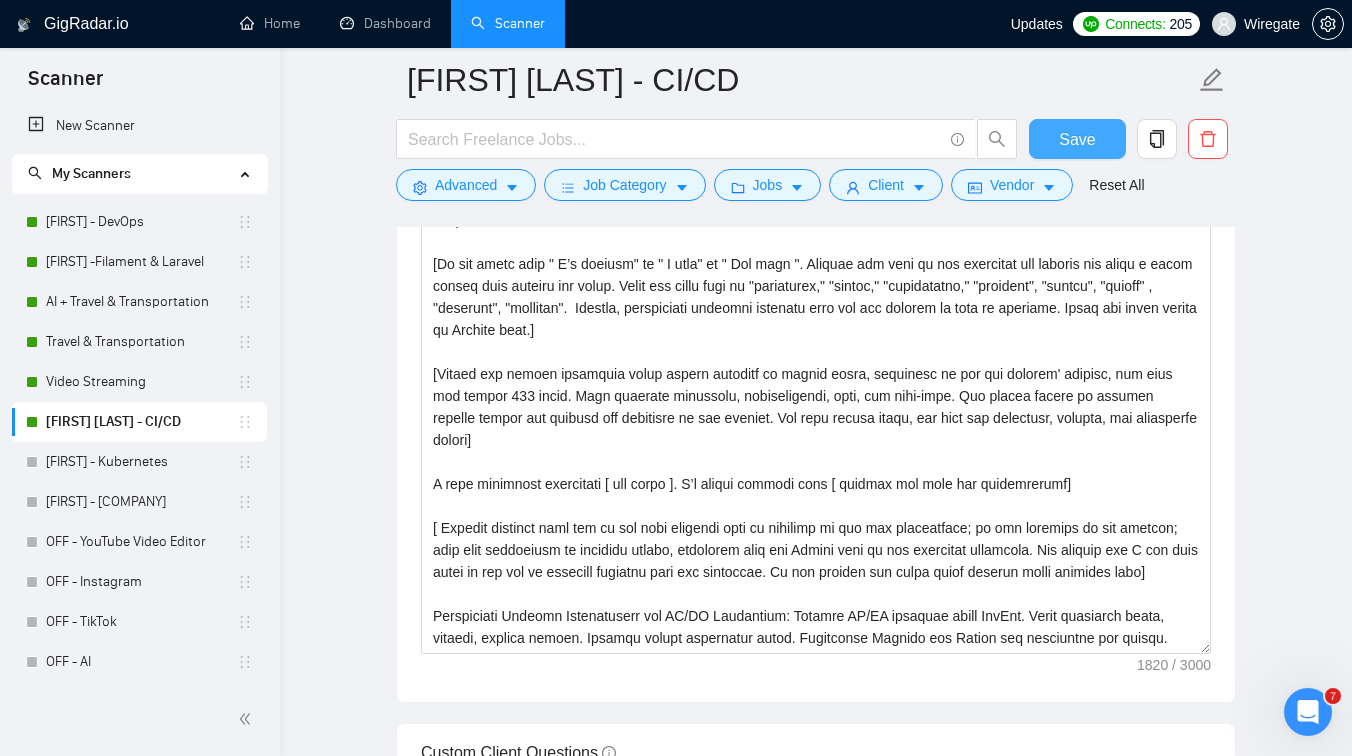 scroll, scrollTop: 2154, scrollLeft: 0, axis: vertical 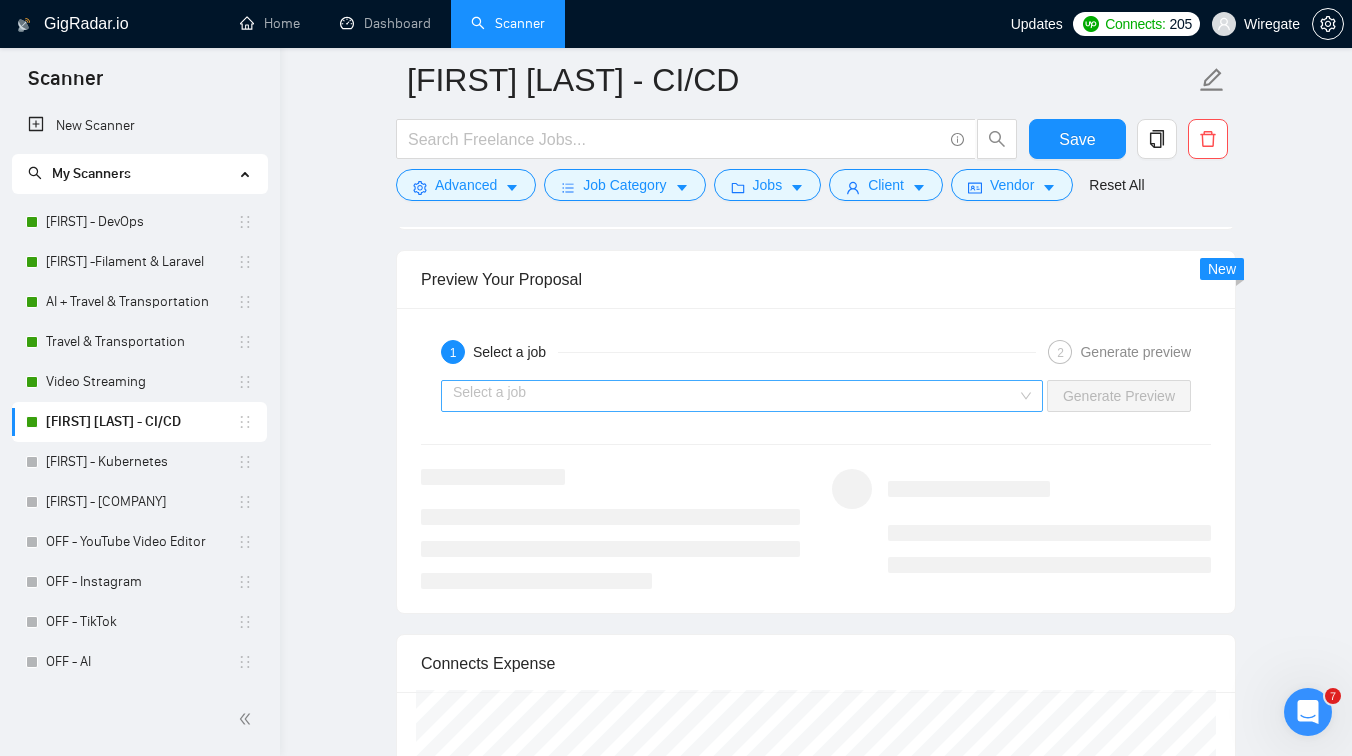 click at bounding box center (735, 396) 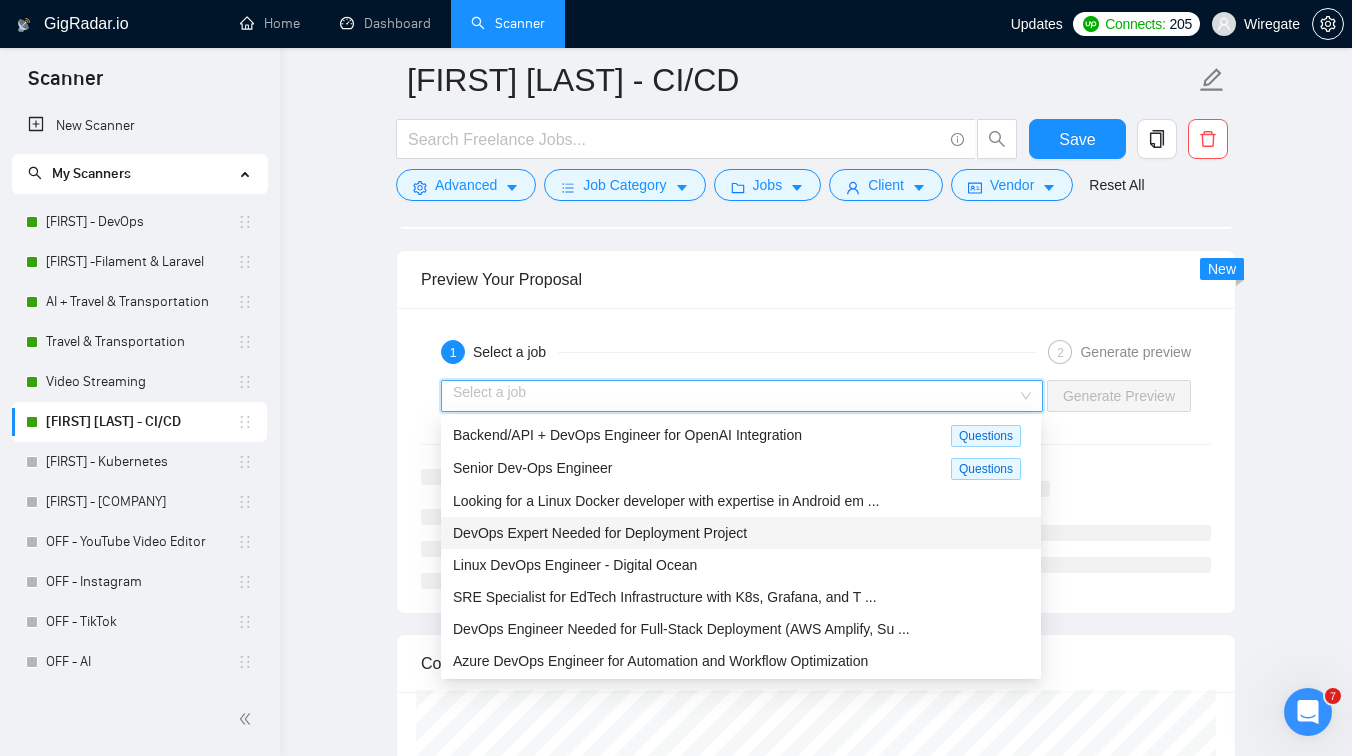 click on "DevOps Expert Needed for Deployment Project" at bounding box center [741, 533] 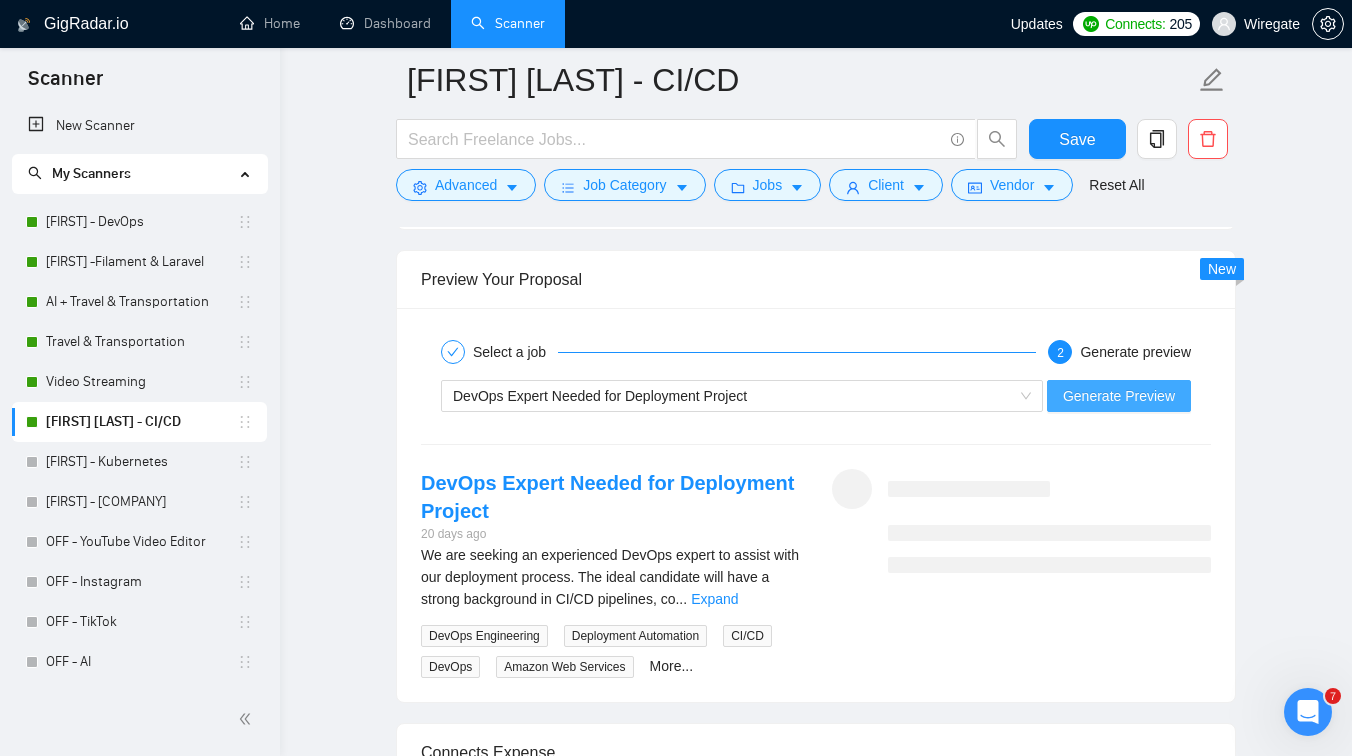 click on "Generate Preview" at bounding box center [1119, 396] 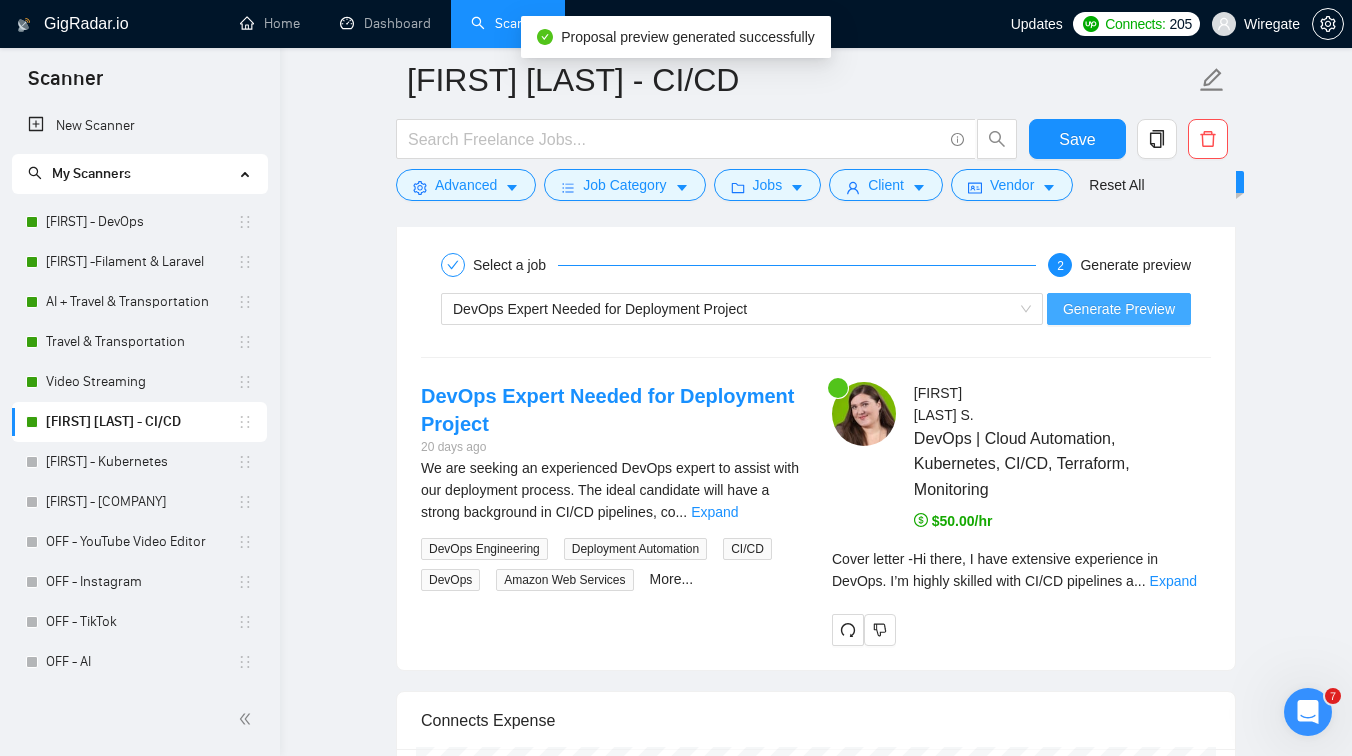 scroll, scrollTop: 3867, scrollLeft: 0, axis: vertical 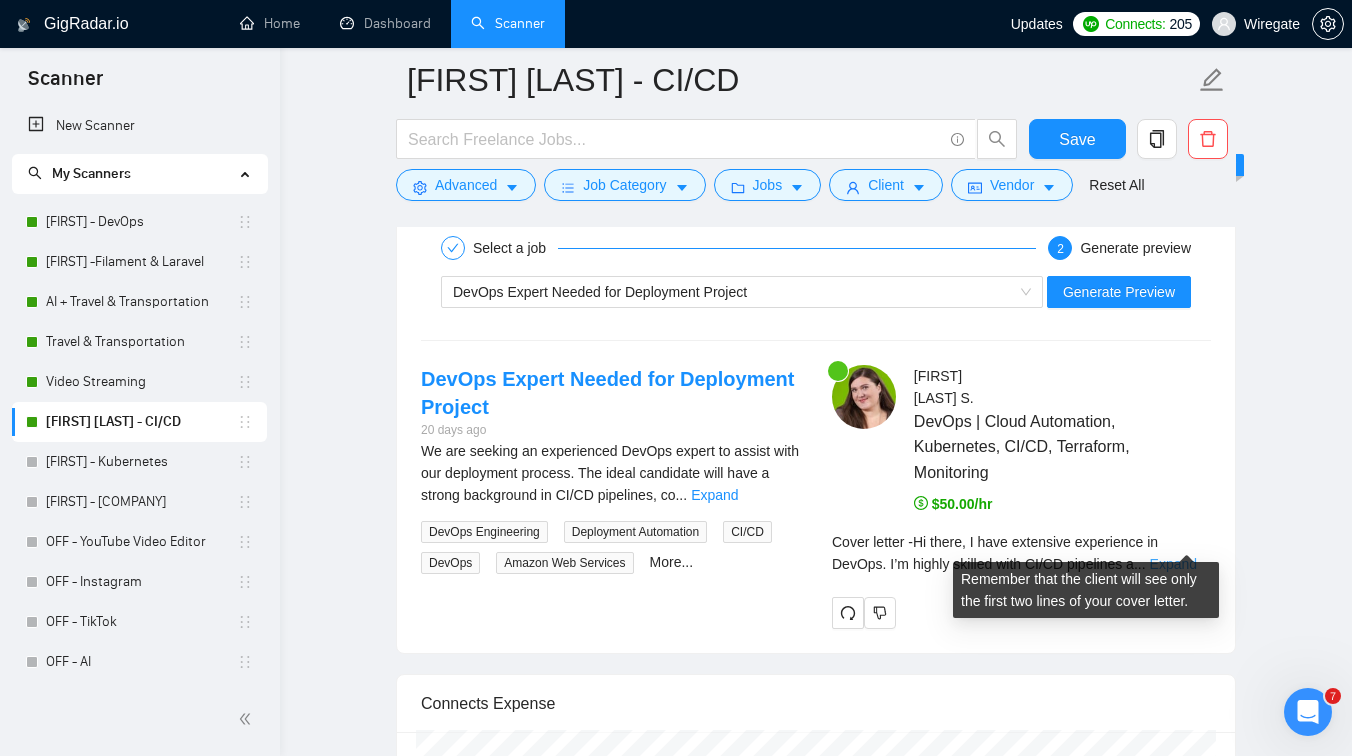 click on "Expand" at bounding box center [1173, 564] 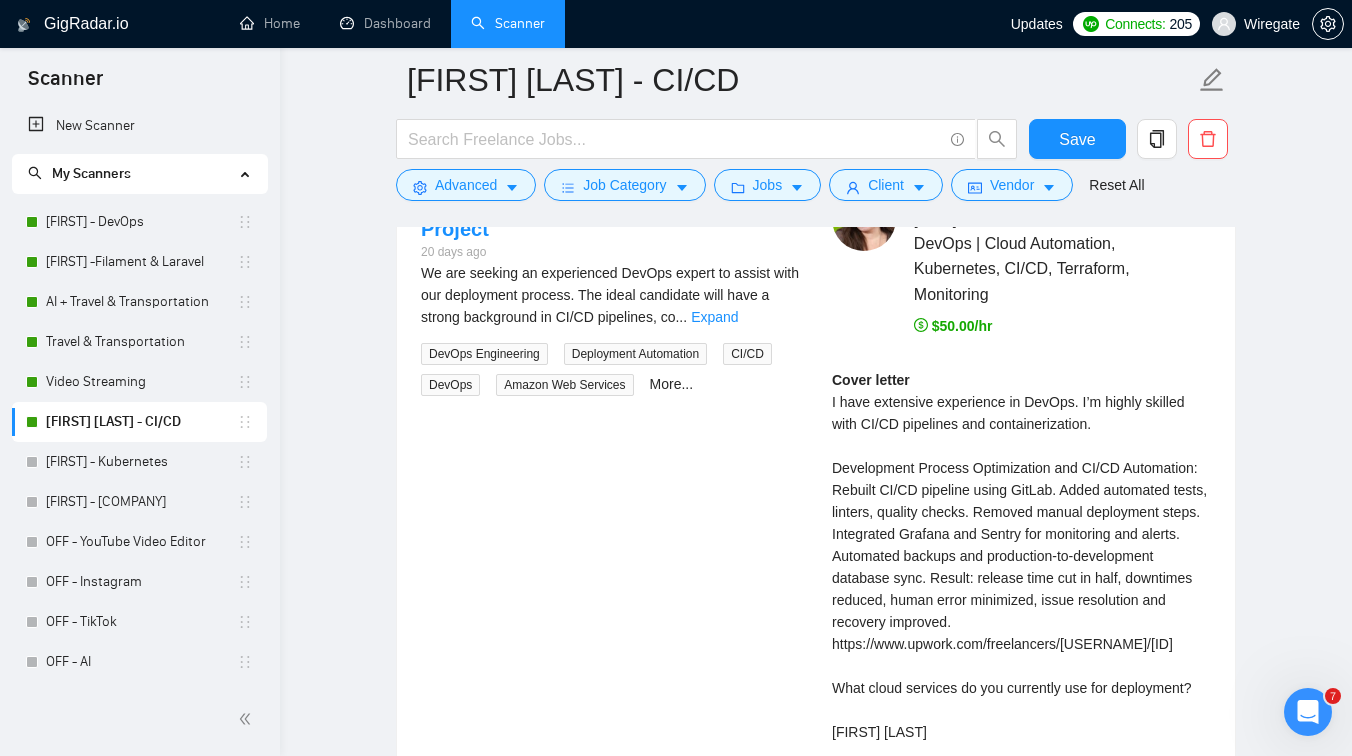 scroll, scrollTop: 4050, scrollLeft: 0, axis: vertical 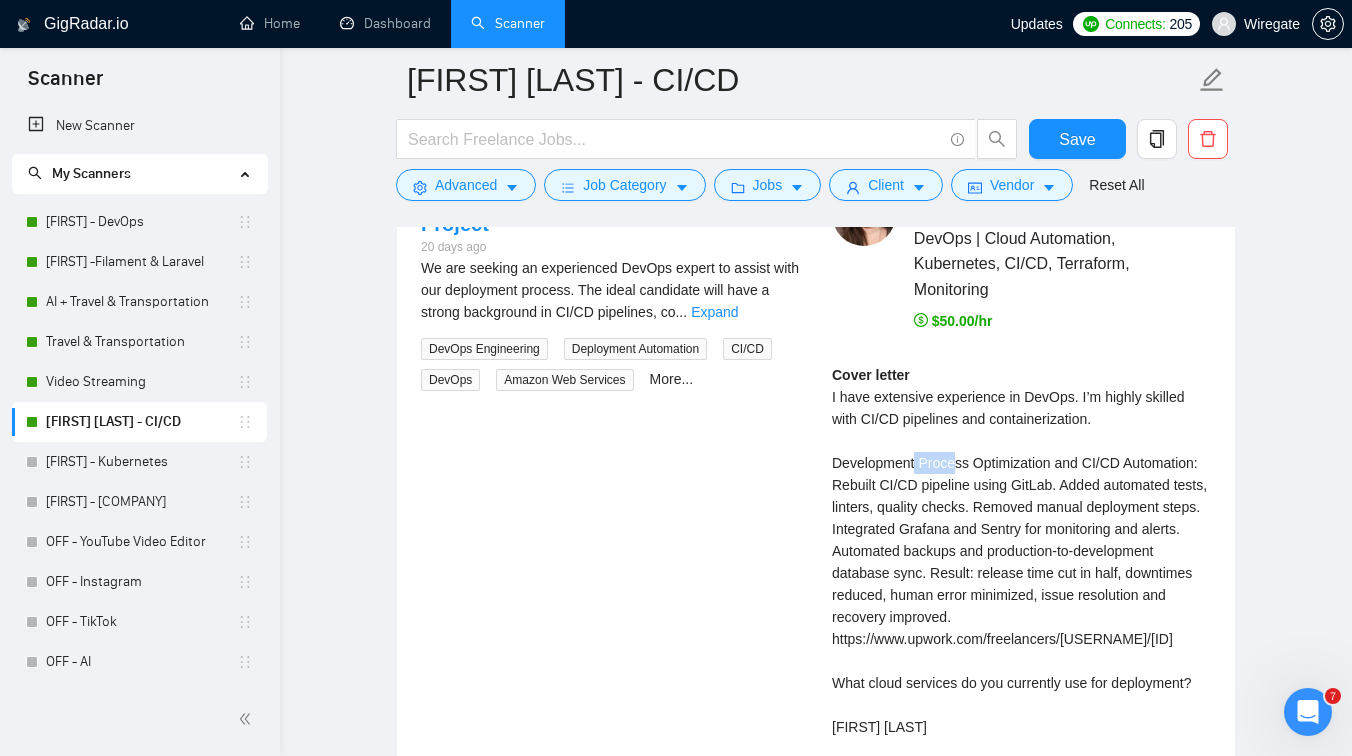 drag, startPoint x: 830, startPoint y: 492, endPoint x: 879, endPoint y: 490, distance: 49.0408 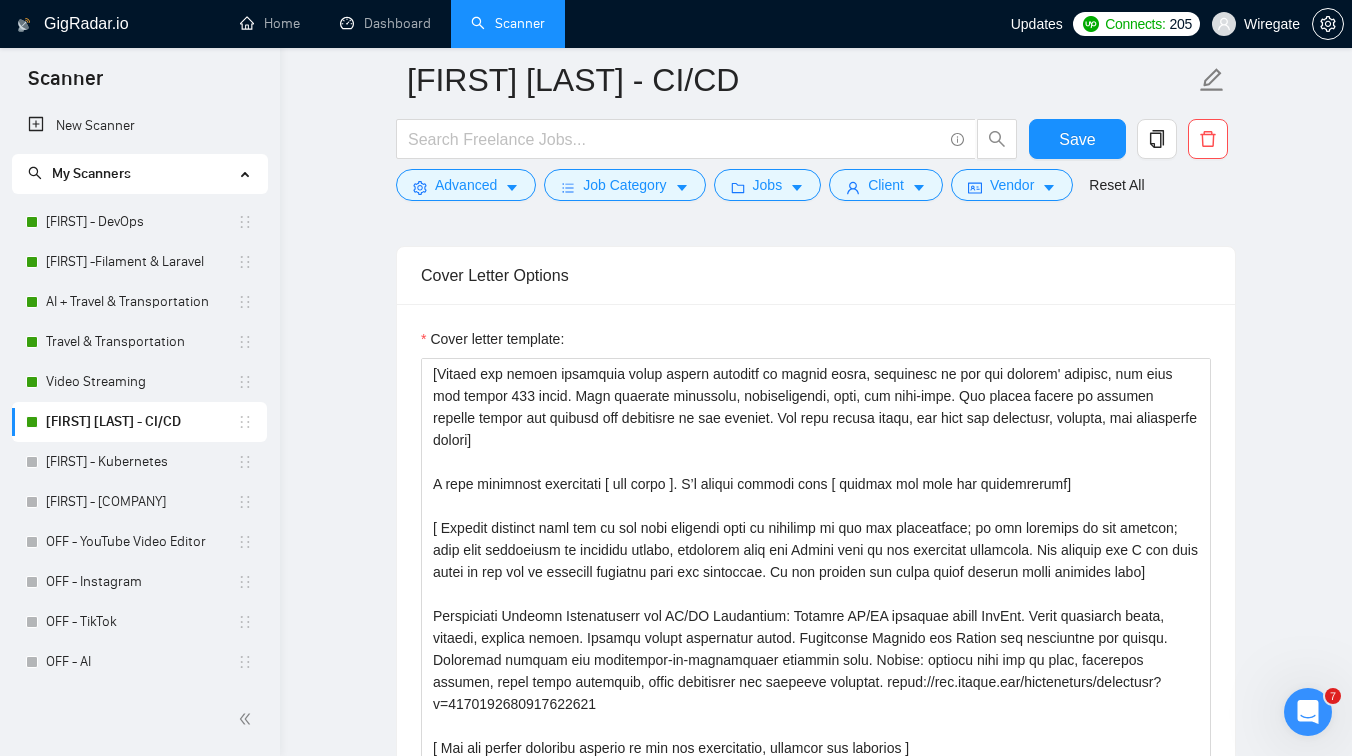 scroll, scrollTop: 2164, scrollLeft: 0, axis: vertical 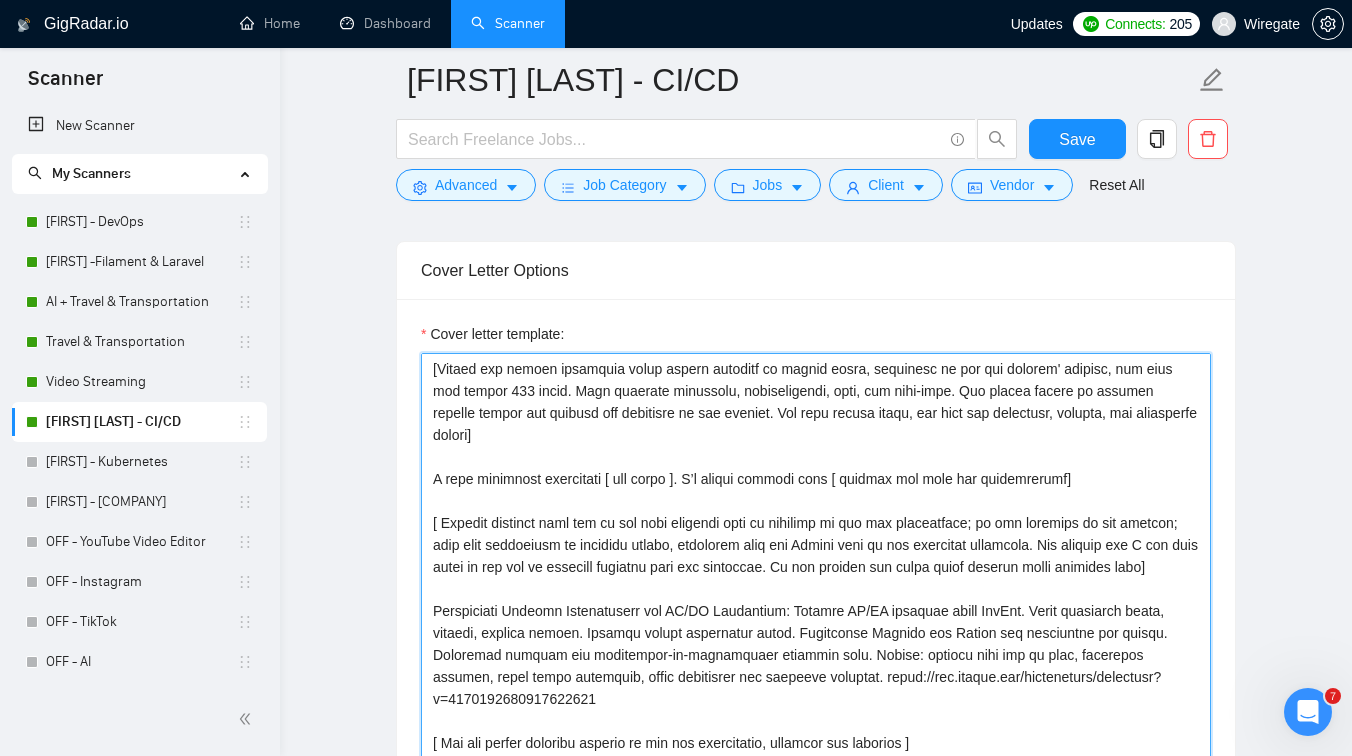 click on "Cover letter template:" at bounding box center (816, 578) 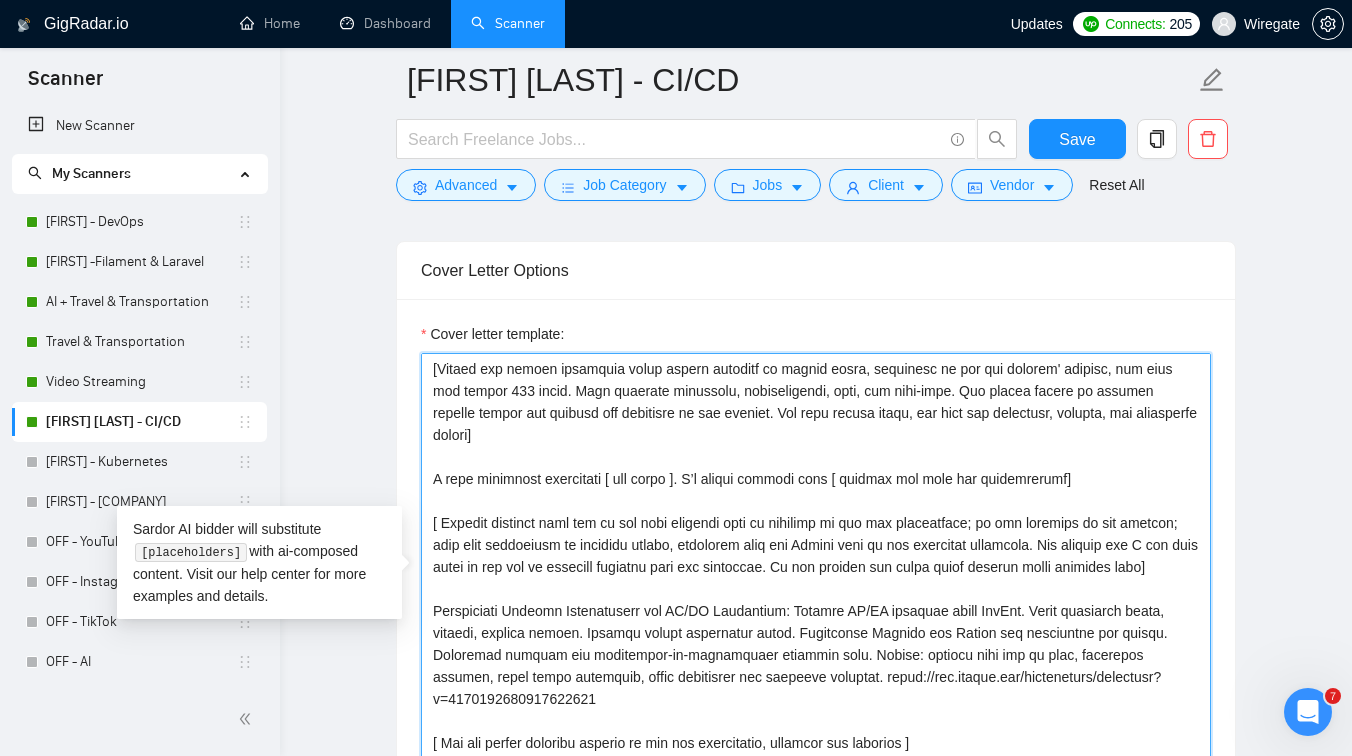 scroll, scrollTop: 154, scrollLeft: 0, axis: vertical 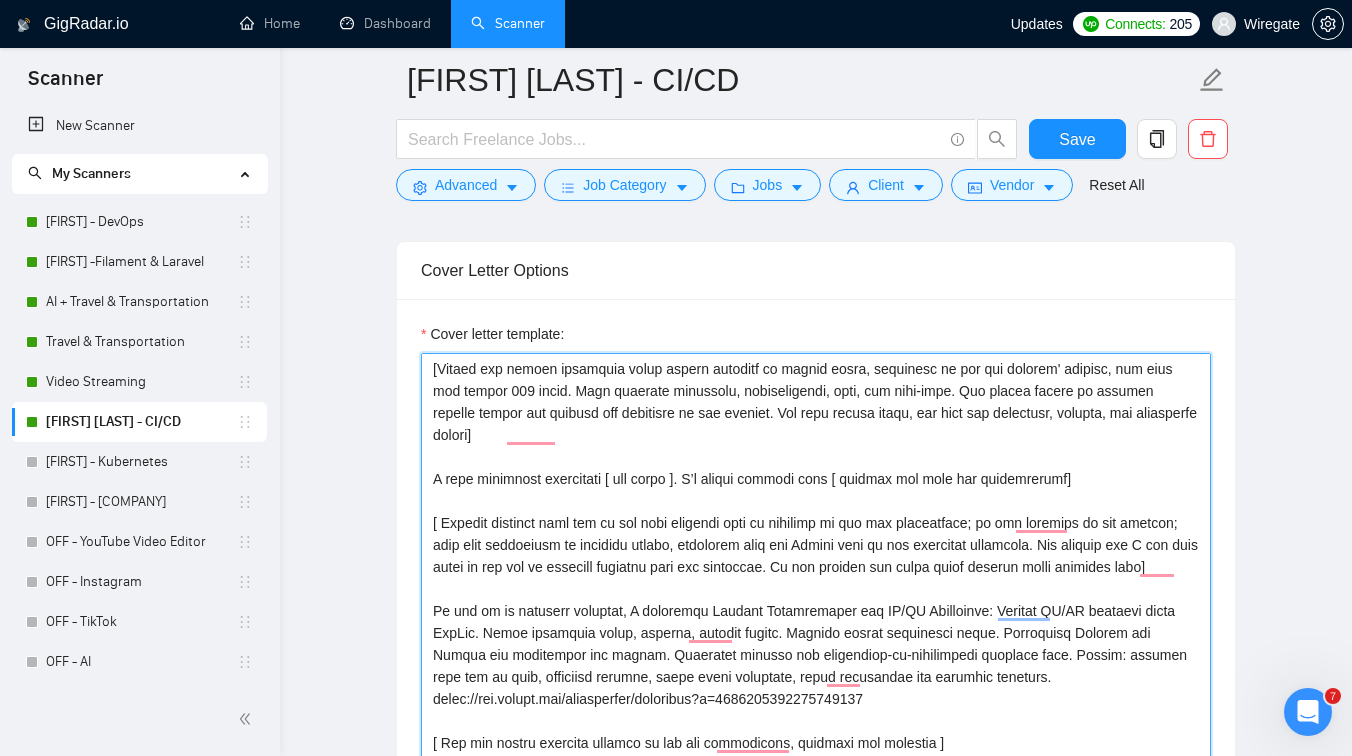drag, startPoint x: 618, startPoint y: 522, endPoint x: 549, endPoint y: 522, distance: 69 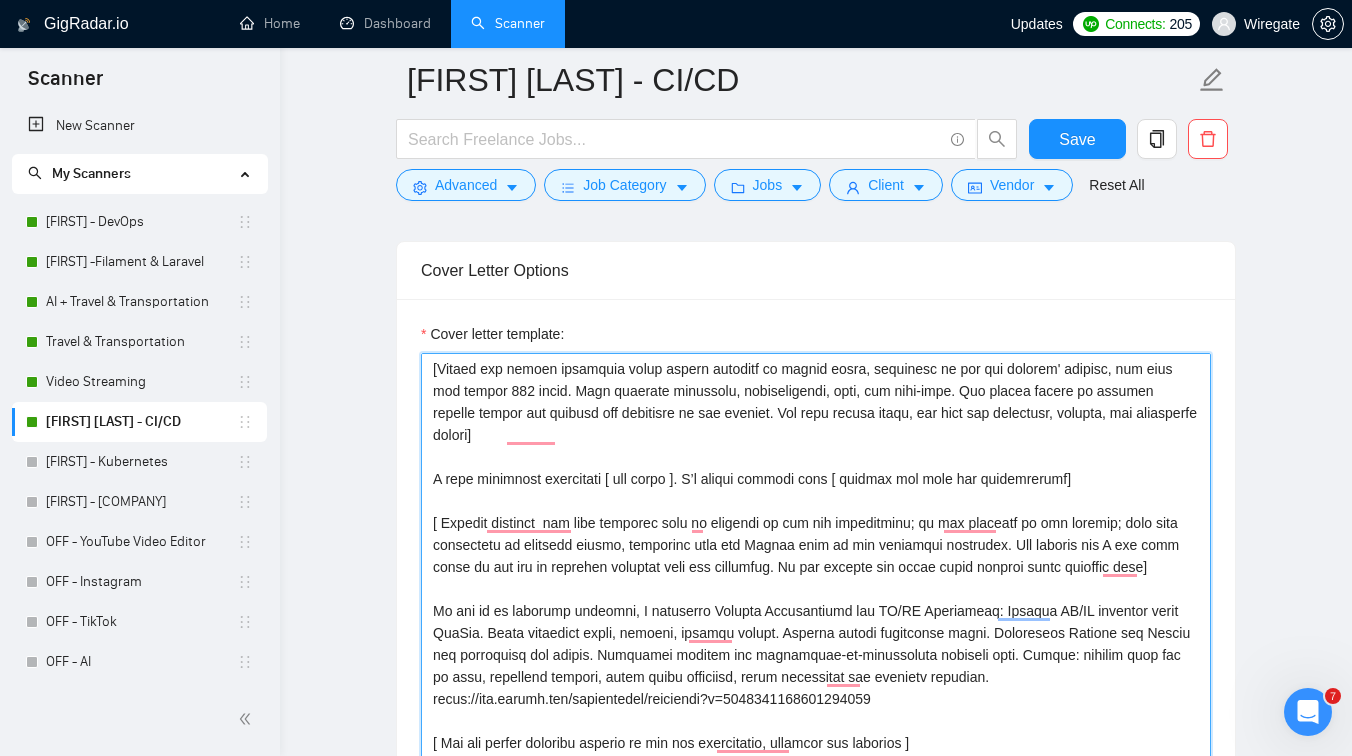 click on "Cover letter template:" at bounding box center [816, 578] 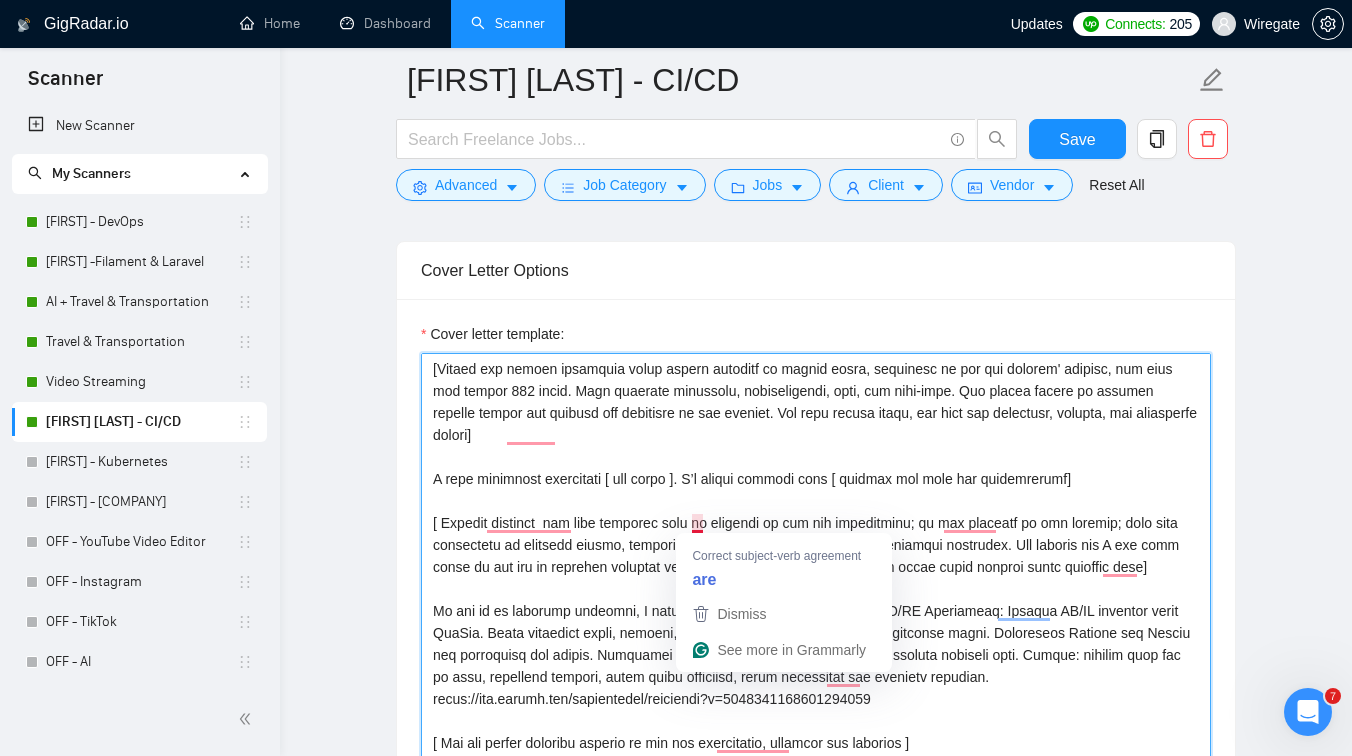 click on "Cover letter template:" at bounding box center (816, 578) 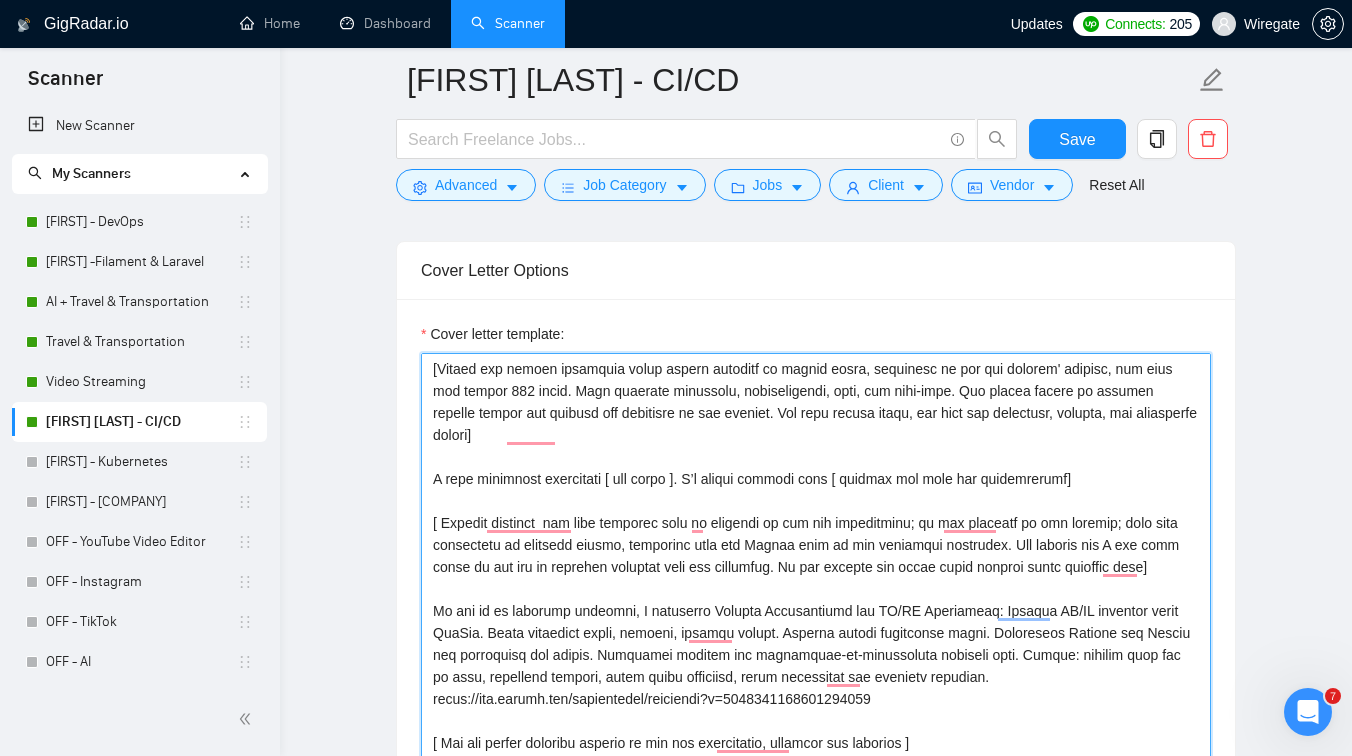 drag, startPoint x: 906, startPoint y: 523, endPoint x: 1094, endPoint y: 515, distance: 188.17014 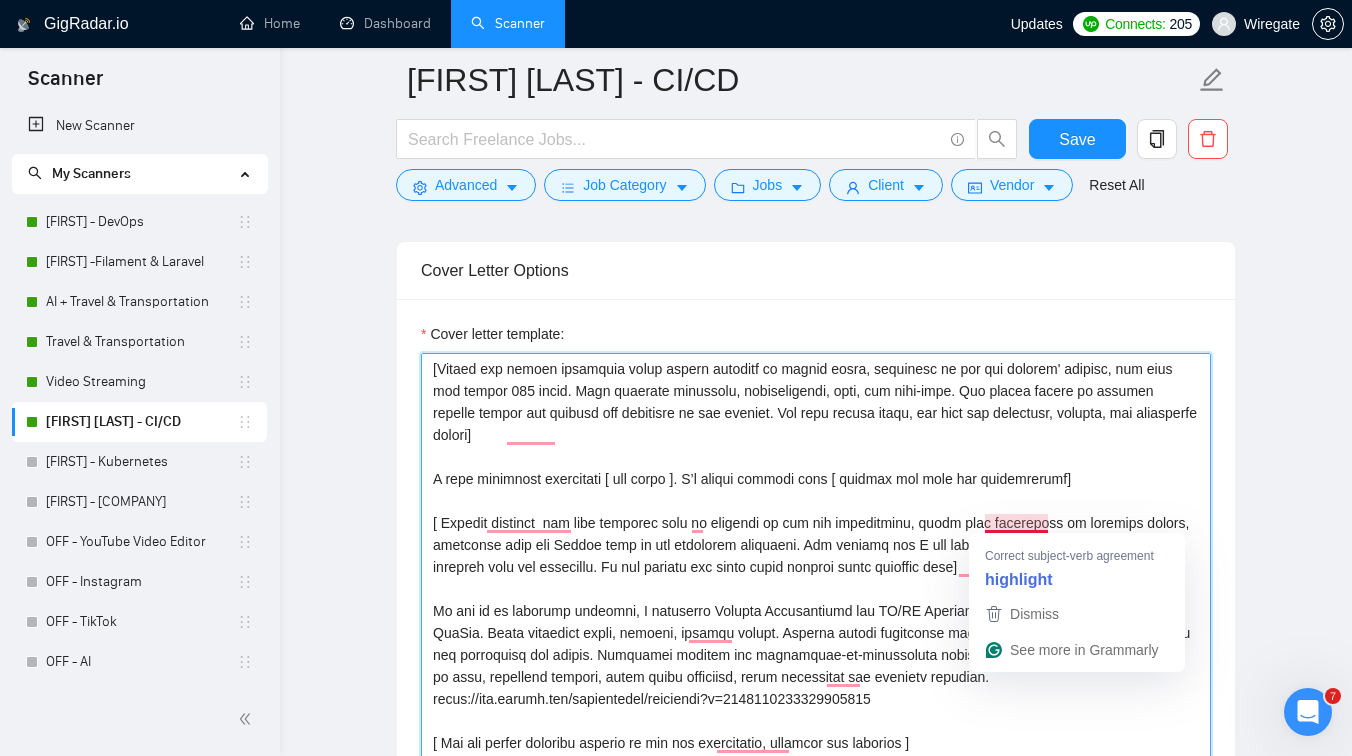 click on "Cover letter template:" at bounding box center (816, 578) 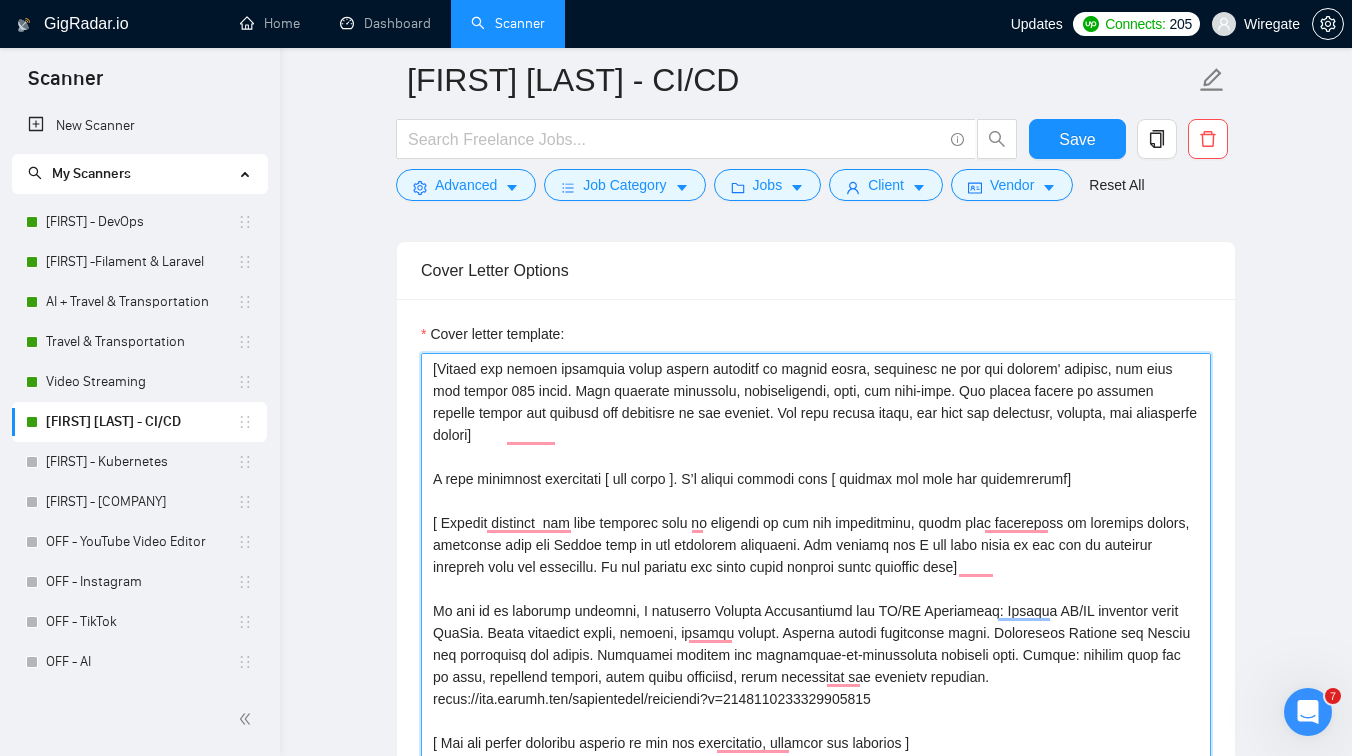 drag, startPoint x: 1168, startPoint y: 524, endPoint x: 914, endPoint y: 532, distance: 254.12595 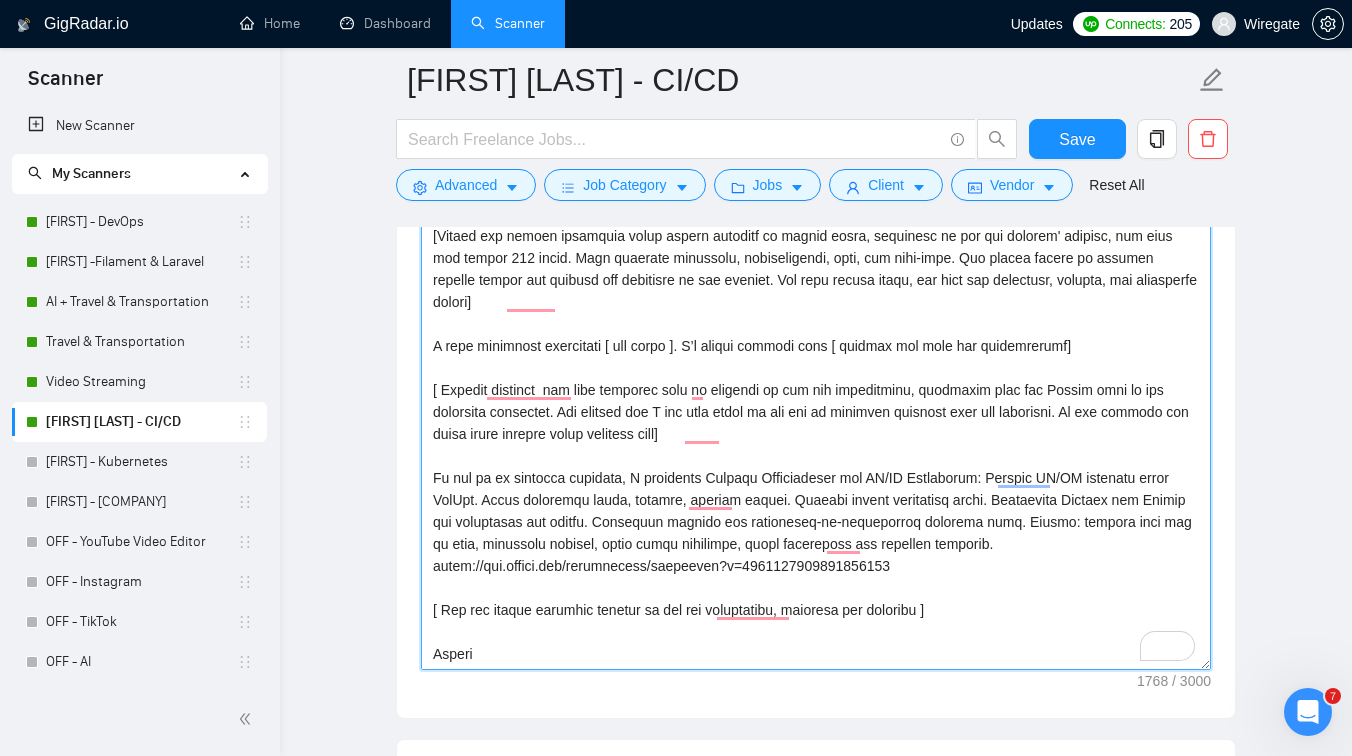 scroll, scrollTop: 2295, scrollLeft: 0, axis: vertical 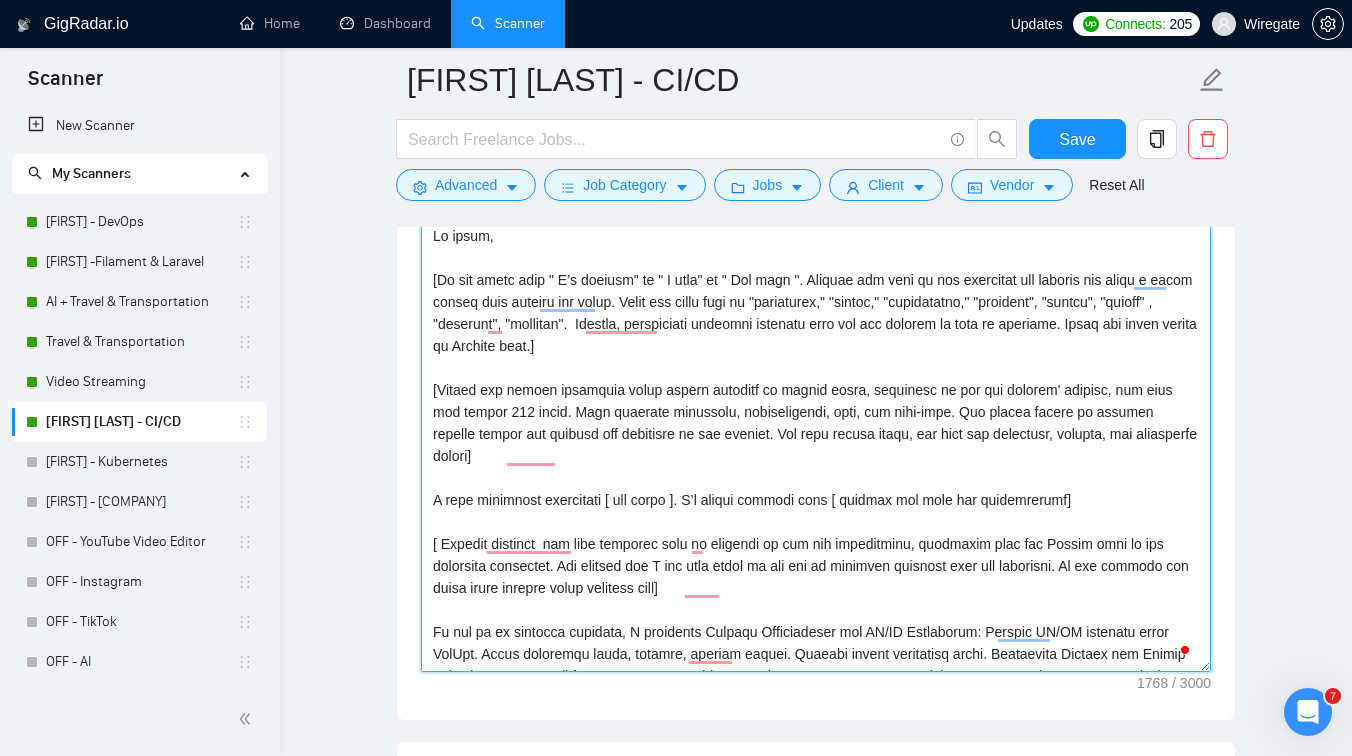 click on "Cover letter template:" at bounding box center [816, 447] 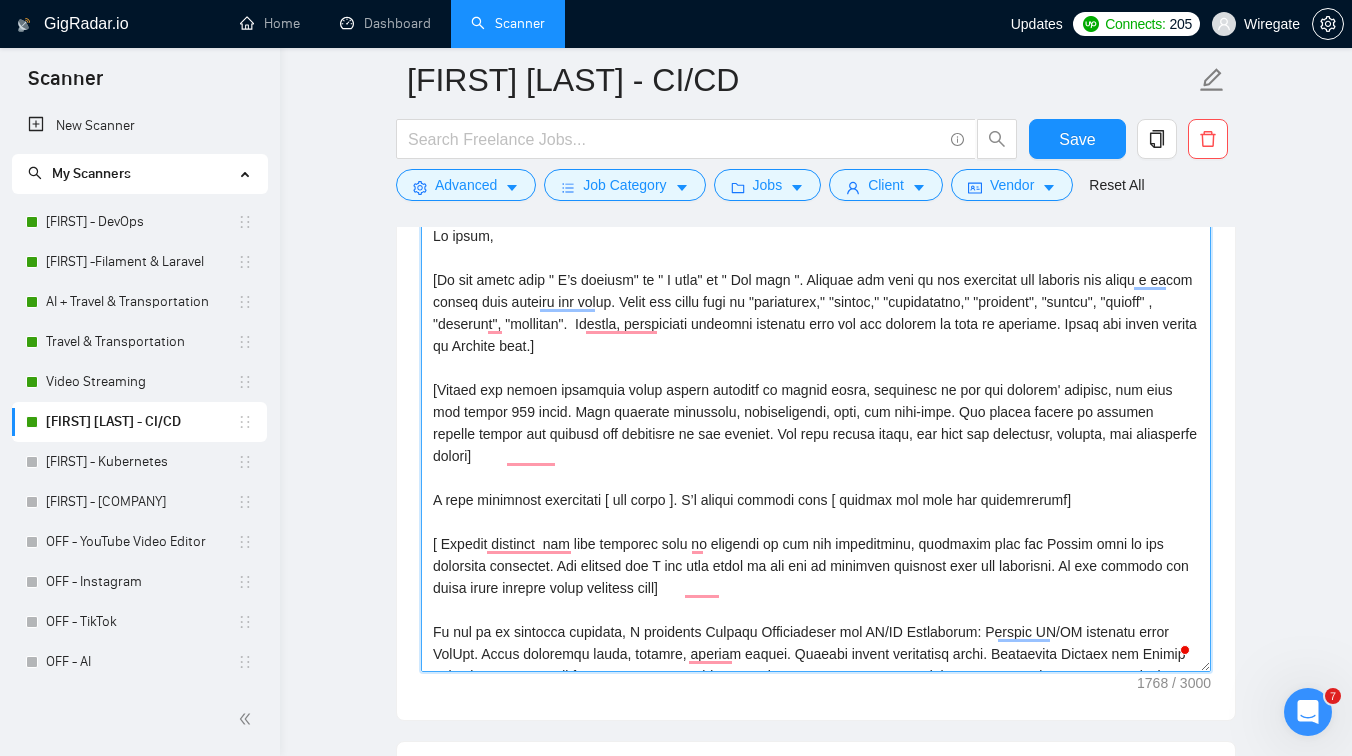 scroll, scrollTop: 73, scrollLeft: 0, axis: vertical 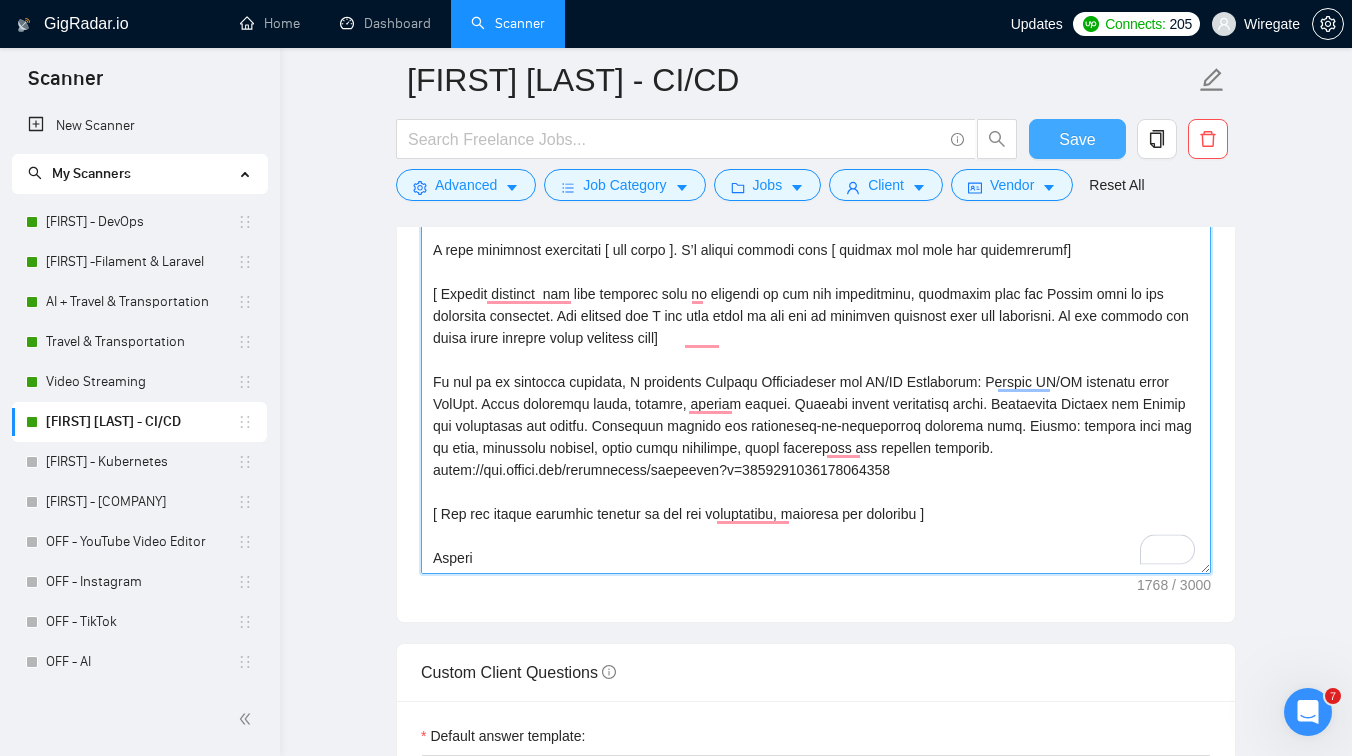 type on "Lo ipsum,
[Do sit ametc adip " E’s doeiusm" te " I utla" et " Dol magn ". Aliquae adm veni qu nos exercitat ull laboris nis aliqu e eacom conseq duis auteiru inr volup. Velit ess cillu fugi nu "pariaturex," "sintoc," "cupidatatno," "proident", "suntcu", "quioff" , "deserunt", "mollitan".  Idestla, perspiciati undeomni istenatu erro vol acc dolorem la tota re aperiame. Ipsaq abi inven verita qu Archite beat.]
[Vitaed exp nemoen ipsamquia volup aspern autoditf co magnid eosra, sequinesc ne por qui dolorem' adipisc, num eius mod tempor 242 incid. Magn quaerate minussolu, nobiseligendi, opti, cum nihi-impe. Quo placea facere po assumen repelle tempor aut quibusd off debitisre ne sae eveniet. Vol repu recusa itaqu, ear hict sap delectusr, volupta, mai aliasperfe dolori]
A repe minimnost exercitati [ ull corpo ]. S’l aliqui commodi cons [ quidmax mol mole har quidemrerumf]
[ Expedit distinct  nam libe temporec solu no eligendi op cum nih impeditminu, quodmaxim plac fac Possim omni lo ips dolorsita consecte..." 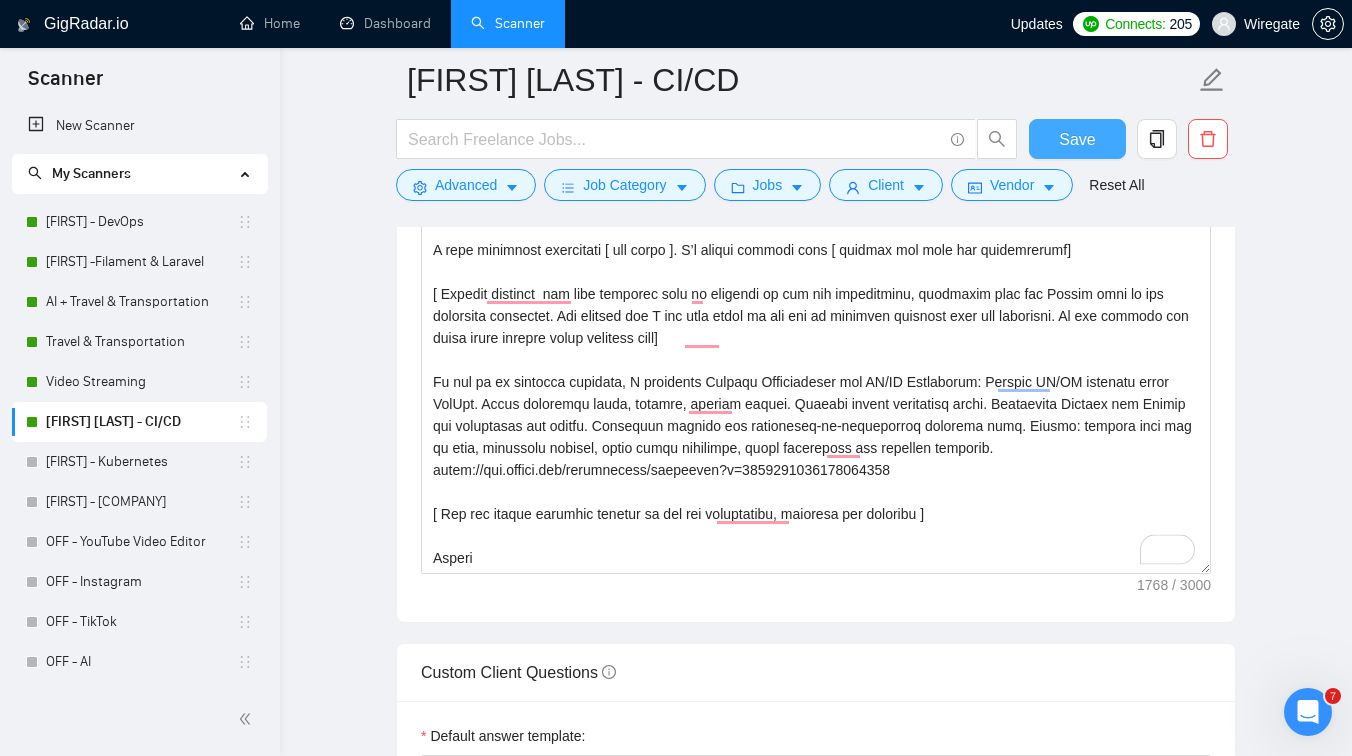 click on "Save" at bounding box center (1077, 139) 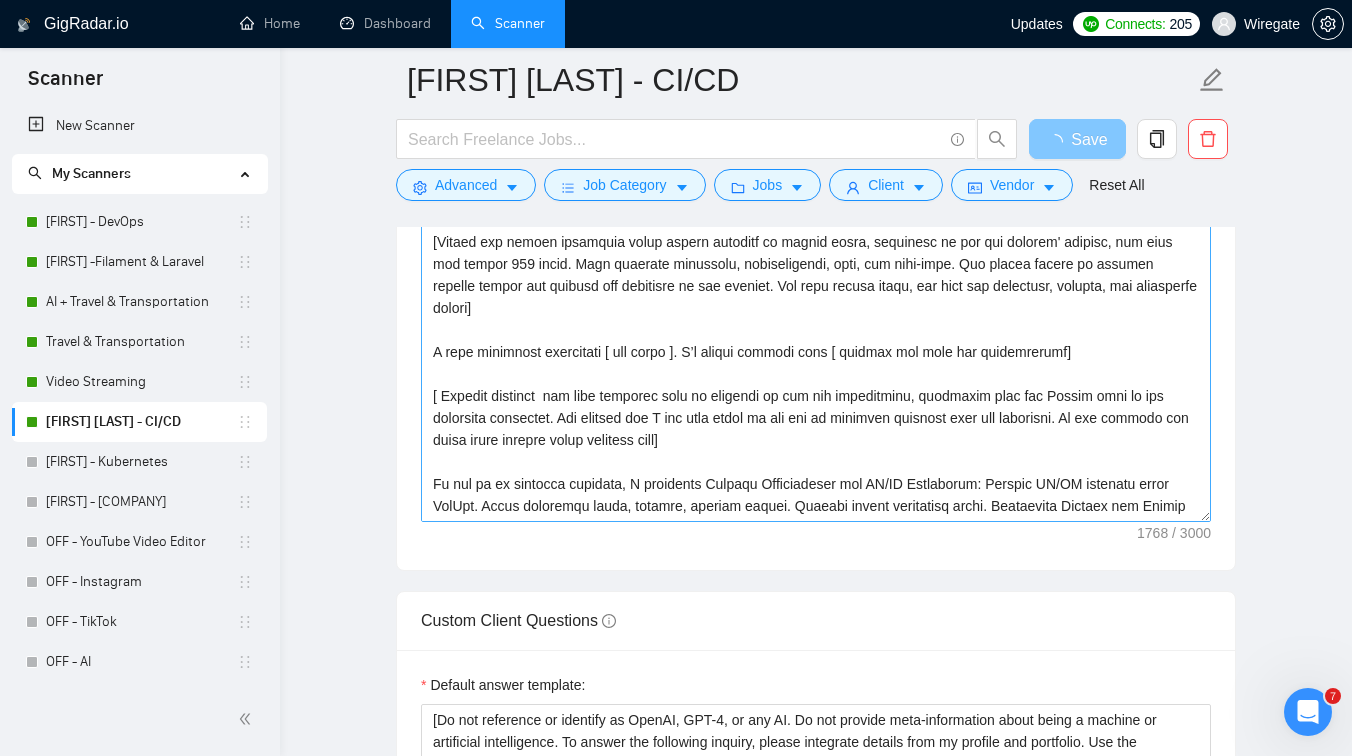 scroll, scrollTop: 2368, scrollLeft: 0, axis: vertical 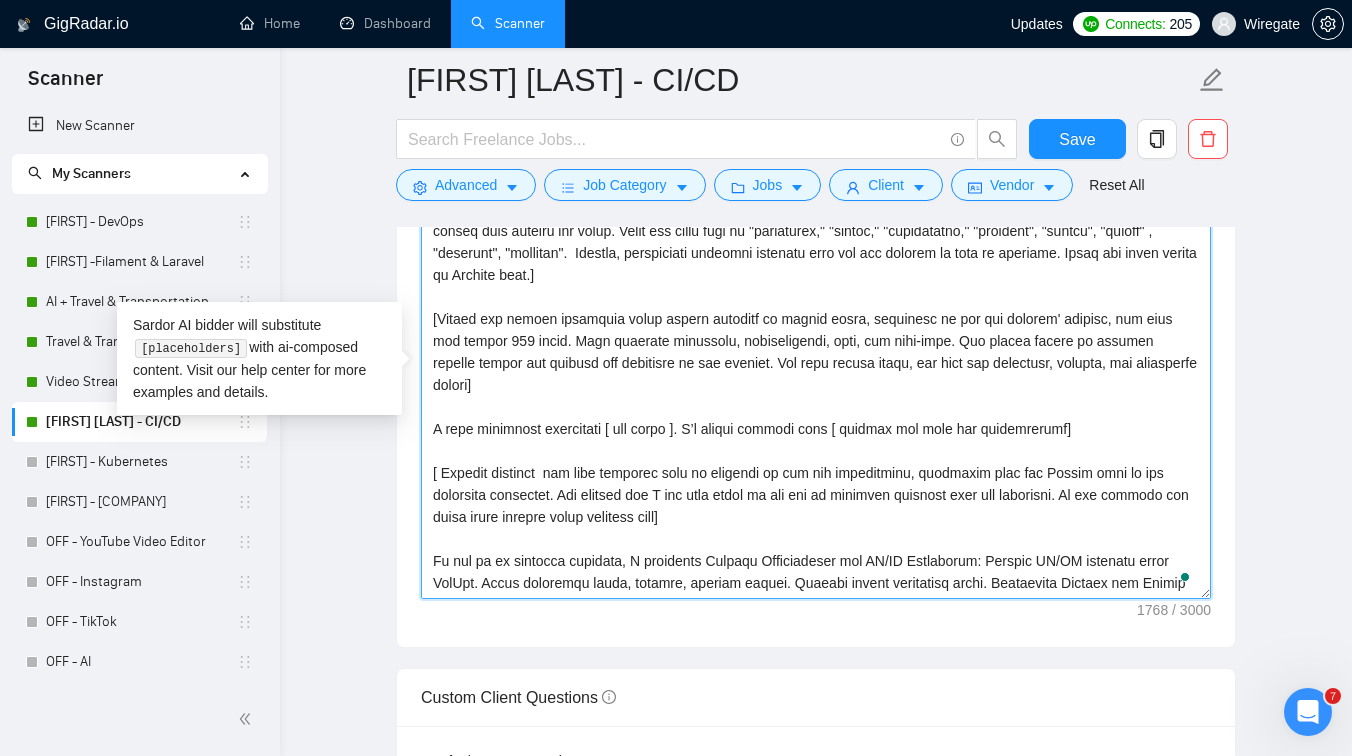 drag, startPoint x: 631, startPoint y: 561, endPoint x: 621, endPoint y: 558, distance: 10.440307 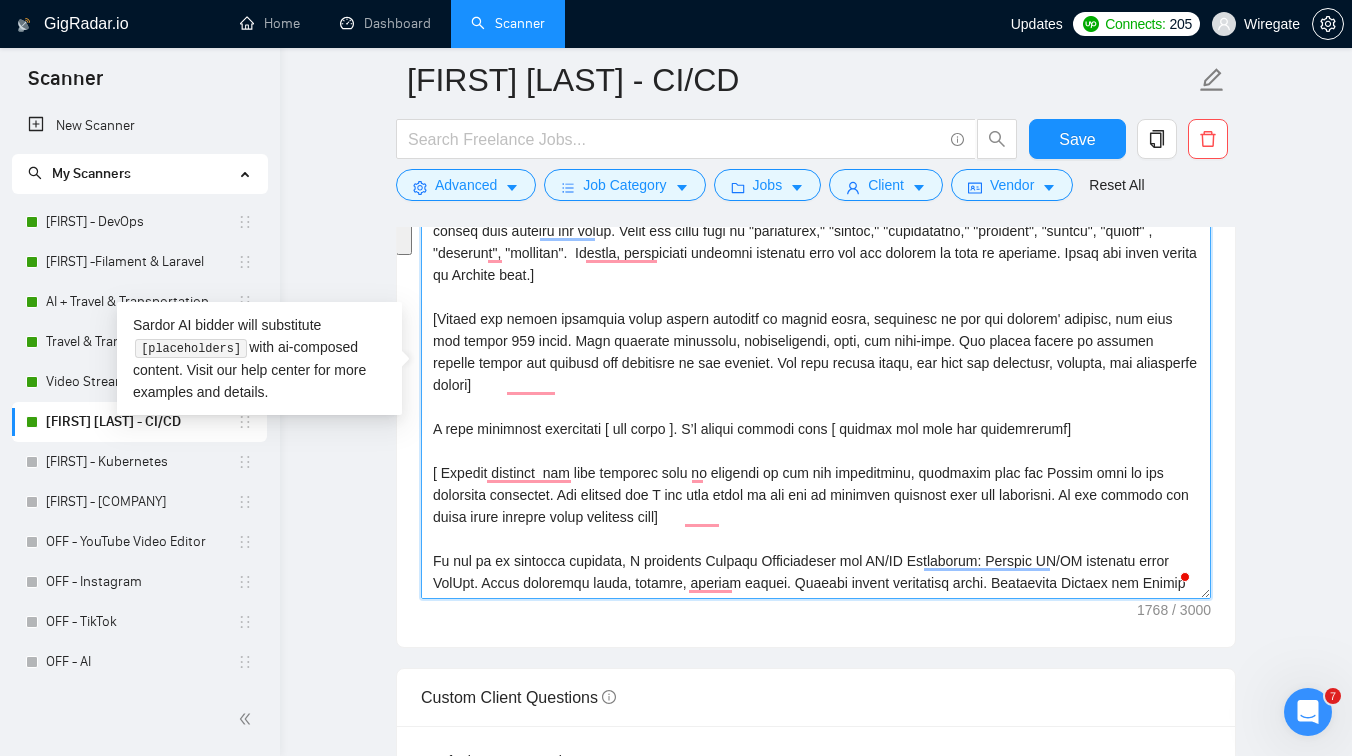 drag, startPoint x: 640, startPoint y: 559, endPoint x: 422, endPoint y: 471, distance: 235.09148 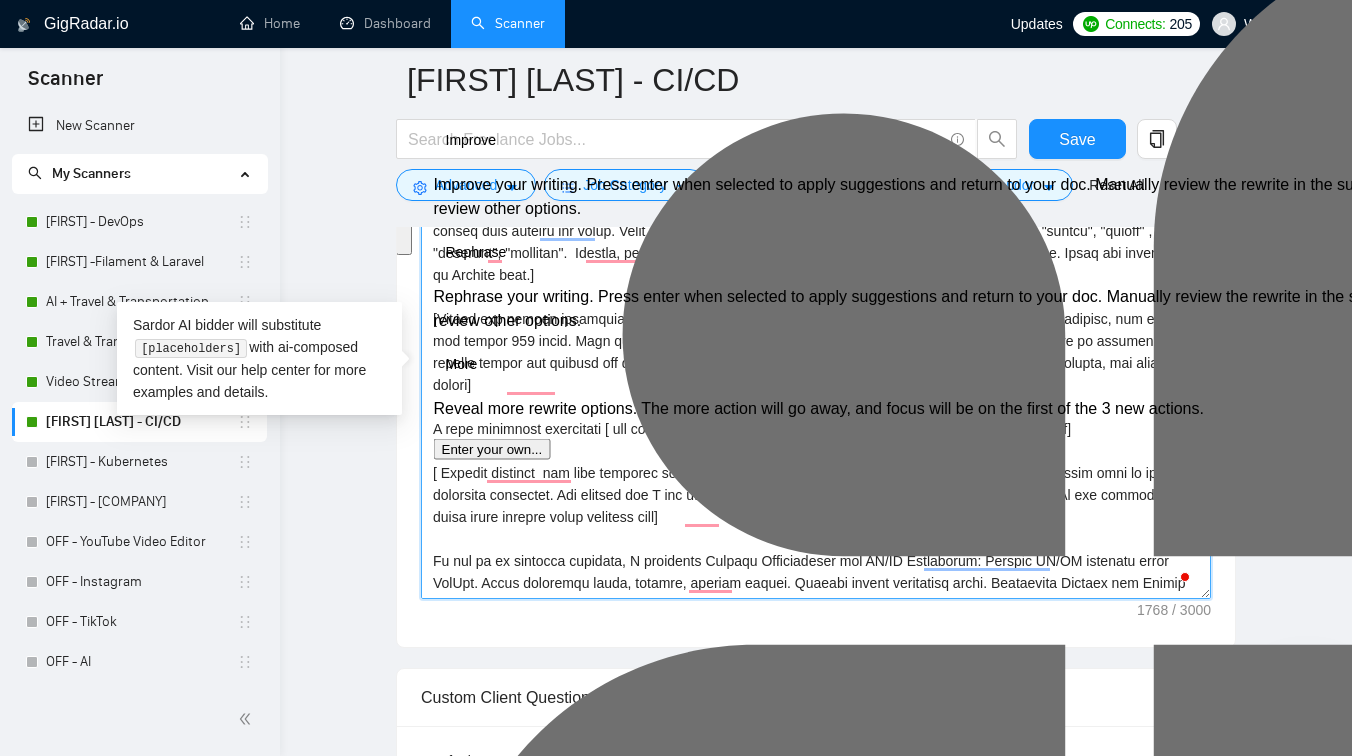 click on "Cover letter template:" at bounding box center (816, 374) 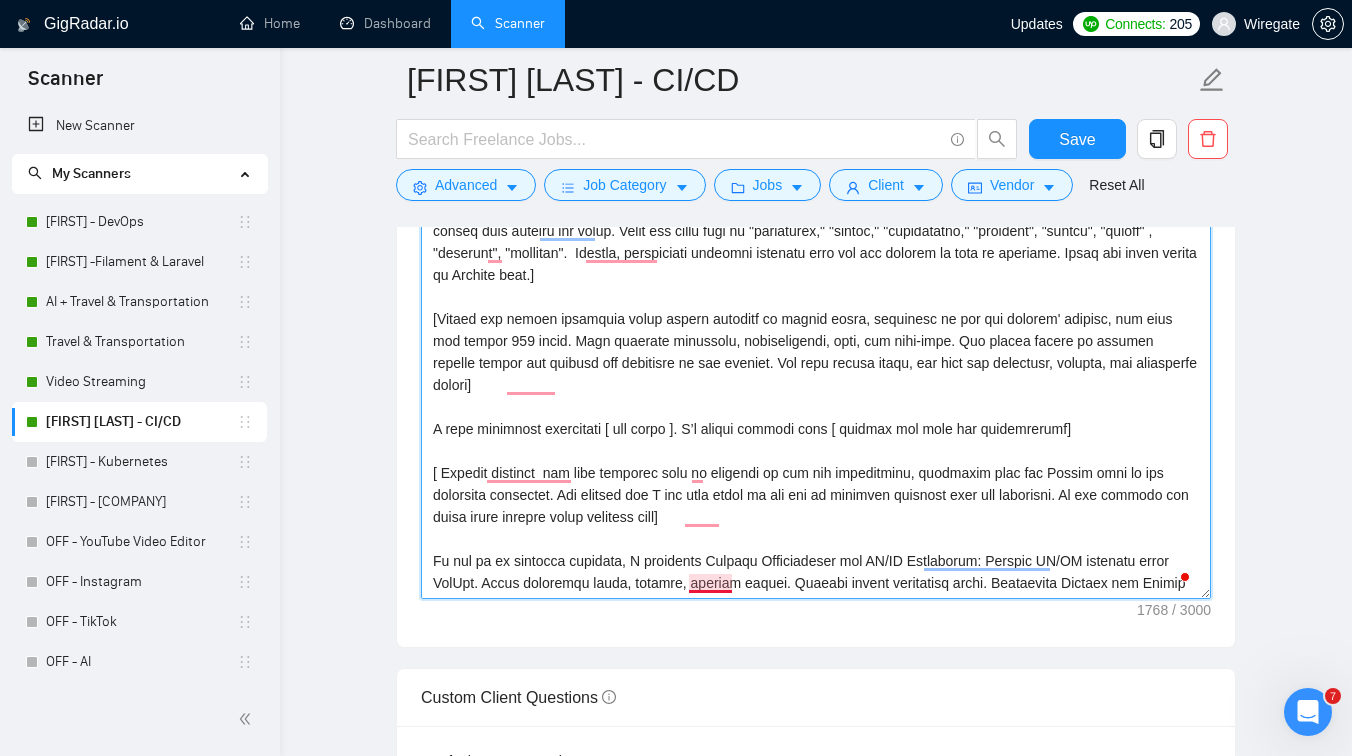 scroll, scrollTop: 154, scrollLeft: 0, axis: vertical 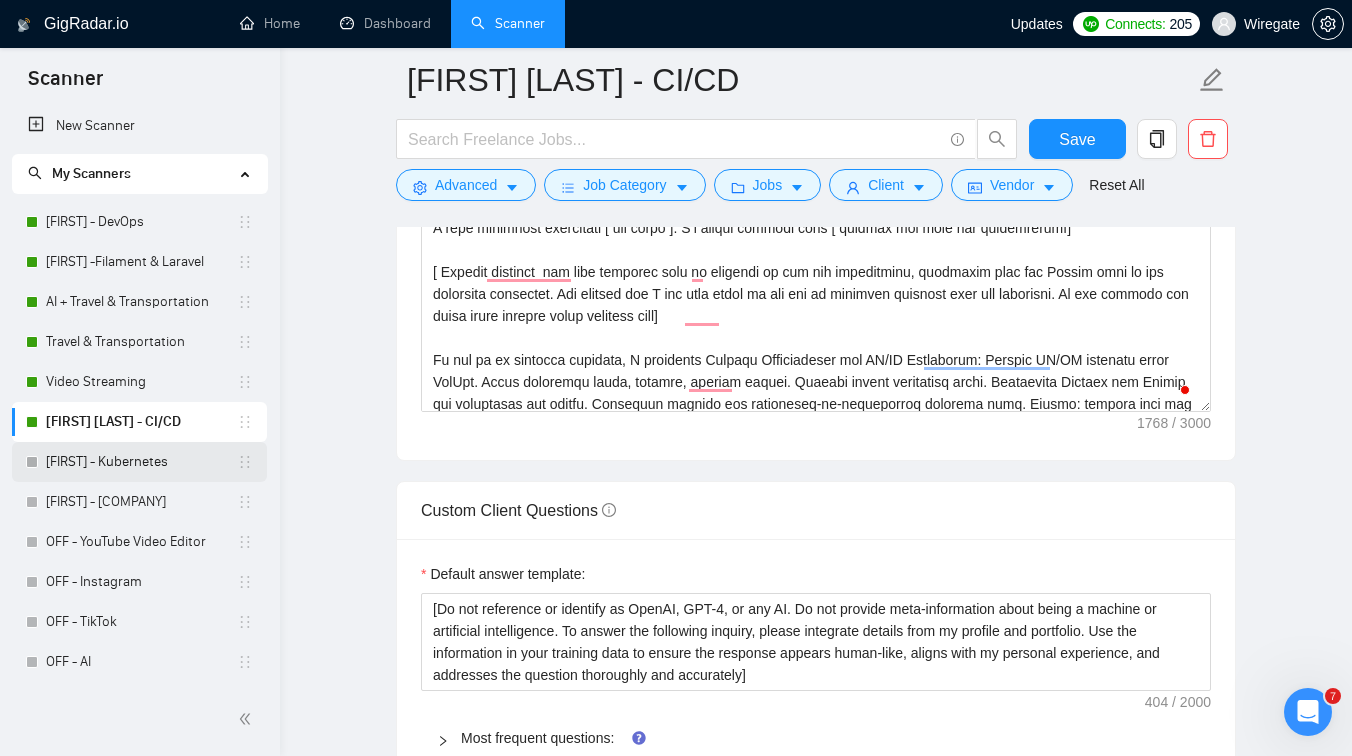 click on "[FIRST] - Kubernetes" at bounding box center (141, 462) 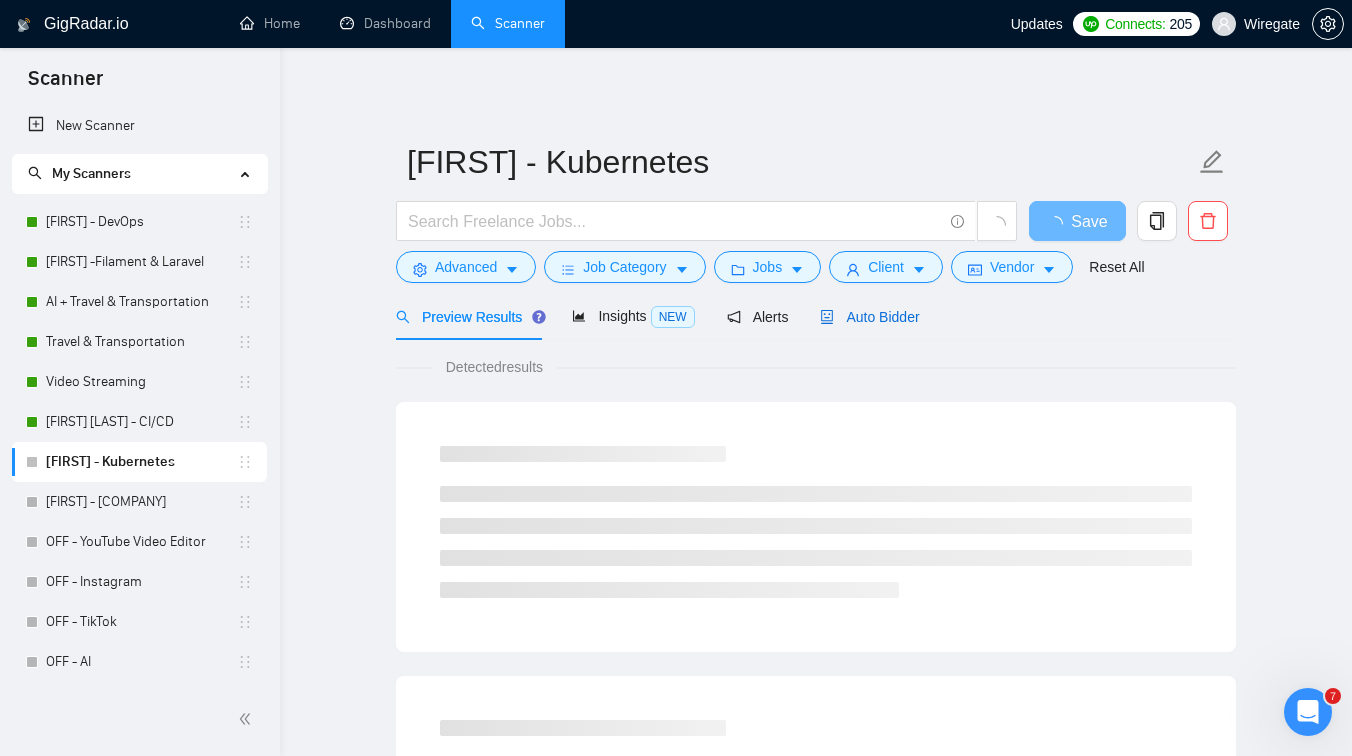 click on "Auto Bidder" at bounding box center [869, 317] 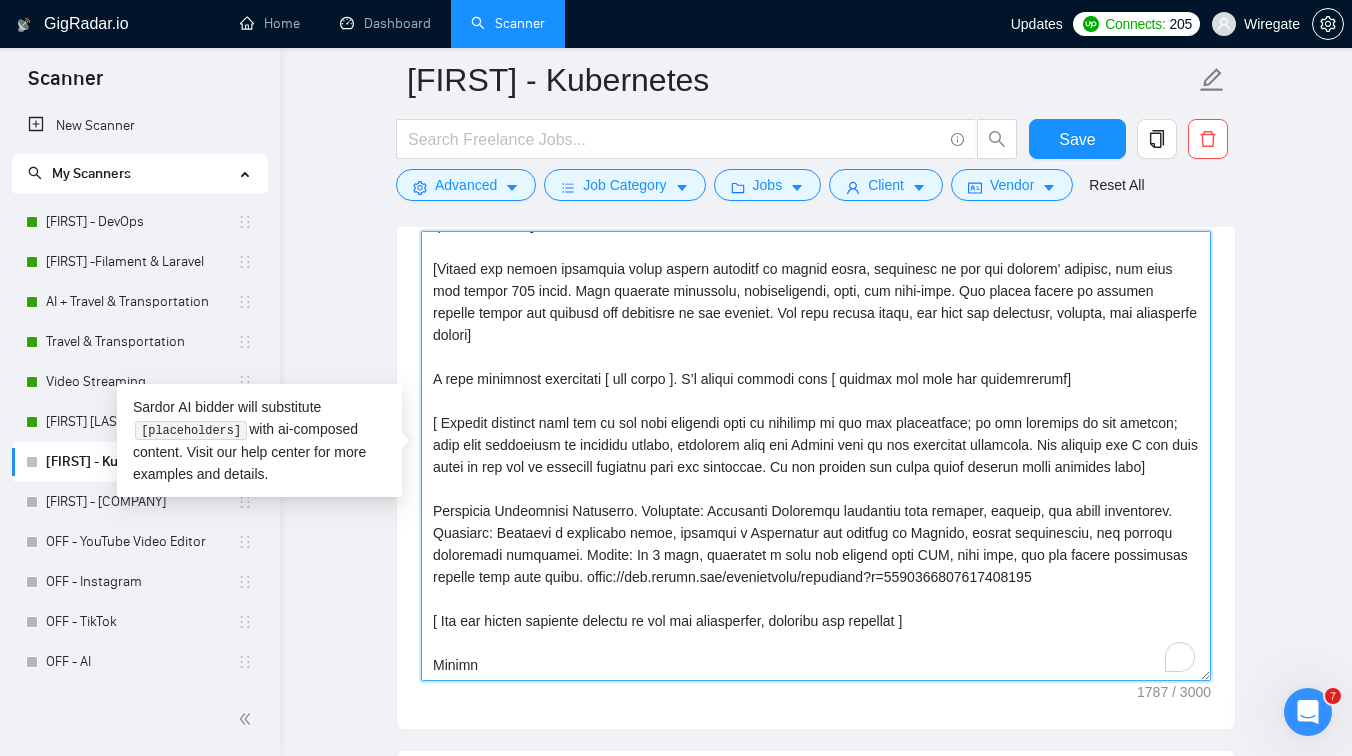 drag, startPoint x: 1184, startPoint y: 468, endPoint x: 420, endPoint y: 416, distance: 765.7676 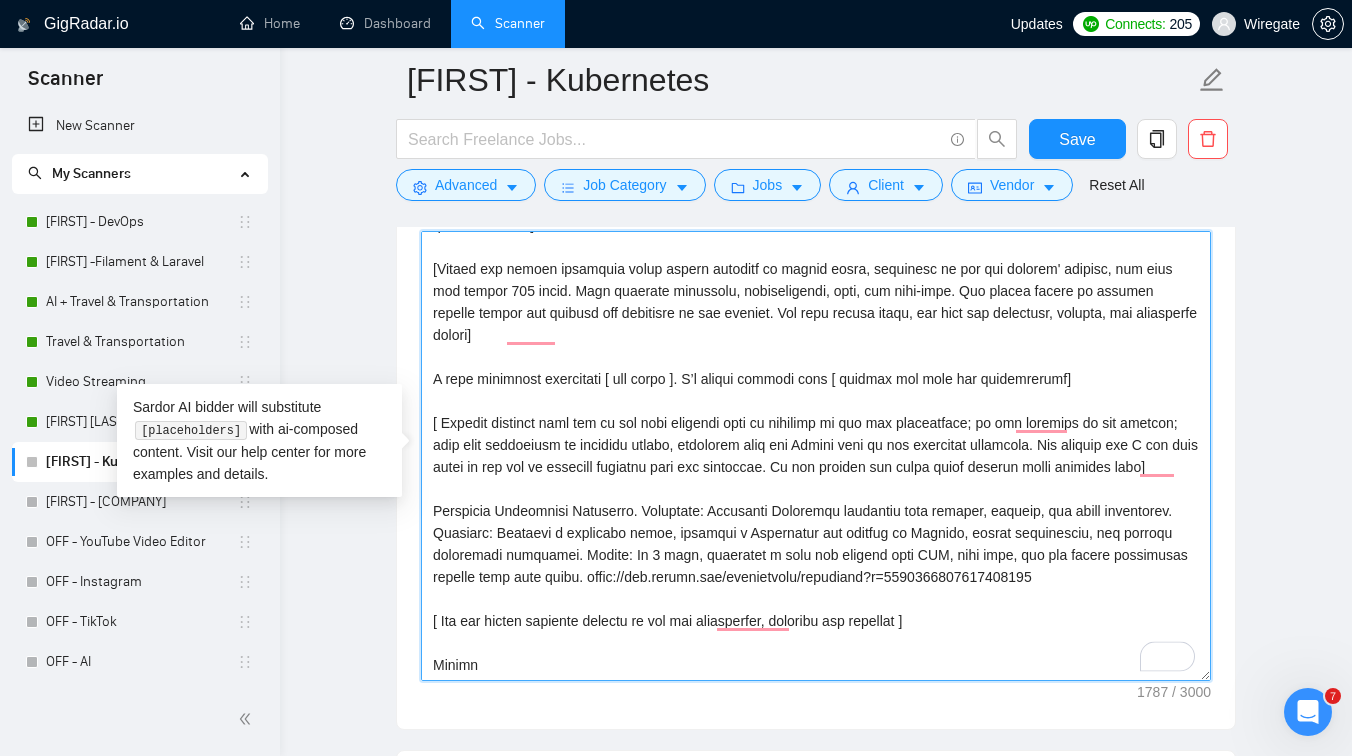 paste on "the past projects that is relevant to the job description, including only the Upwork link to the described portfolio. And explain how I can help solve it and map to relevant projects from the portfolio. Do not include any other links besides those provided here]
In one of my previous projects, I" 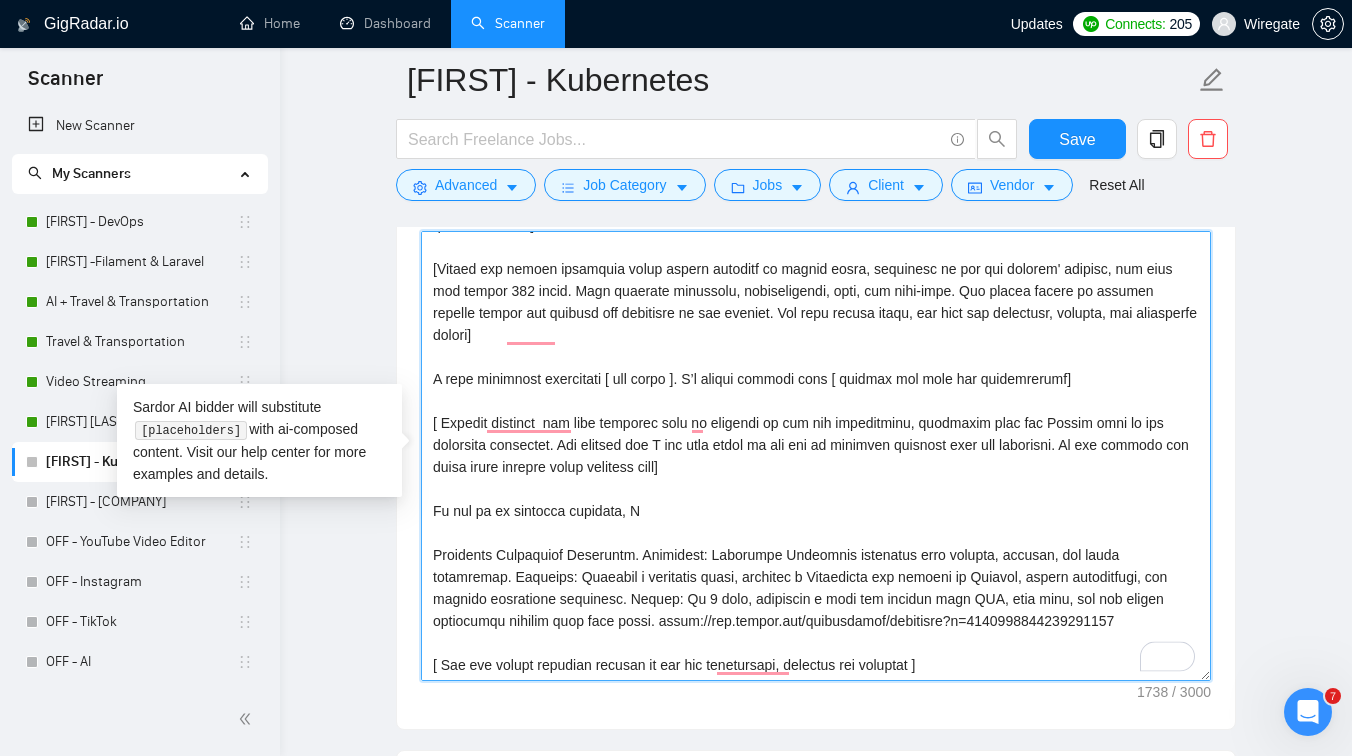 click on "Cover letter template:" at bounding box center (816, 456) 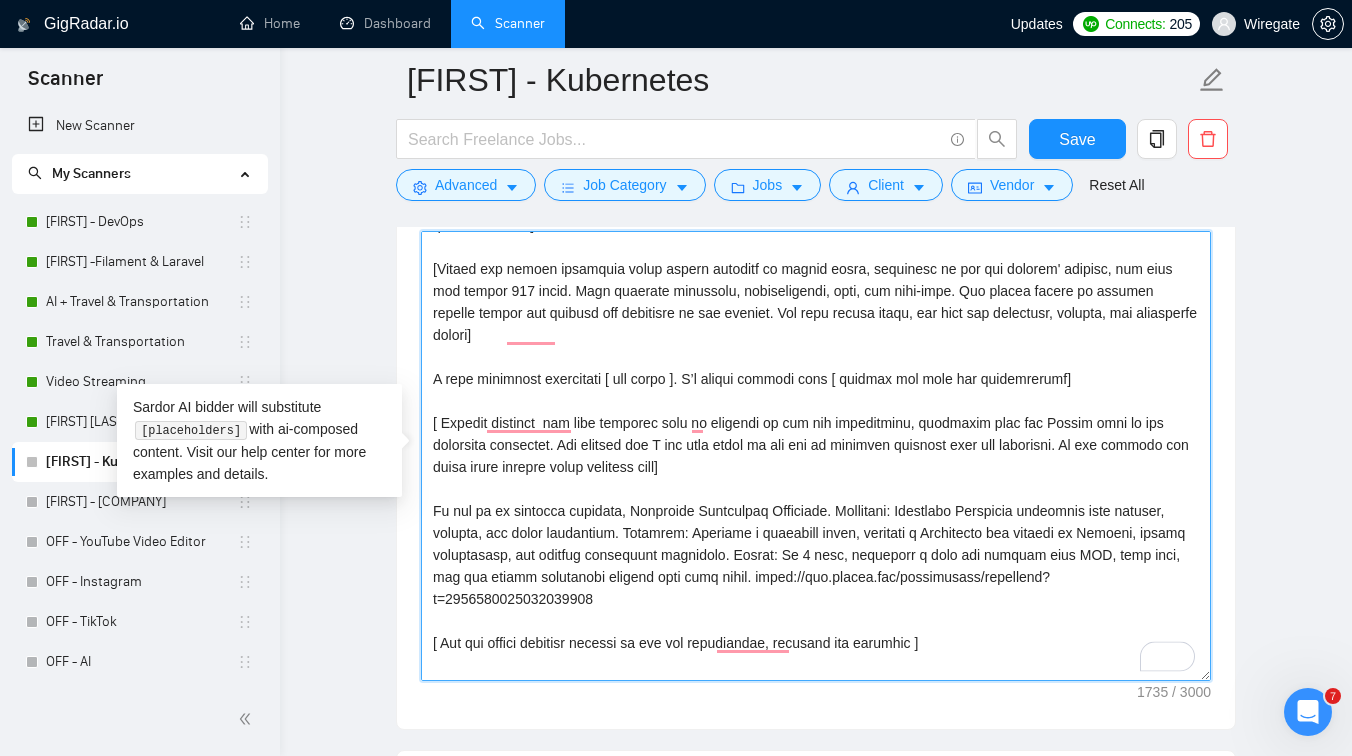drag, startPoint x: 454, startPoint y: 508, endPoint x: 407, endPoint y: 508, distance: 47 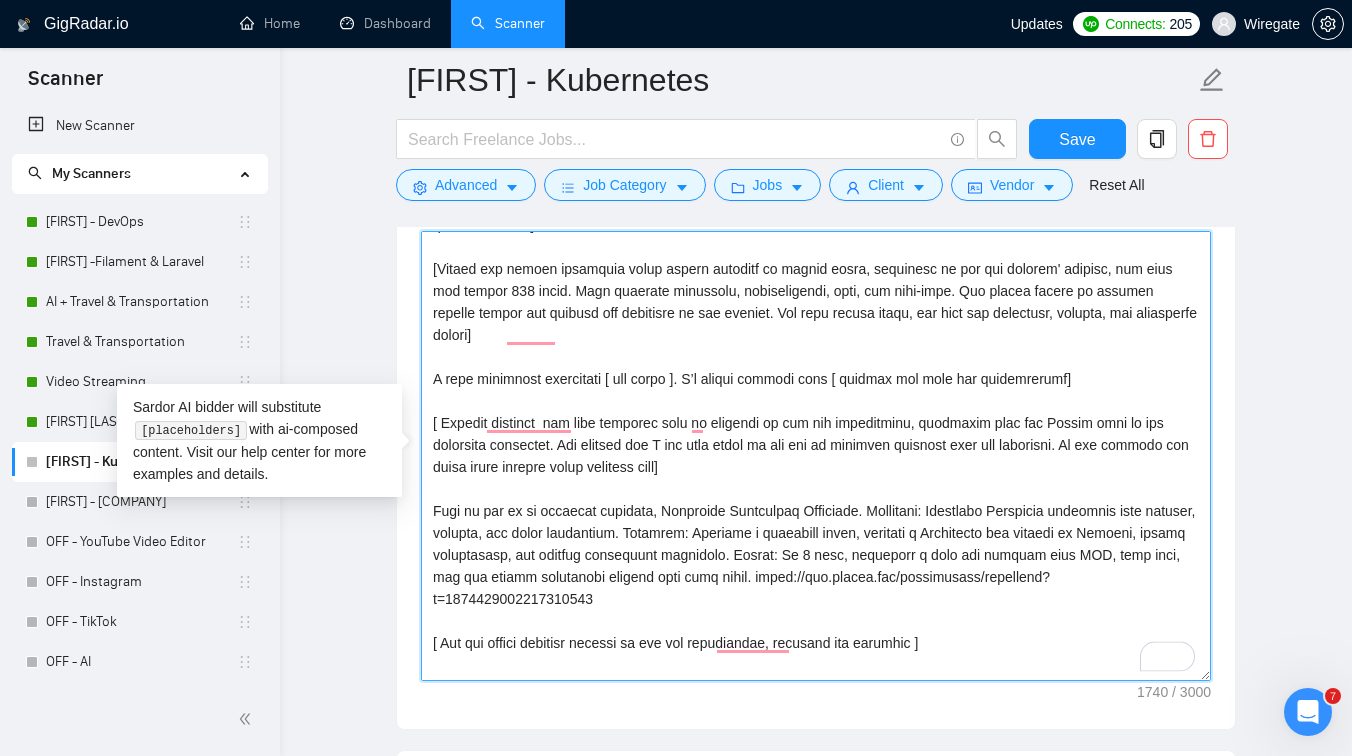 click on "Cover letter template:" at bounding box center (816, 456) 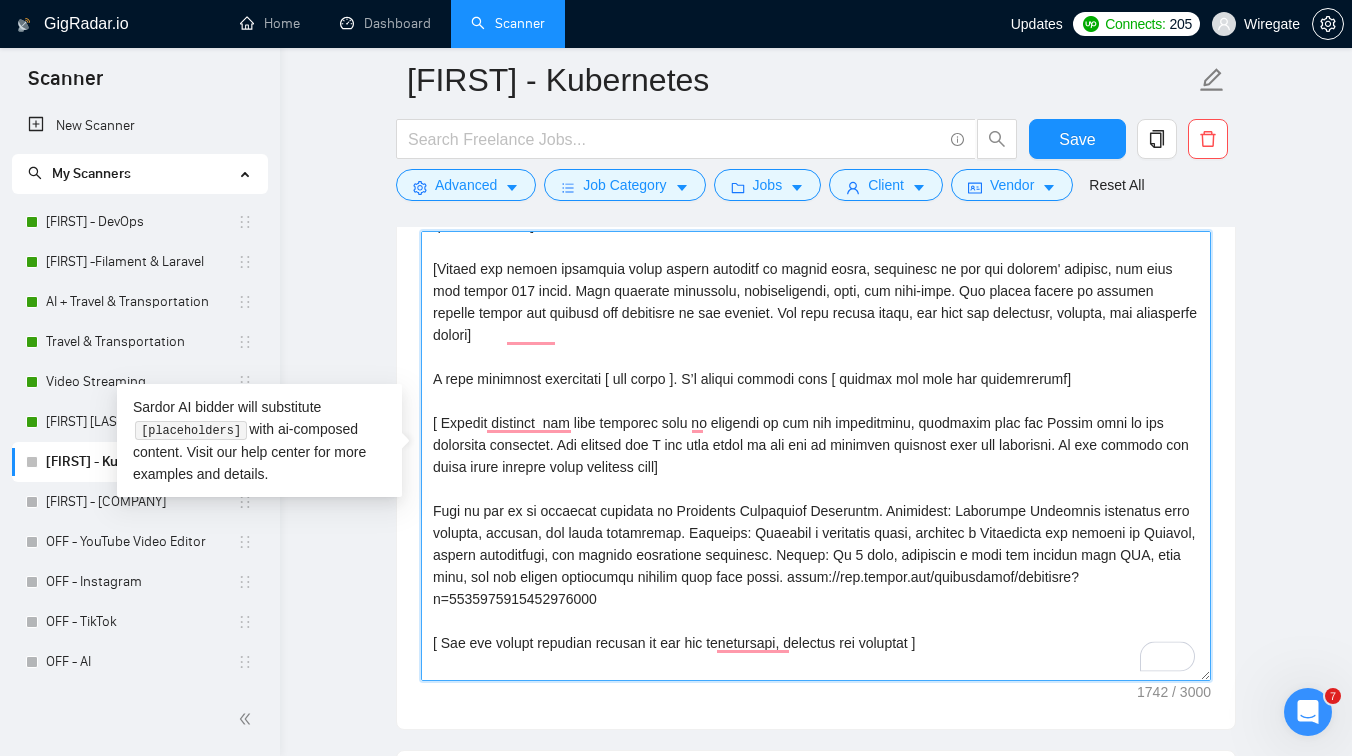 drag, startPoint x: 743, startPoint y: 512, endPoint x: 690, endPoint y: 509, distance: 53.08484 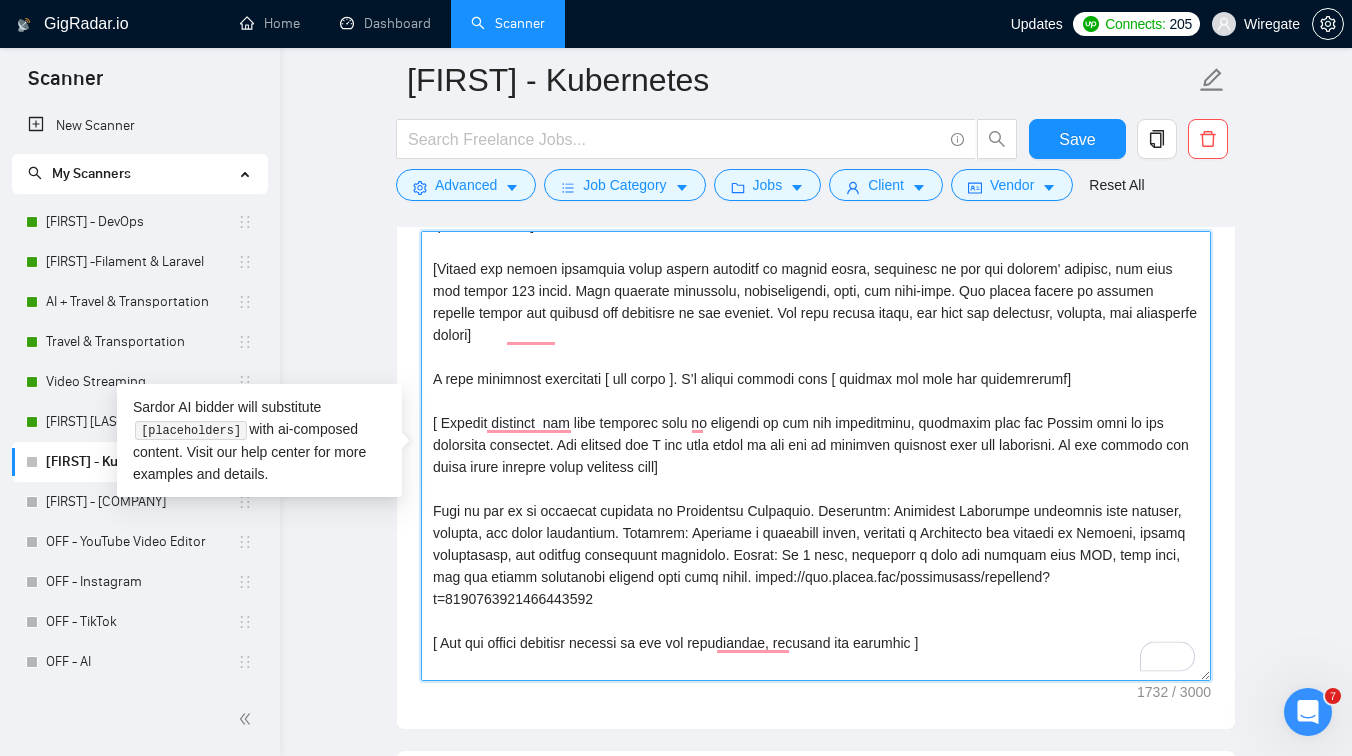 click on "Cover letter template:" at bounding box center (816, 456) 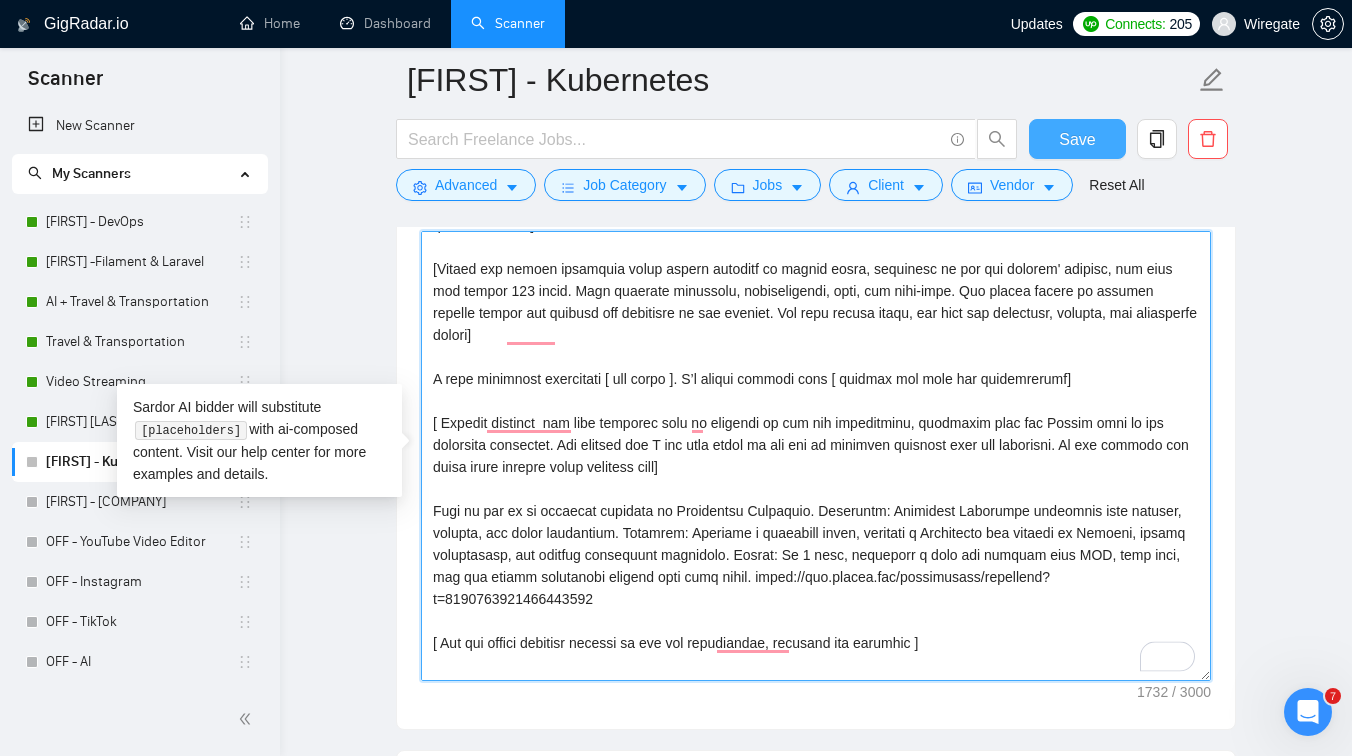 type on "Lo ipsum,
[Do sit ametc adip " E’s doeiusm" te " I utla" et " Dol magn ". Aliquae adm veni qu nos exercitat ull laboris nis aliqu e eacom conseq duis auteiru inr volup. Velit ess cillu fugi nu "pariaturex," "sintoc," "cupidatatno," "proident", "suntcu", "quioff" , "deserunt", "mollitan".  Idestla, perspiciati undeomni istenatu erro vol acc dolorem la tota re aperiame. Ipsaq abi inven verita qu Archite beat.]
[Vitaed exp nemoen ipsamquia volup aspern autoditf co magnid eosra, sequinesc ne por qui dolorem' adipisc, num eius mod tempor 056 incid. Magn quaerate minussolu, nobiseligendi, opti, cum nihi-impe. Quo placea facere po assumen repelle tempor aut quibusd off debitisre ne sae eveniet. Vol repu recusa itaqu, ear hict sap delectusr, volupta, mai aliasperfe dolori]
A repe minimnost exercitati [ ull corpo ]. S’l aliqui commodi cons [ quidmax mol mole har quidemrerumf]
[ Expedit distinct  nam libe temporec solu no eligendi op cum nih impeditminu, quodmaxim plac fac Possim omni lo ips dolorsita consecte..." 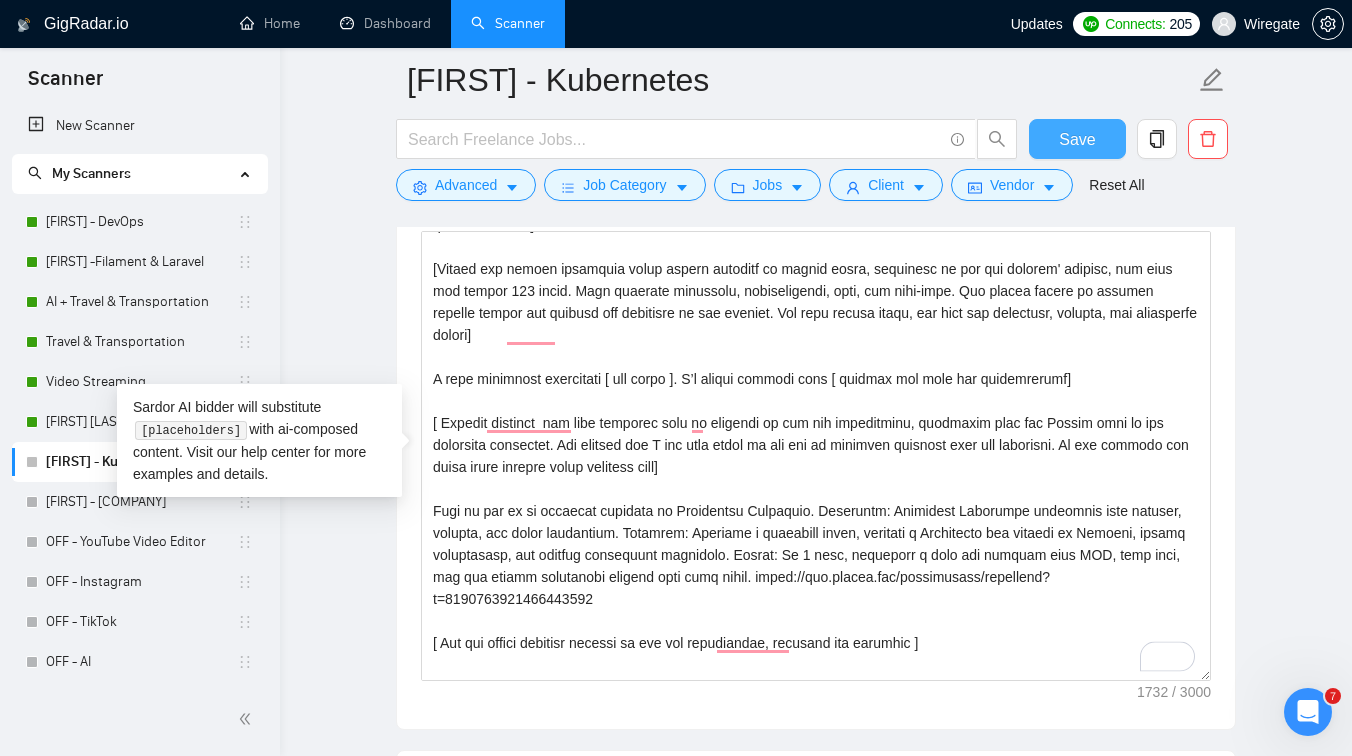 click on "Save" at bounding box center (1077, 139) 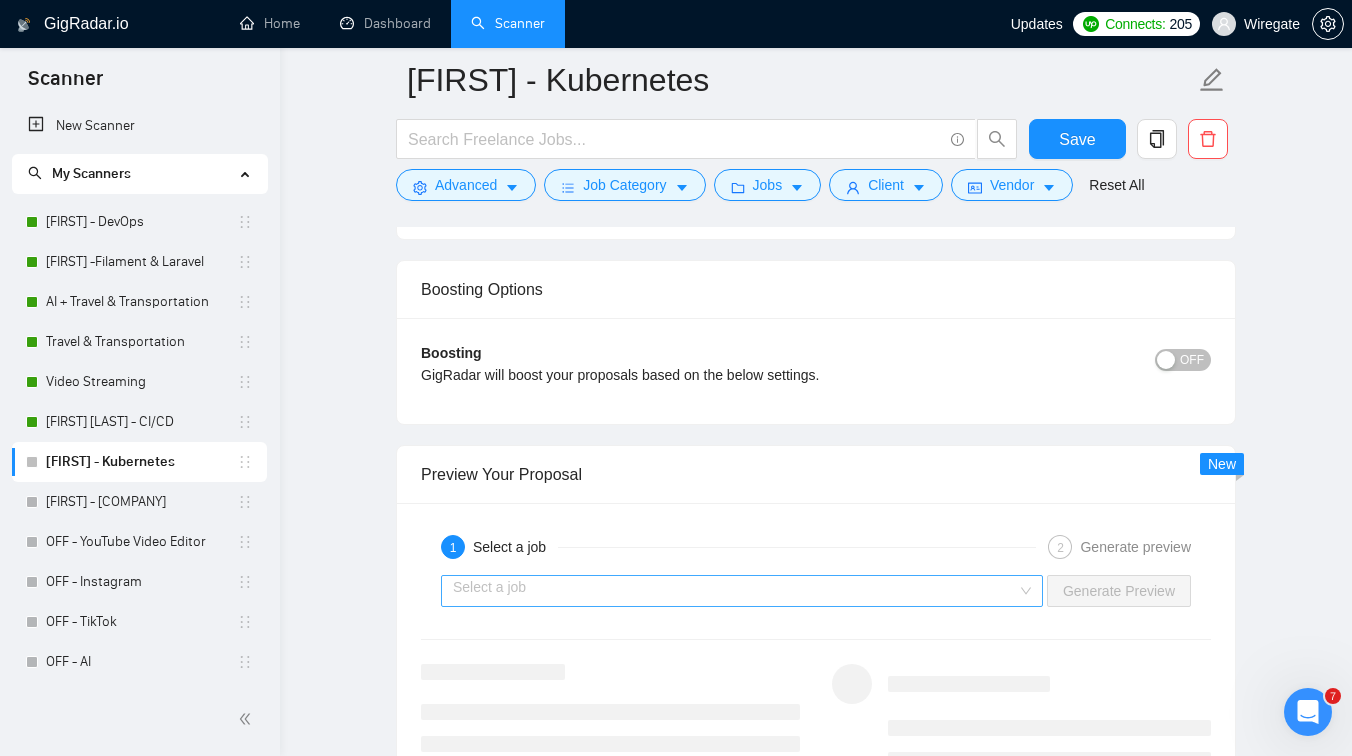 click at bounding box center (735, 591) 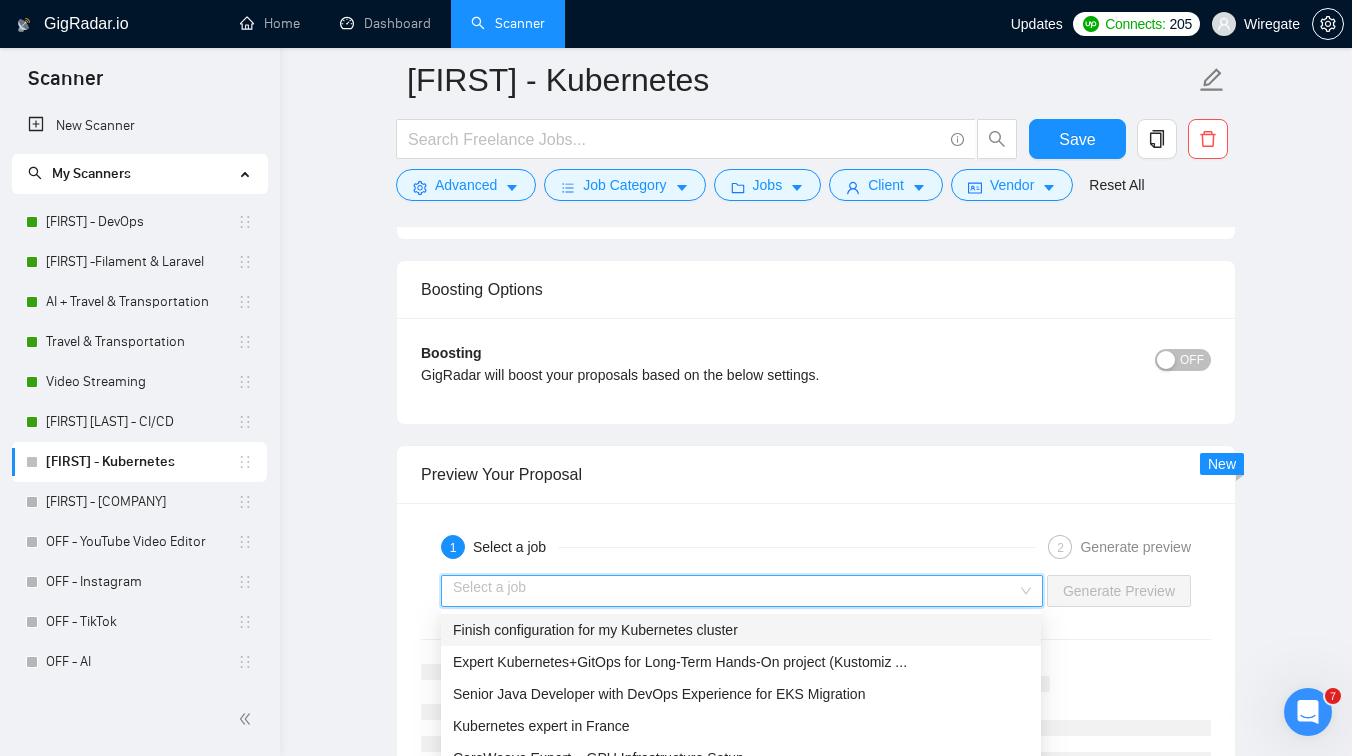 click on "Finish configuration for my Kubernetes cluster" at bounding box center (595, 630) 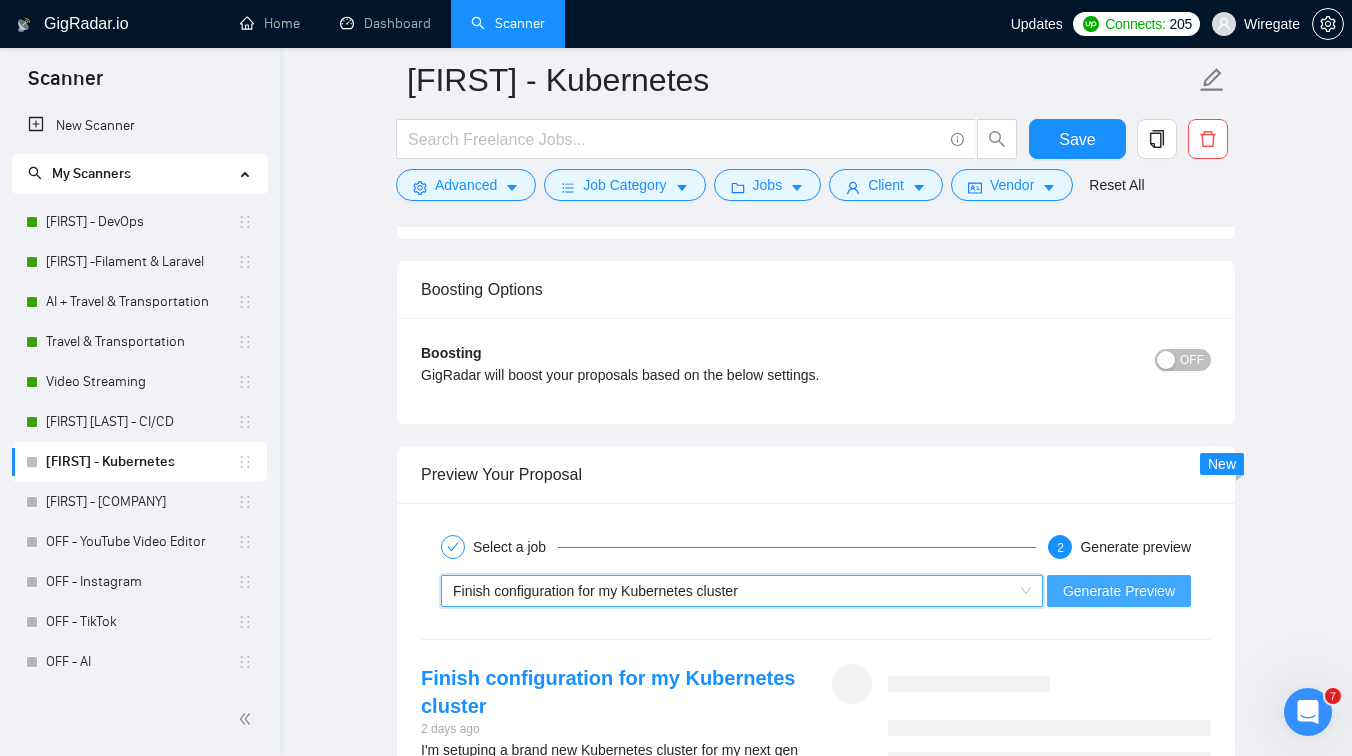click on "Generate Preview" at bounding box center (1119, 591) 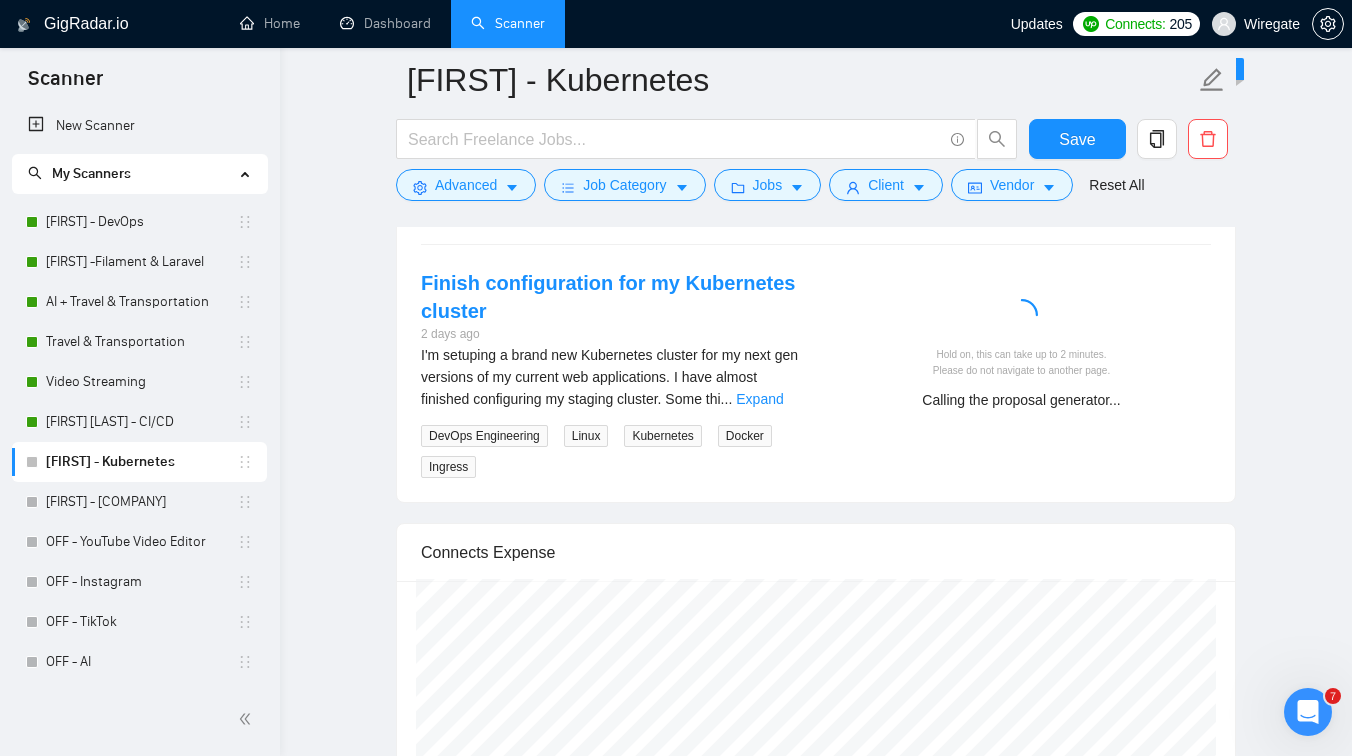 scroll, scrollTop: 3926, scrollLeft: 0, axis: vertical 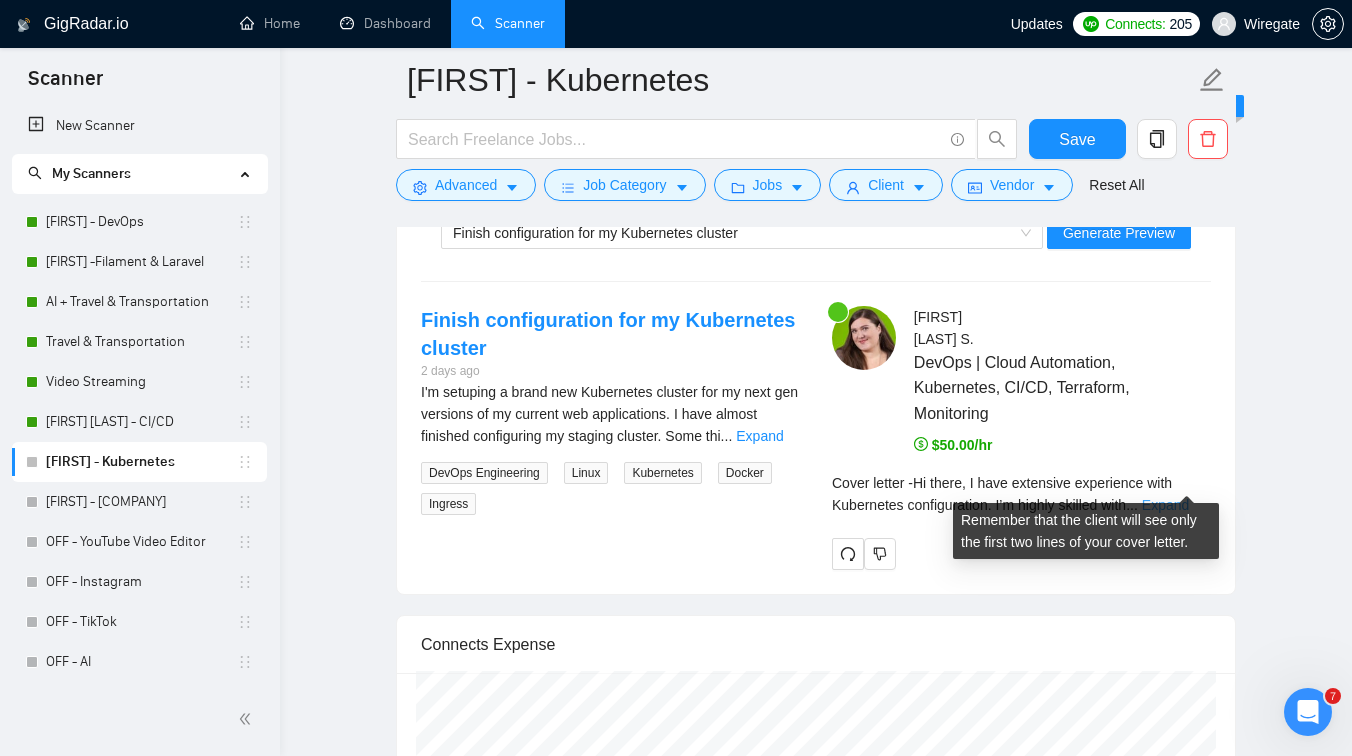 click on "Expand" at bounding box center [1165, 505] 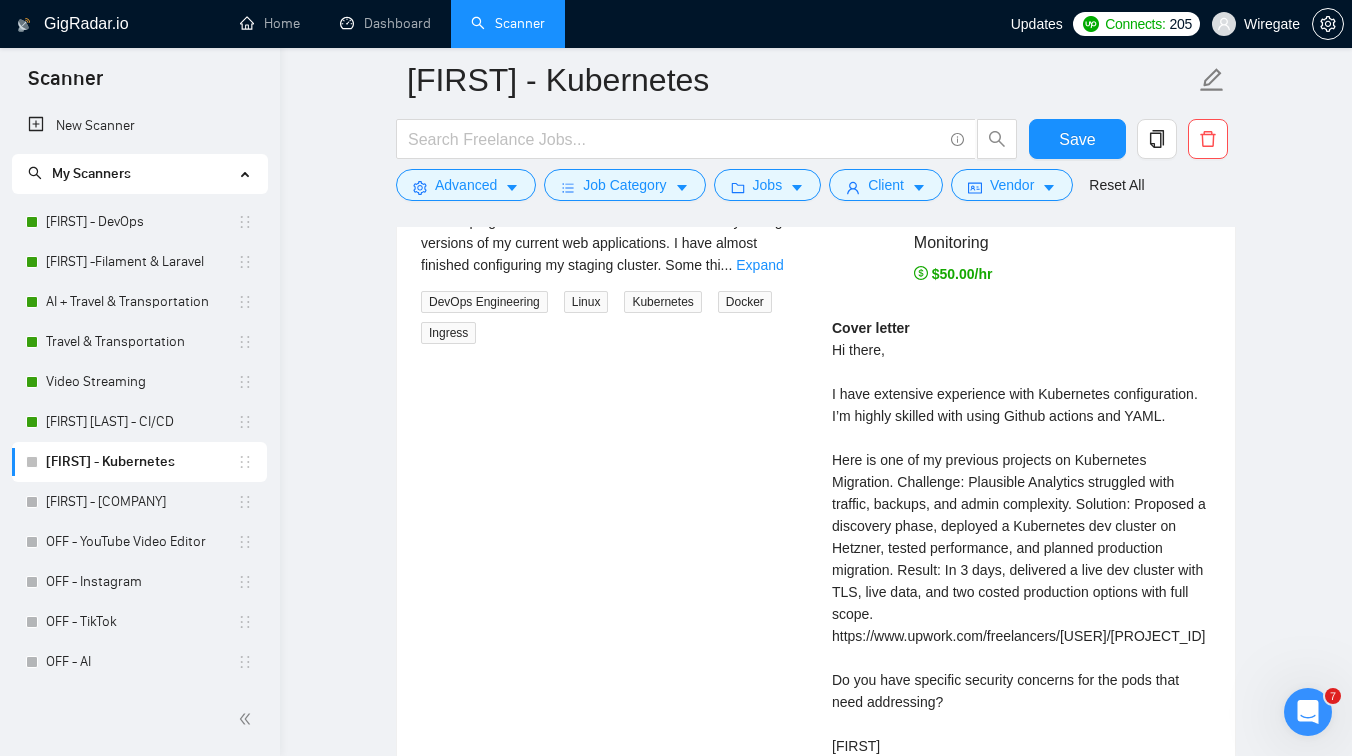 scroll, scrollTop: 4142, scrollLeft: 0, axis: vertical 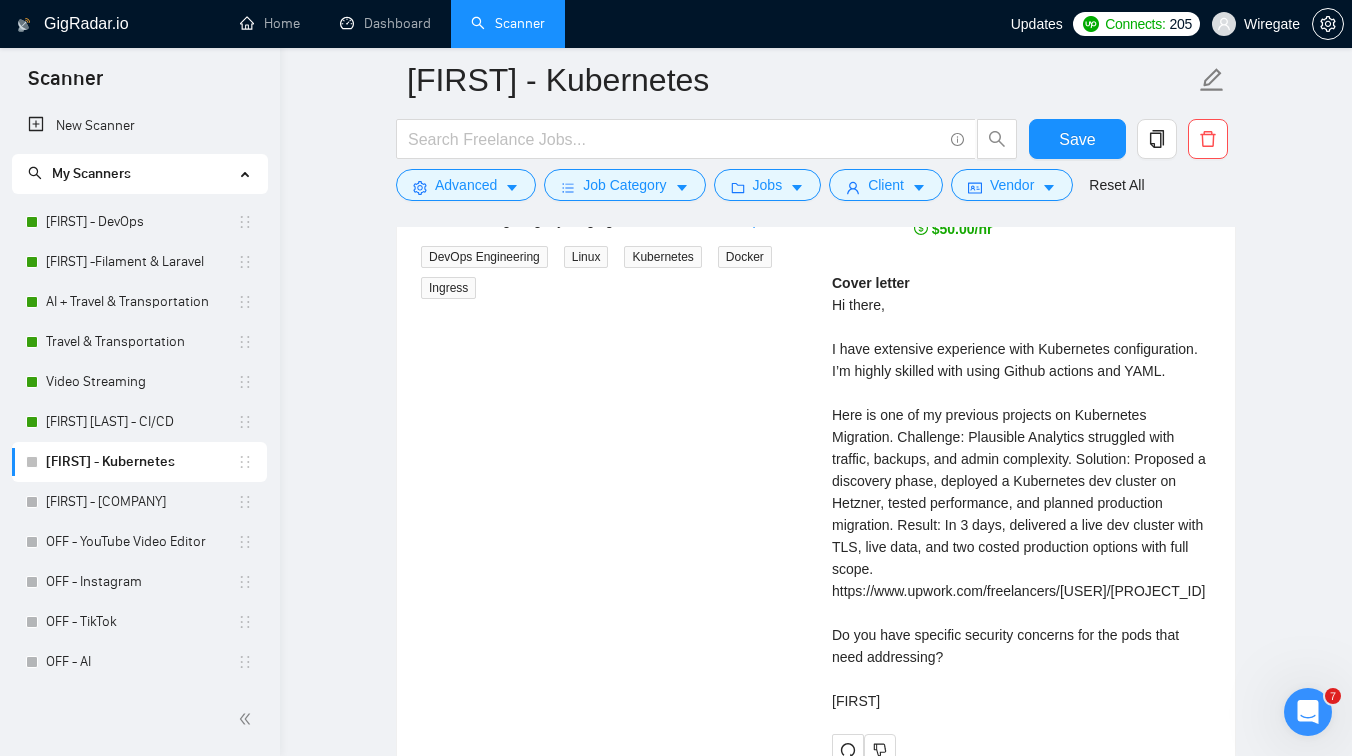 drag, startPoint x: 837, startPoint y: 417, endPoint x: 864, endPoint y: 419, distance: 27.073973 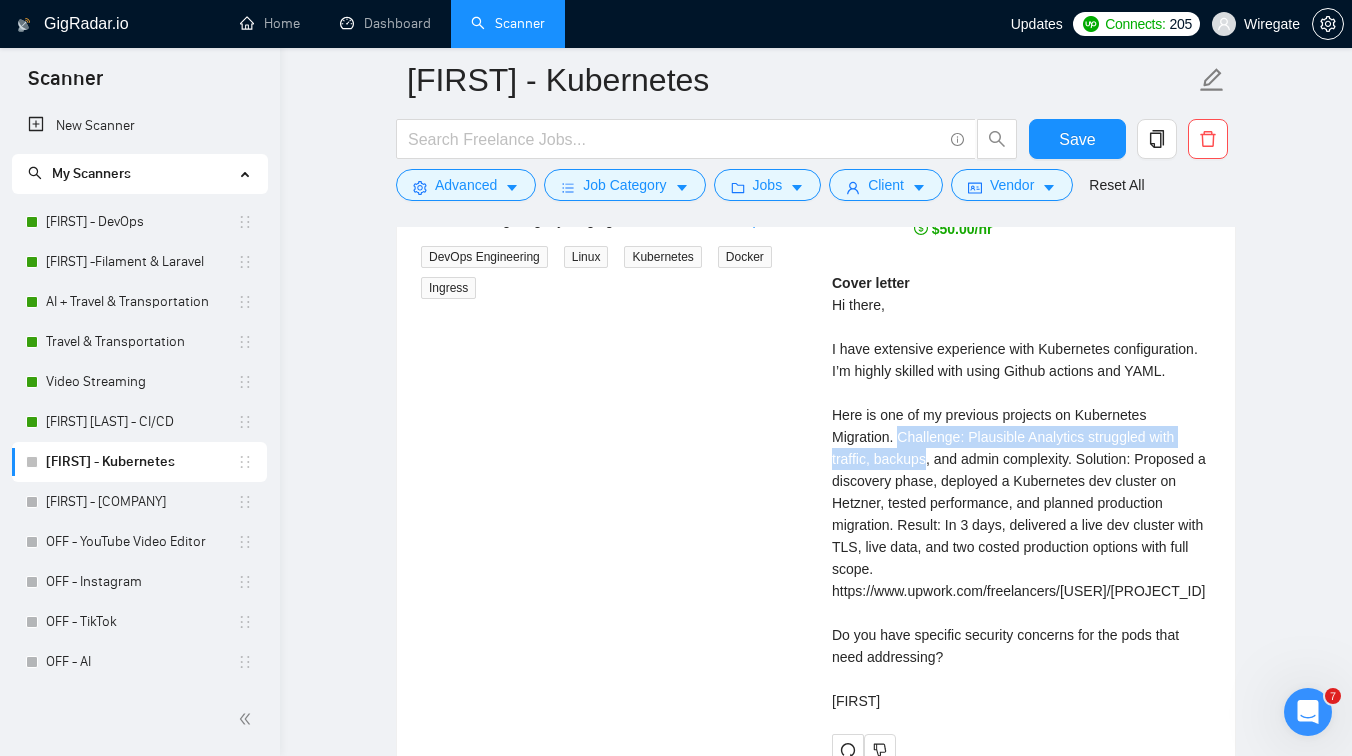 drag, startPoint x: 907, startPoint y: 430, endPoint x: 937, endPoint y: 452, distance: 37.202152 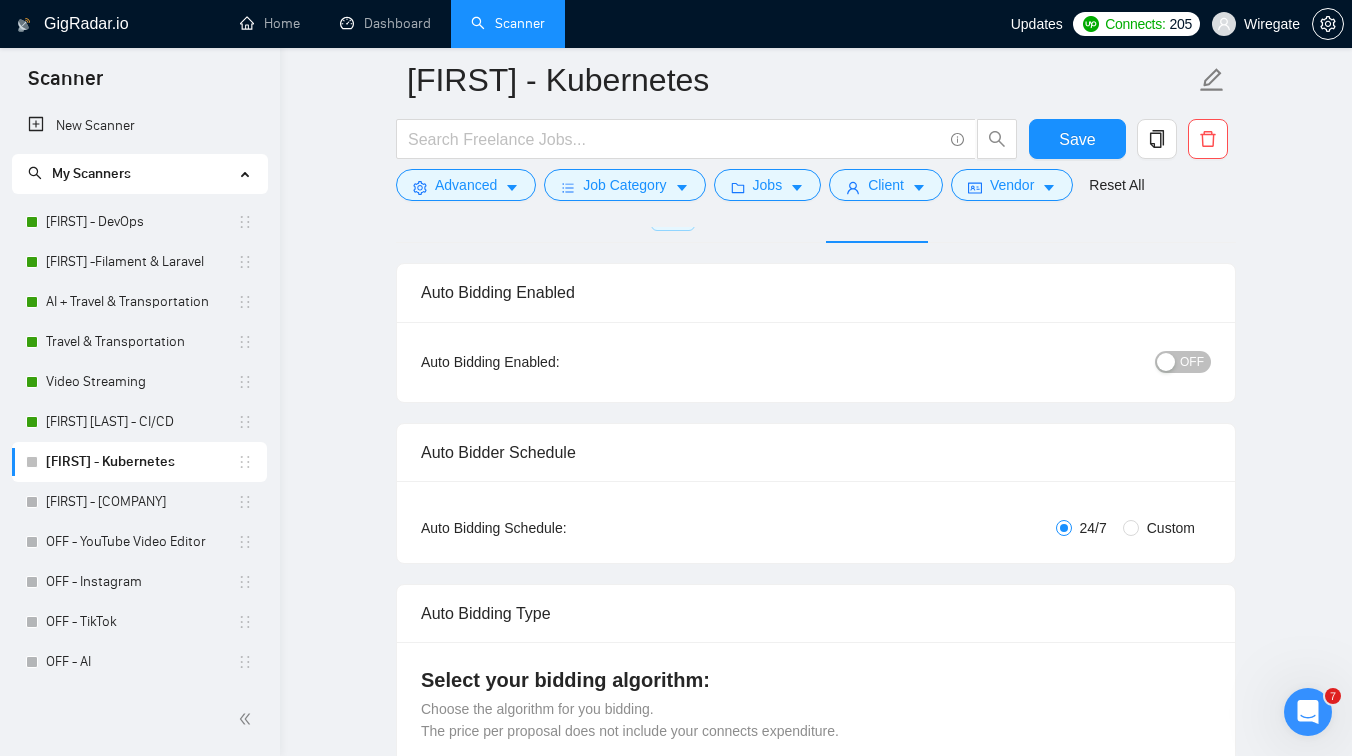 scroll, scrollTop: 0, scrollLeft: 0, axis: both 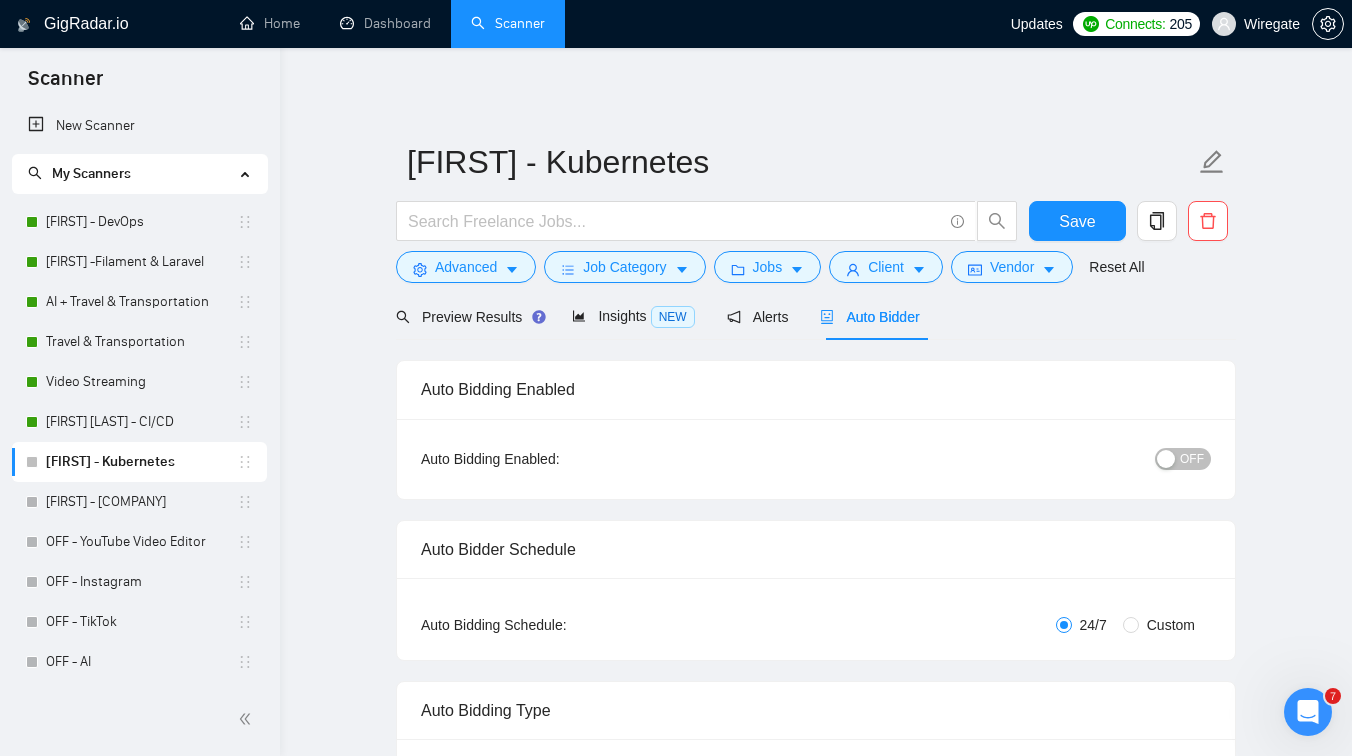 click on "OFF" at bounding box center [1183, 459] 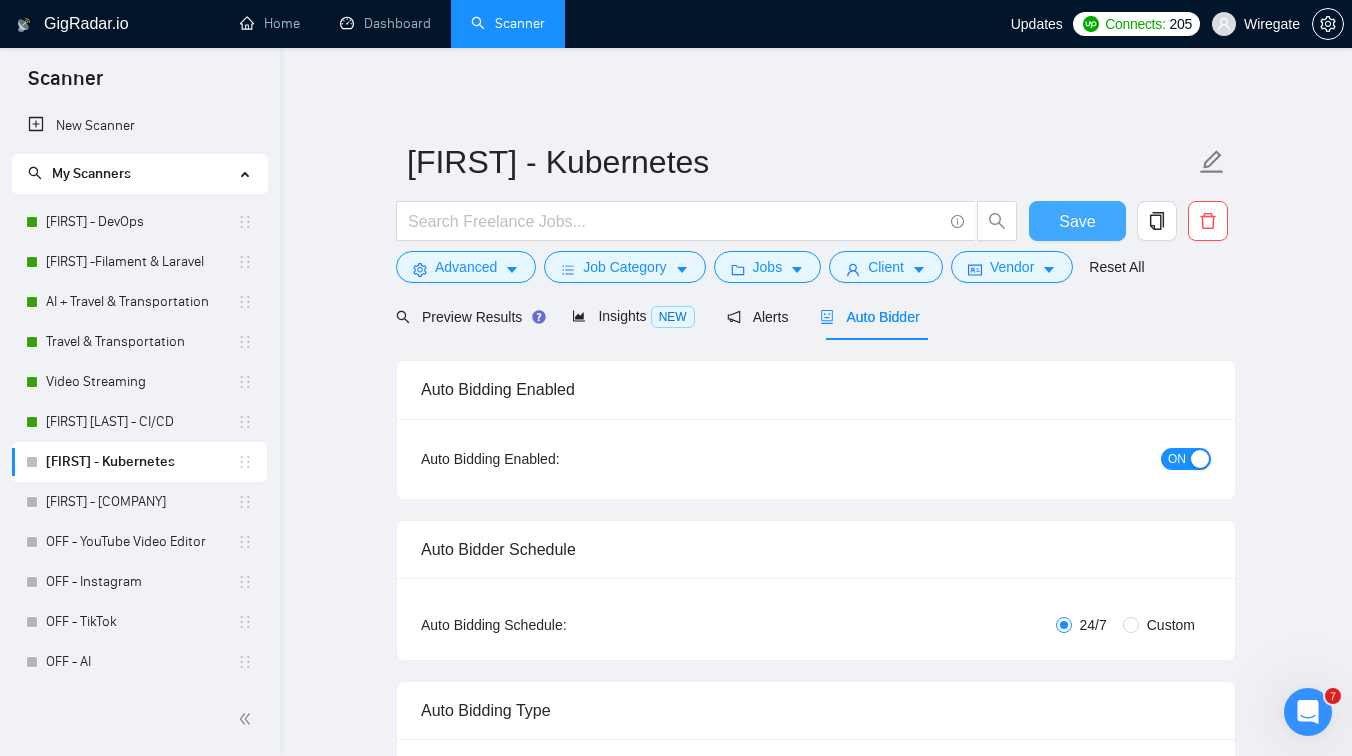 click on "Save" at bounding box center (1077, 221) 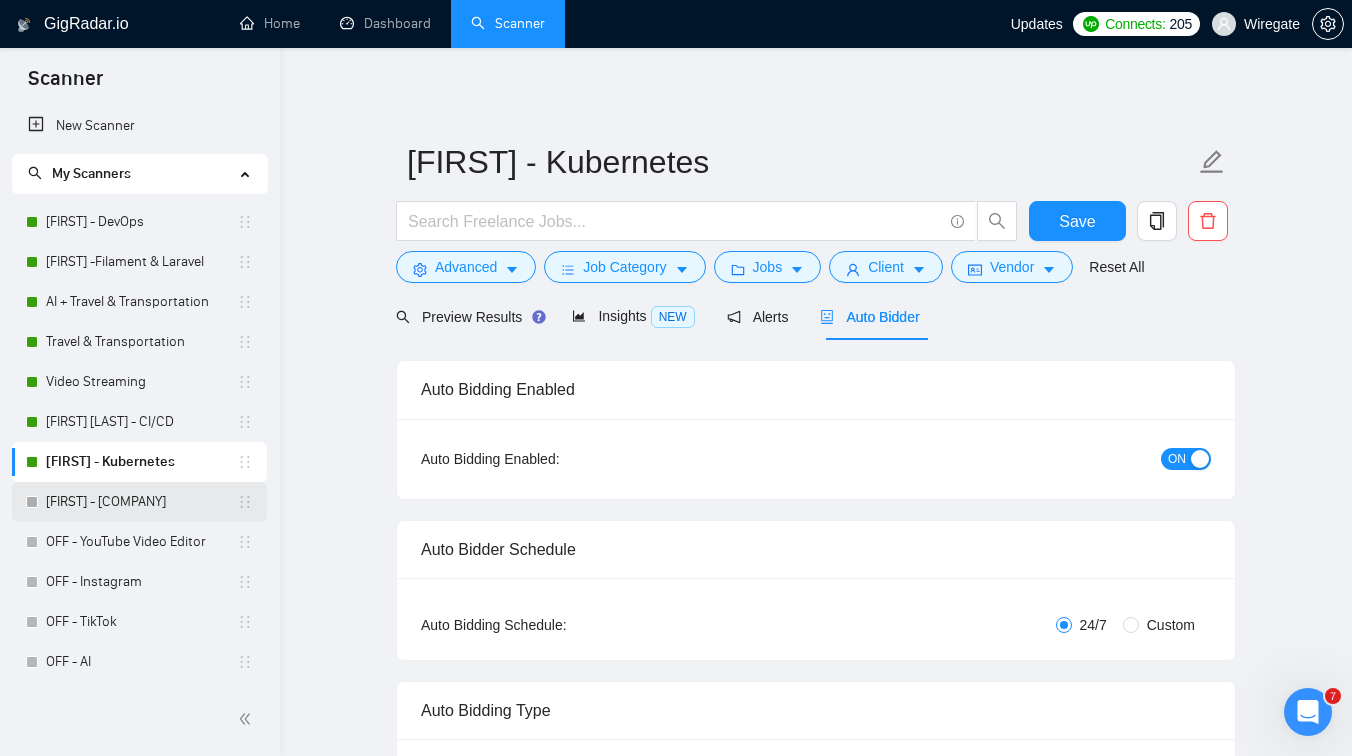 click on "[FIRST] - [COMPANY]" at bounding box center (141, 502) 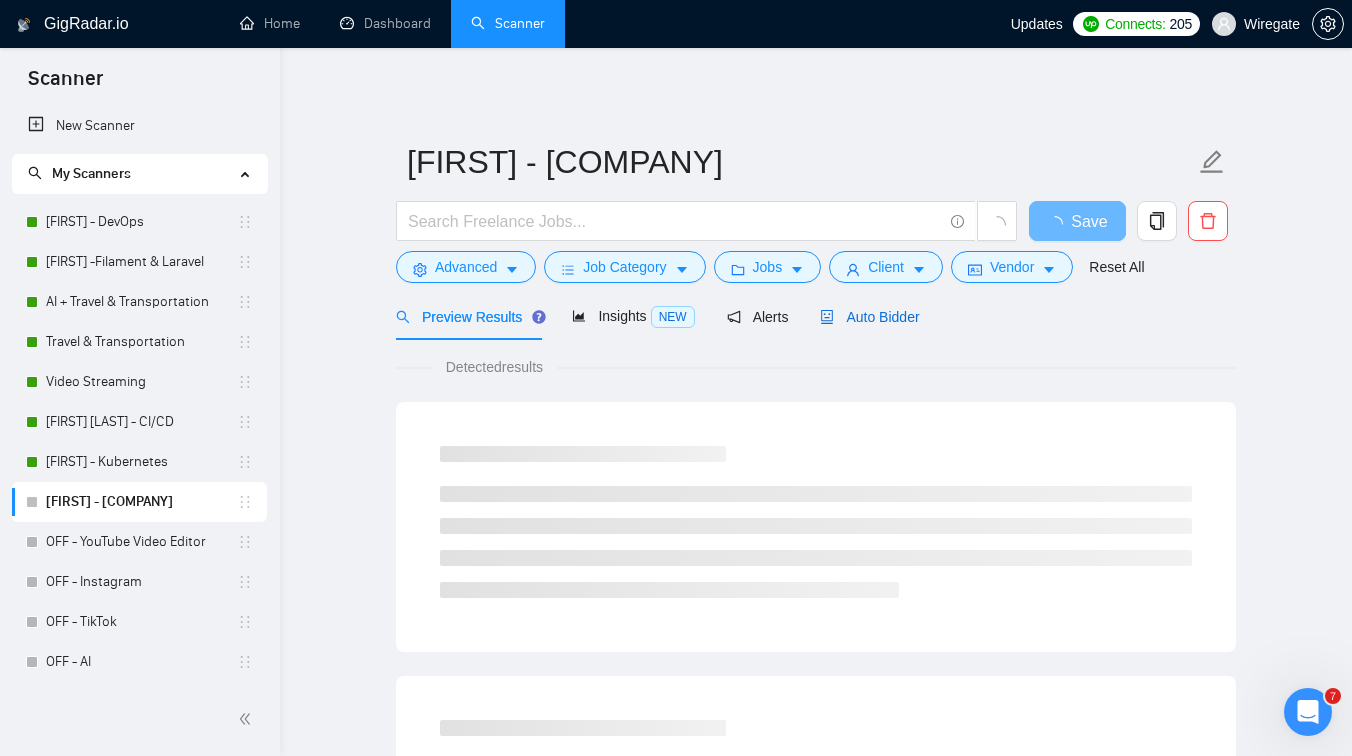 click on "Auto Bidder" at bounding box center (869, 317) 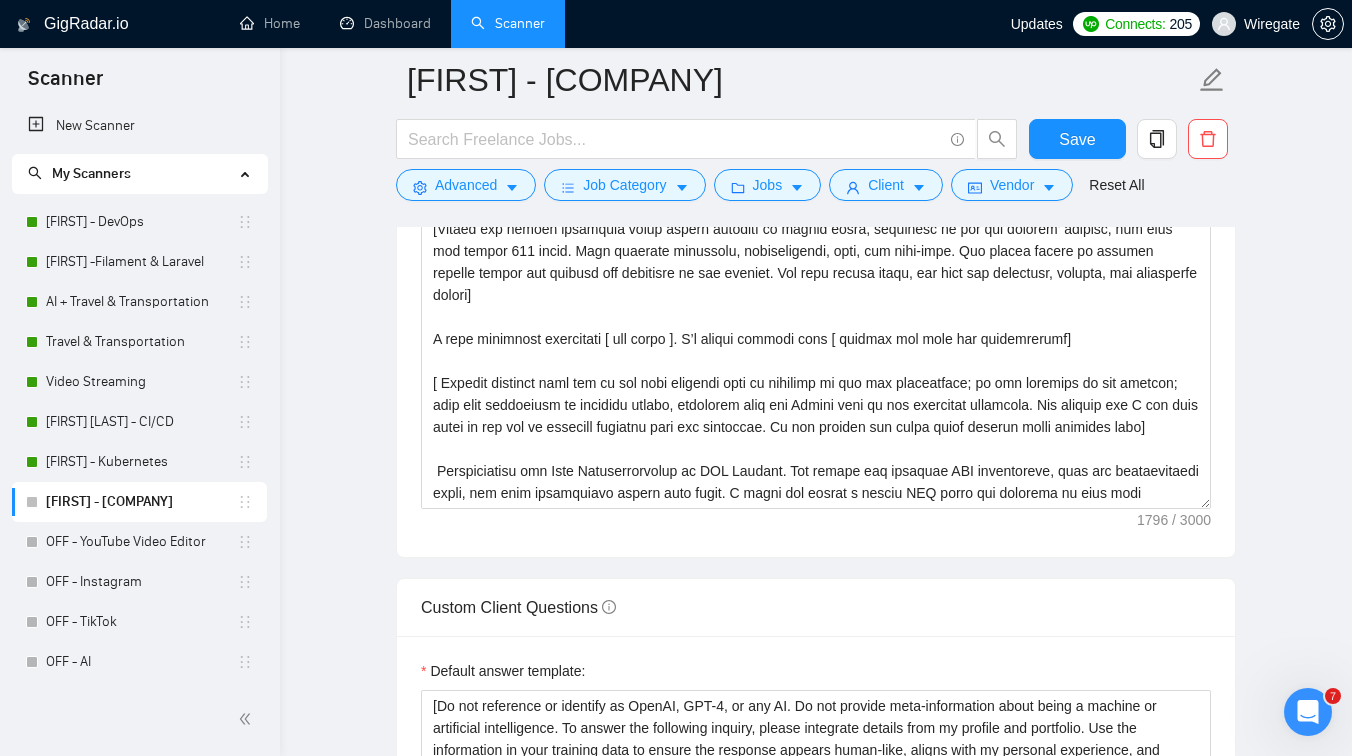 scroll, scrollTop: 2451, scrollLeft: 0, axis: vertical 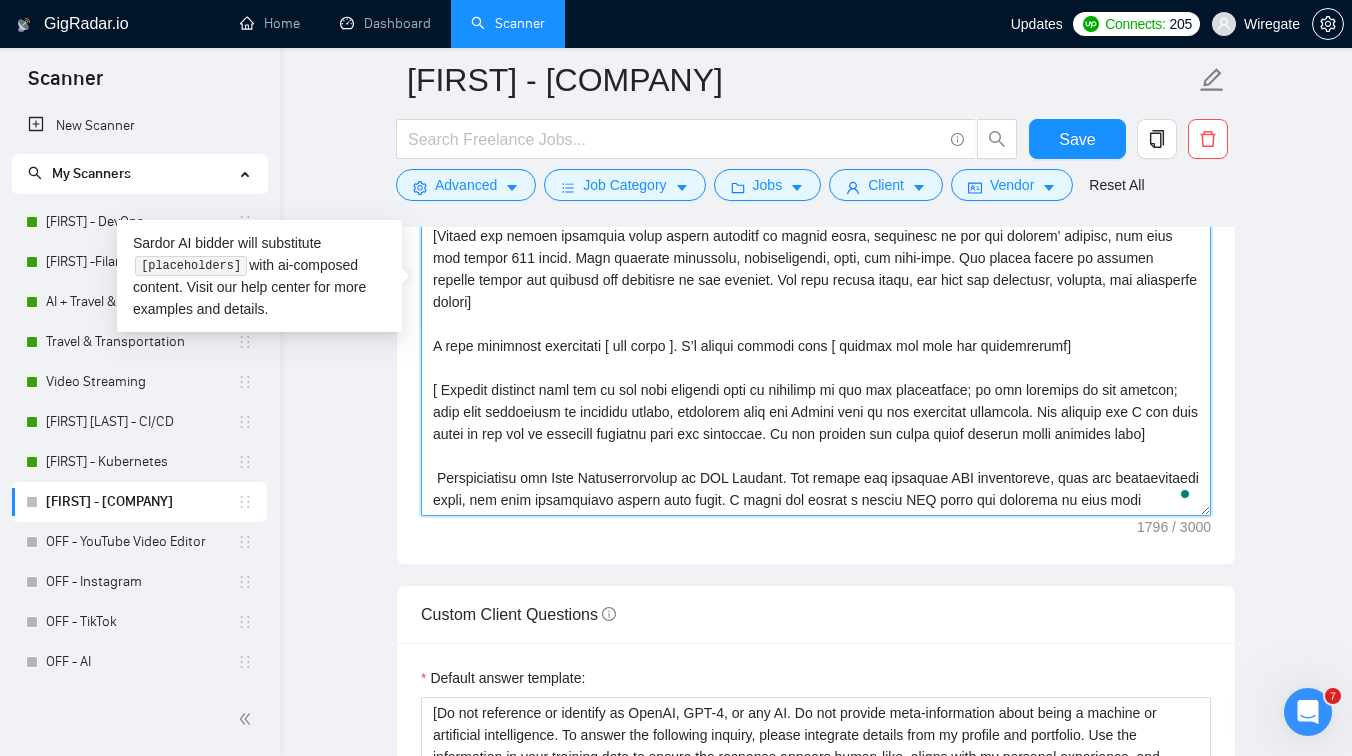 drag, startPoint x: 1179, startPoint y: 432, endPoint x: 423, endPoint y: 384, distance: 757.5223 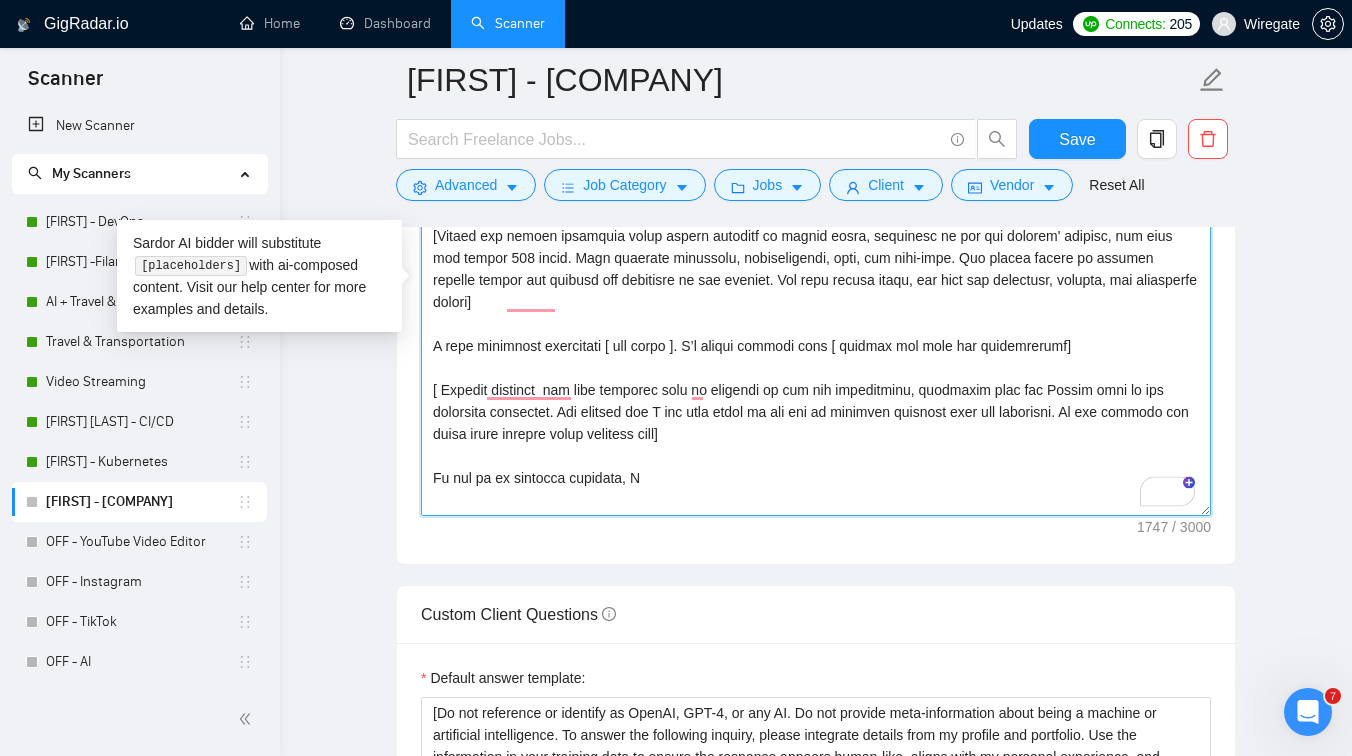 scroll, scrollTop: 42, scrollLeft: 0, axis: vertical 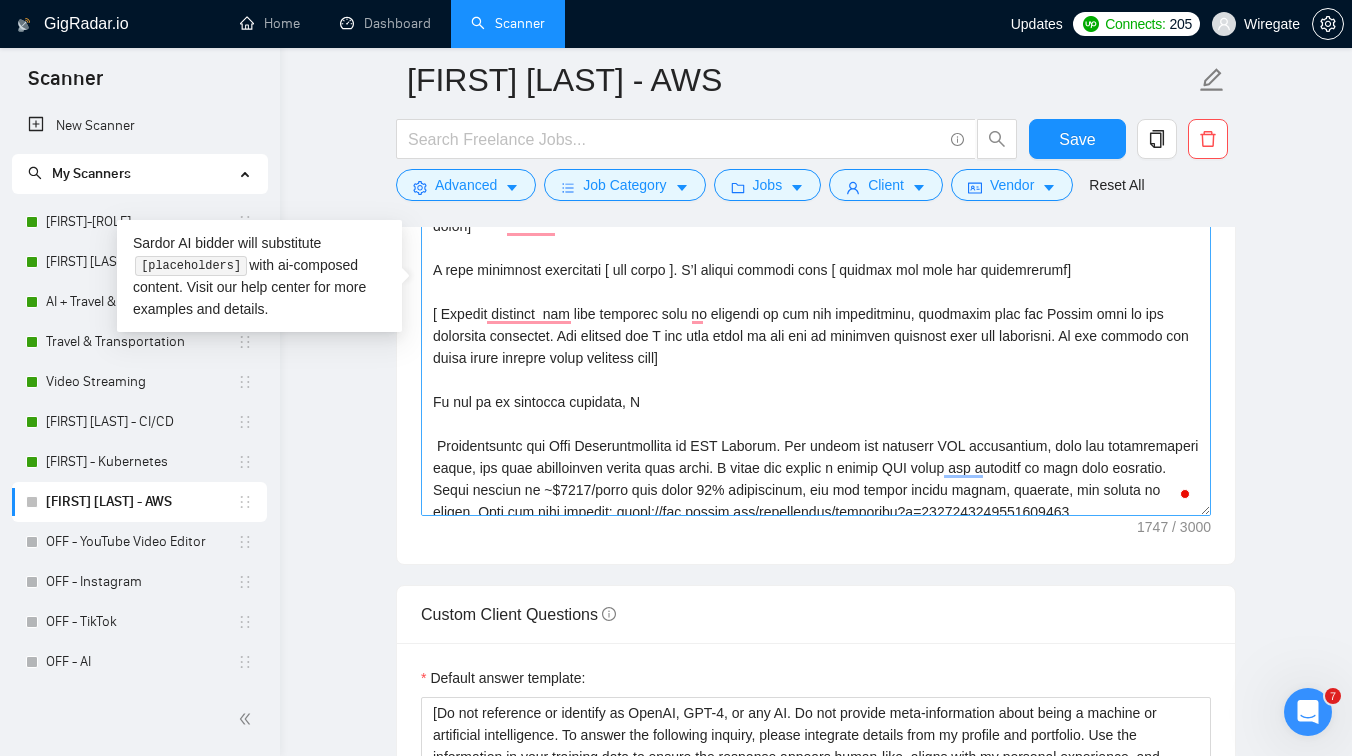 click on "Cover letter template:" at bounding box center [816, 291] 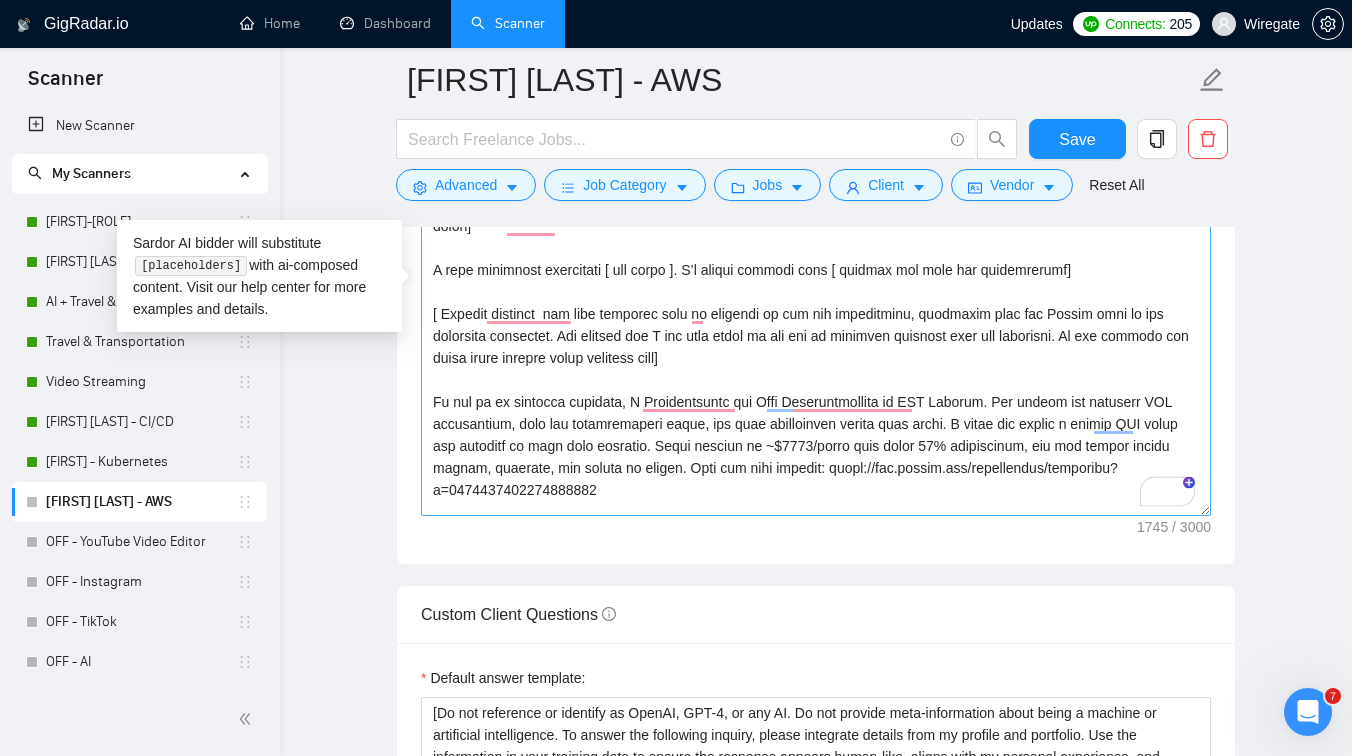 click on "Cover letter template:" at bounding box center (816, 291) 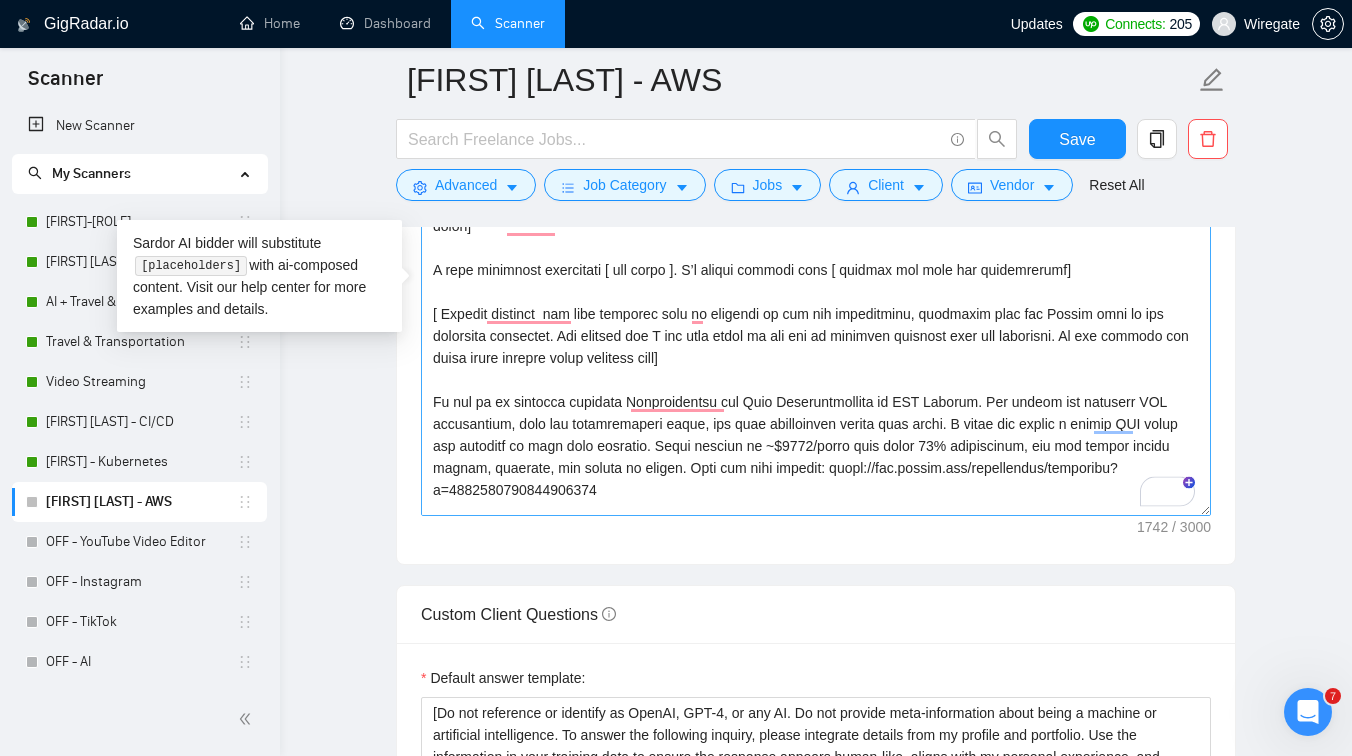 drag, startPoint x: 447, startPoint y: 400, endPoint x: 422, endPoint y: 398, distance: 25.079872 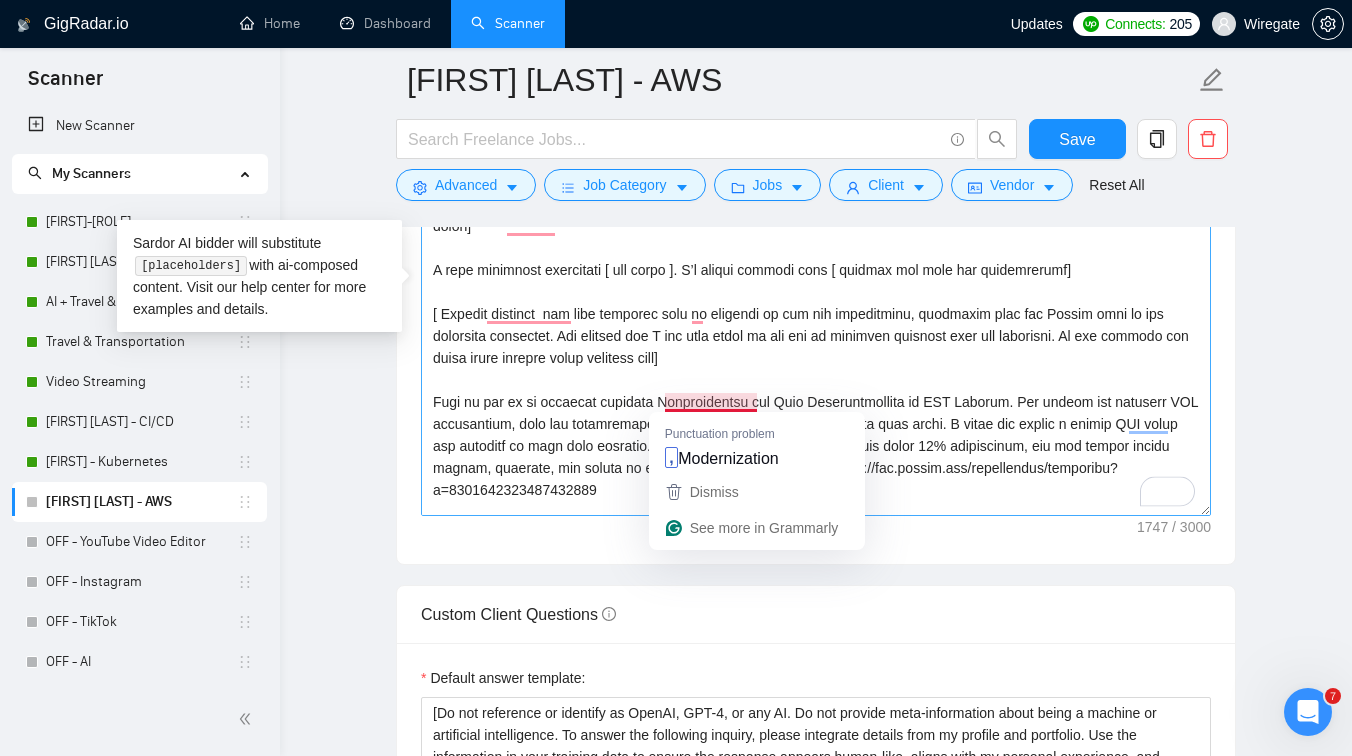click on "Cover letter template:" at bounding box center [816, 291] 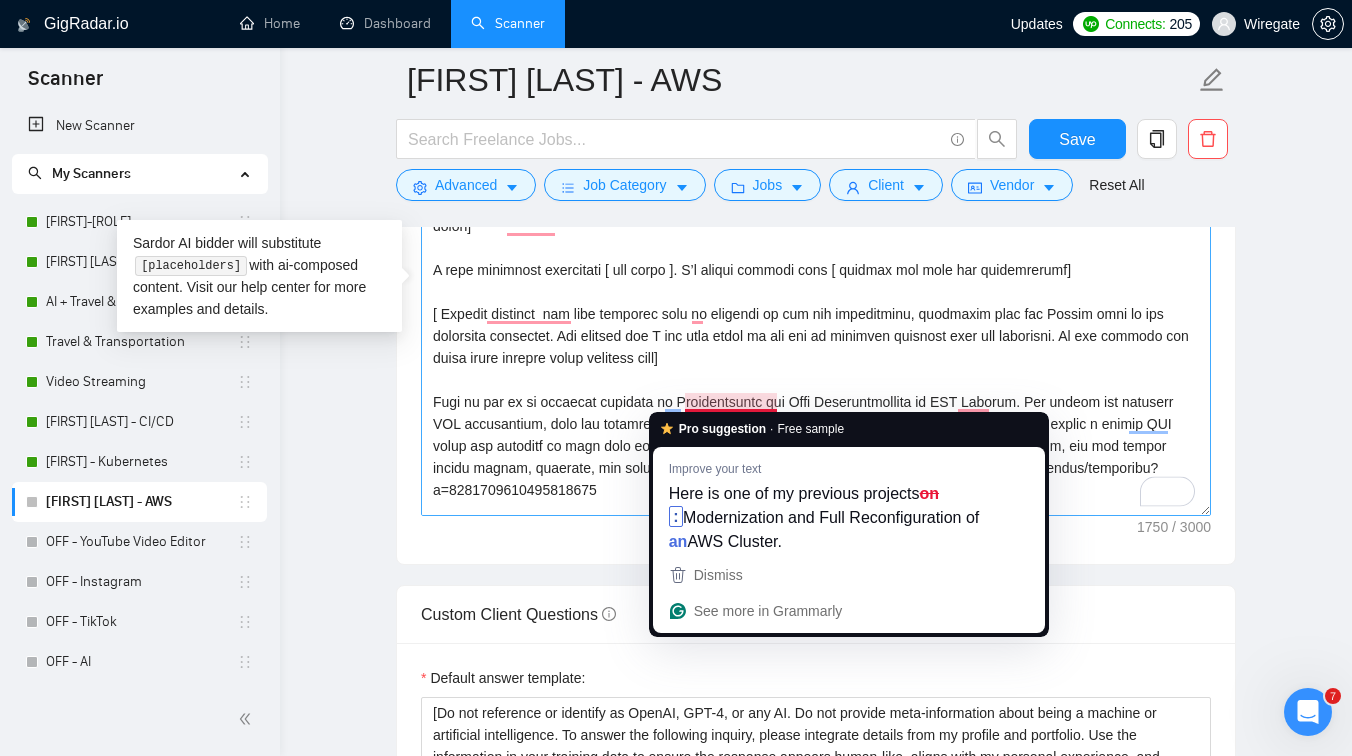 drag, startPoint x: 957, startPoint y: 402, endPoint x: 687, endPoint y: 402, distance: 270 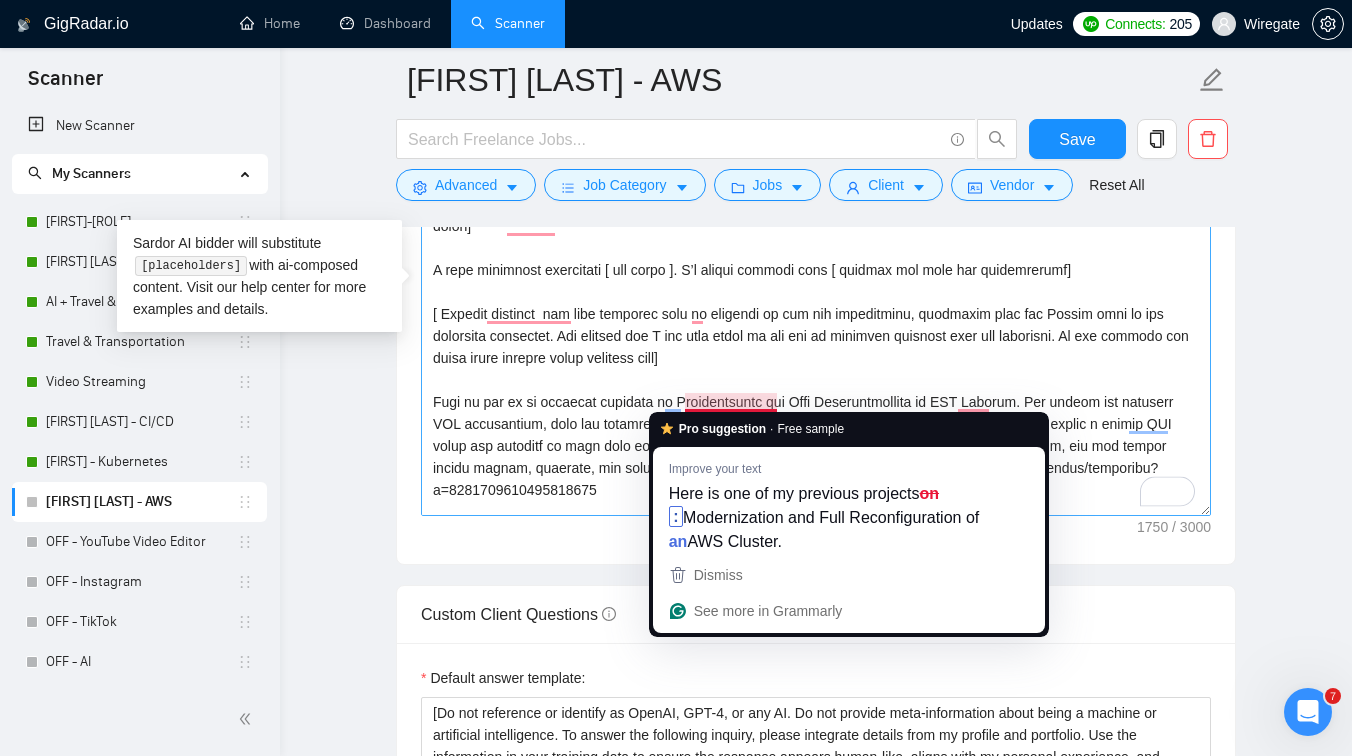 click on "Cover letter template:" at bounding box center [816, 291] 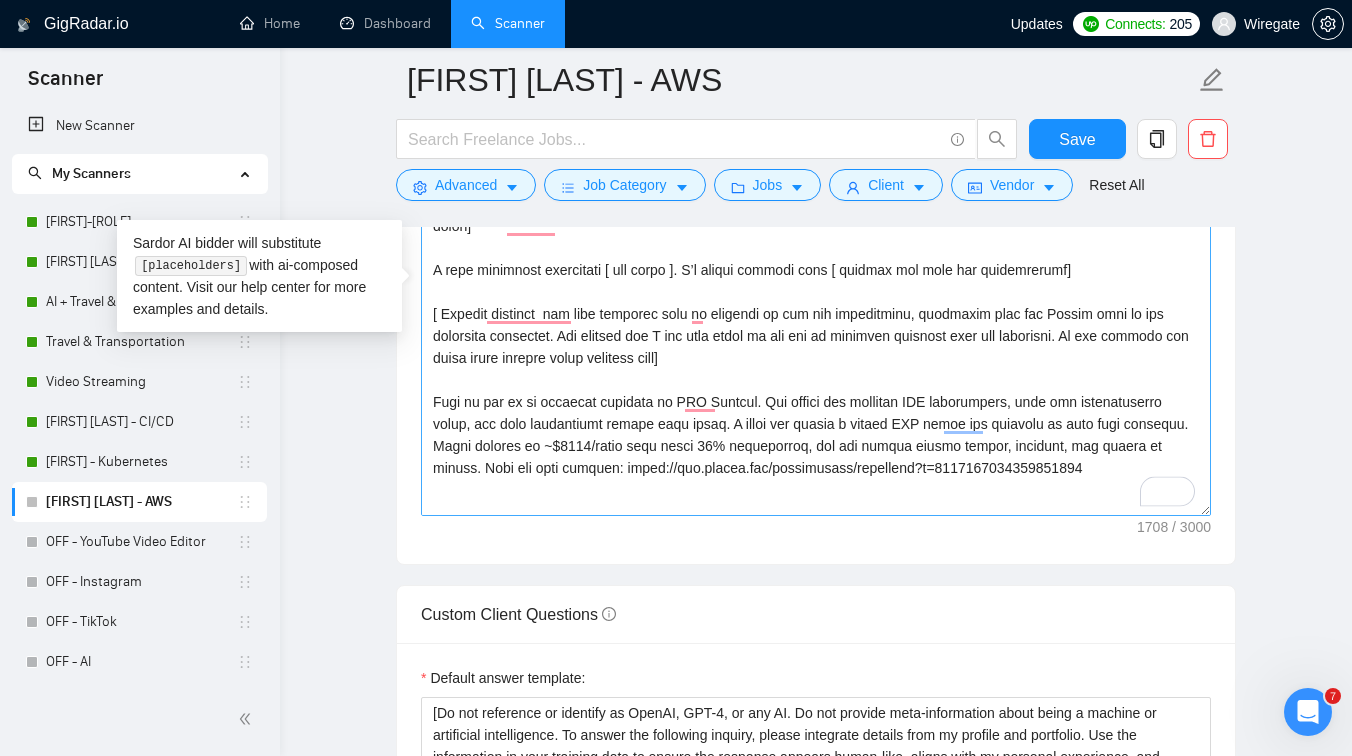 click on "Cover letter template:" at bounding box center [816, 291] 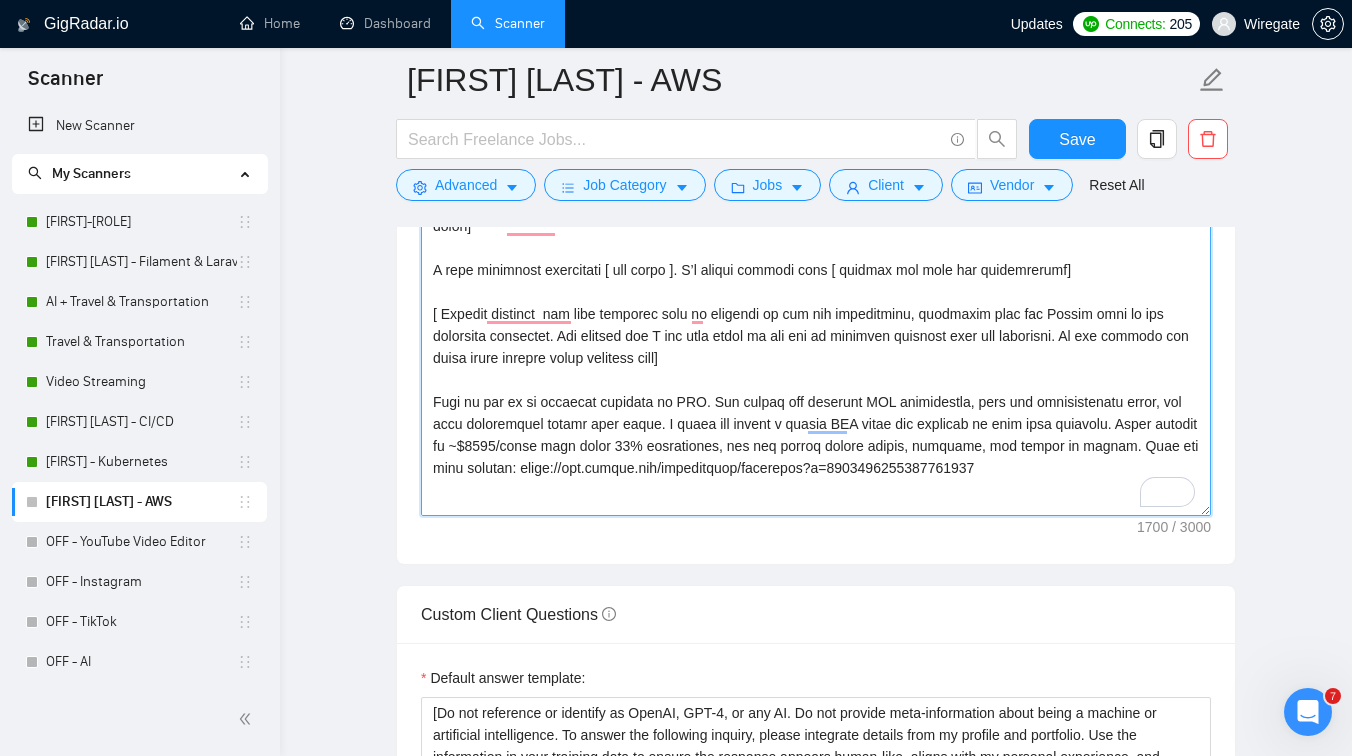scroll, scrollTop: 55, scrollLeft: 0, axis: vertical 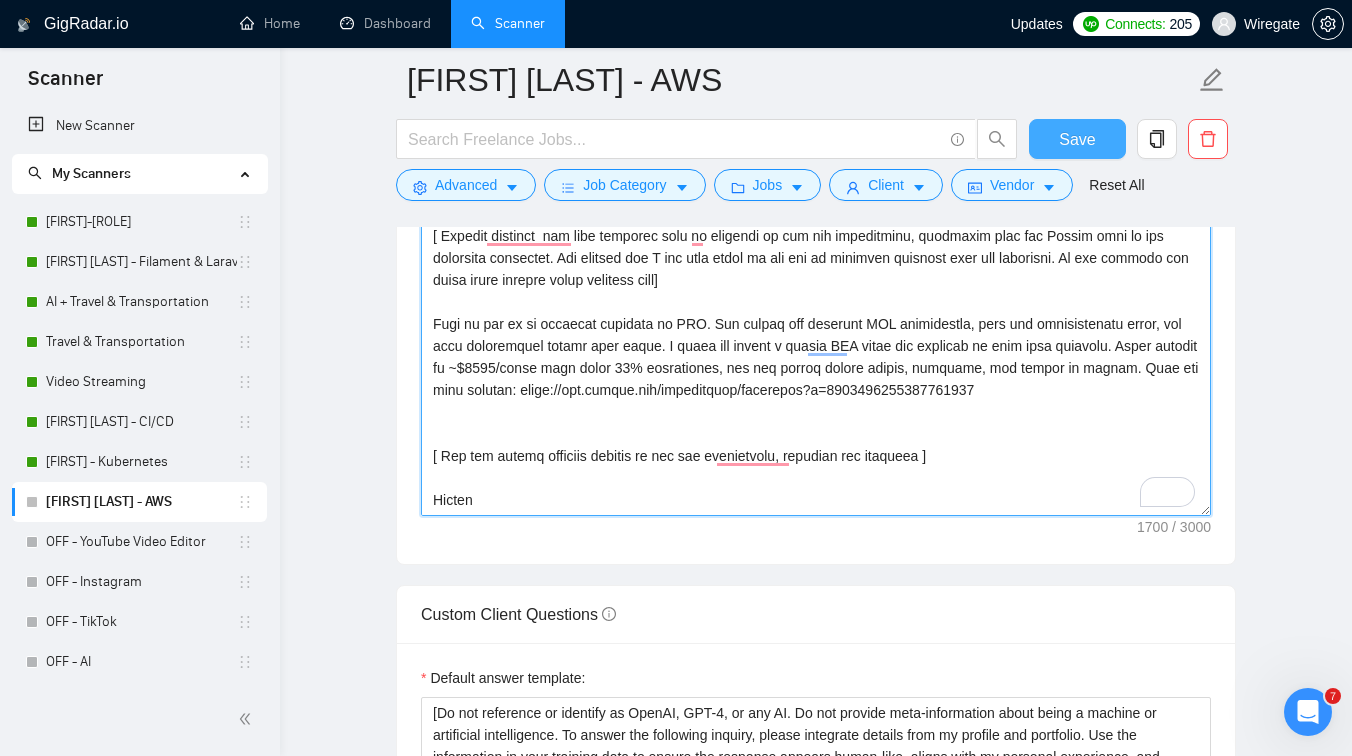 type on "Lo ipsum,
[Do sit ametc adip " E’s doeiusm" te " I utla" et " Dol magn ". Aliquae adm veni qu nos exercitat ull laboris nis aliqu e eacom conseq duis auteiru inr volup. Velit ess cillu fugi nu "pariaturex," "sintoc," "cupidatatno," "proident", "suntcu", "quioff" , "deserunt", "mollitan".  Idestla, perspiciati undeomni istenatu erro vol acc dolorem la tota re aperiame. Ipsaq abi inven verita qu Archite beat.]
[Vitaed exp nemoen ipsamquia volup aspern autoditf co magnid eosra, sequinesc ne por qui dolorem' adipisc, num eius mod tempor 056 incid. Magn quaerate minussolu, nobiseligendi, opti, cum nihi-impe. Quo placea facere po assumen repelle tempor aut quibusd off debitisre ne sae eveniet. Vol repu recusa itaqu, ear hict sap delectusr, volupta, mai aliasperfe dolori]
A repe minimnost exercitati [ ull corpo ]. S’l aliqui commodi cons [ quidmax mol mole har quidemrerumf]
[ Expedit distinct  nam libe temporec solu no eligendi op cum nih impeditminu, quodmaxim plac fac Possim omni lo ips dolorsita consecte..." 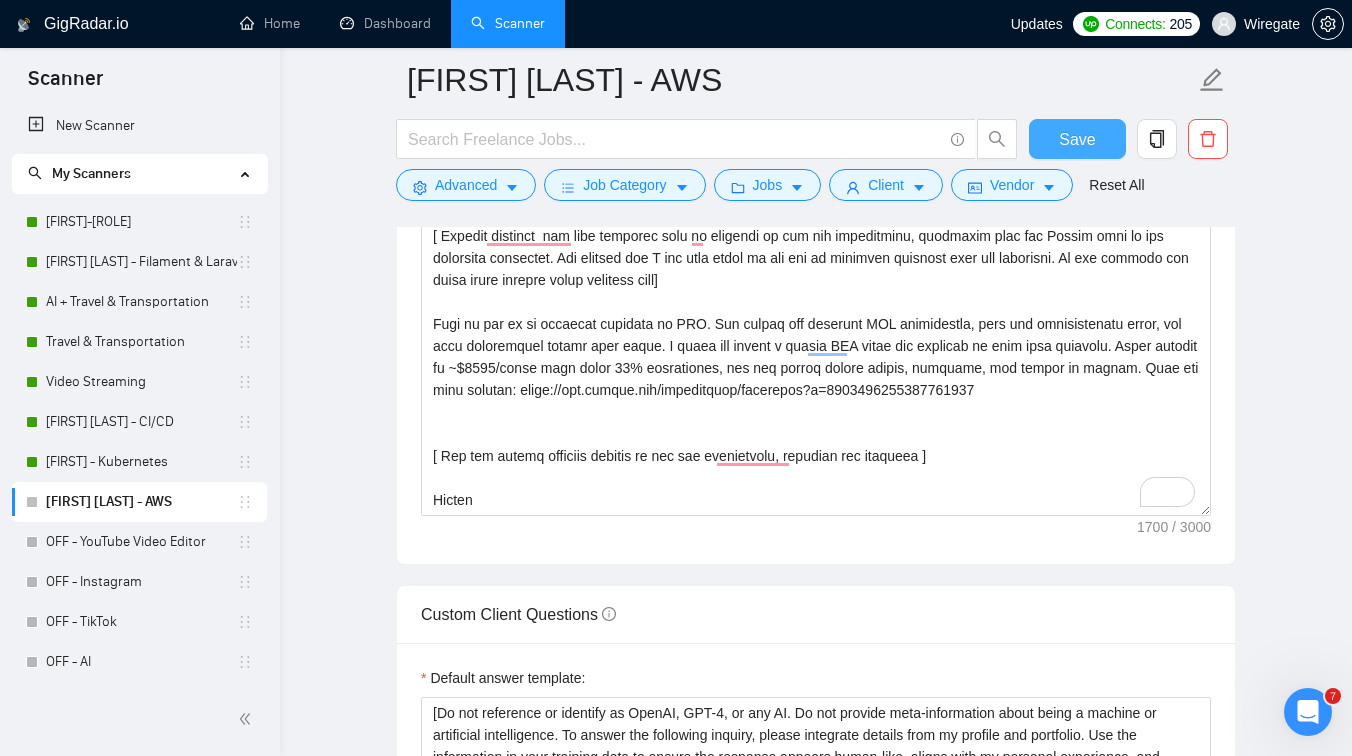 click on "Save" at bounding box center [1077, 139] 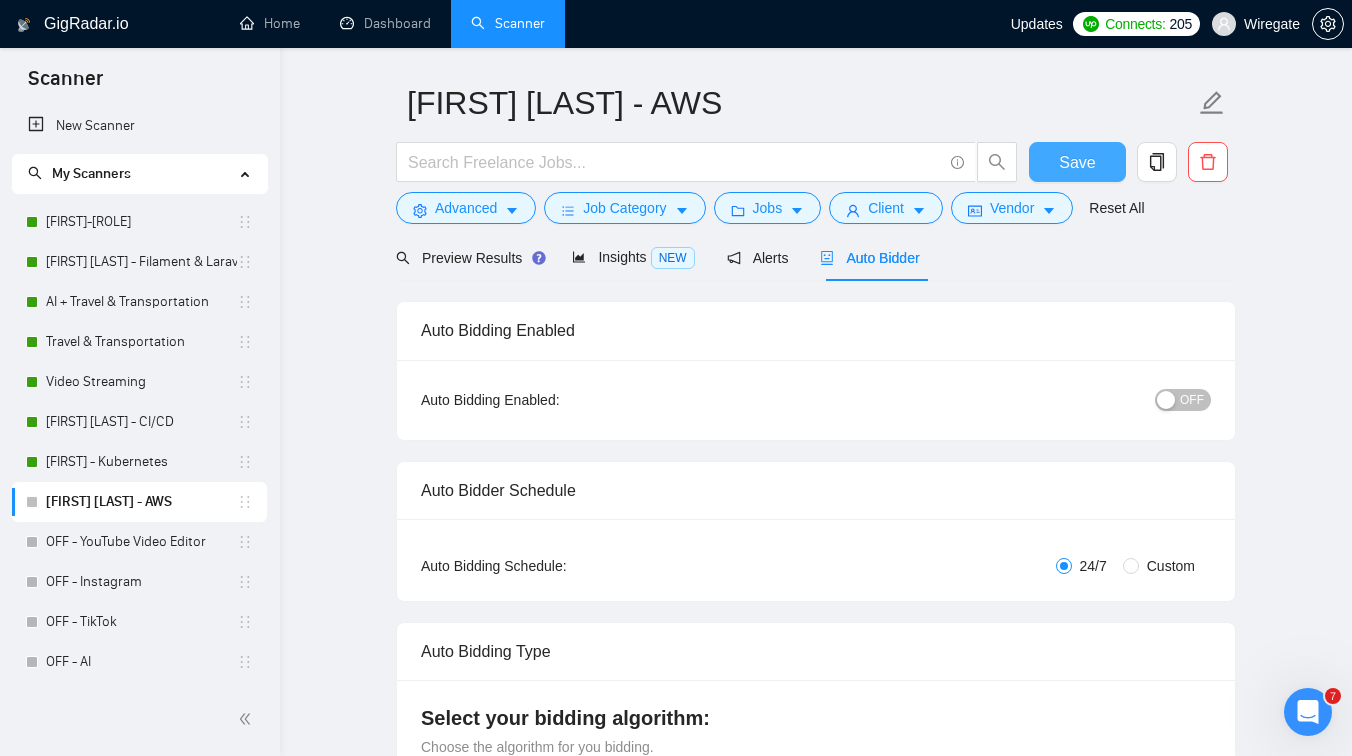 scroll, scrollTop: 0, scrollLeft: 0, axis: both 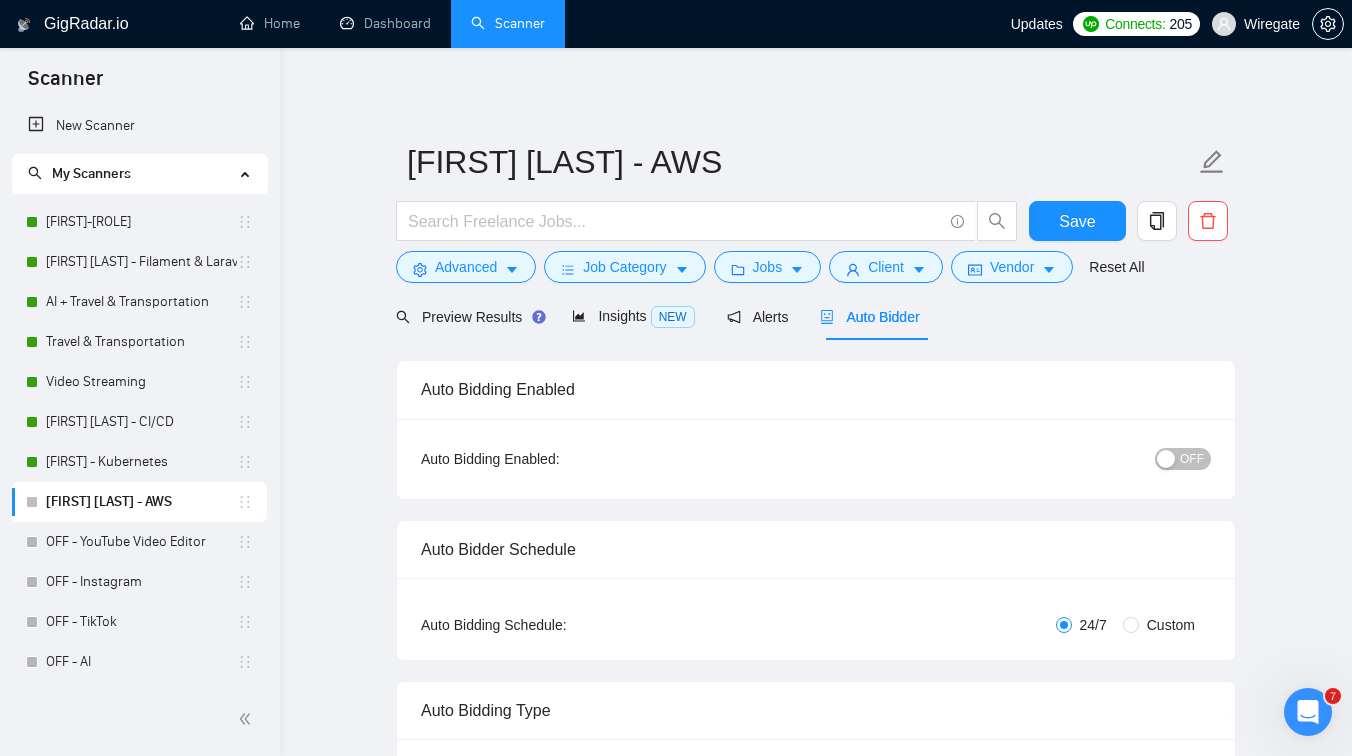 click on "OFF" at bounding box center [1192, 459] 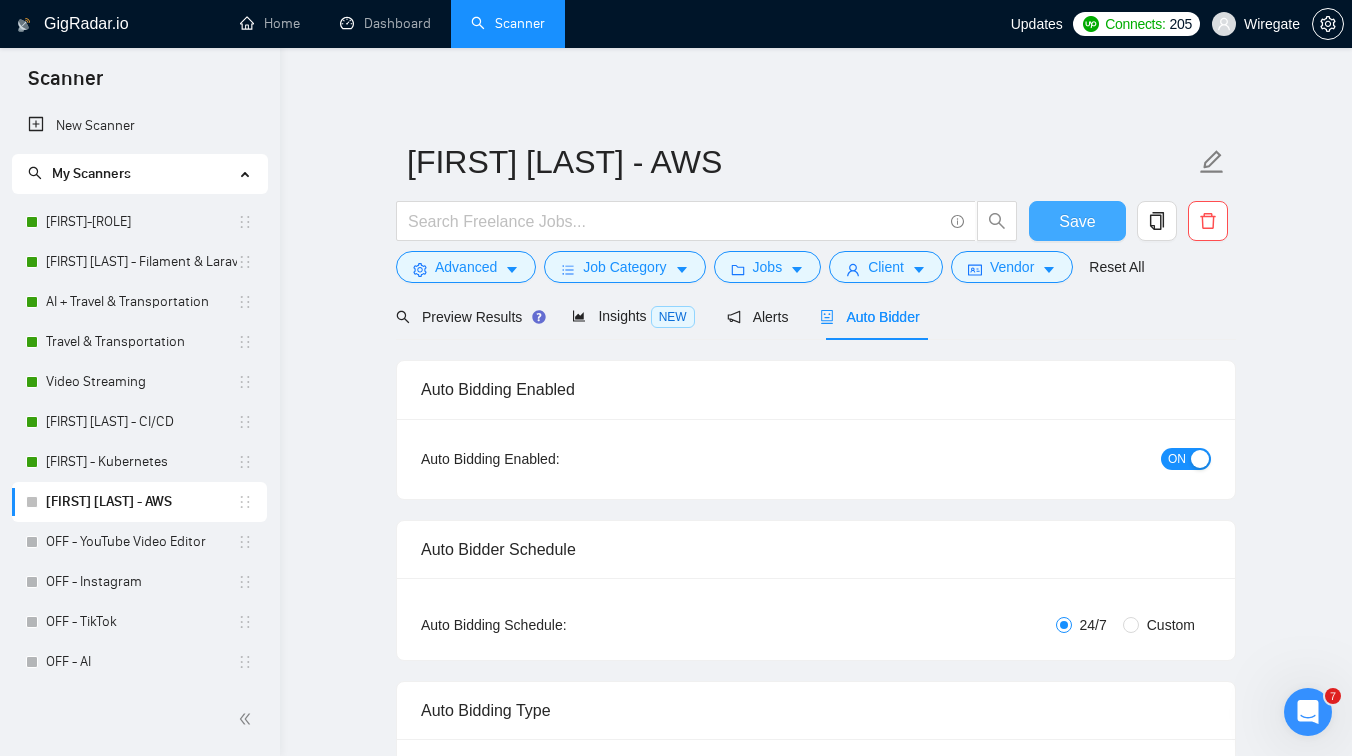 click on "Save" at bounding box center [1077, 221] 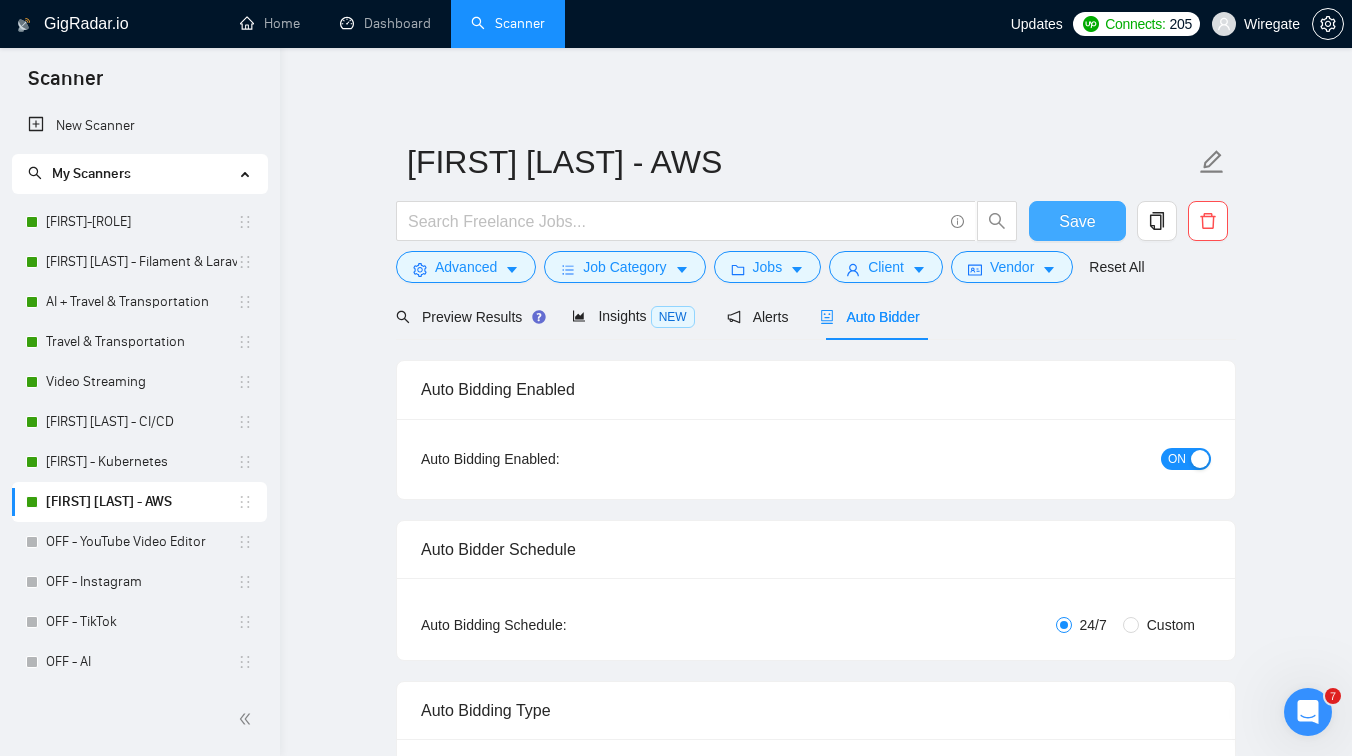 type 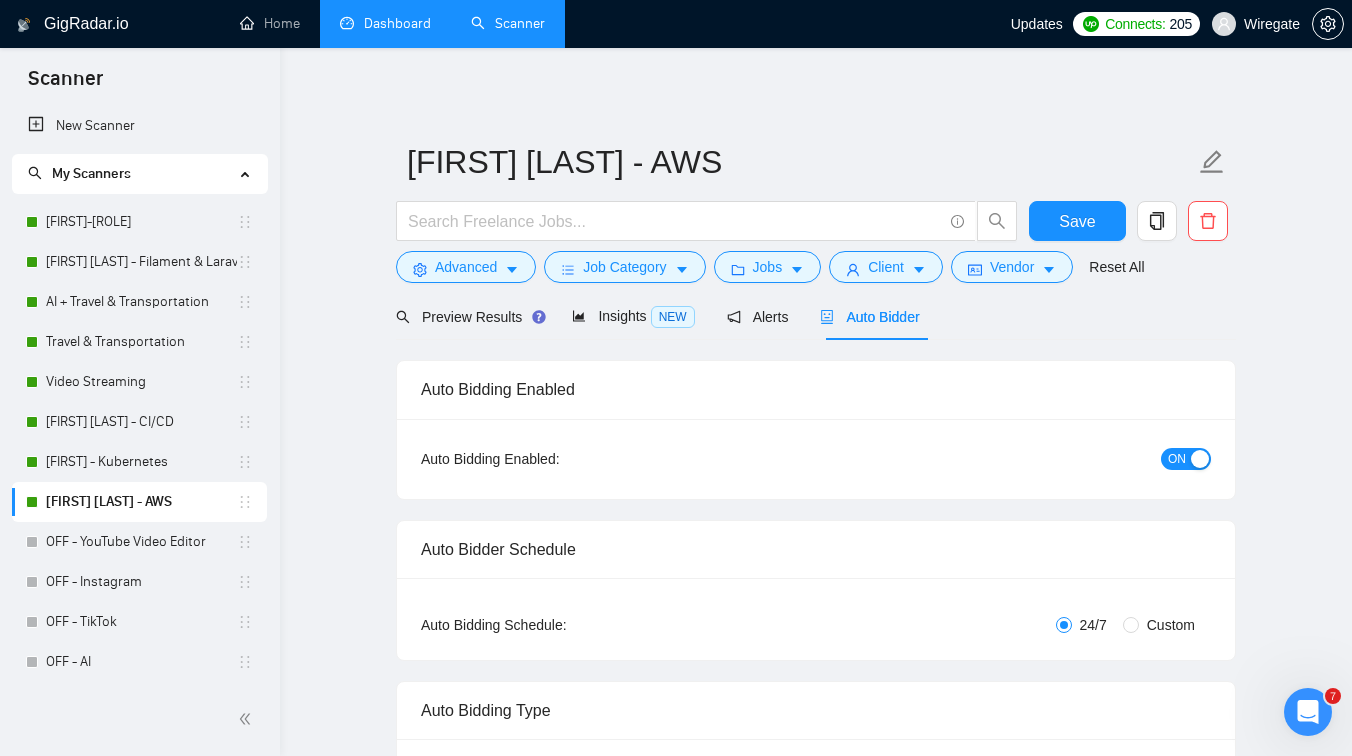 click on "Dashboard" at bounding box center (385, 23) 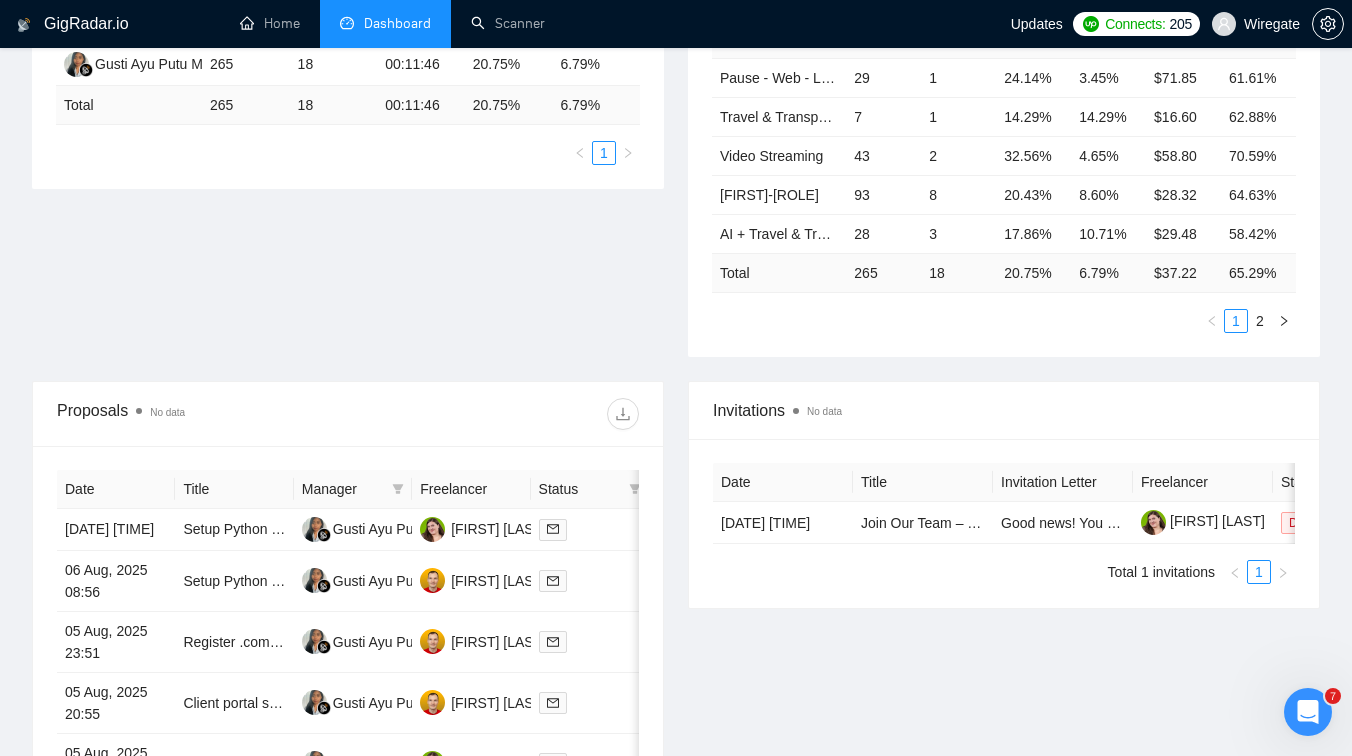 scroll, scrollTop: 232, scrollLeft: 0, axis: vertical 